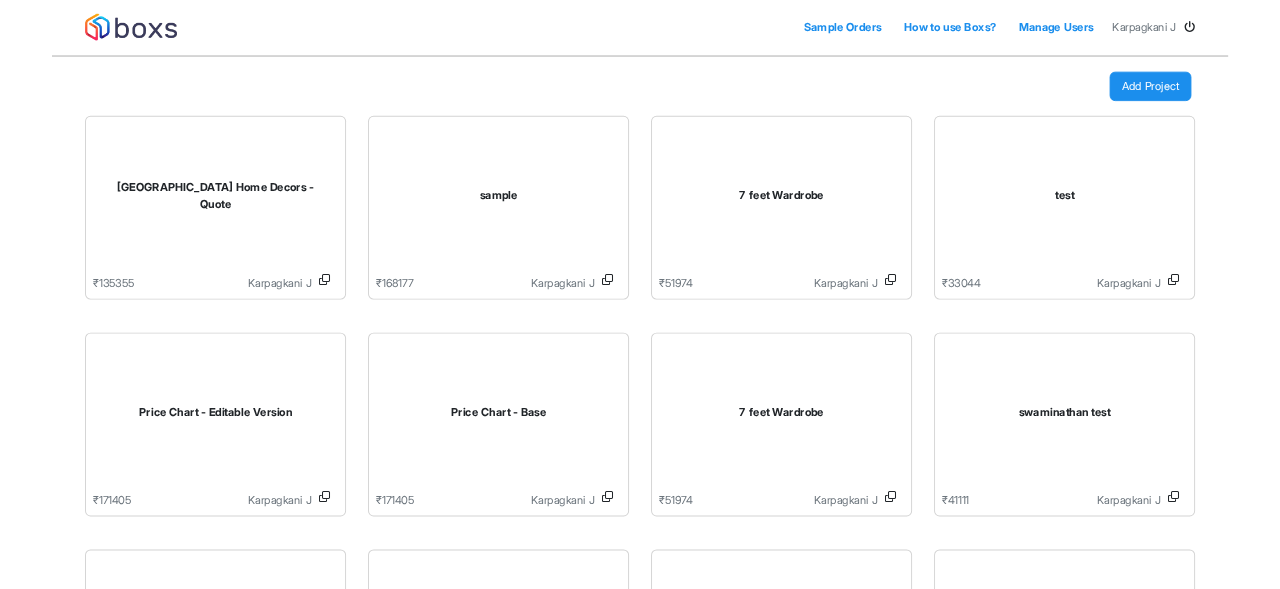 scroll, scrollTop: 0, scrollLeft: 0, axis: both 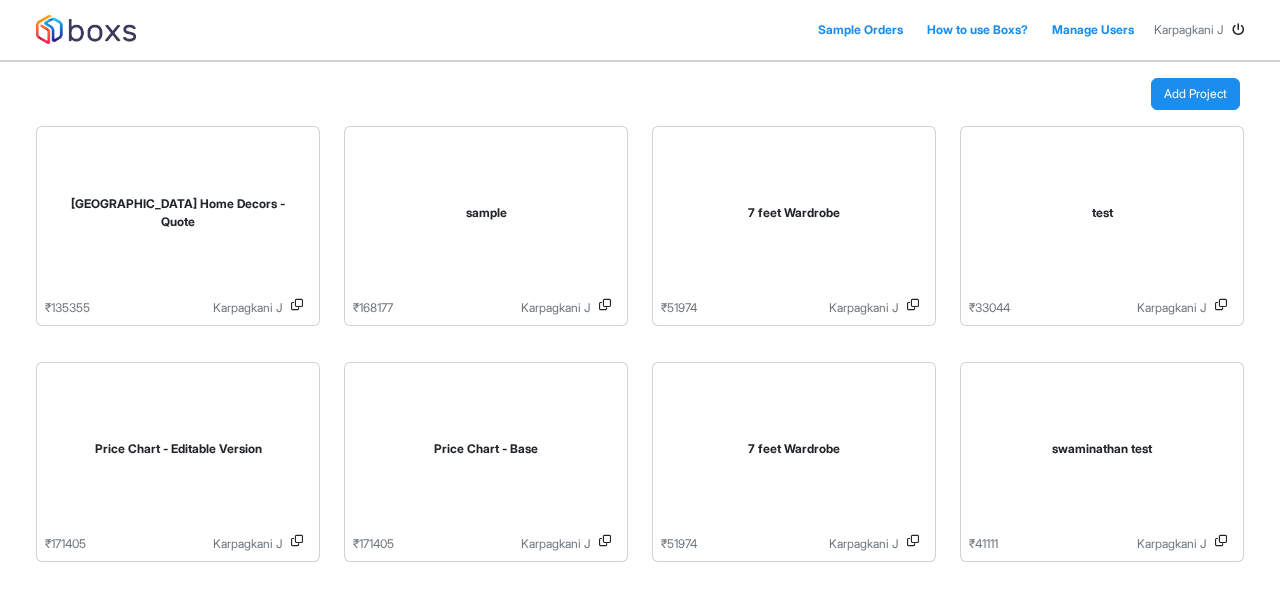 click on "Add Project" at bounding box center (1195, 94) 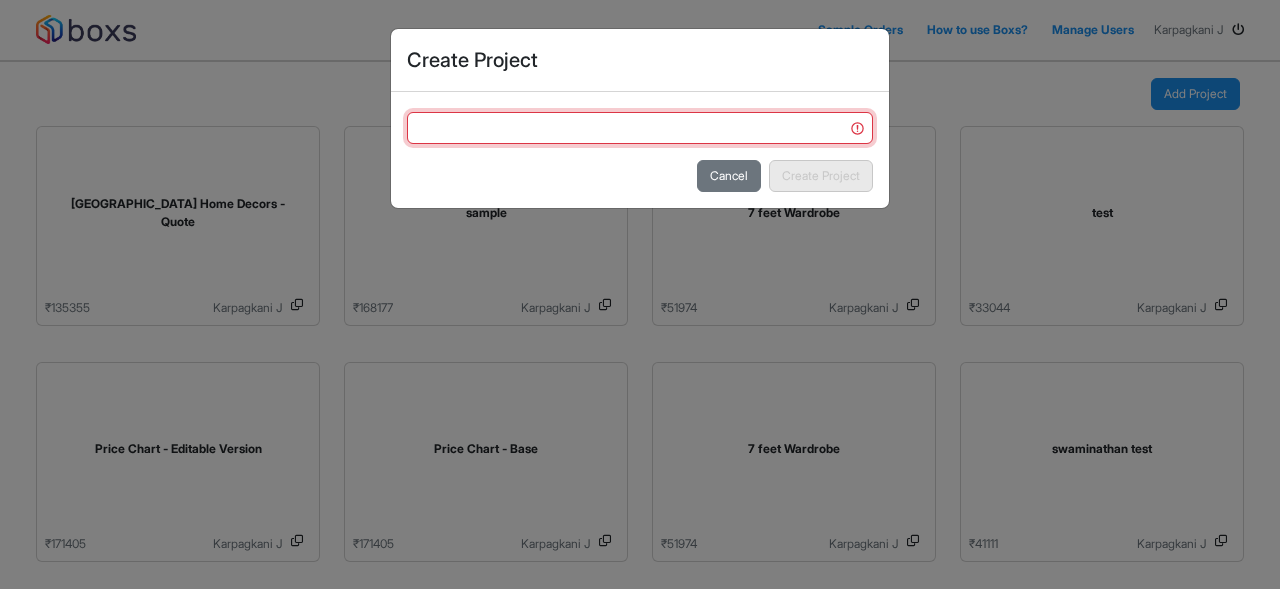 click at bounding box center (640, 128) 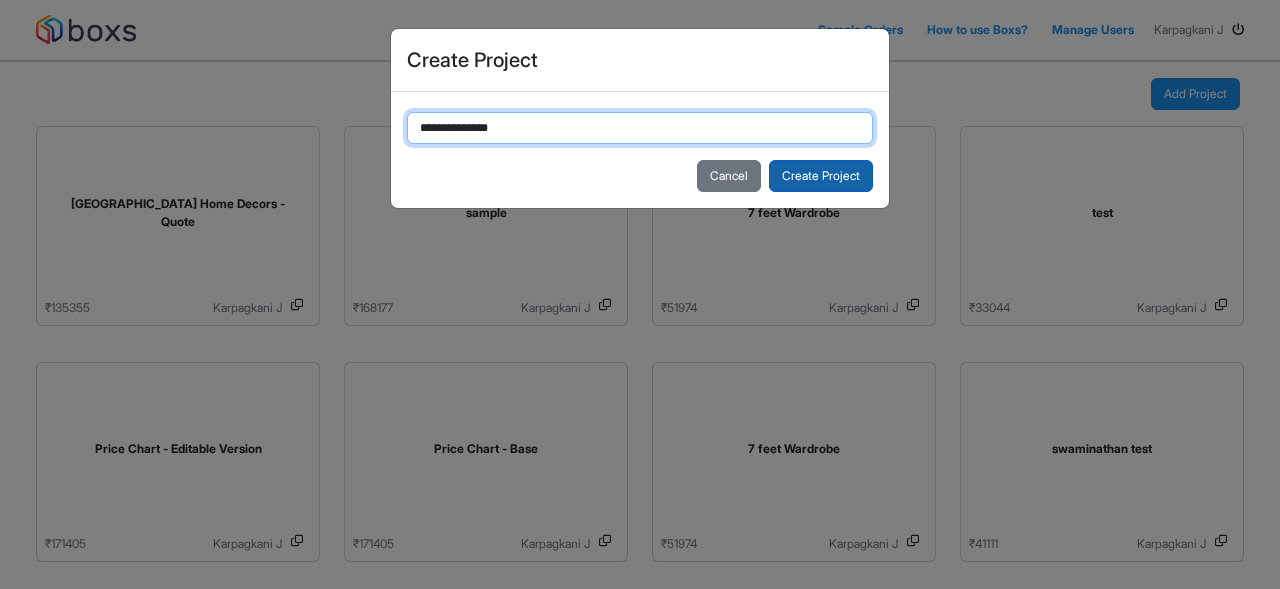 type on "**********" 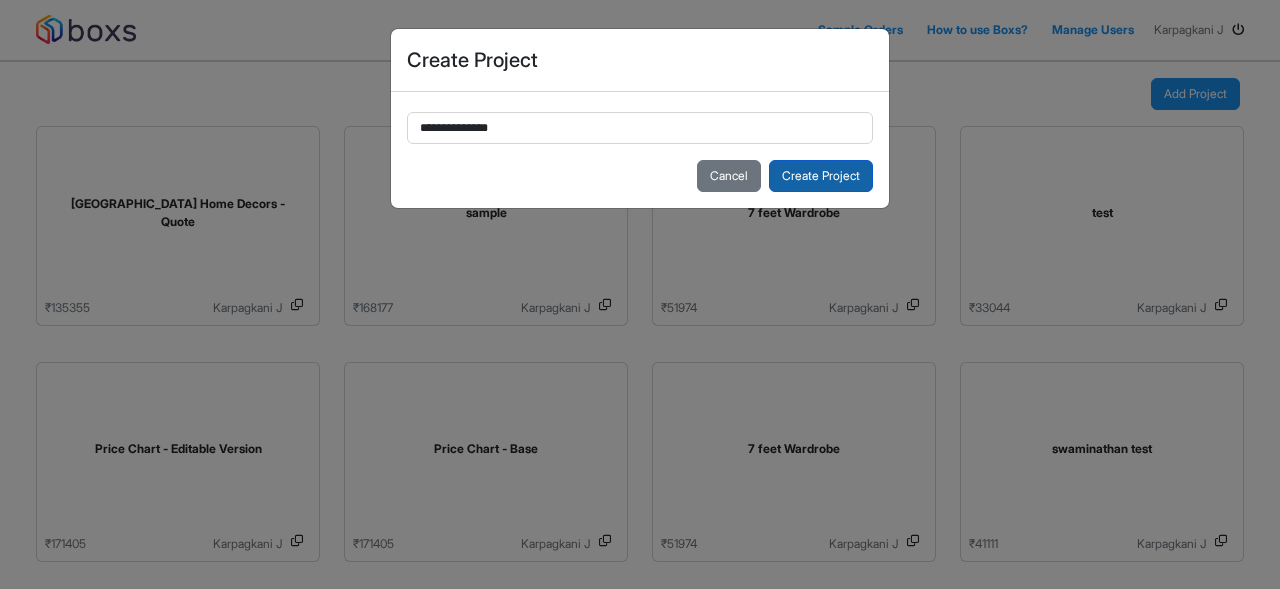 click on "Create Project" at bounding box center (821, 176) 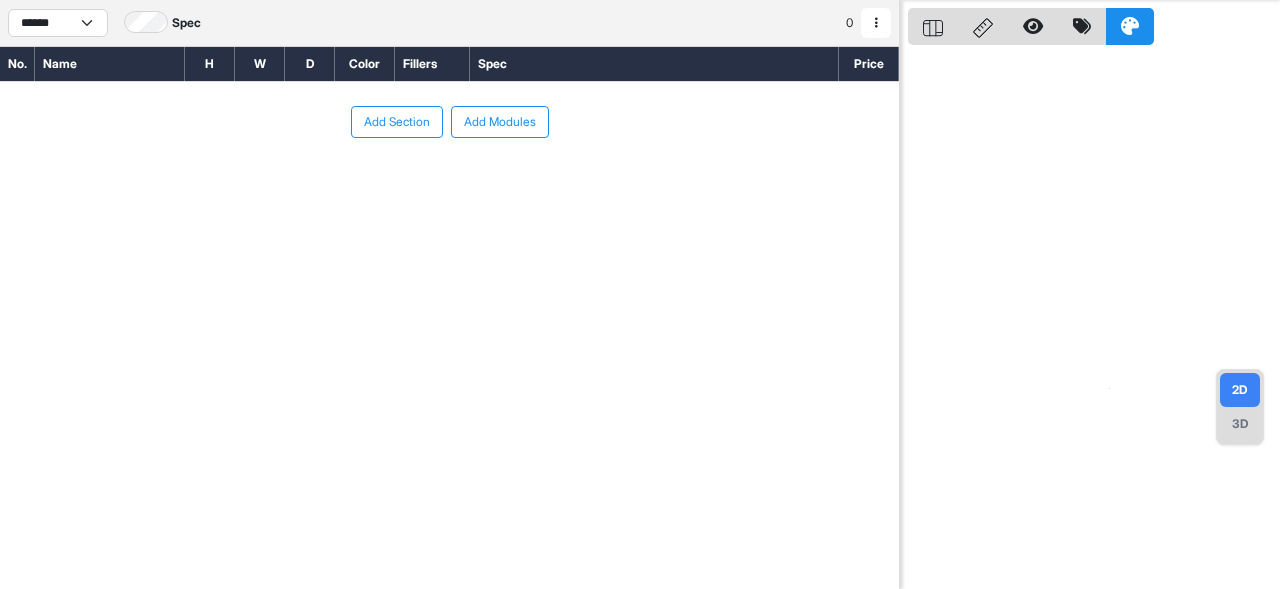 scroll, scrollTop: 0, scrollLeft: 0, axis: both 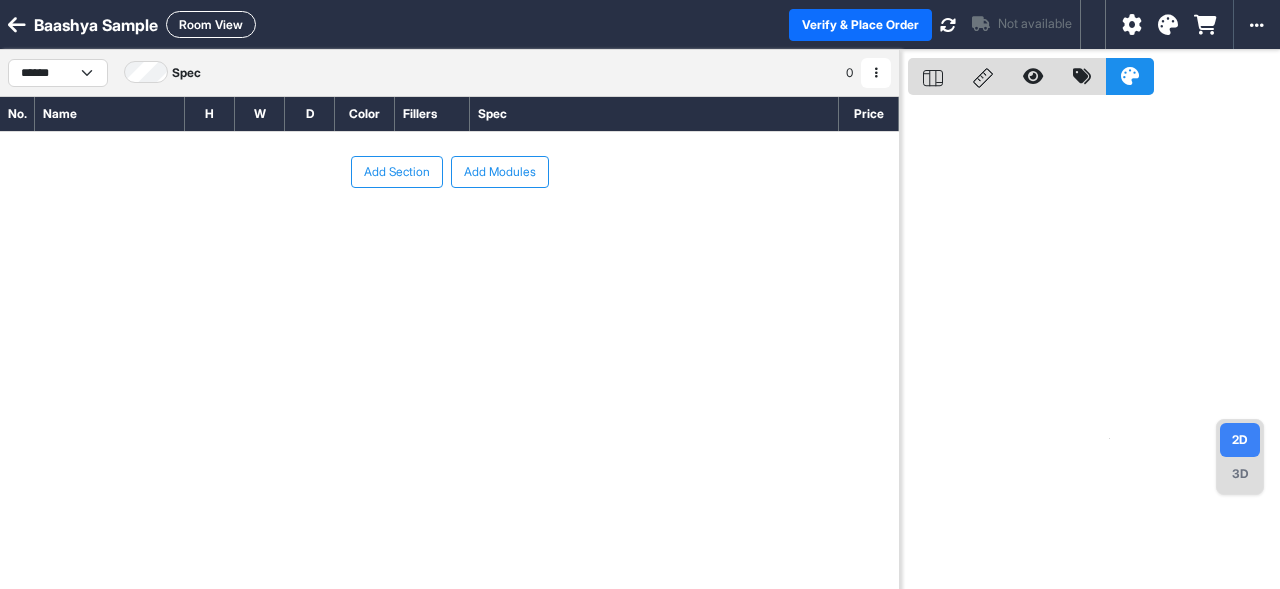 click on "Add Modules" at bounding box center [500, 172] 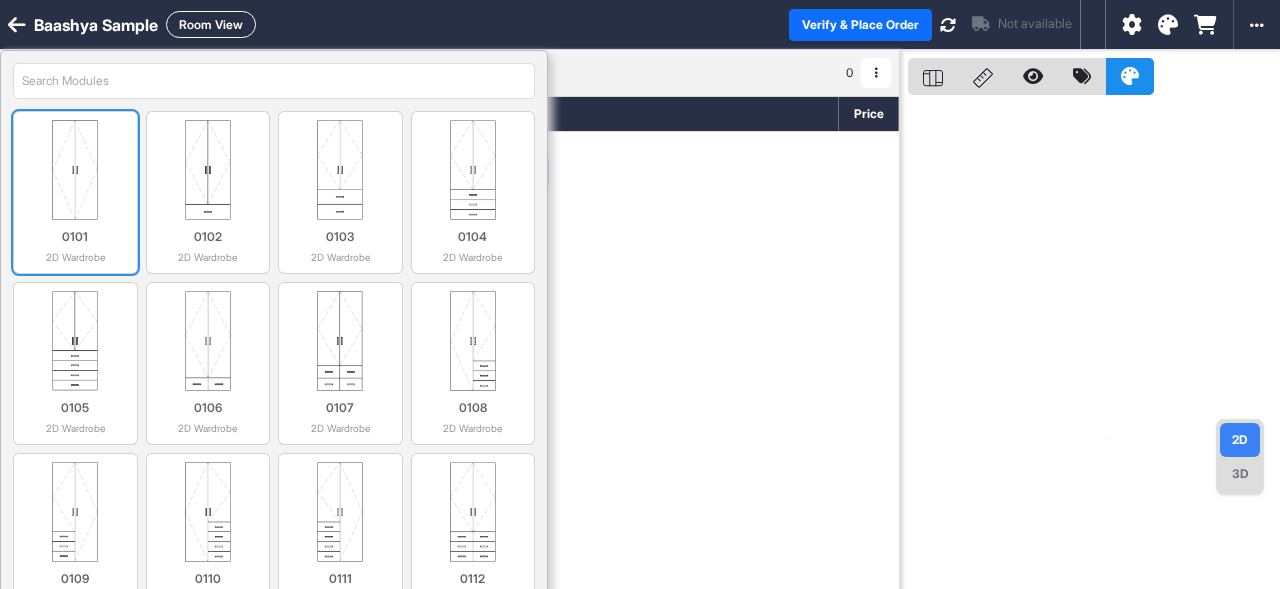 click at bounding box center (75, 170) 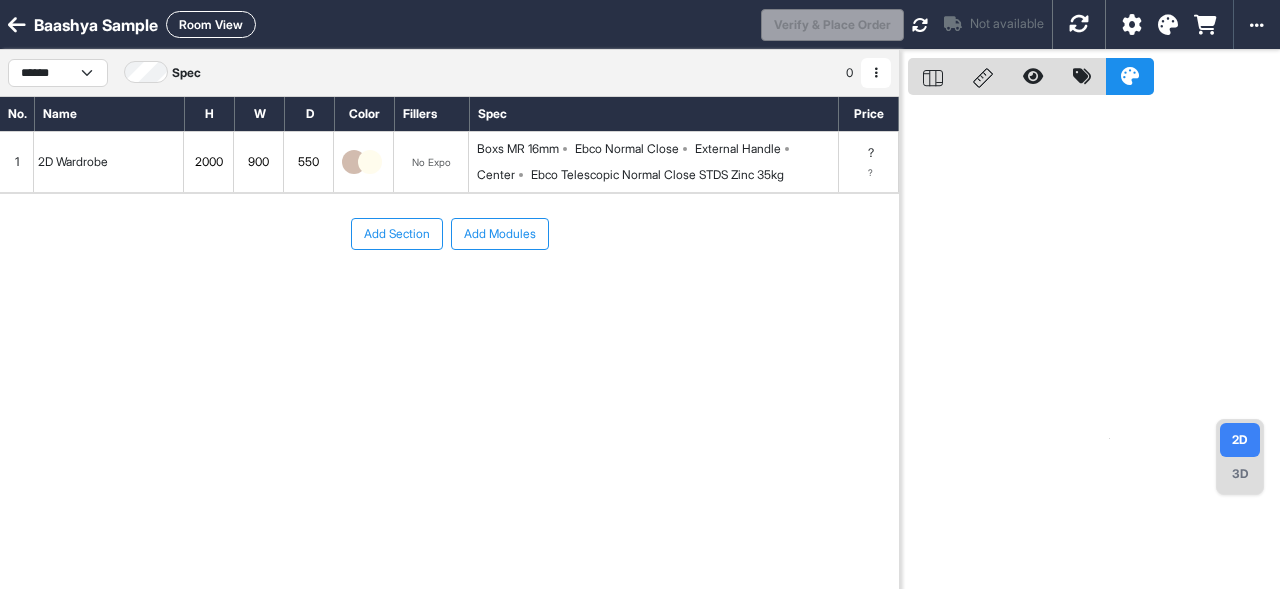 click on "1" at bounding box center [17, 162] 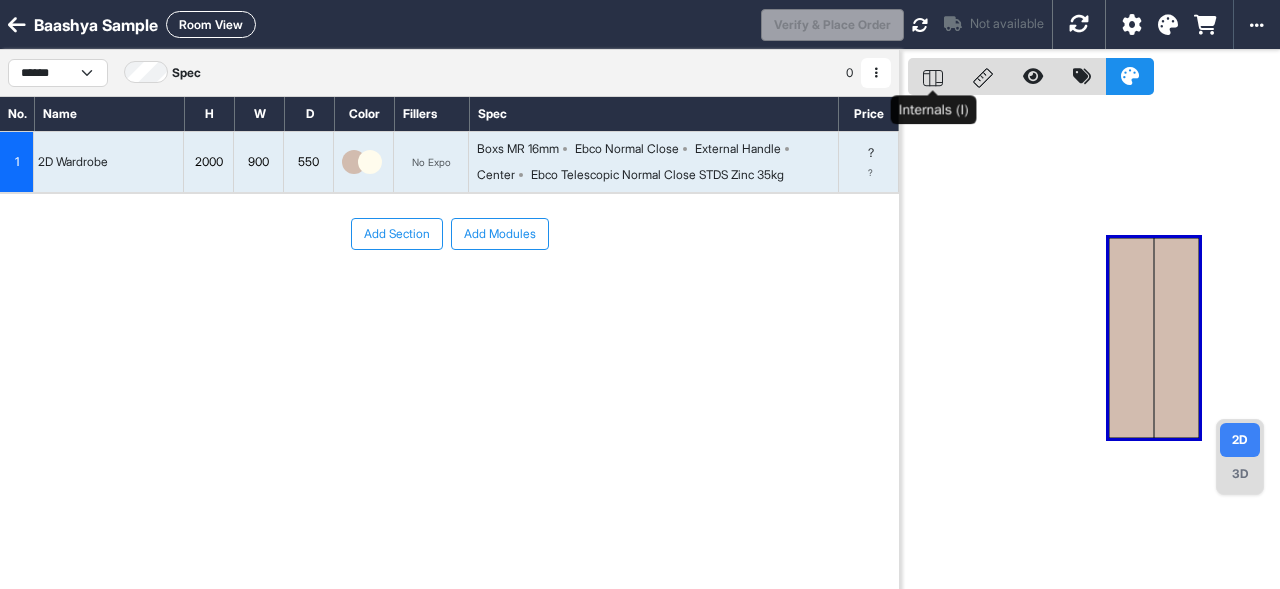 click 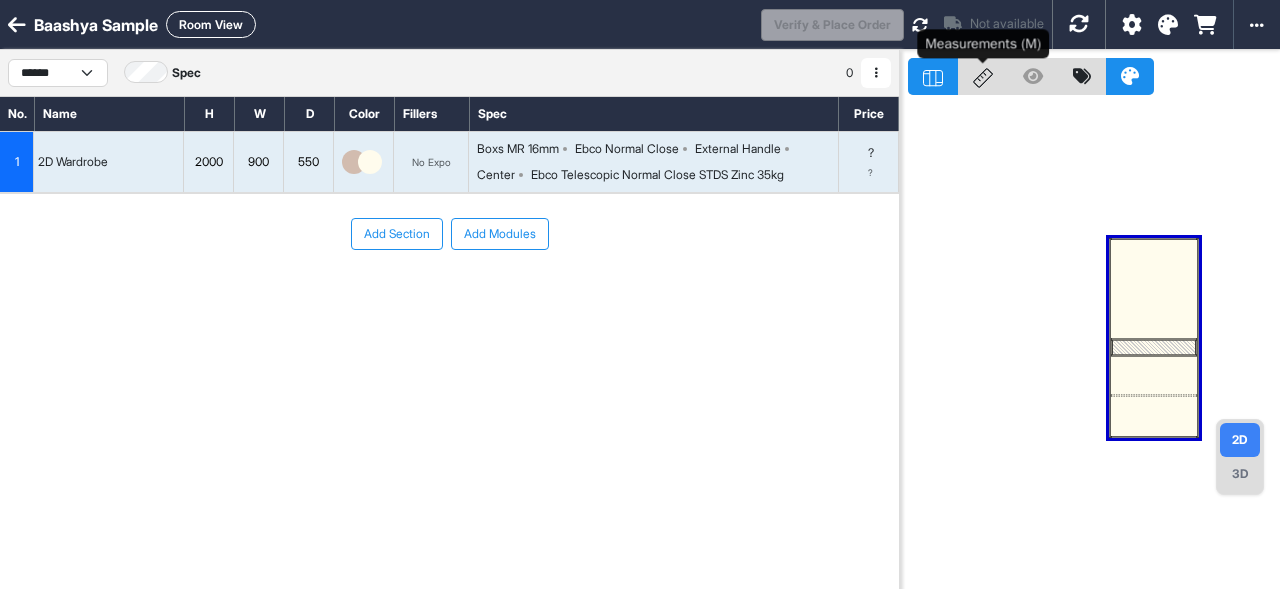 click 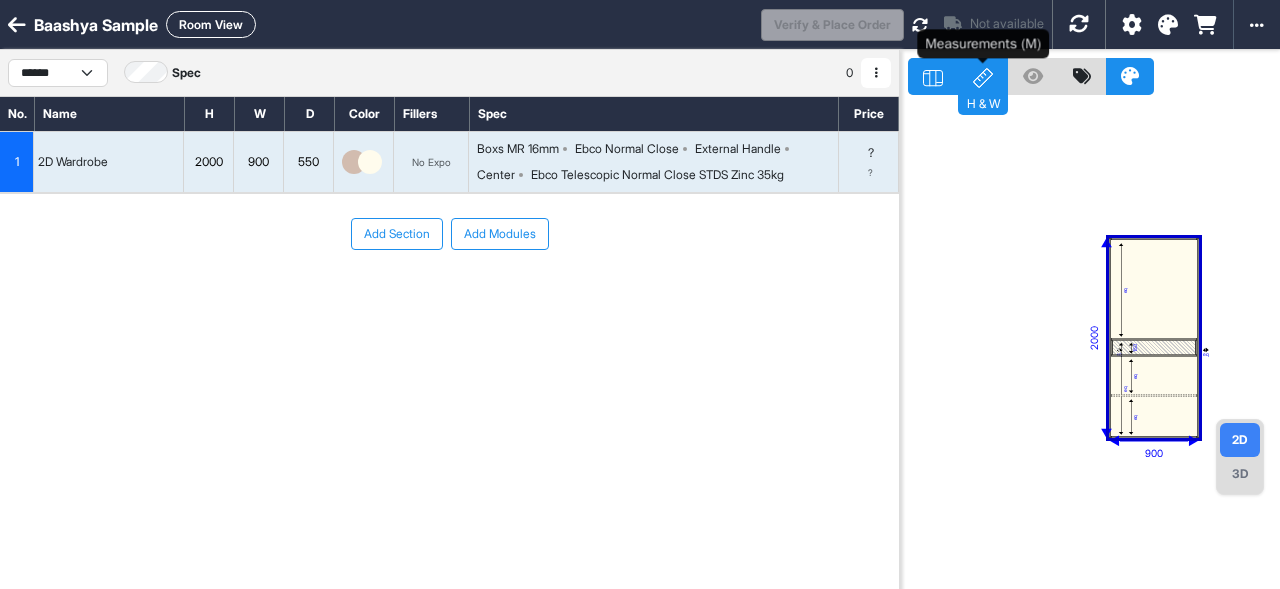 click 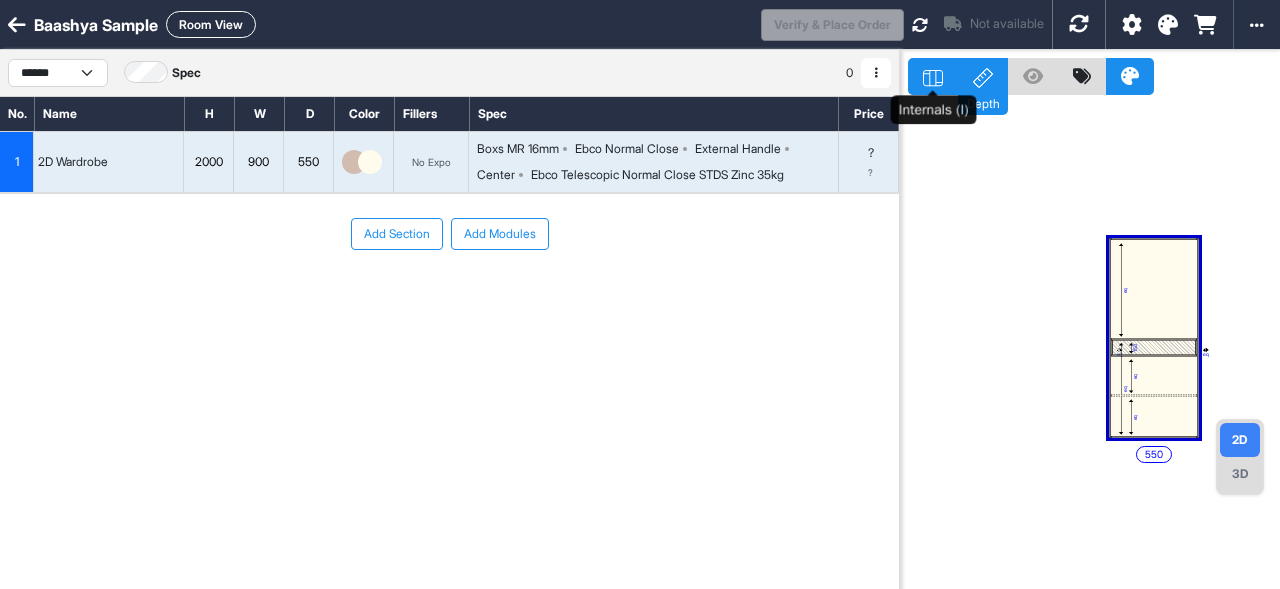 click 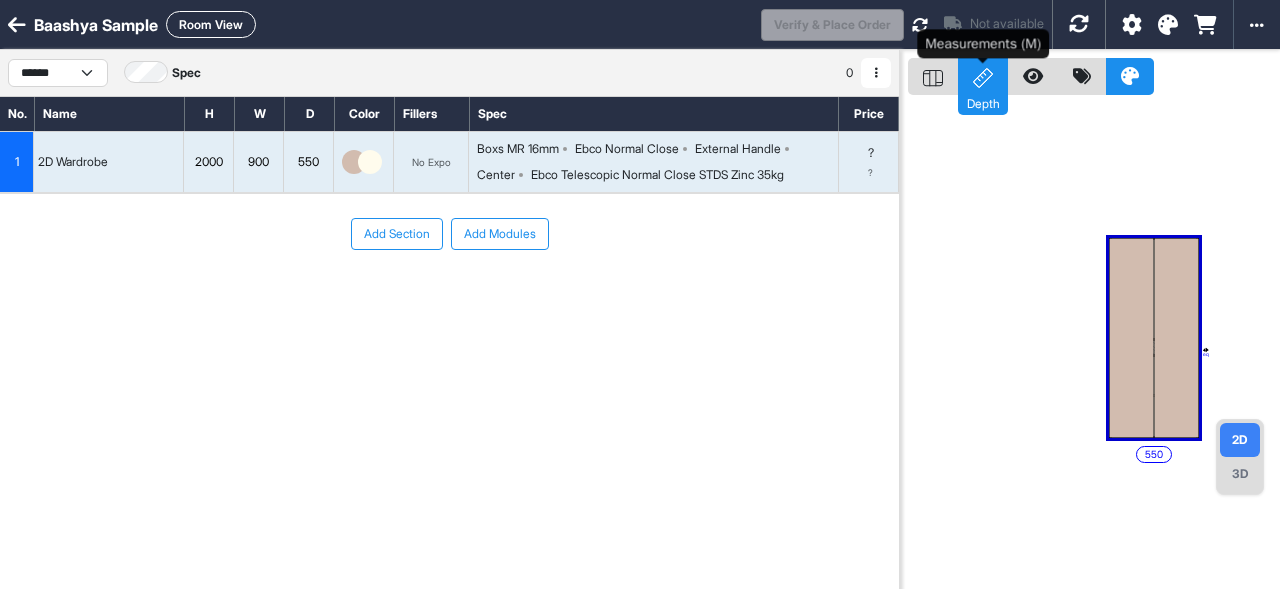 click 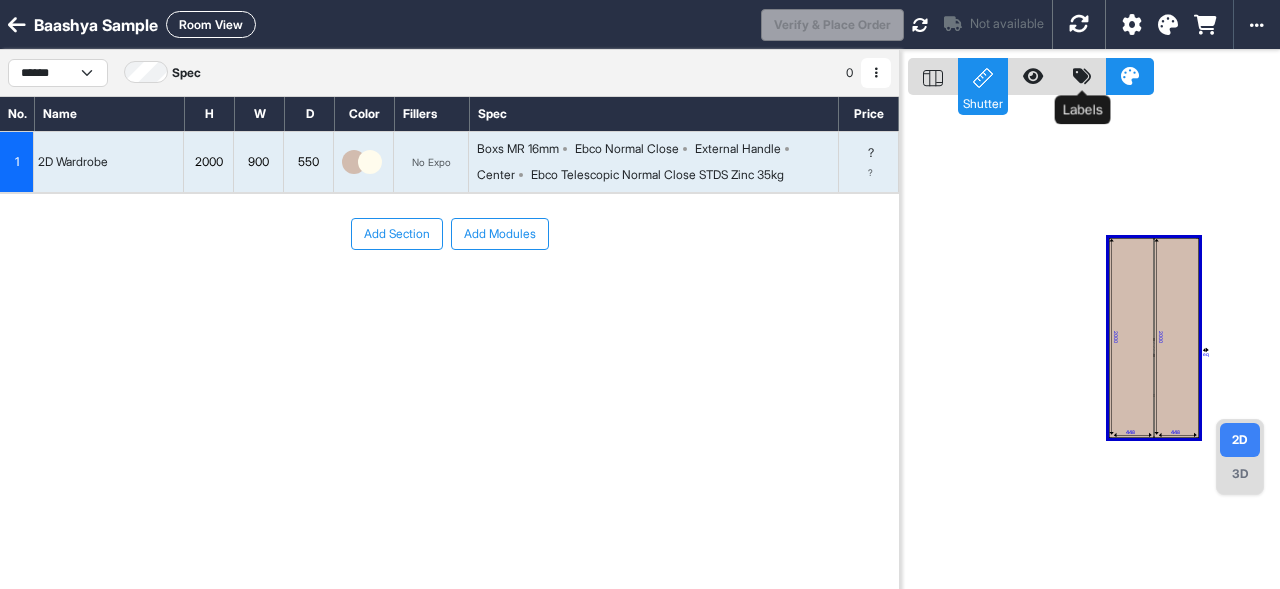 click at bounding box center [1082, 76] 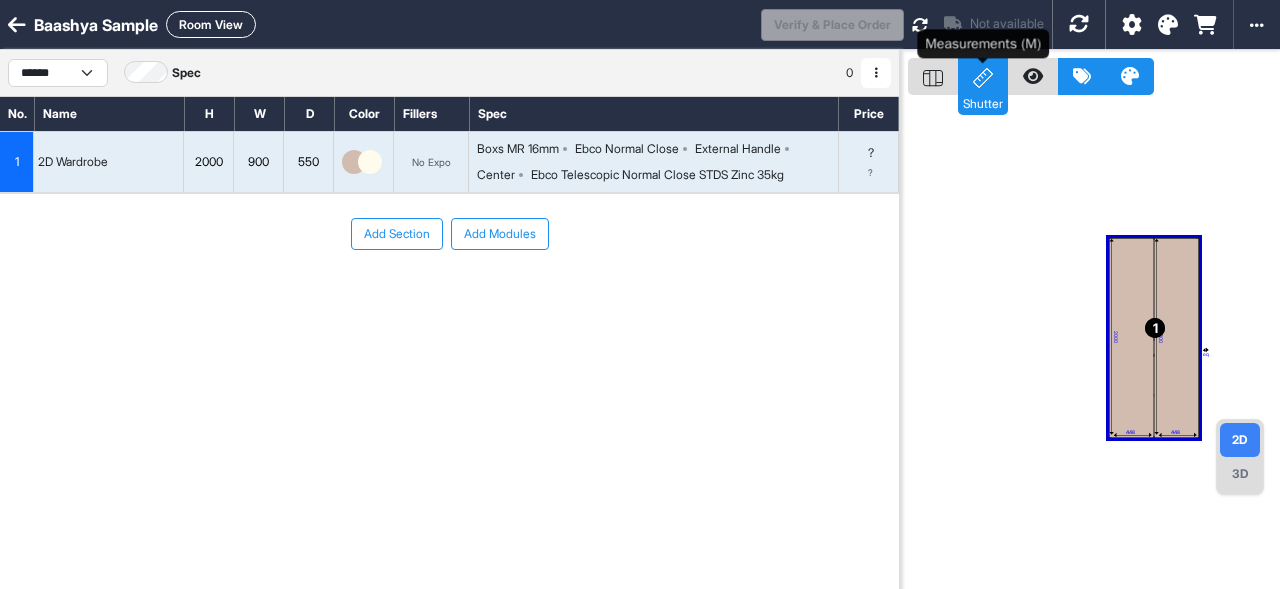 click on "Shutter" at bounding box center [983, 76] 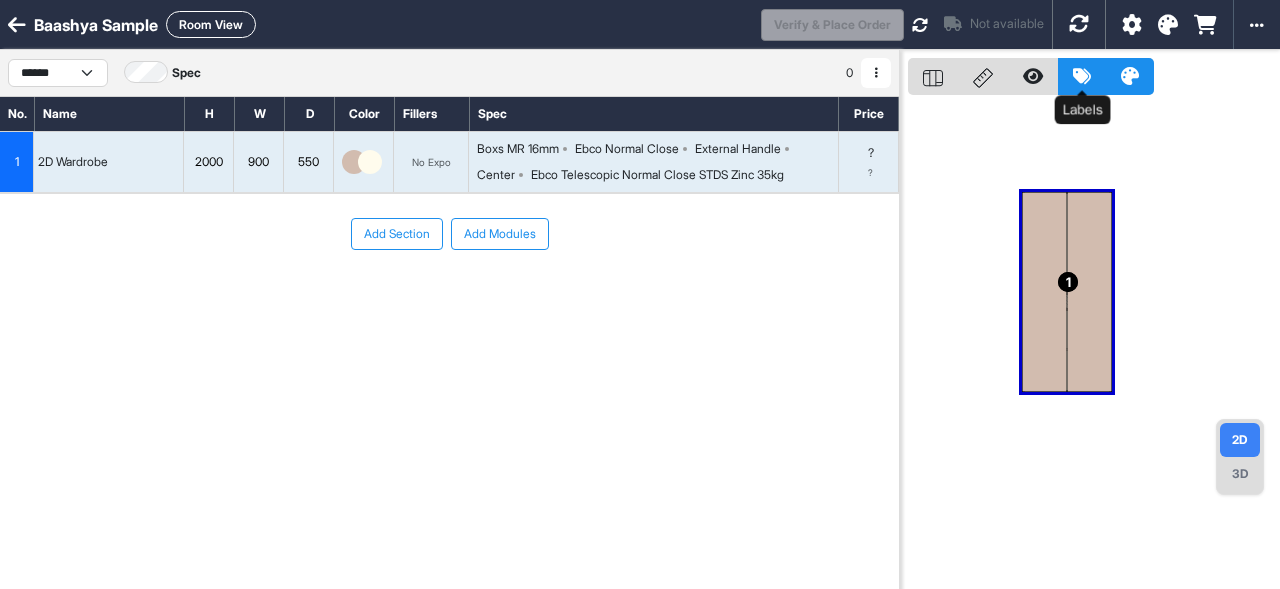 click at bounding box center [1082, 76] 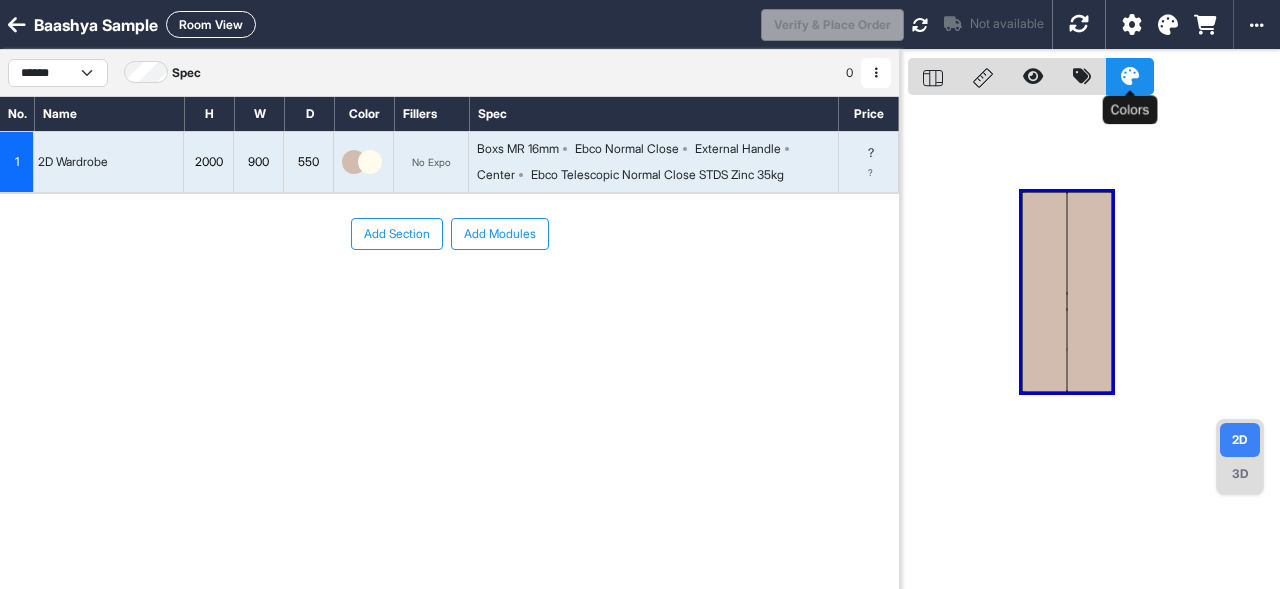click at bounding box center (1130, 76) 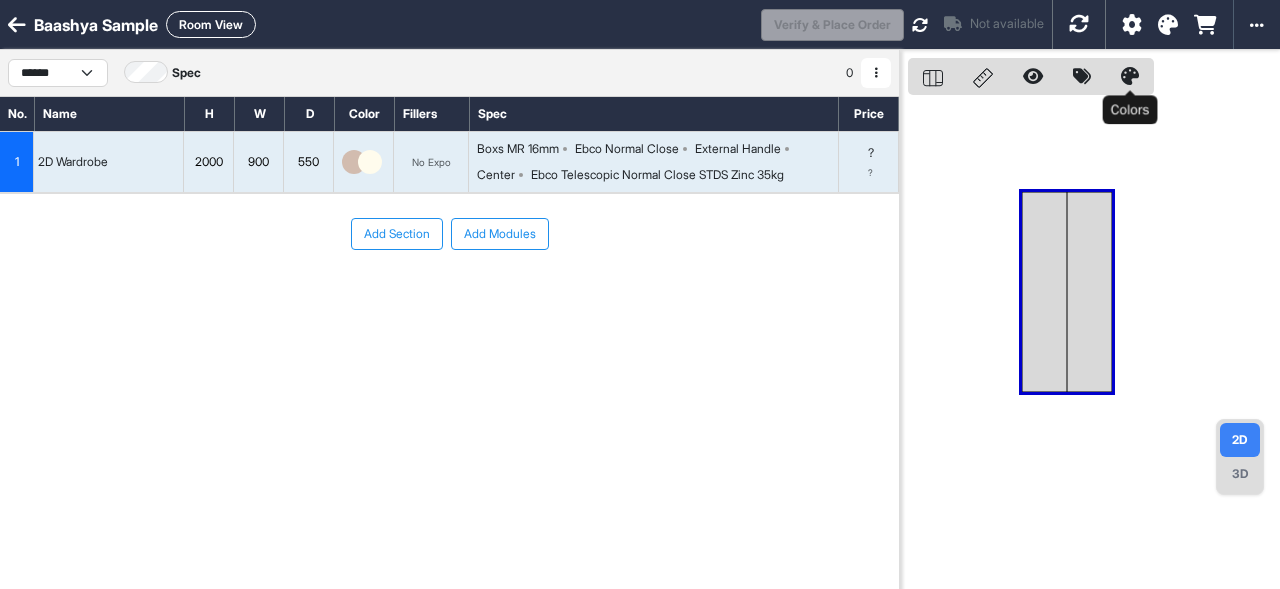 click at bounding box center (1130, 76) 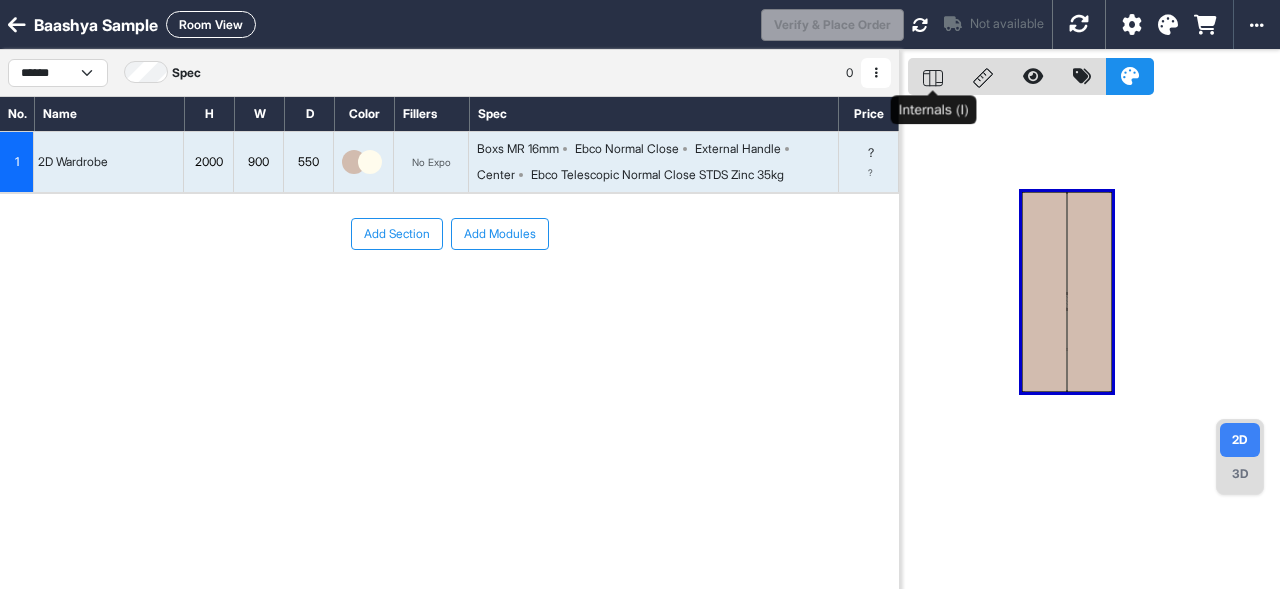click 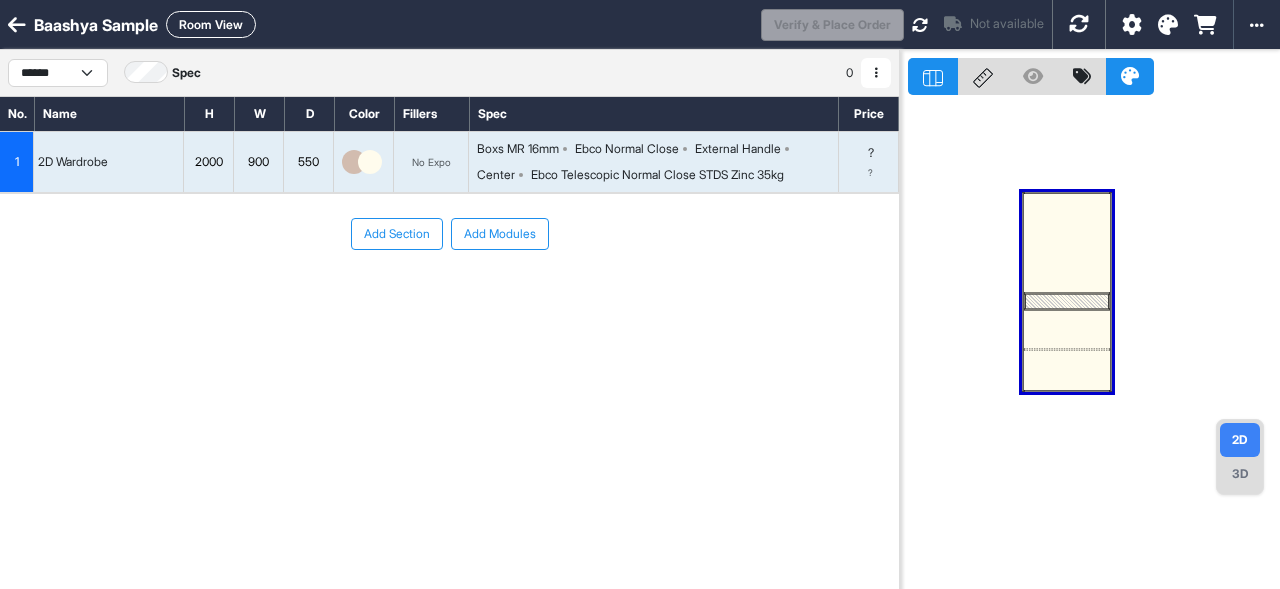 click at bounding box center (1067, 243) 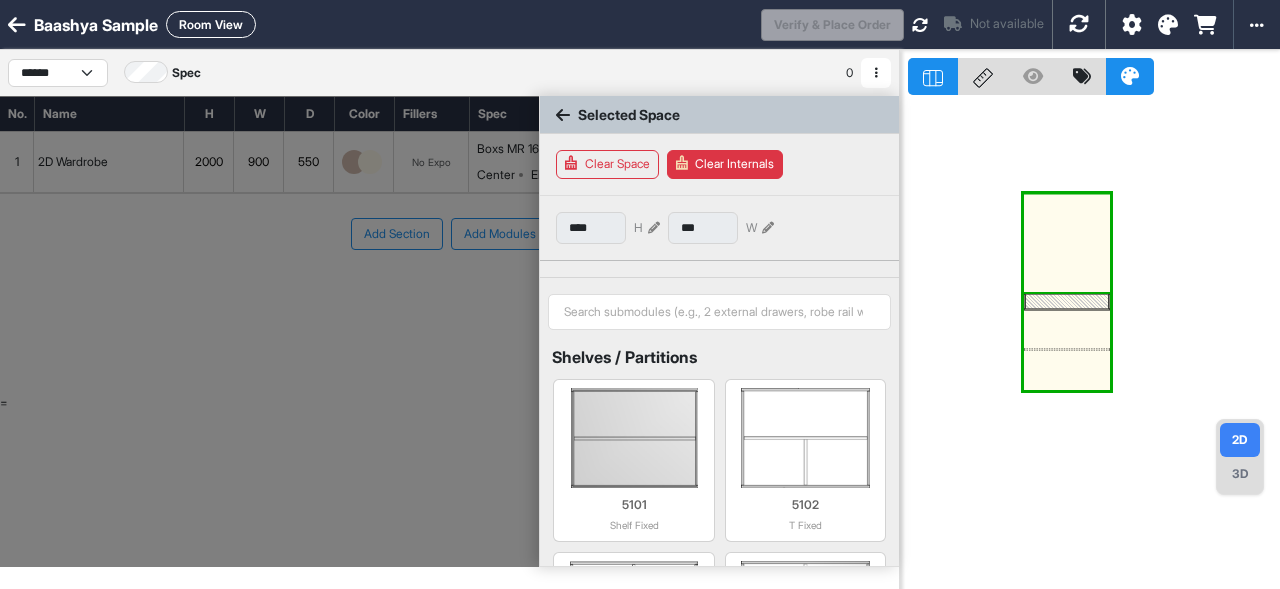 click at bounding box center [1067, 243] 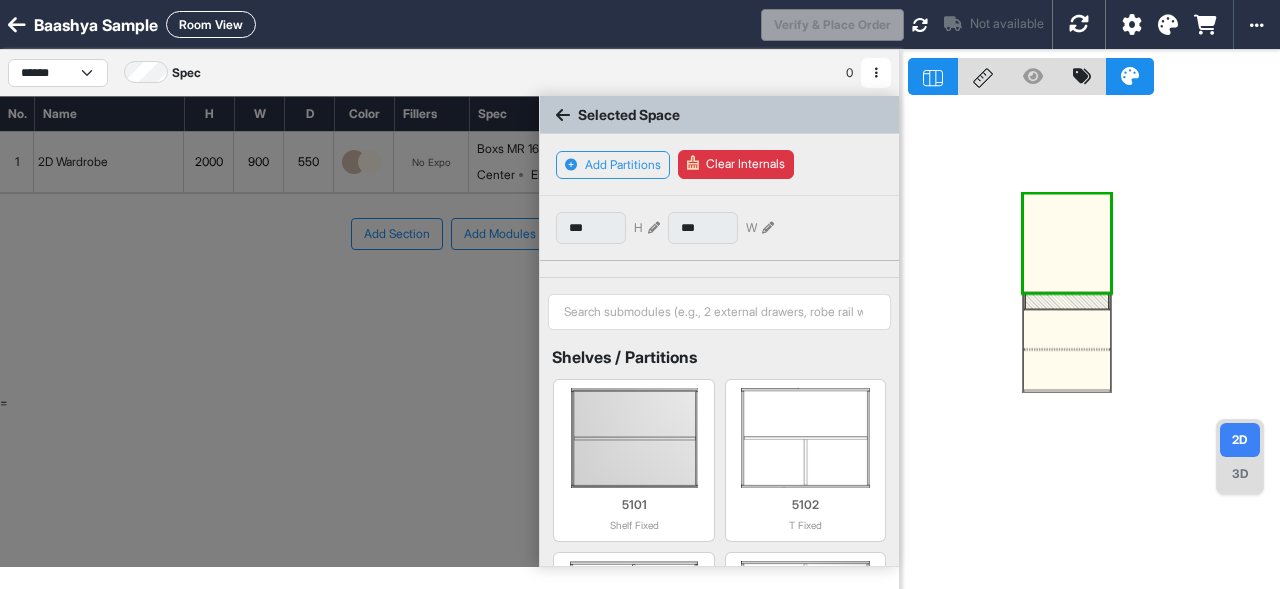 click at bounding box center (1067, 329) 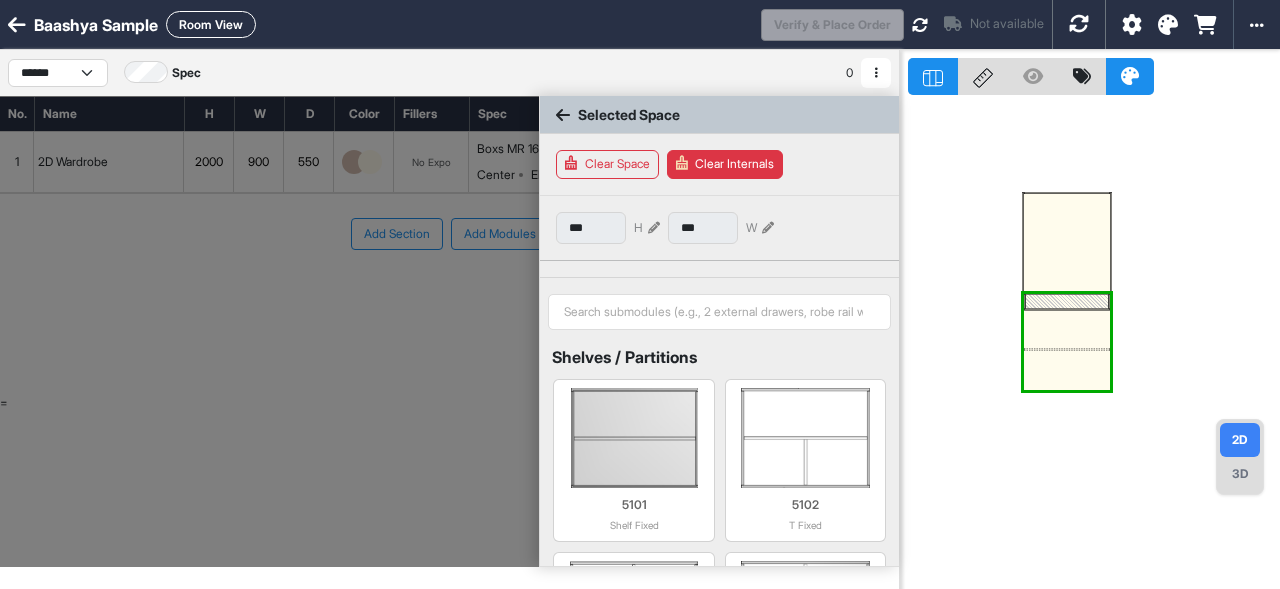 click at bounding box center (1067, 329) 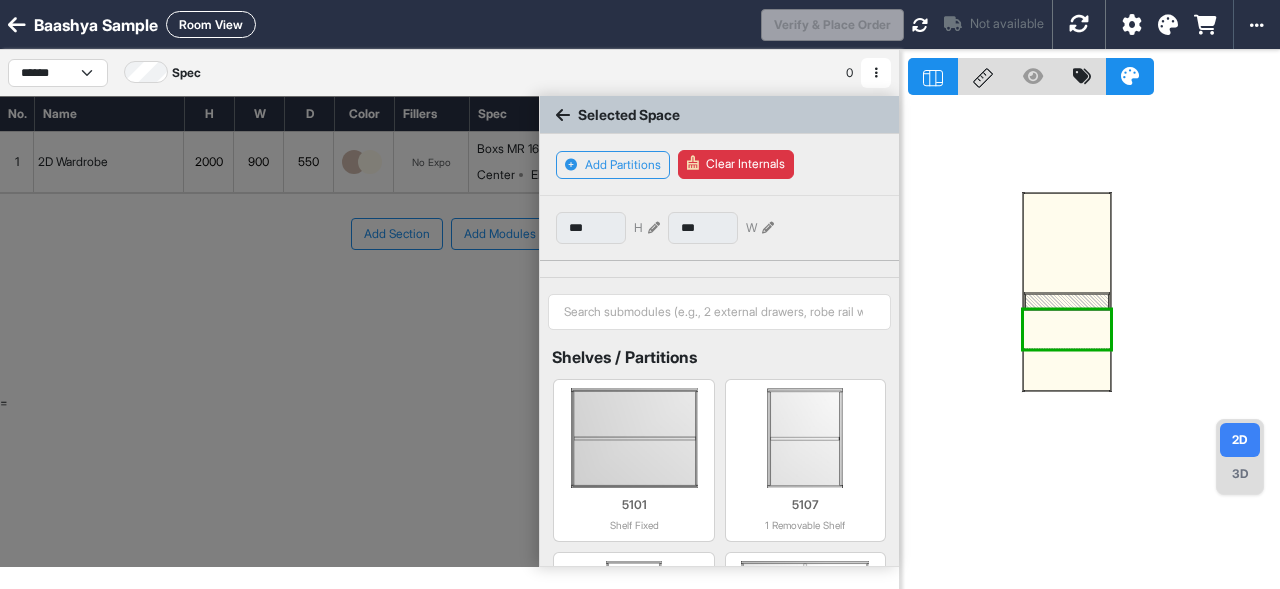 click at bounding box center [1067, 370] 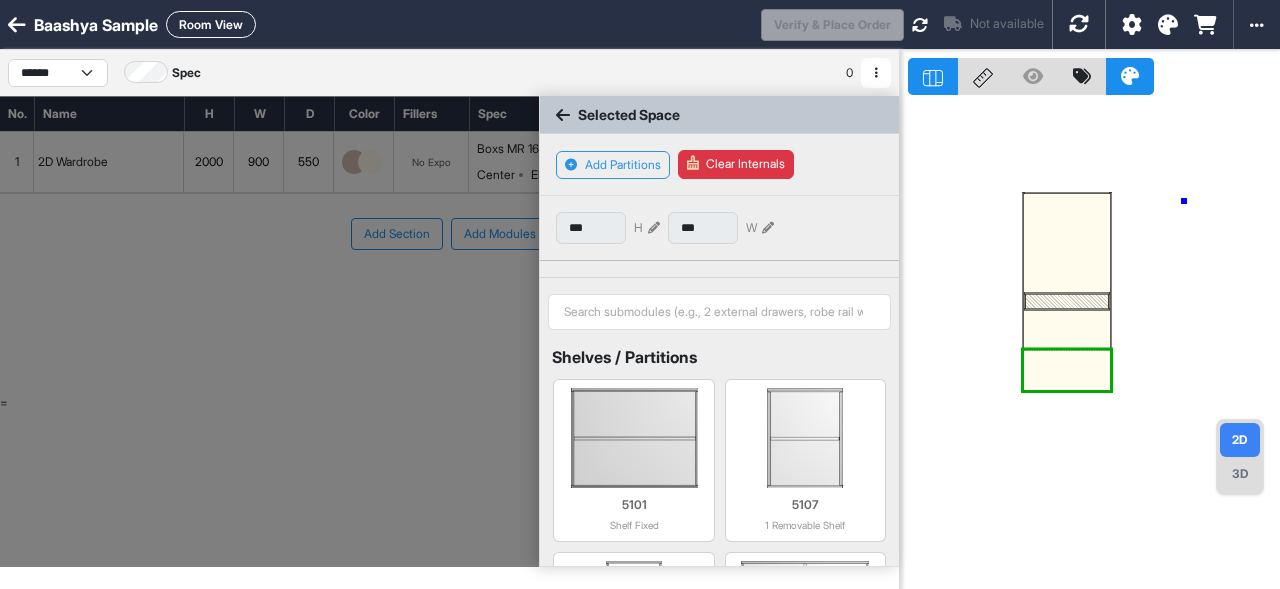 click at bounding box center (1094, 344) 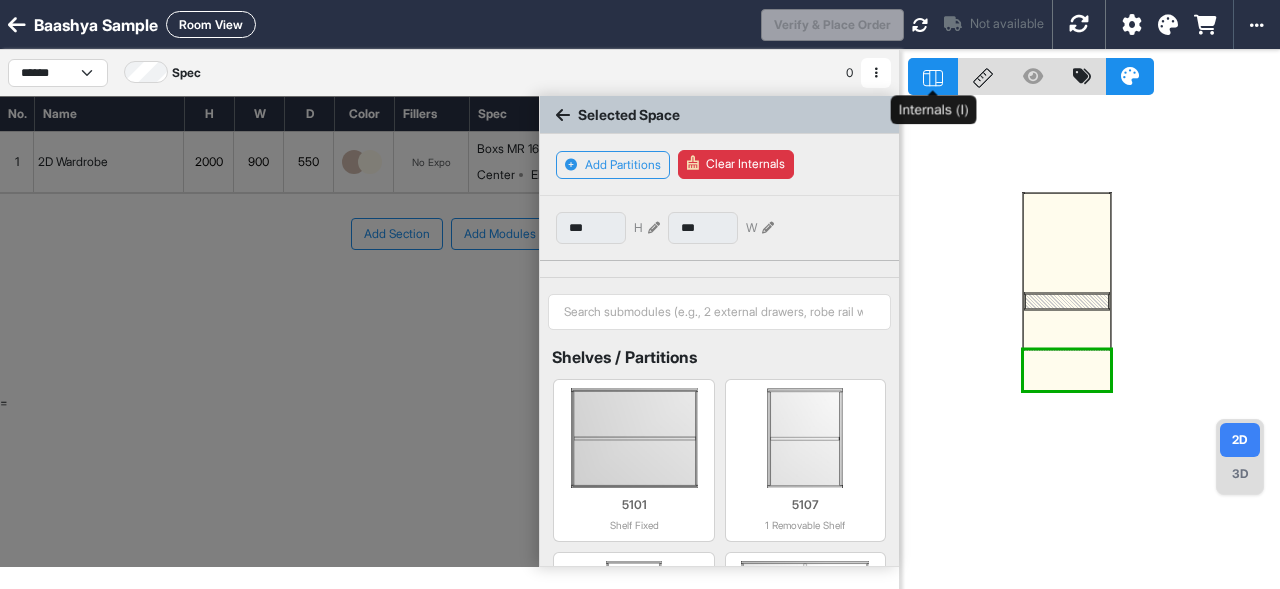click at bounding box center [933, 76] 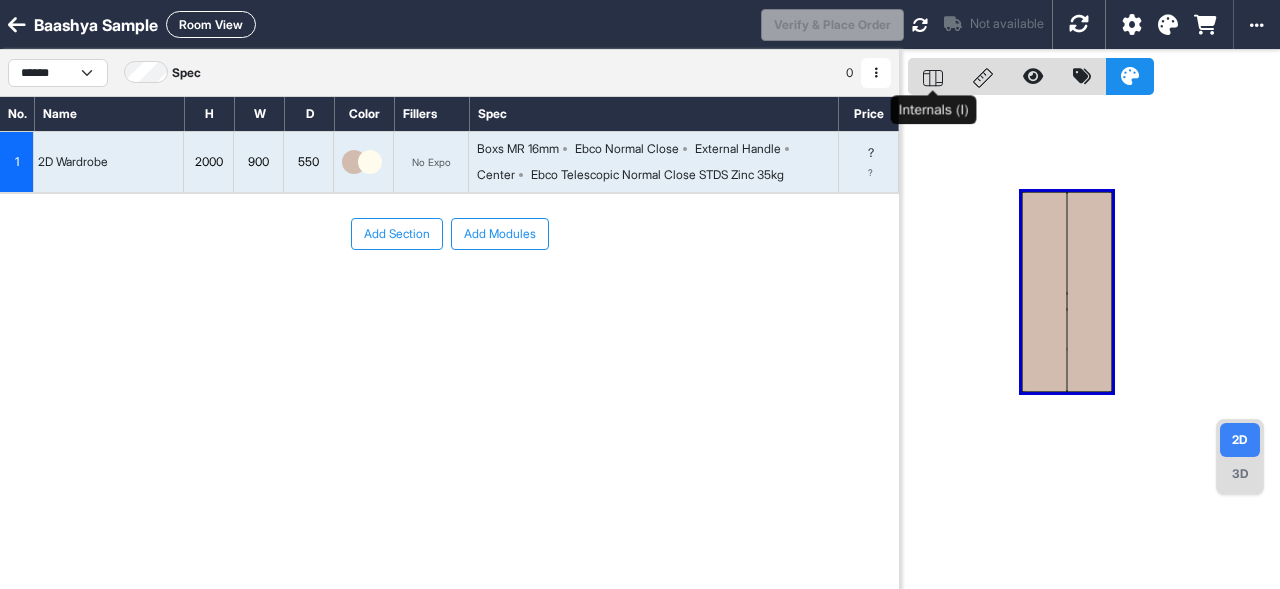 click at bounding box center (933, 76) 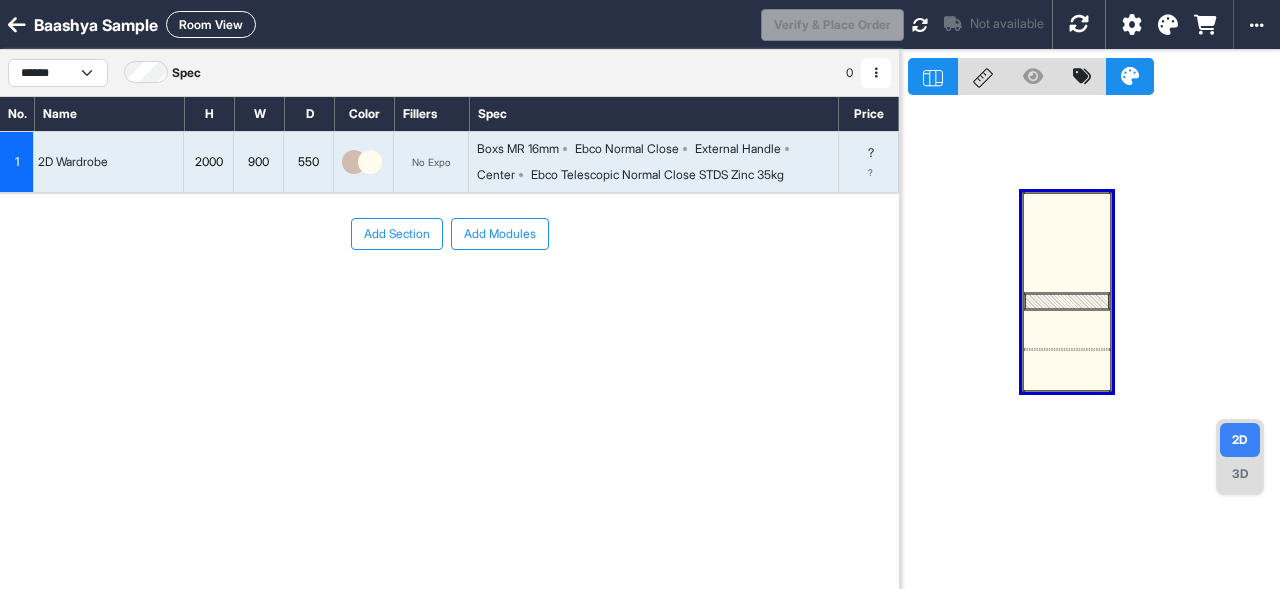 click at bounding box center [1067, 243] 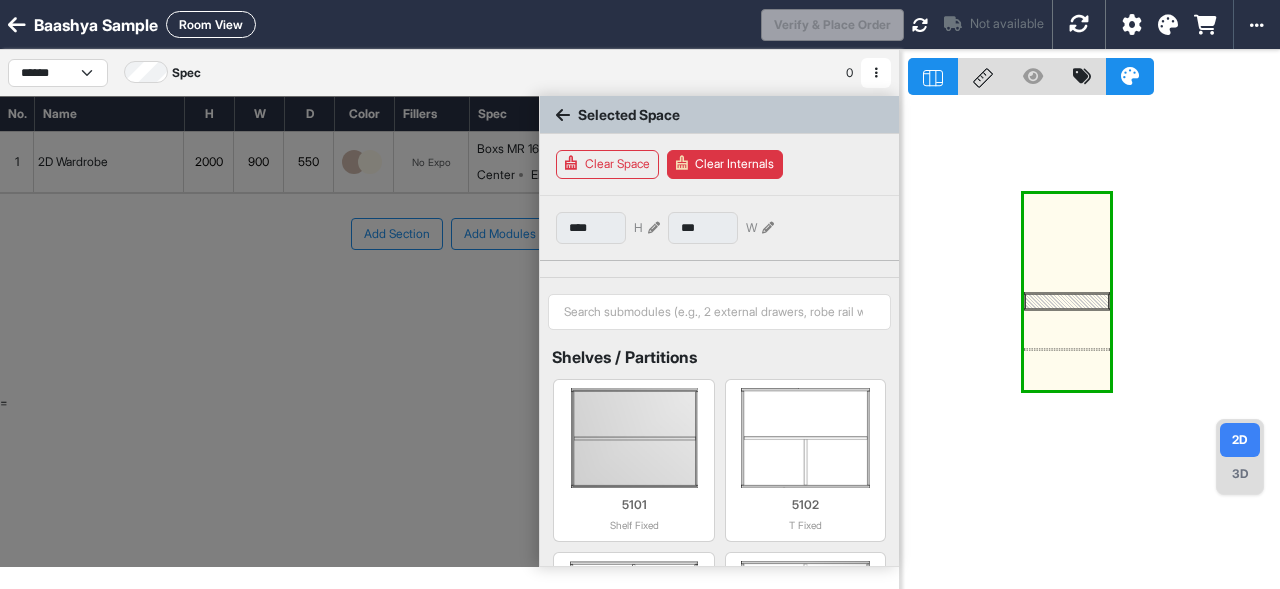 click on "Clear Space" at bounding box center (607, 164) 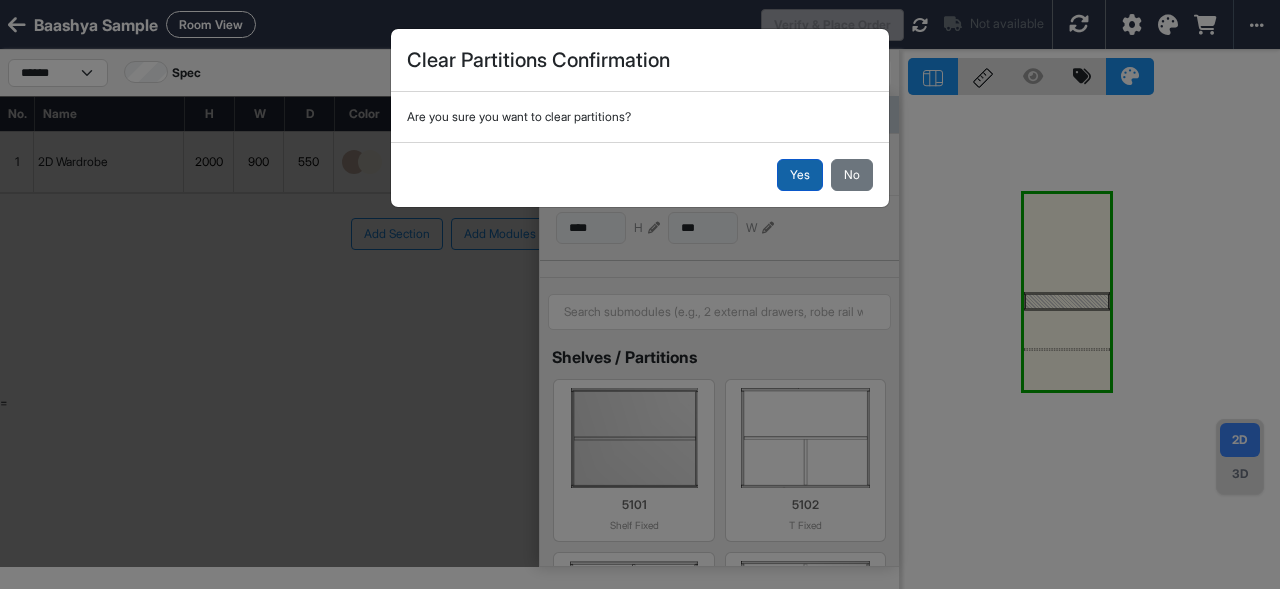 click on "Yes" at bounding box center (800, 175) 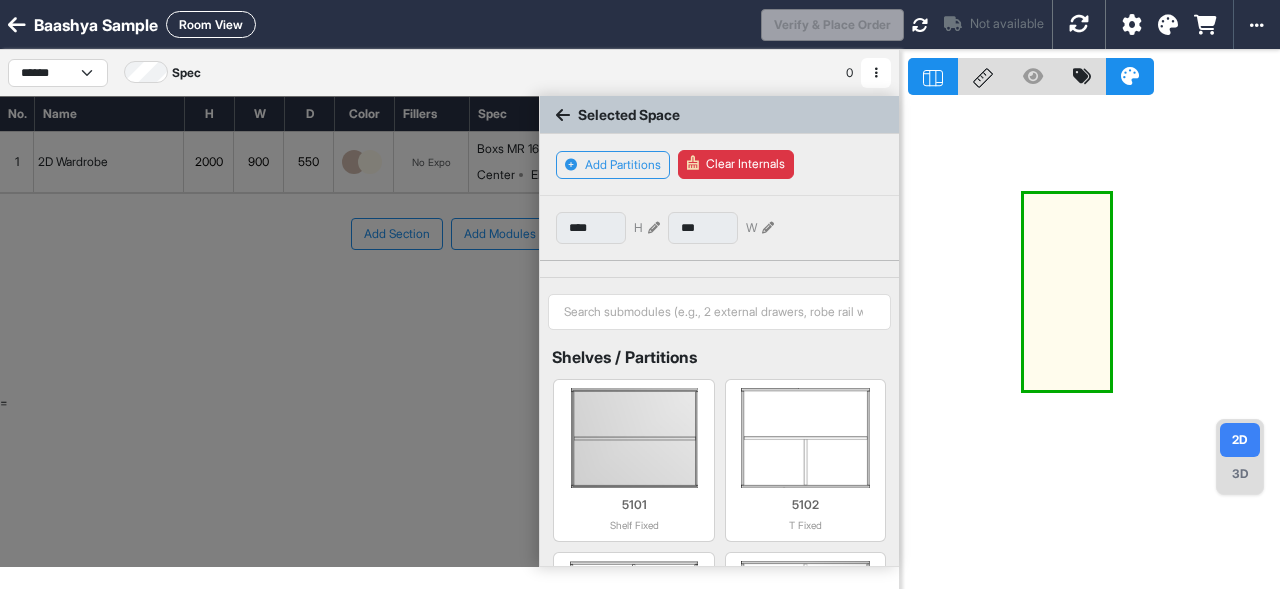 click at bounding box center [1067, 292] 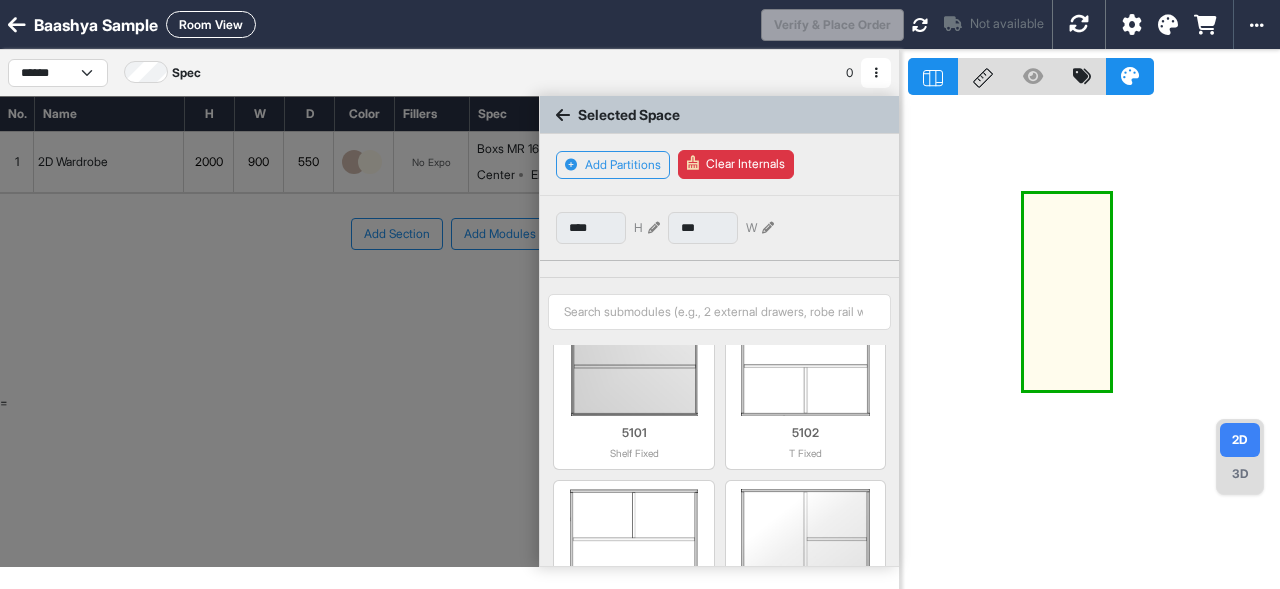 scroll, scrollTop: 0, scrollLeft: 0, axis: both 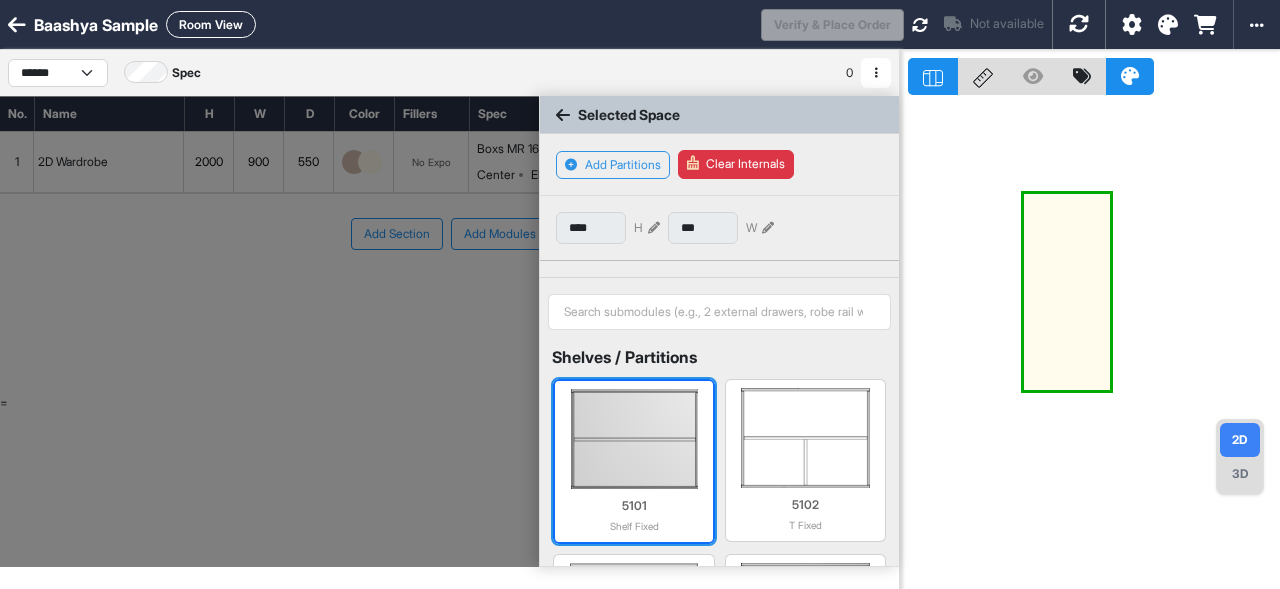 click at bounding box center (633, 439) 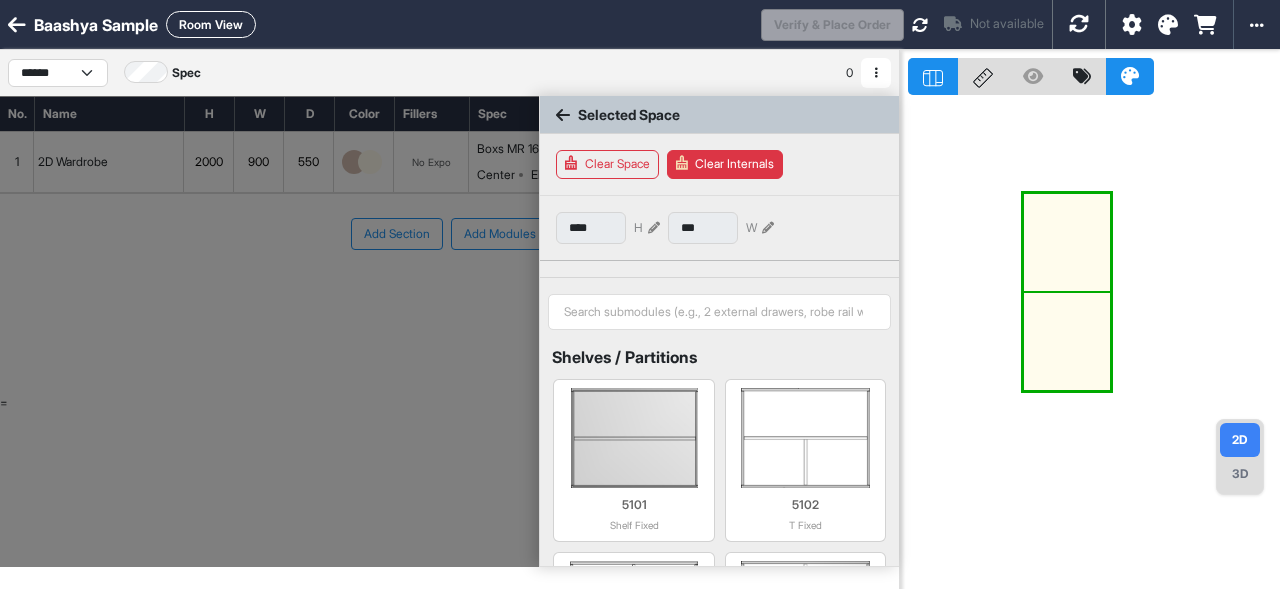 click at bounding box center [1067, 341] 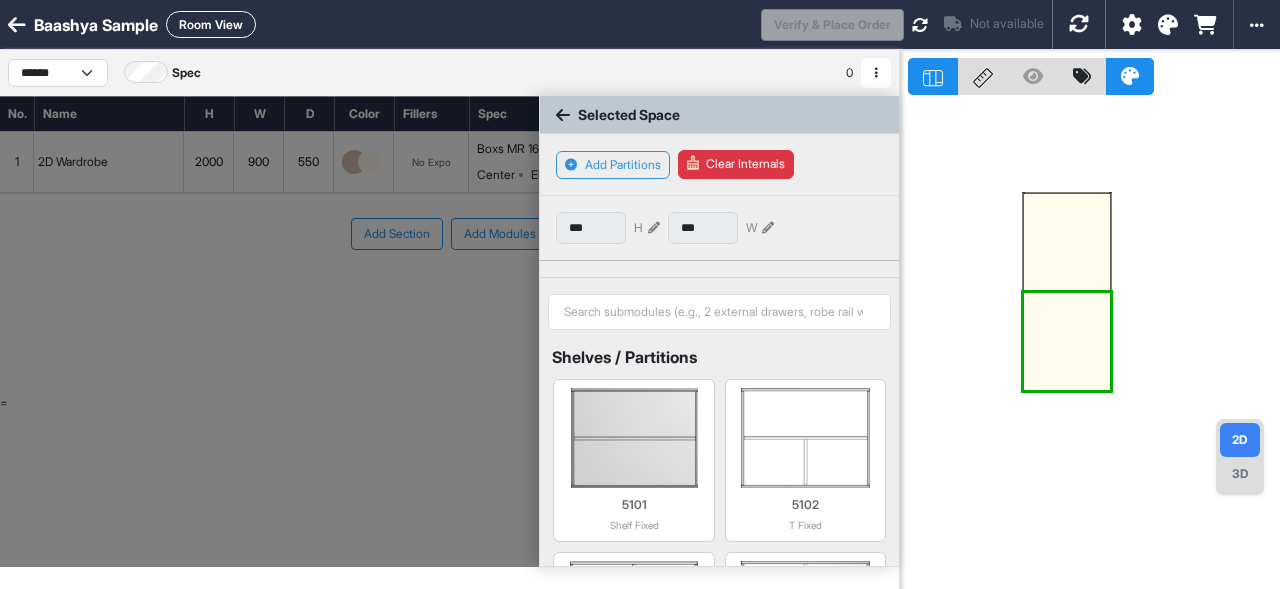 click at bounding box center (1067, 341) 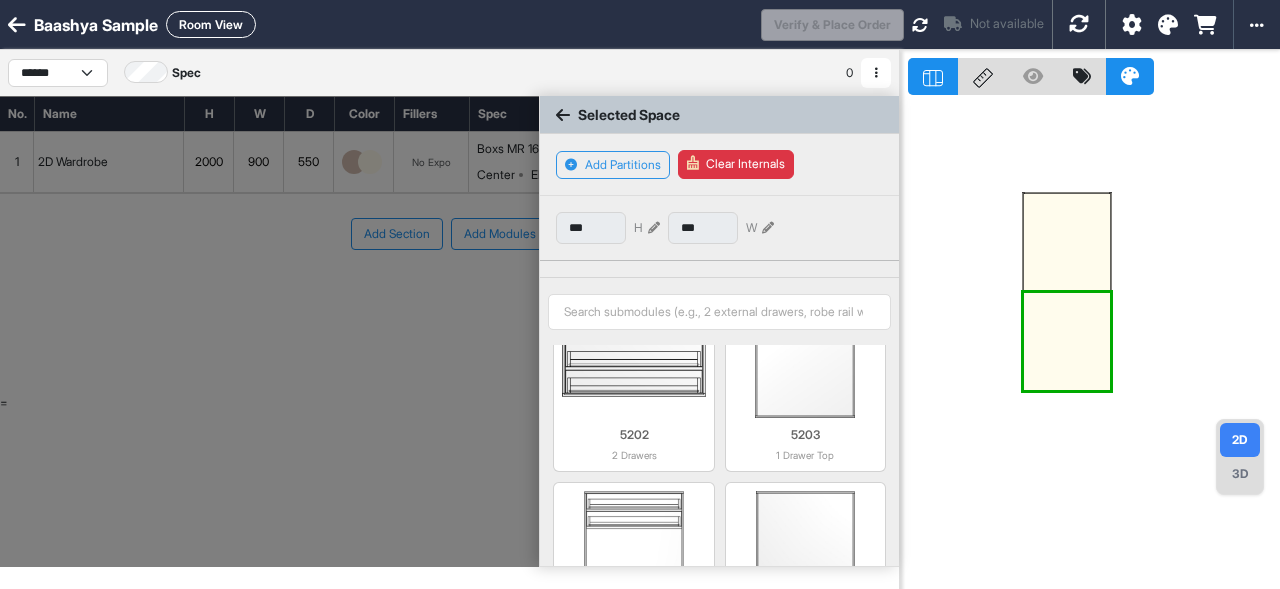scroll, scrollTop: 1492, scrollLeft: 0, axis: vertical 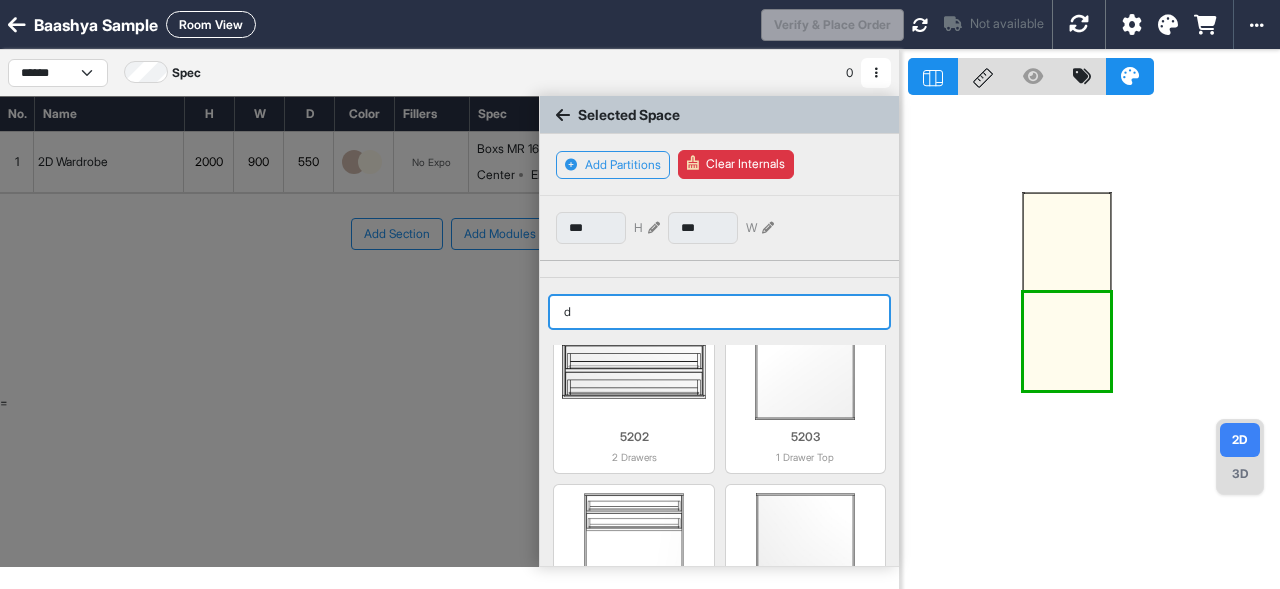 click on "d" at bounding box center [719, 312] 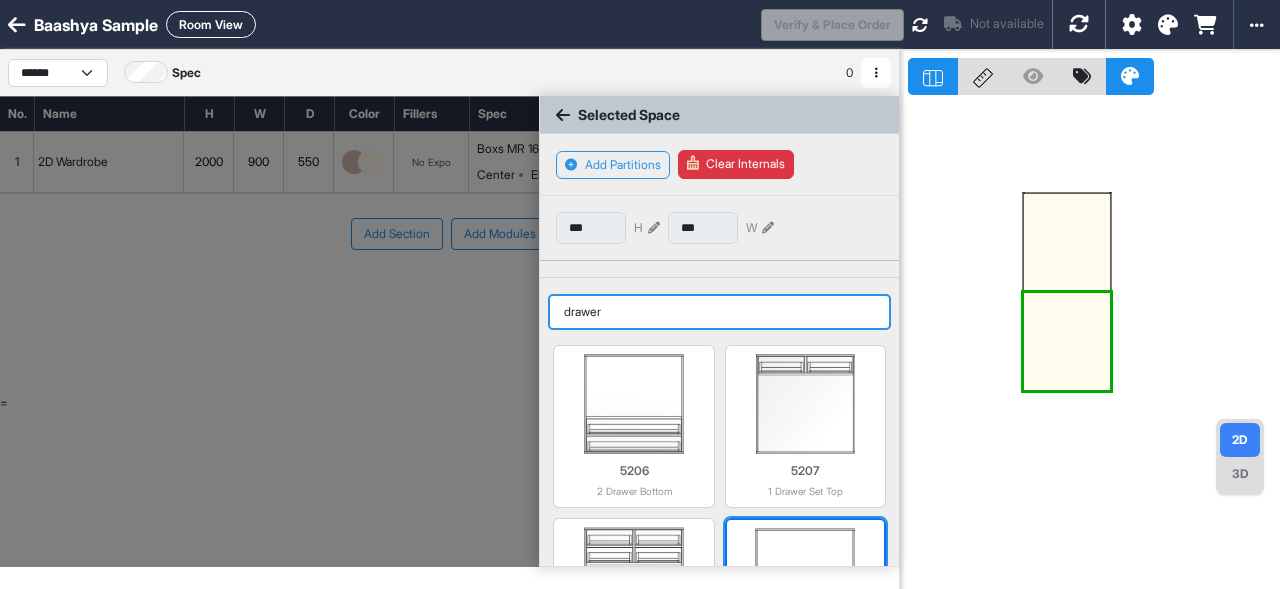 scroll, scrollTop: 378, scrollLeft: 0, axis: vertical 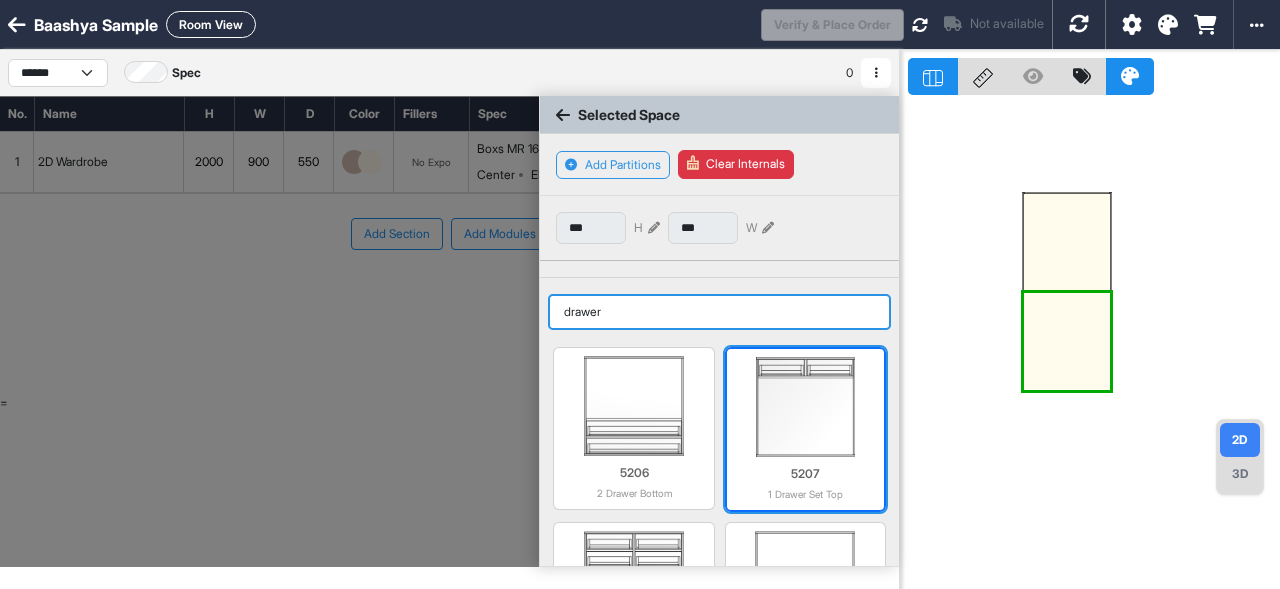 type on "drawer" 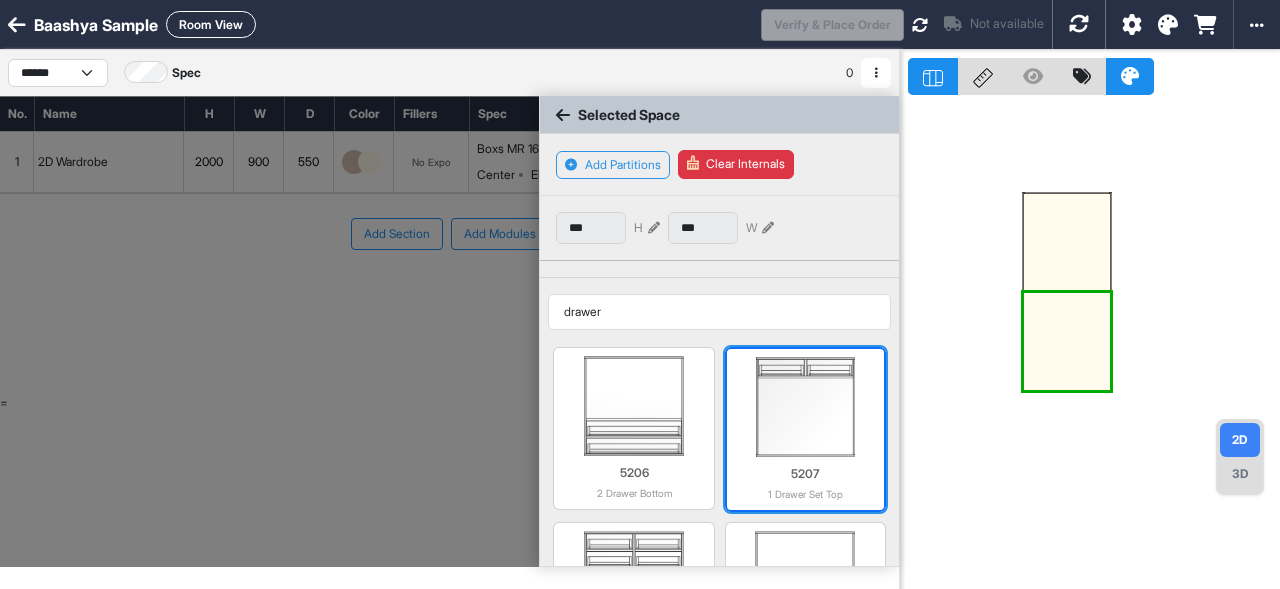 click at bounding box center [805, 407] 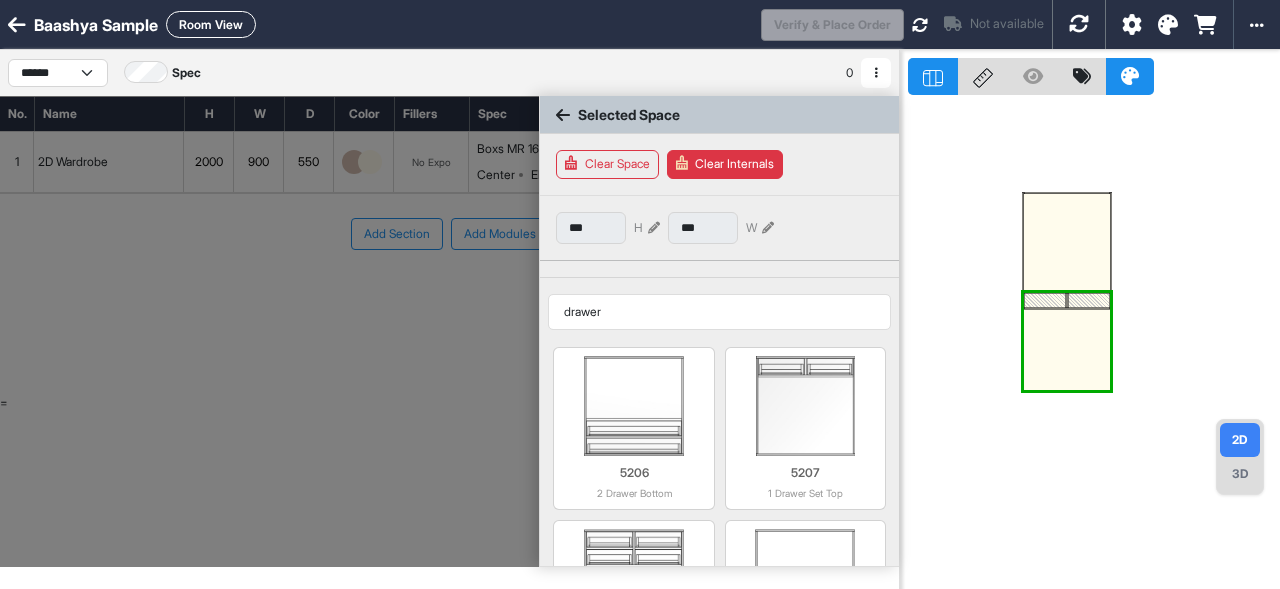 click at bounding box center (1067, 350) 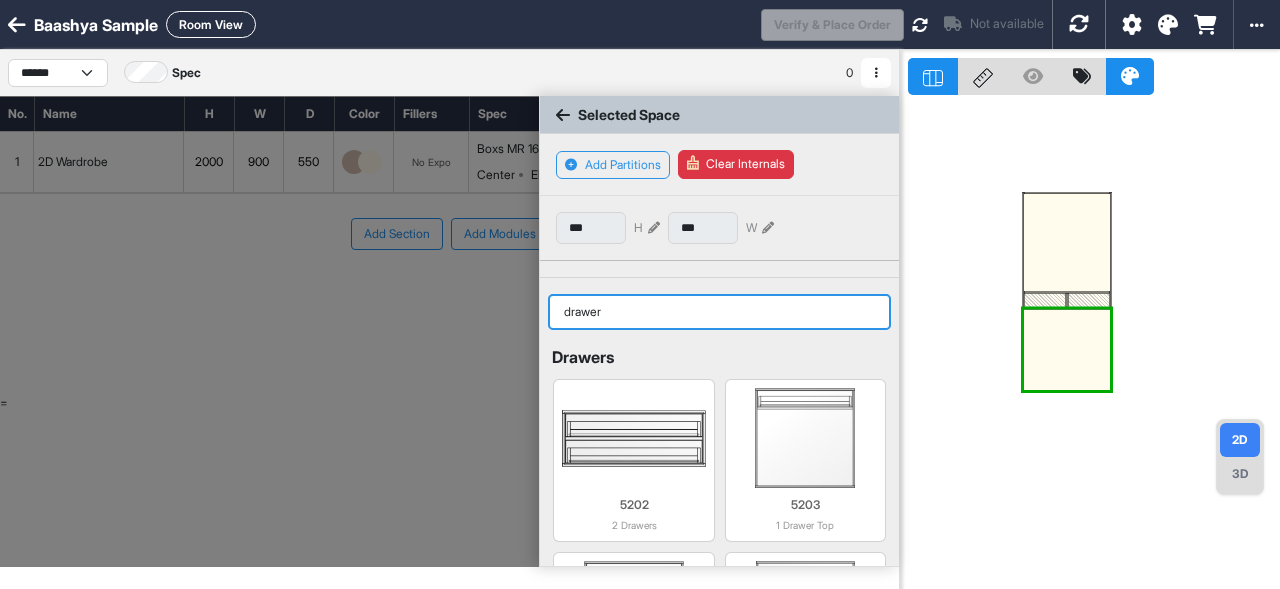 click on "drawer" at bounding box center (719, 312) 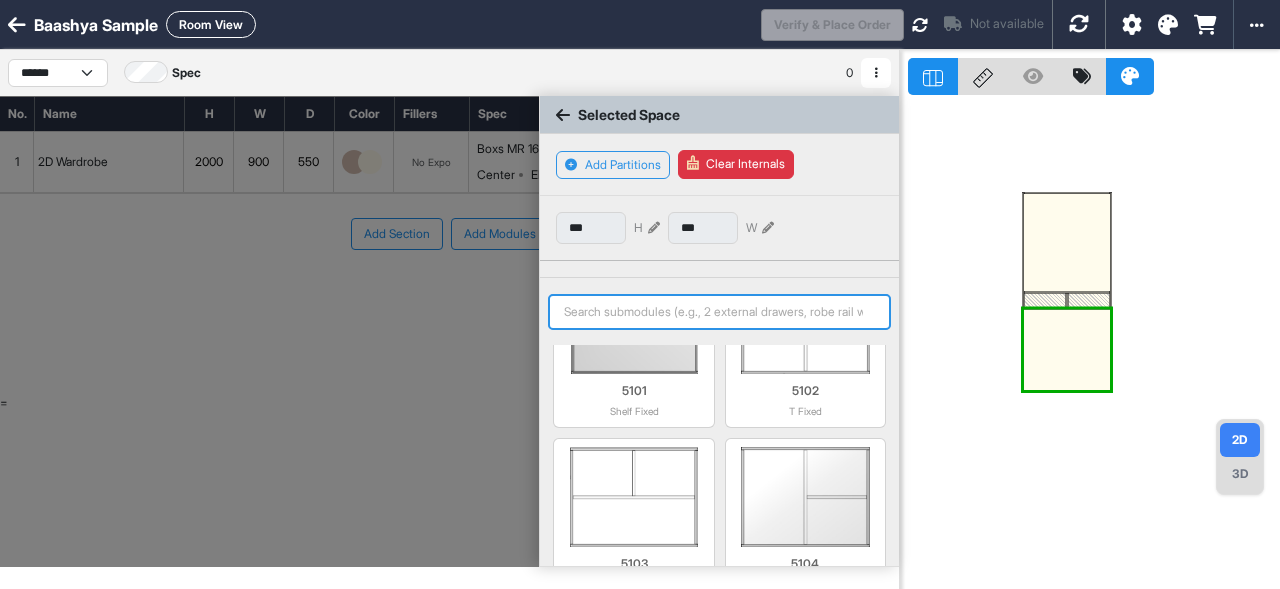 scroll, scrollTop: 166, scrollLeft: 0, axis: vertical 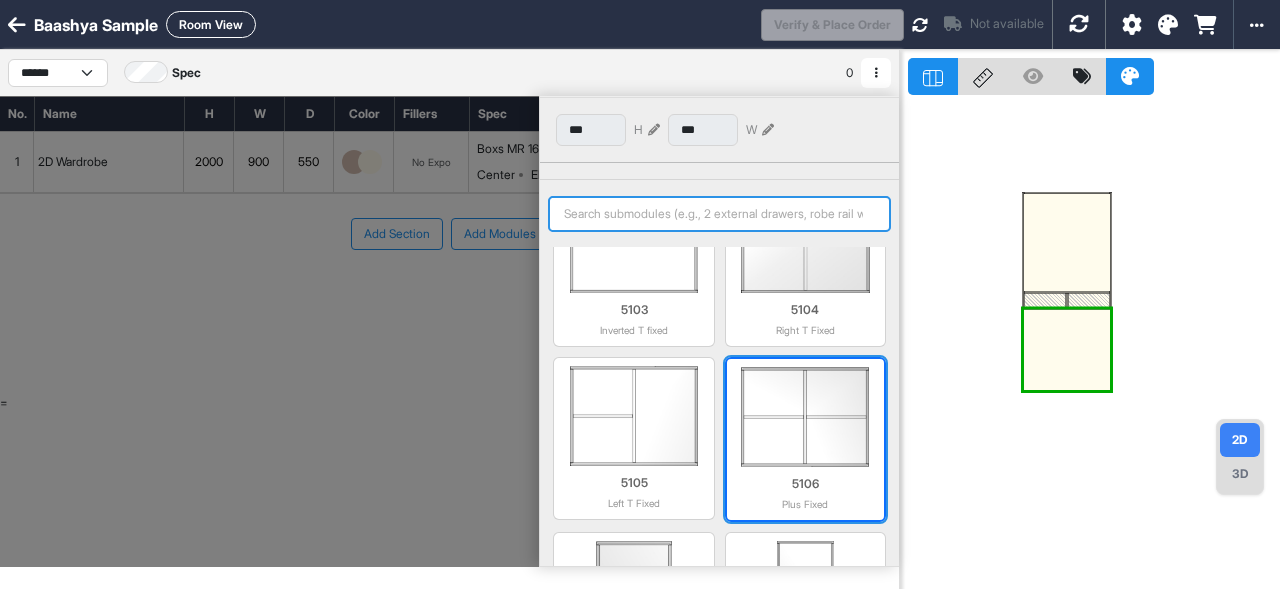 type 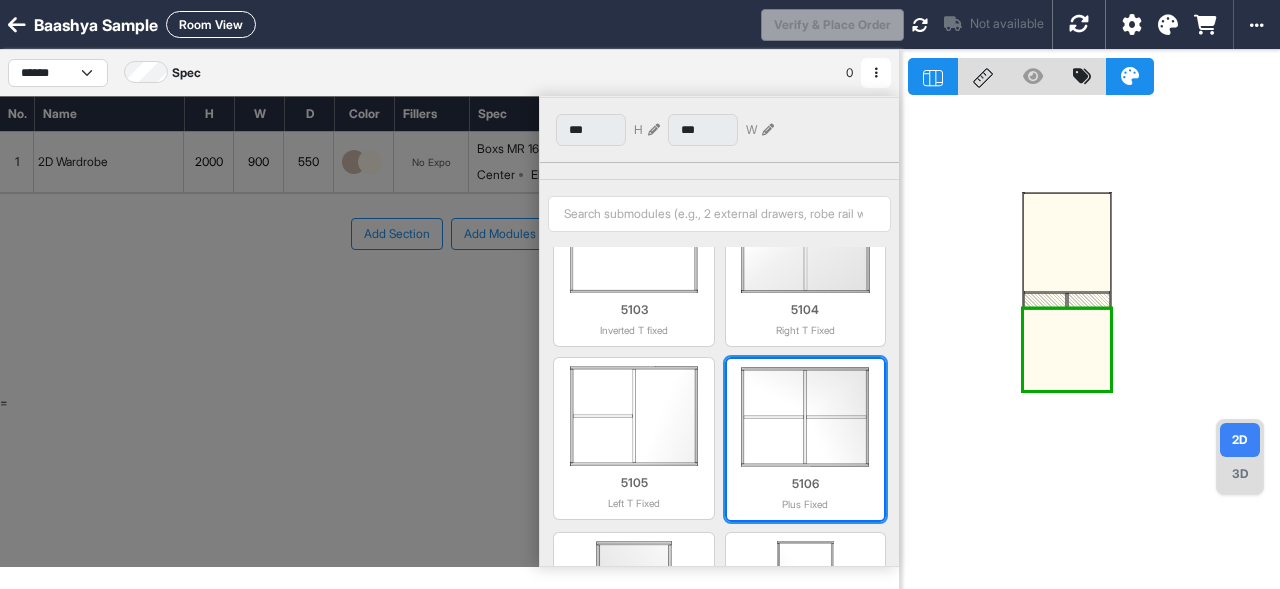 click at bounding box center [805, 417] 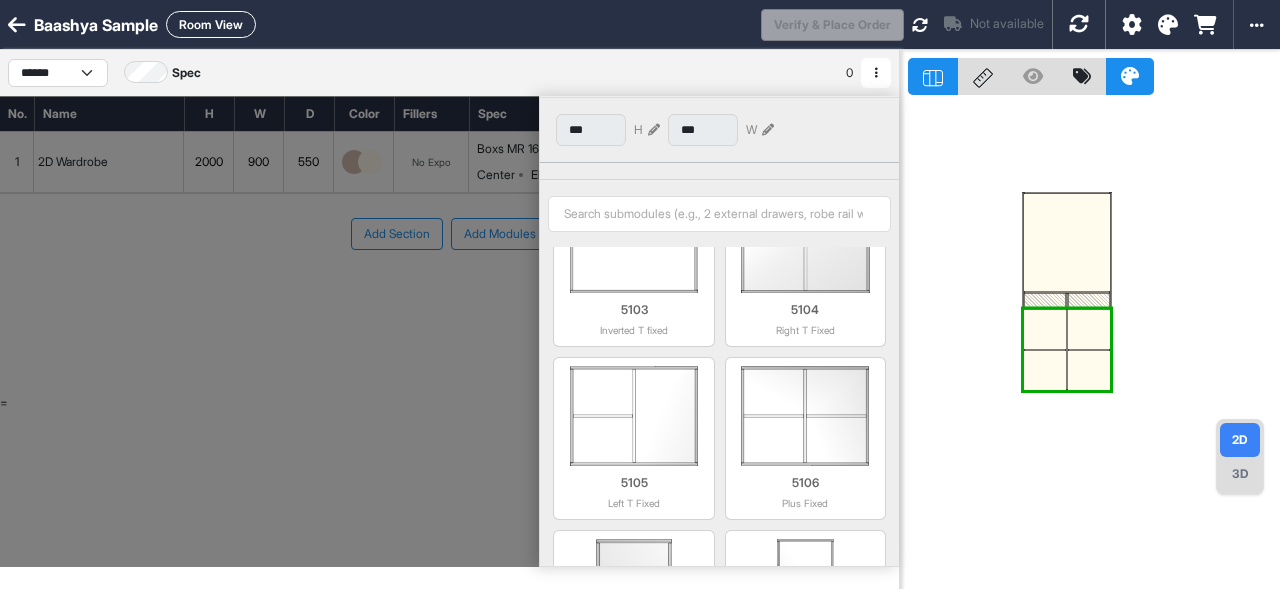 click at bounding box center [1067, 242] 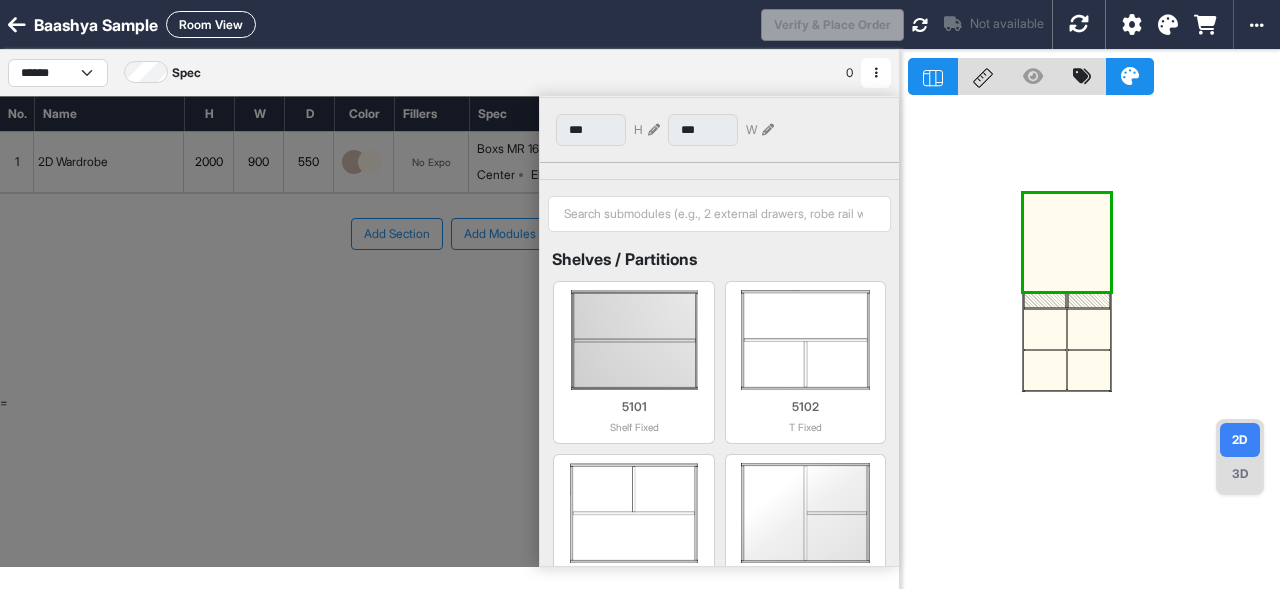 click at bounding box center [1067, 242] 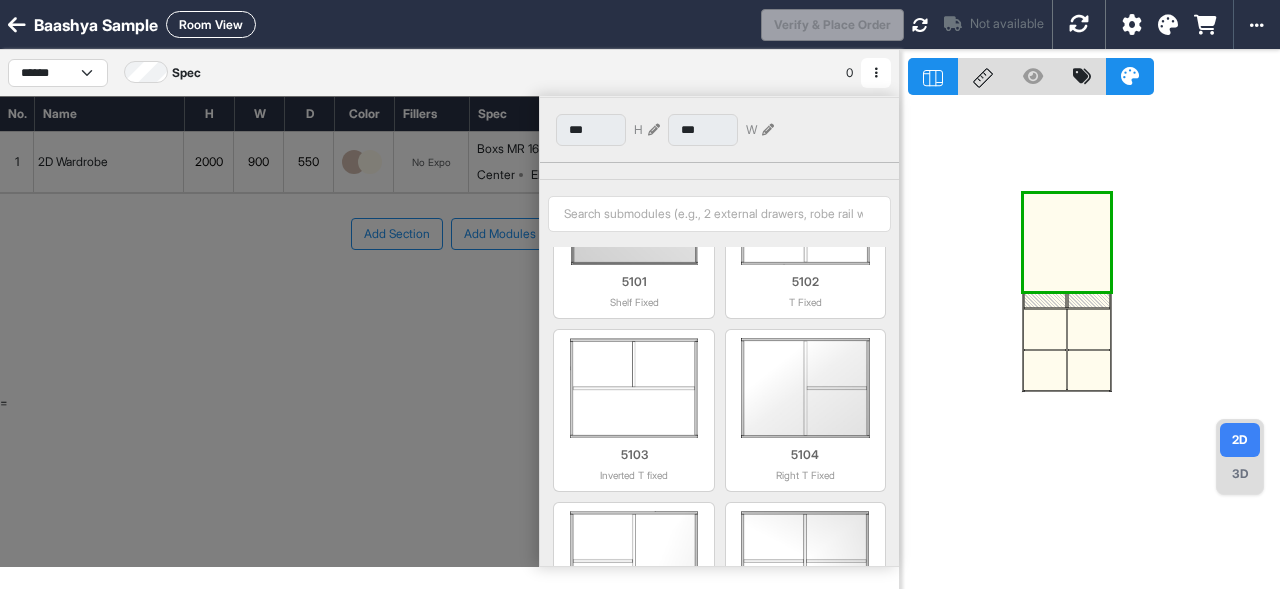 scroll, scrollTop: 208, scrollLeft: 0, axis: vertical 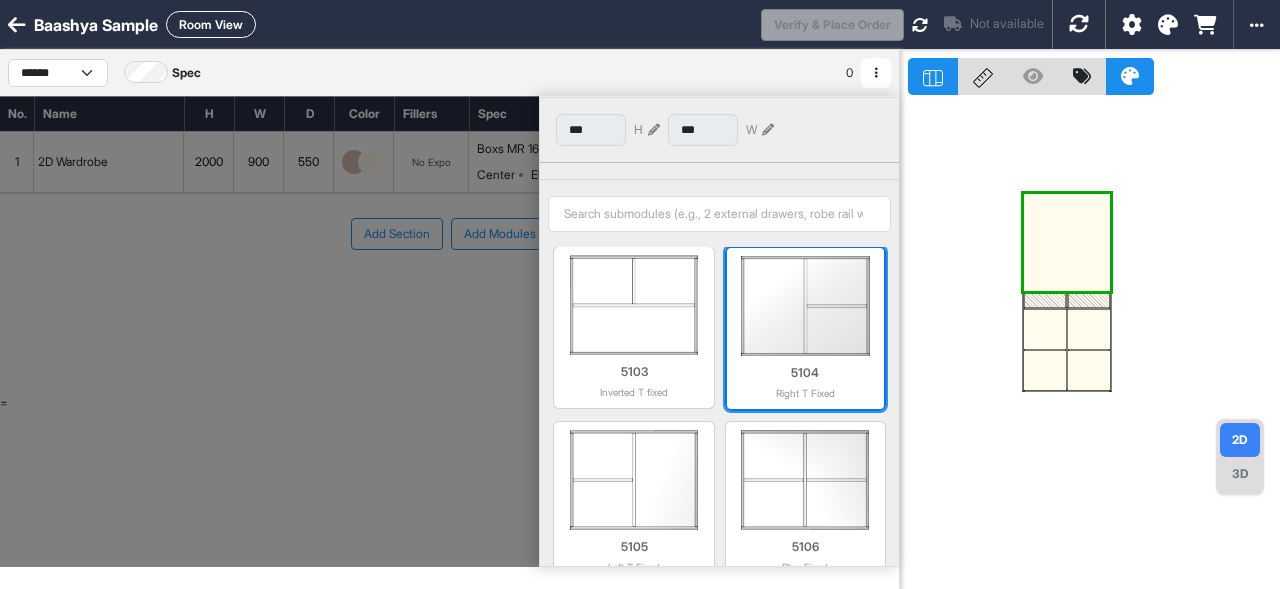 click at bounding box center [805, 306] 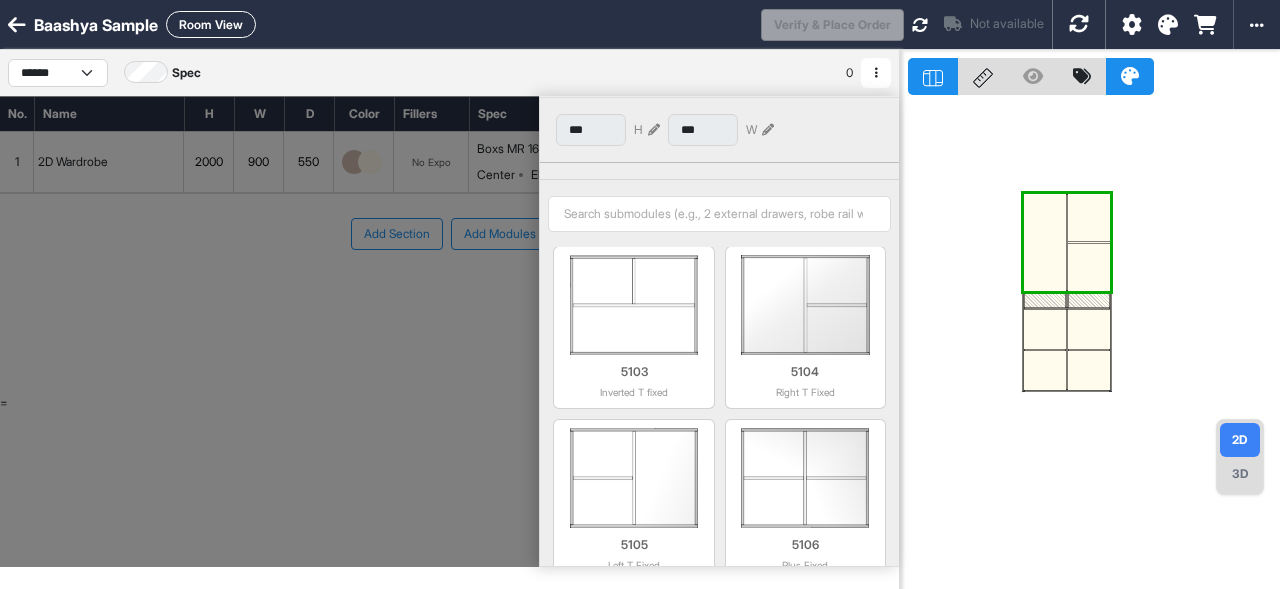 click at bounding box center (1089, 267) 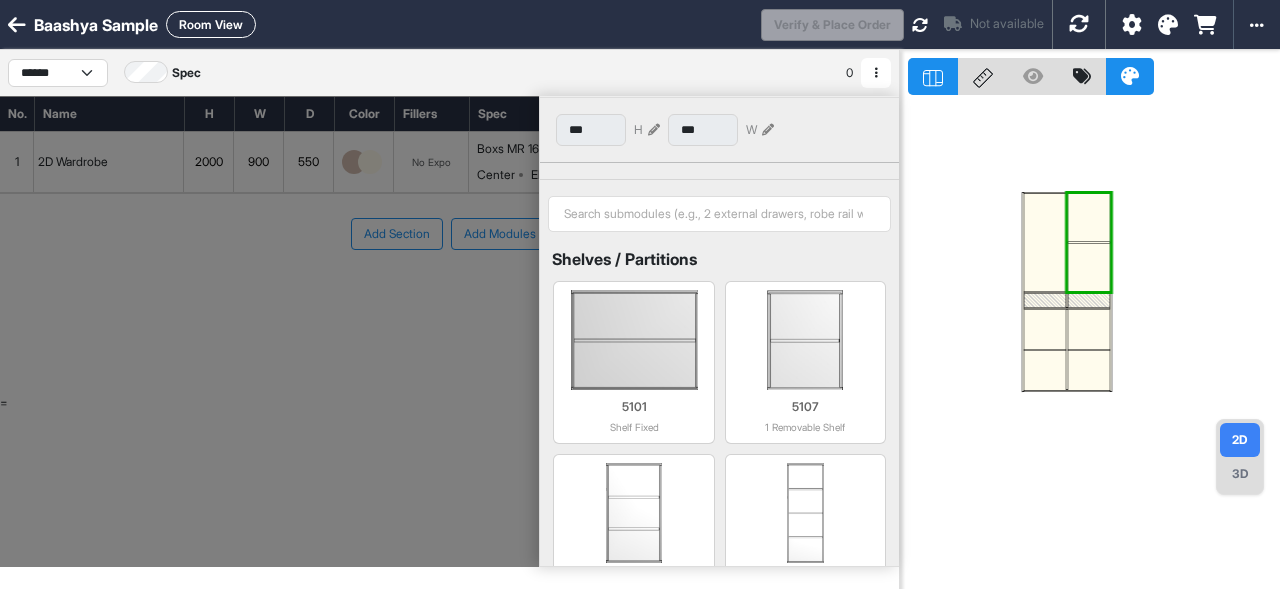 click at bounding box center [1089, 267] 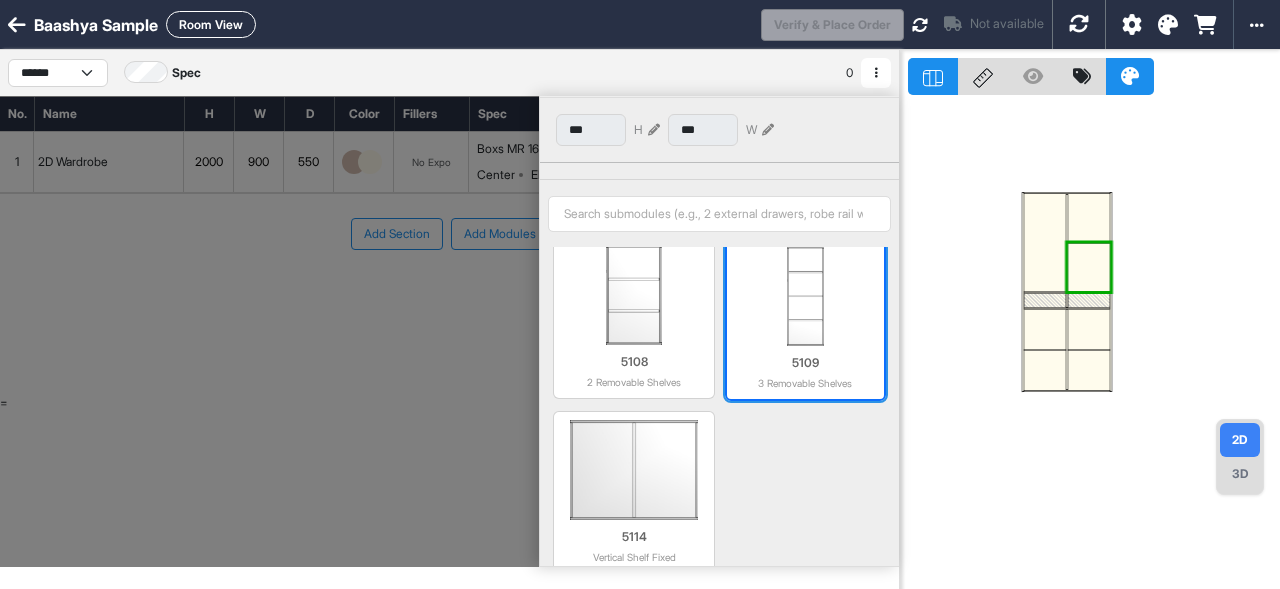 scroll, scrollTop: 0, scrollLeft: 0, axis: both 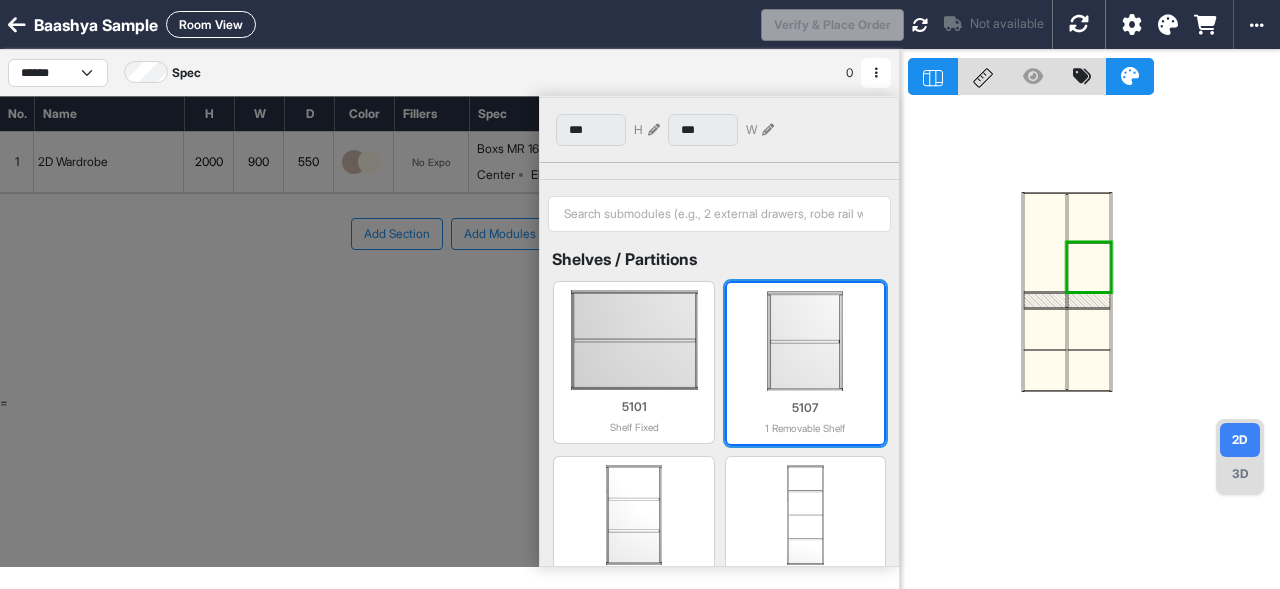click at bounding box center [805, 341] 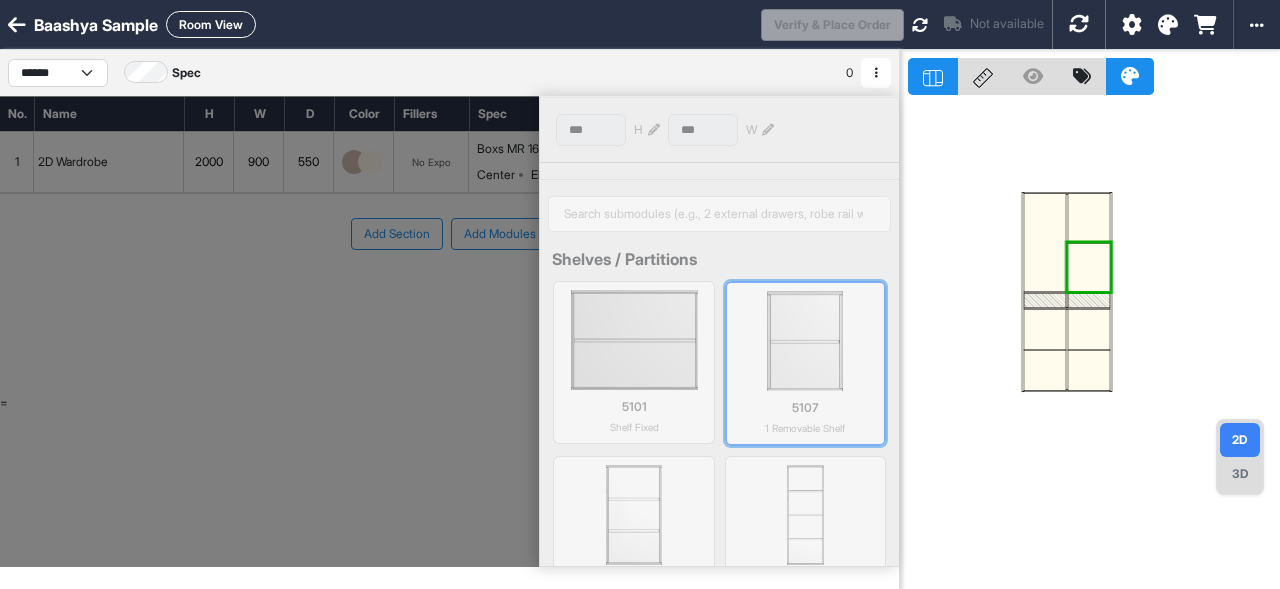 type on "***" 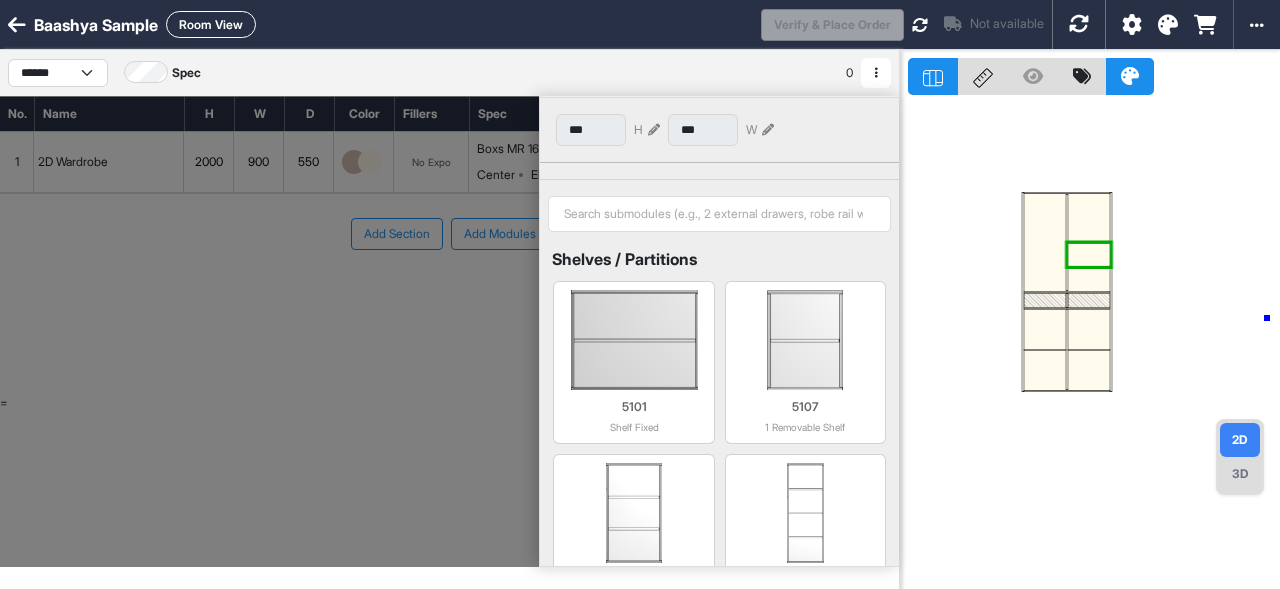 click at bounding box center (1094, 344) 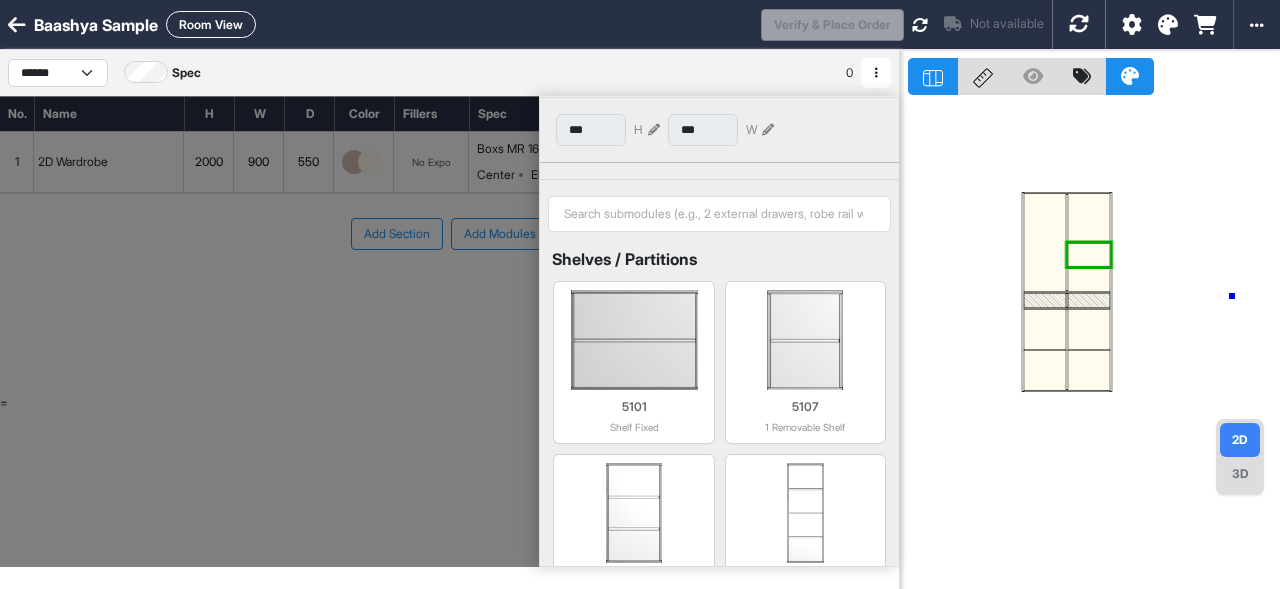 click at bounding box center (1094, 344) 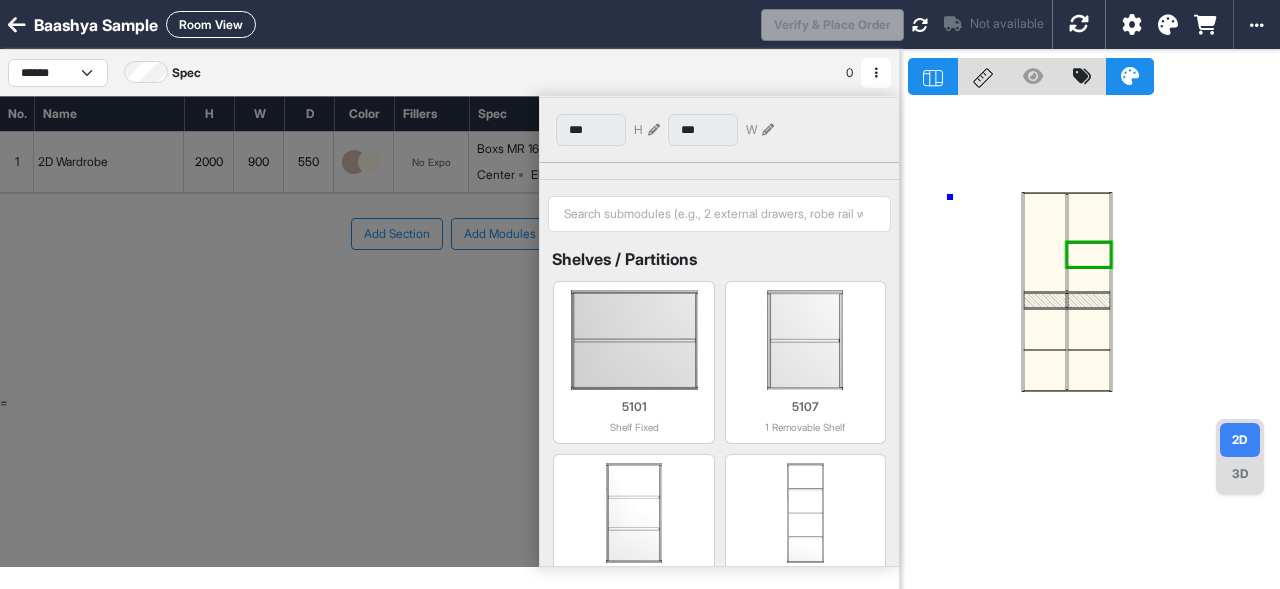 click at bounding box center (1094, 344) 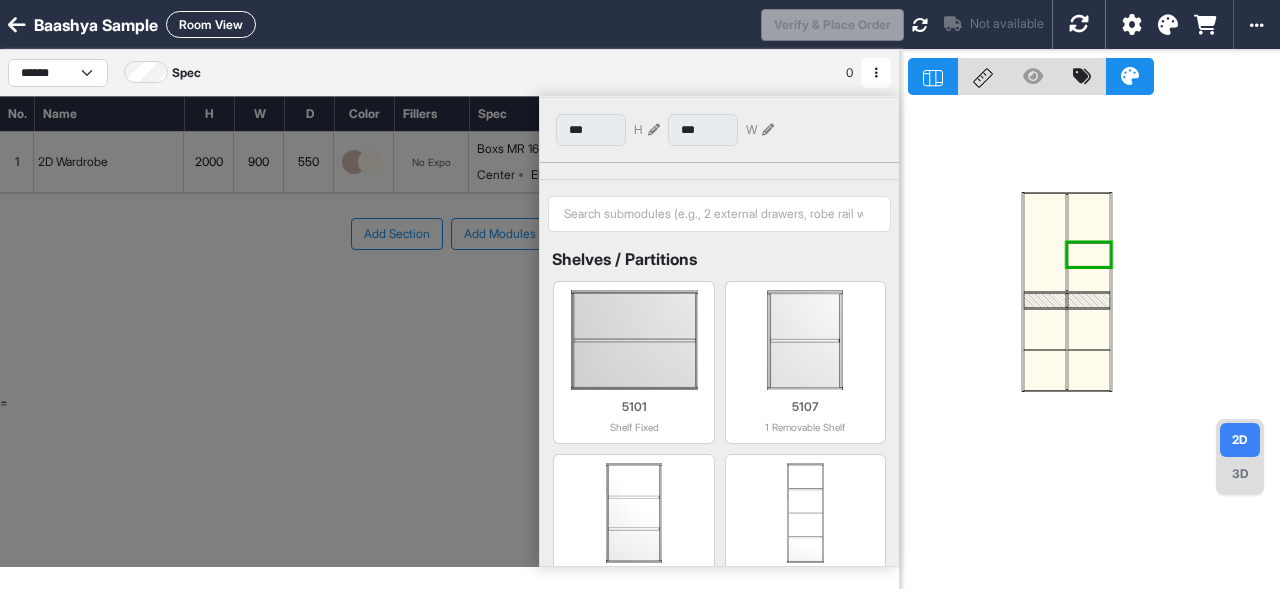 scroll, scrollTop: 0, scrollLeft: 0, axis: both 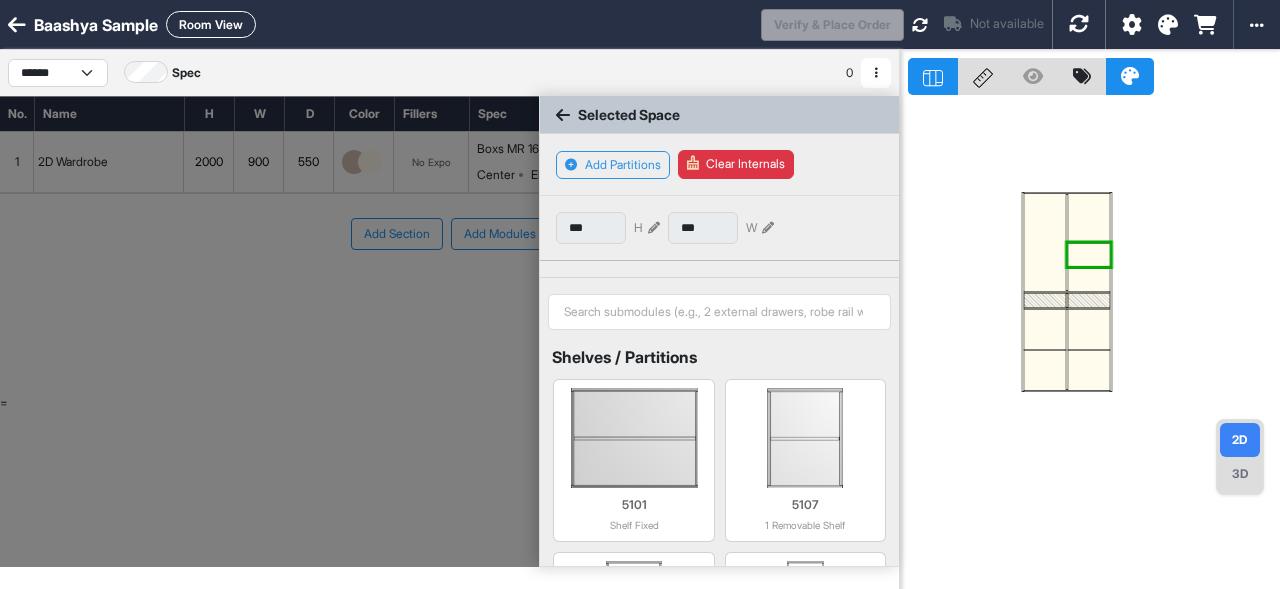 click at bounding box center [563, 115] 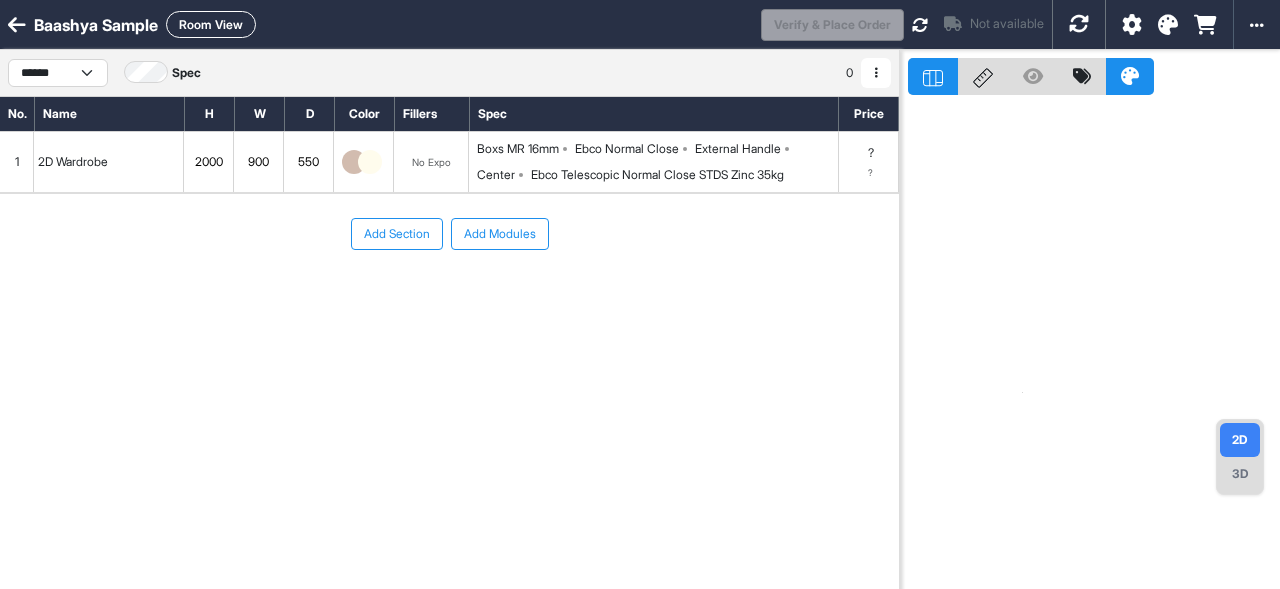 click on "1" at bounding box center (17, 162) 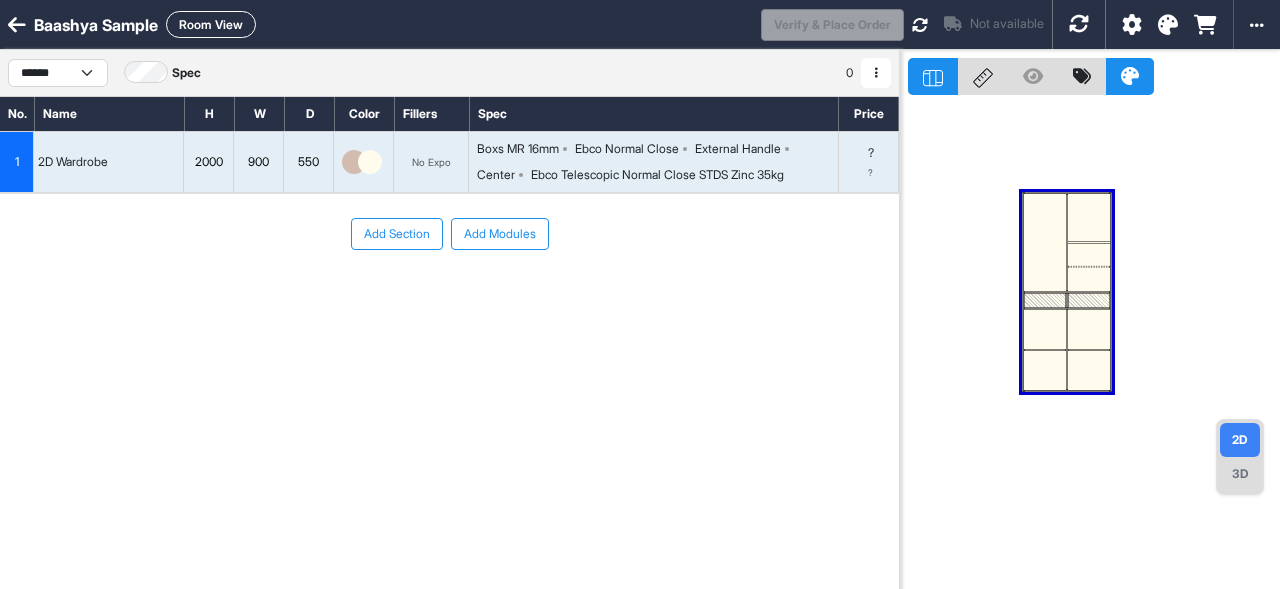 click at bounding box center (1045, 242) 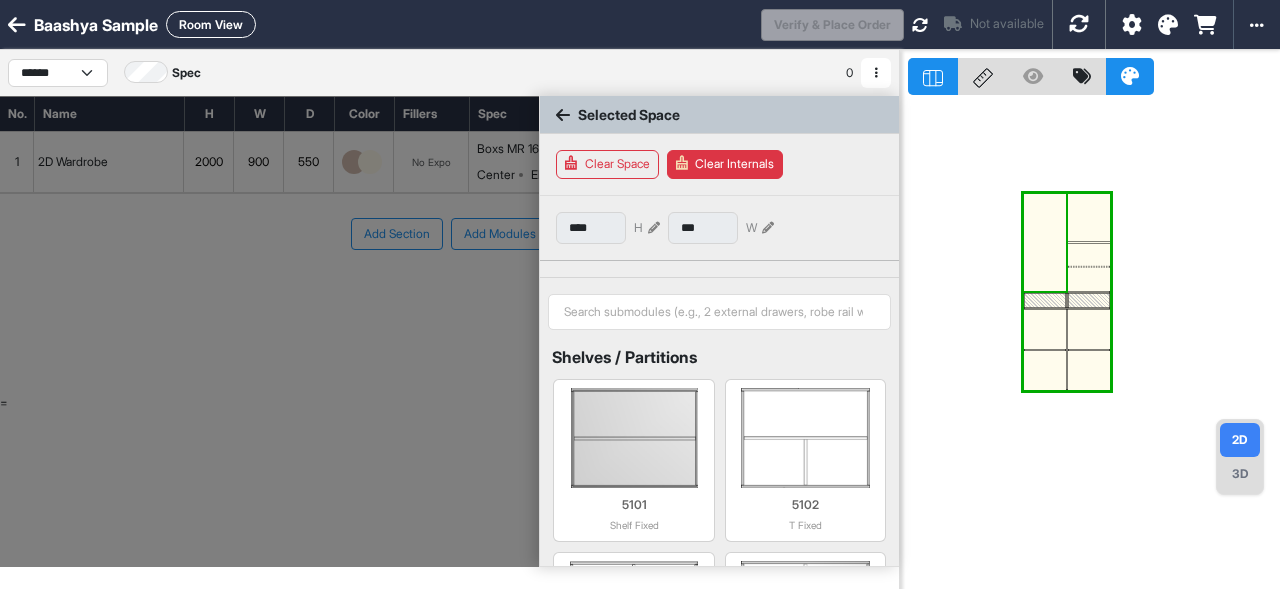 click at bounding box center [1045, 242] 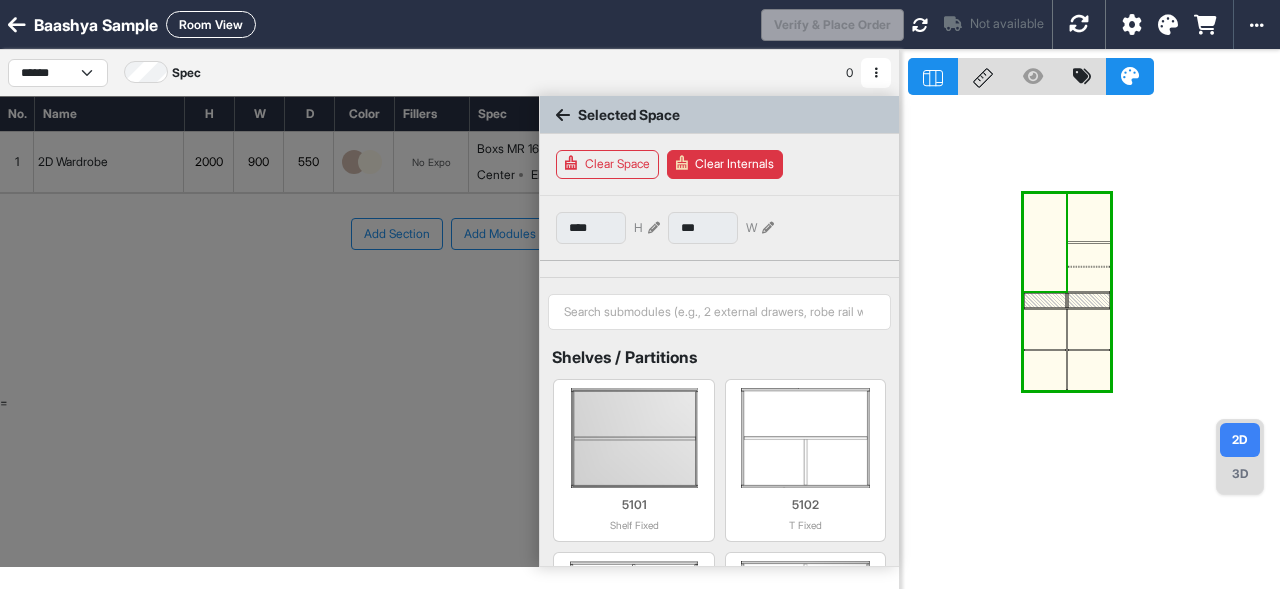 click at bounding box center [1045, 242] 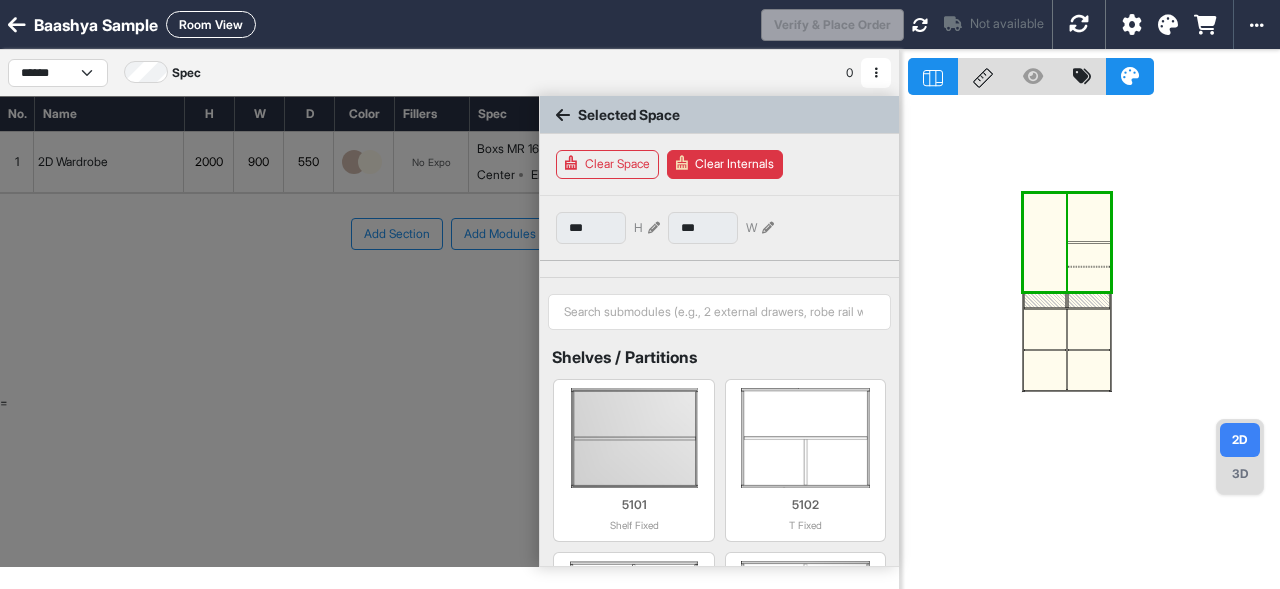 click at bounding box center (1045, 242) 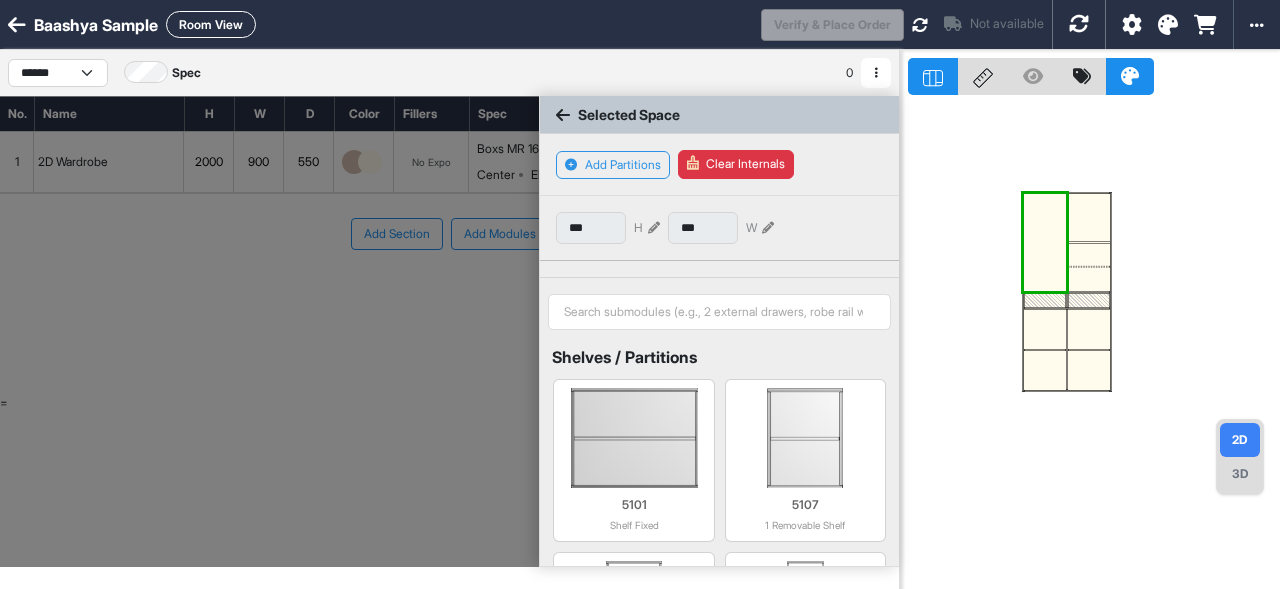 click at bounding box center (654, 228) 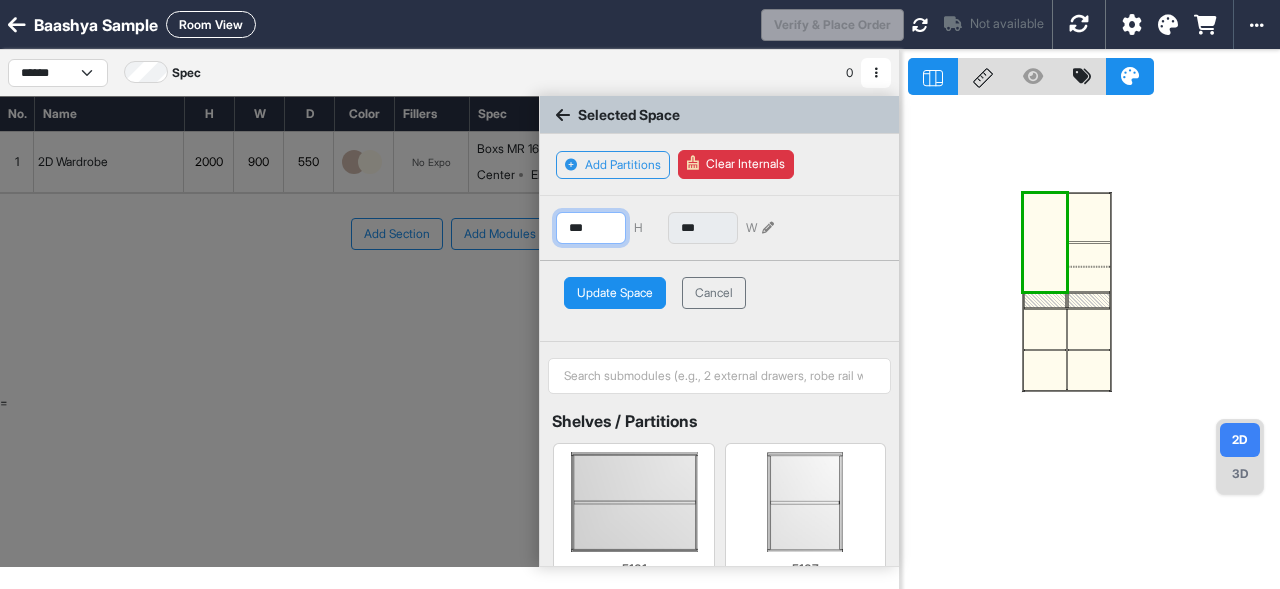 click on "***" at bounding box center (591, 228) 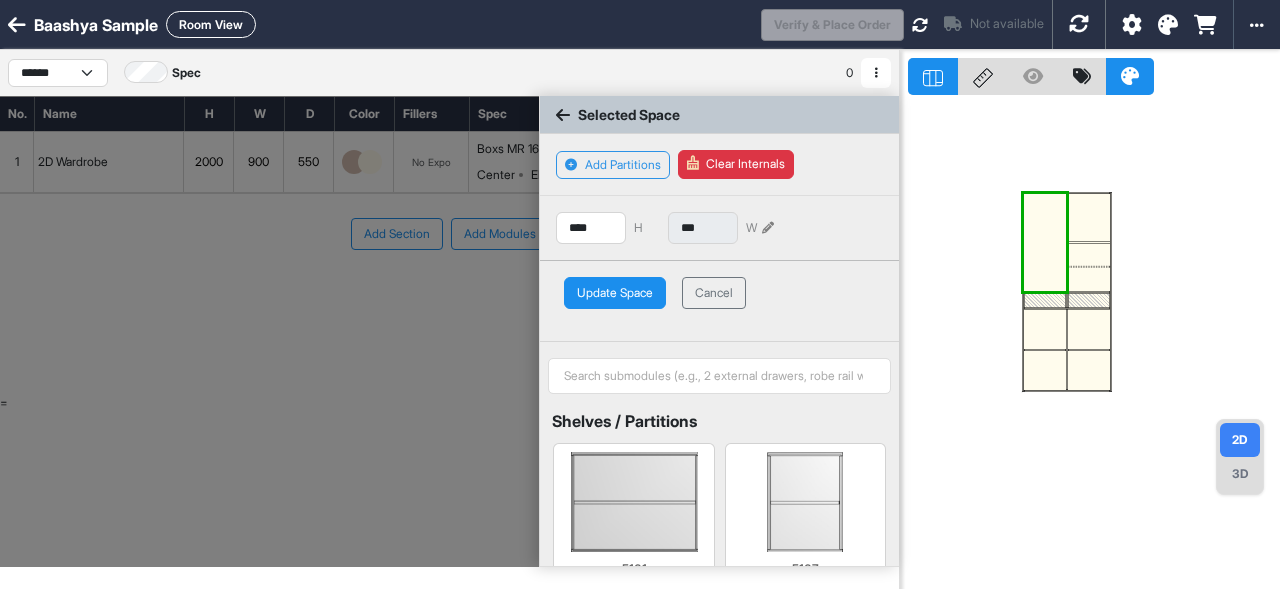 click on "Update Space" at bounding box center [615, 293] 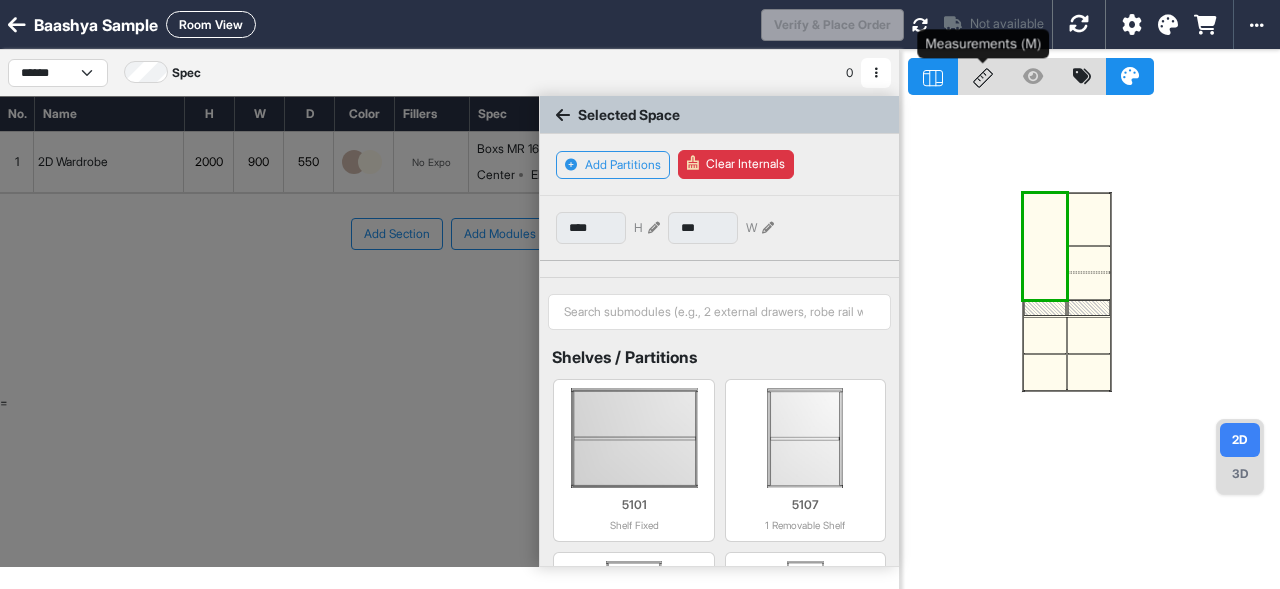 click 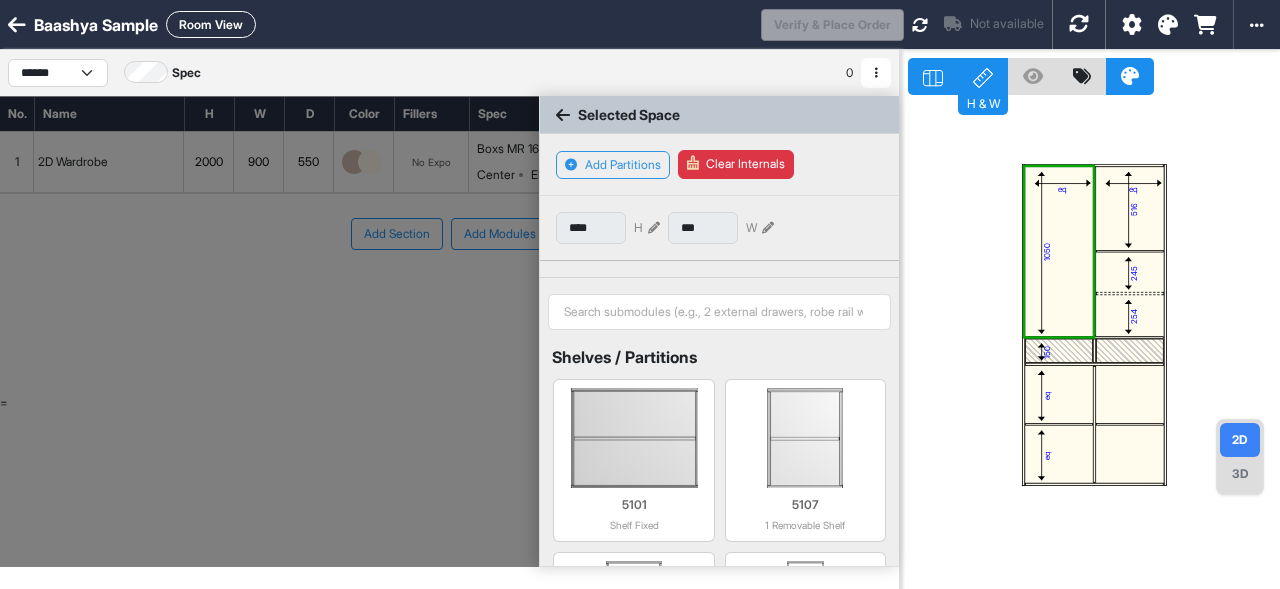 click at bounding box center [1059, 351] 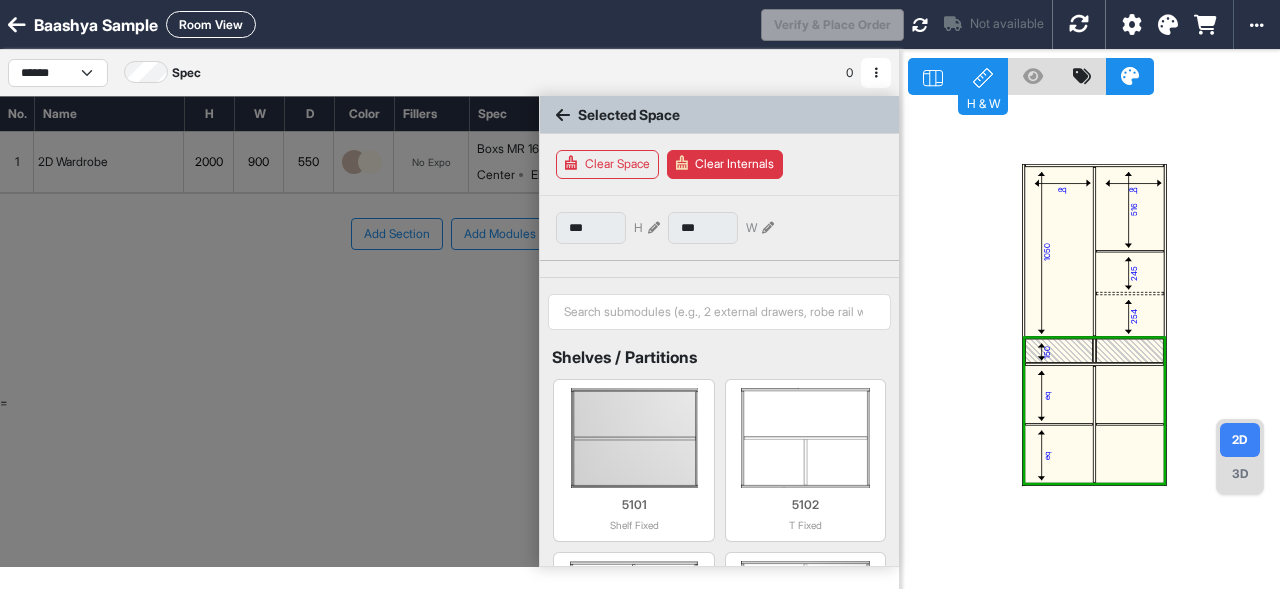 click at bounding box center [1059, 351] 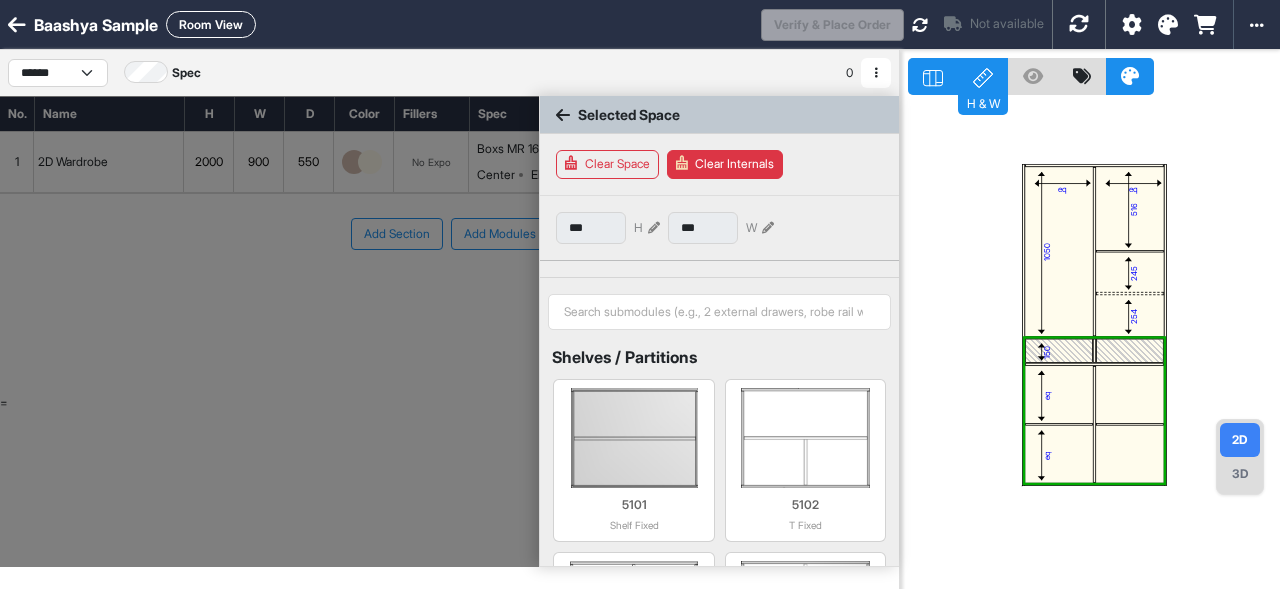 click at bounding box center (1059, 351) 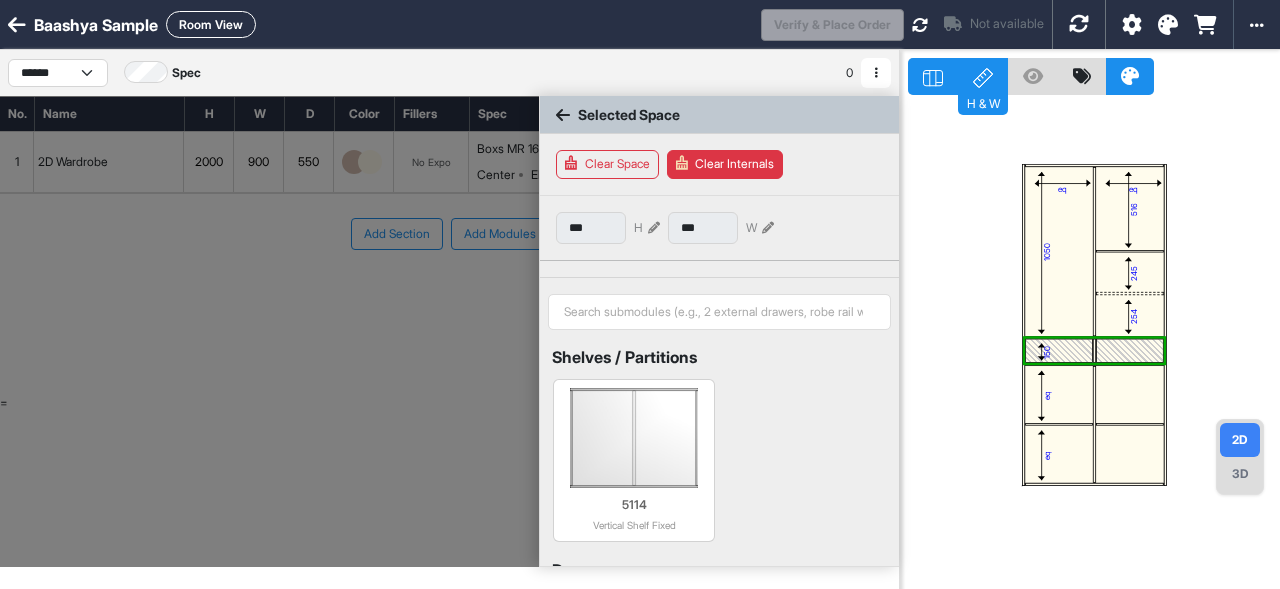 click at bounding box center (1059, 351) 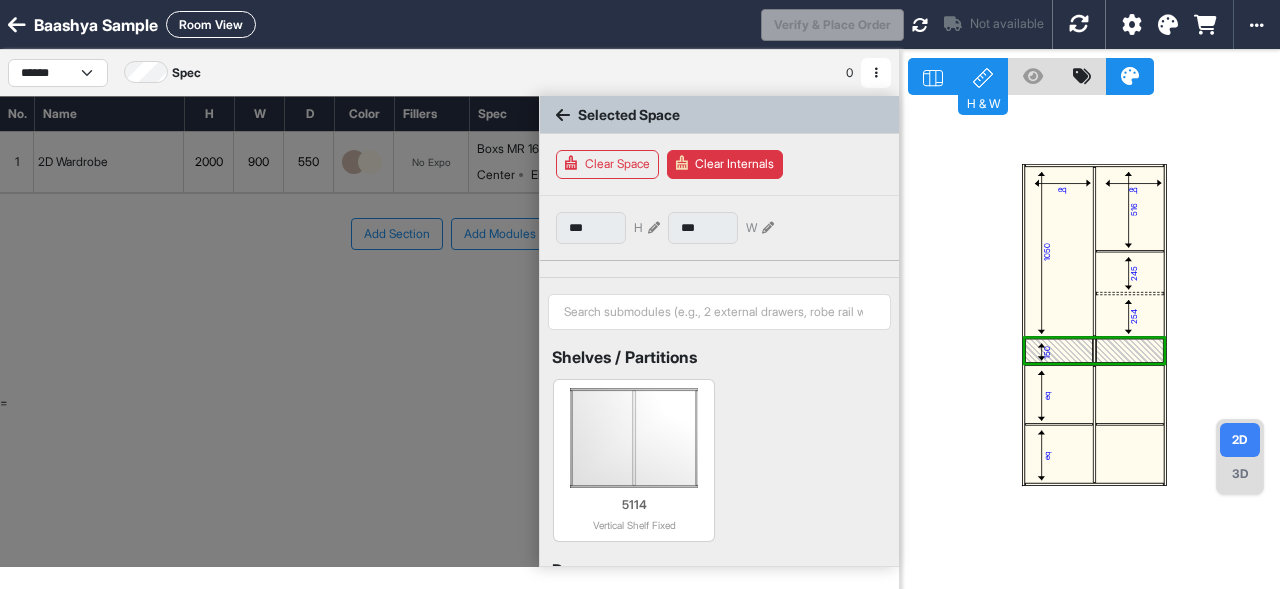 click at bounding box center (654, 228) 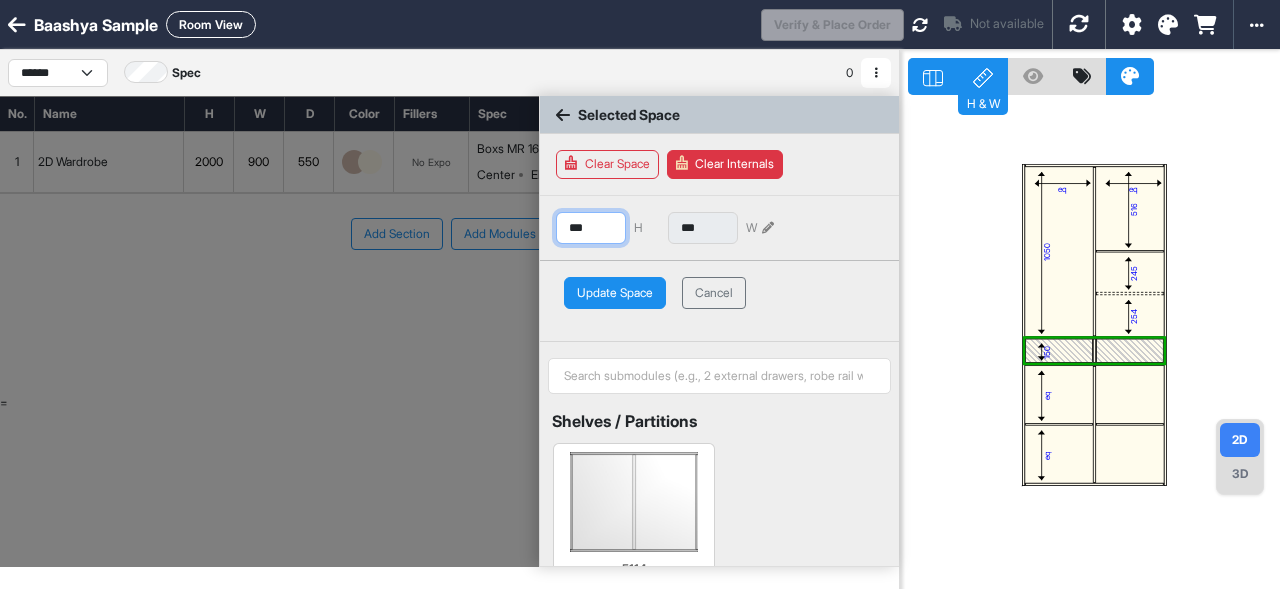 click on "***" at bounding box center (591, 228) 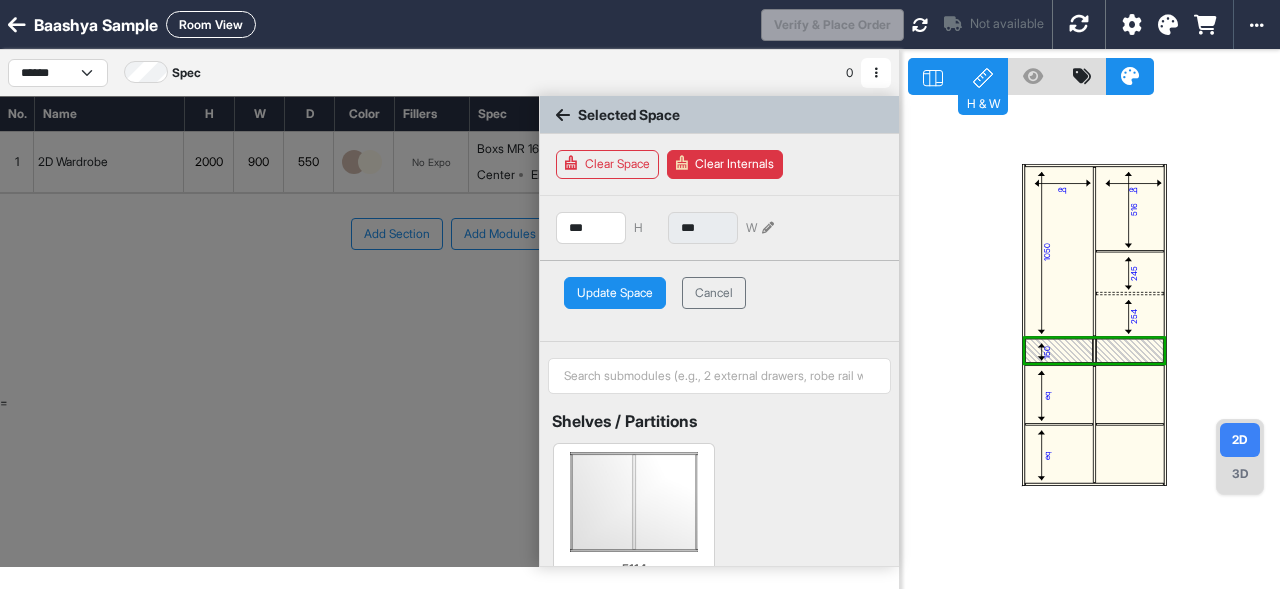 click on "Update Space" at bounding box center (615, 293) 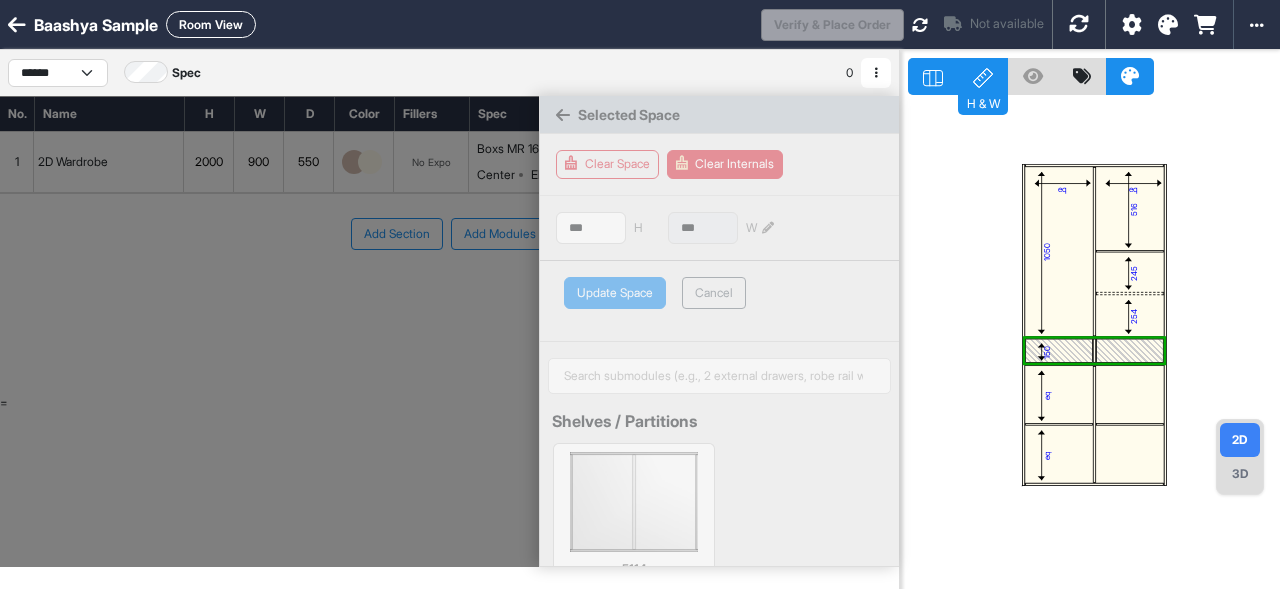 type on "***" 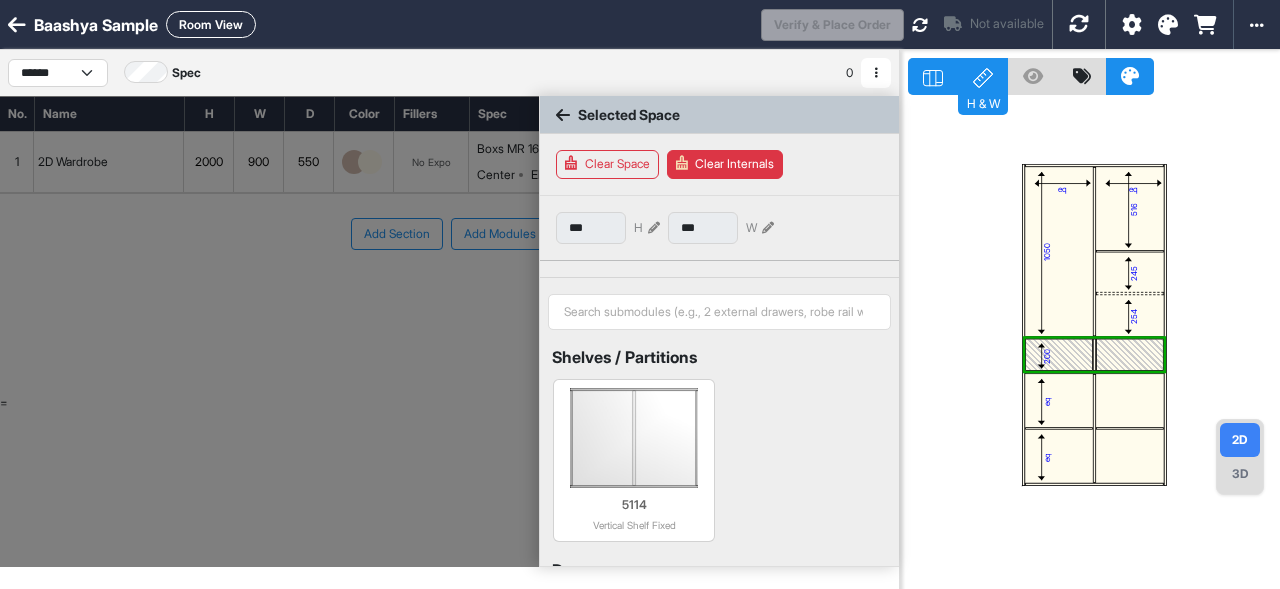 click at bounding box center [563, 115] 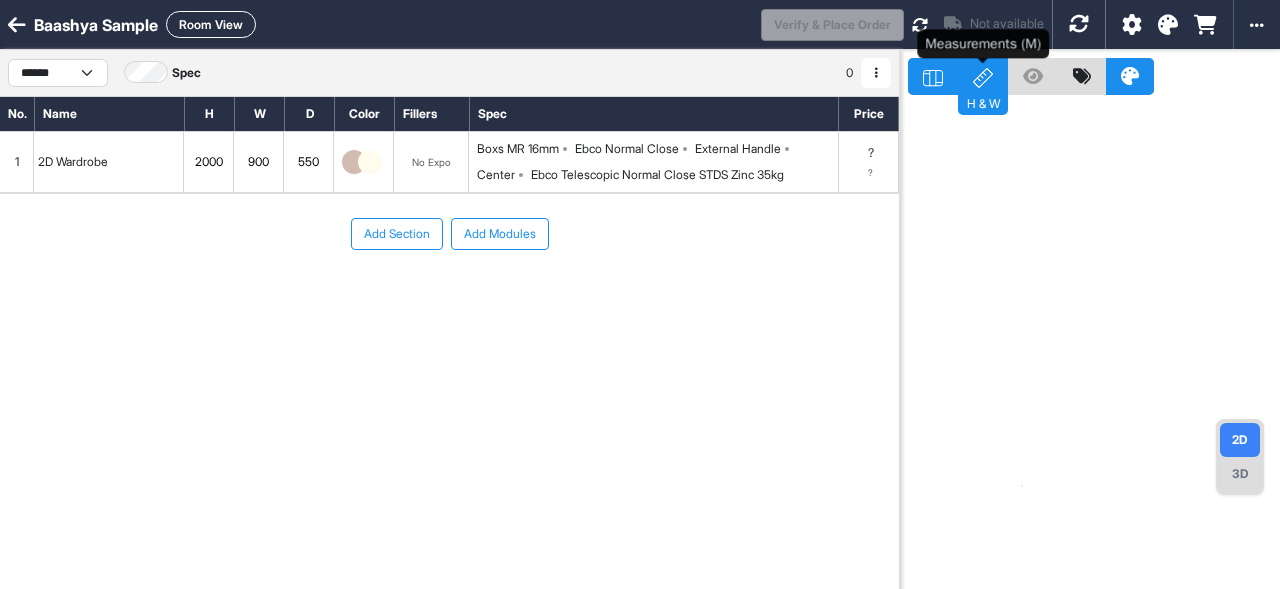 click 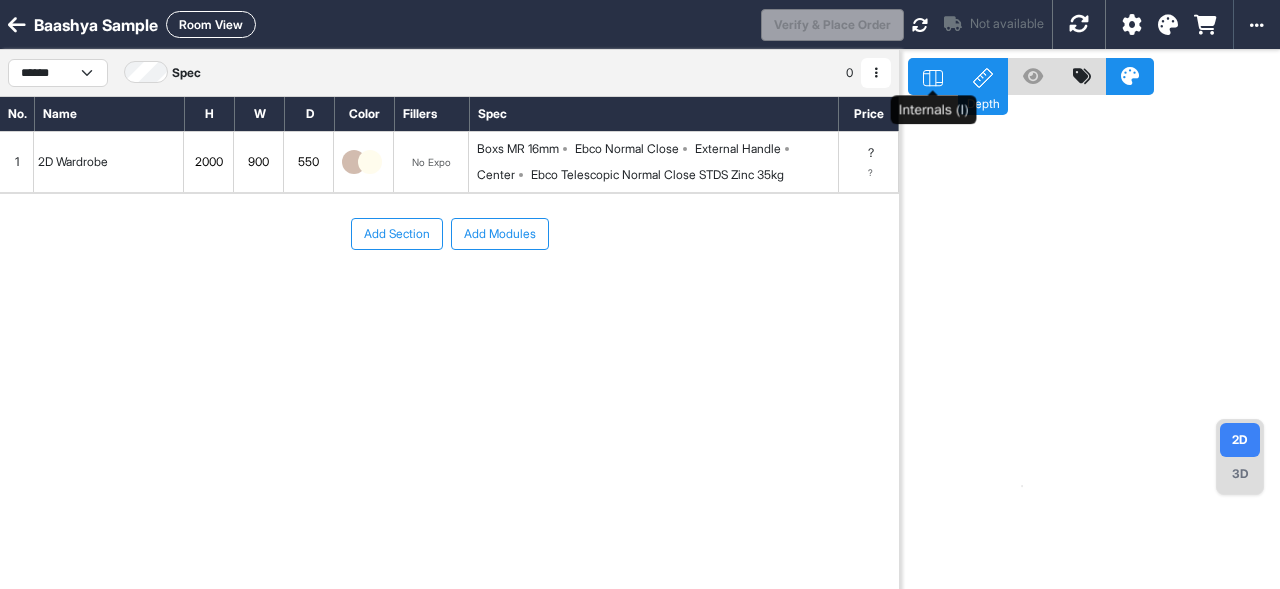 click at bounding box center [933, 76] 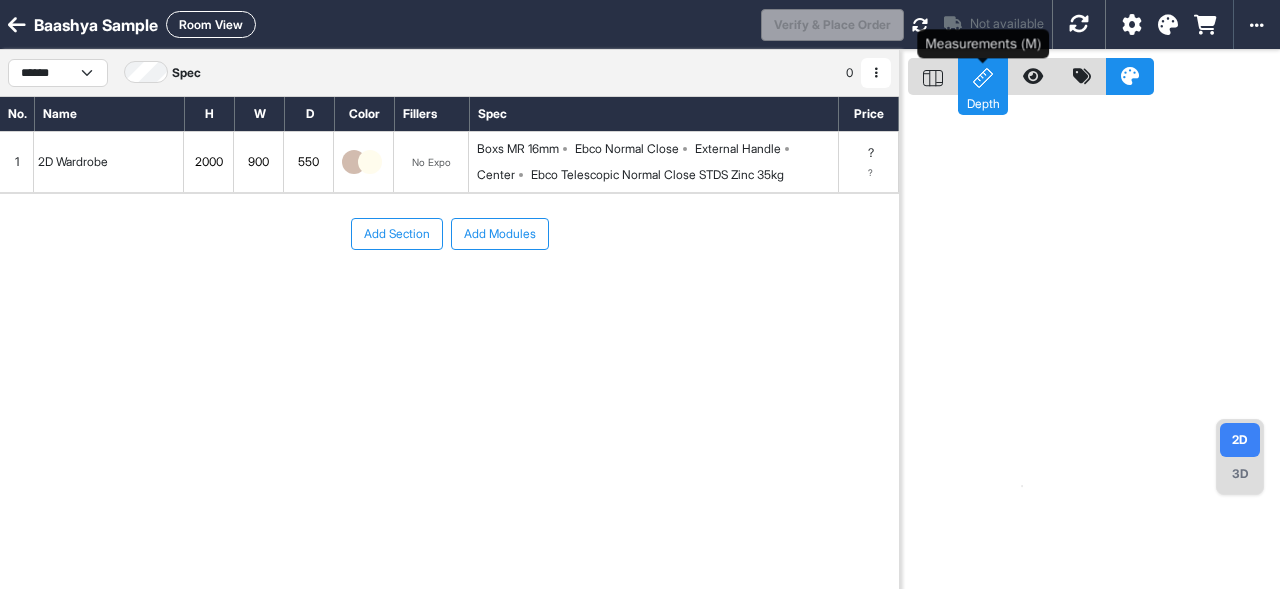 click on "Depth" at bounding box center (983, 76) 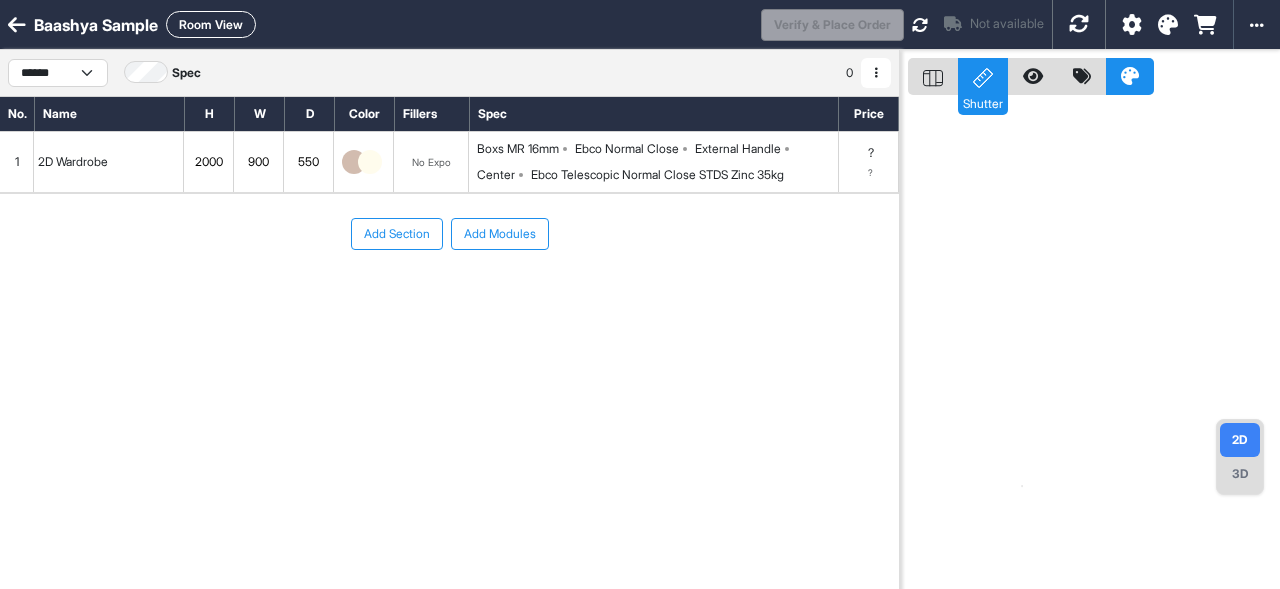 click on "1" at bounding box center [17, 162] 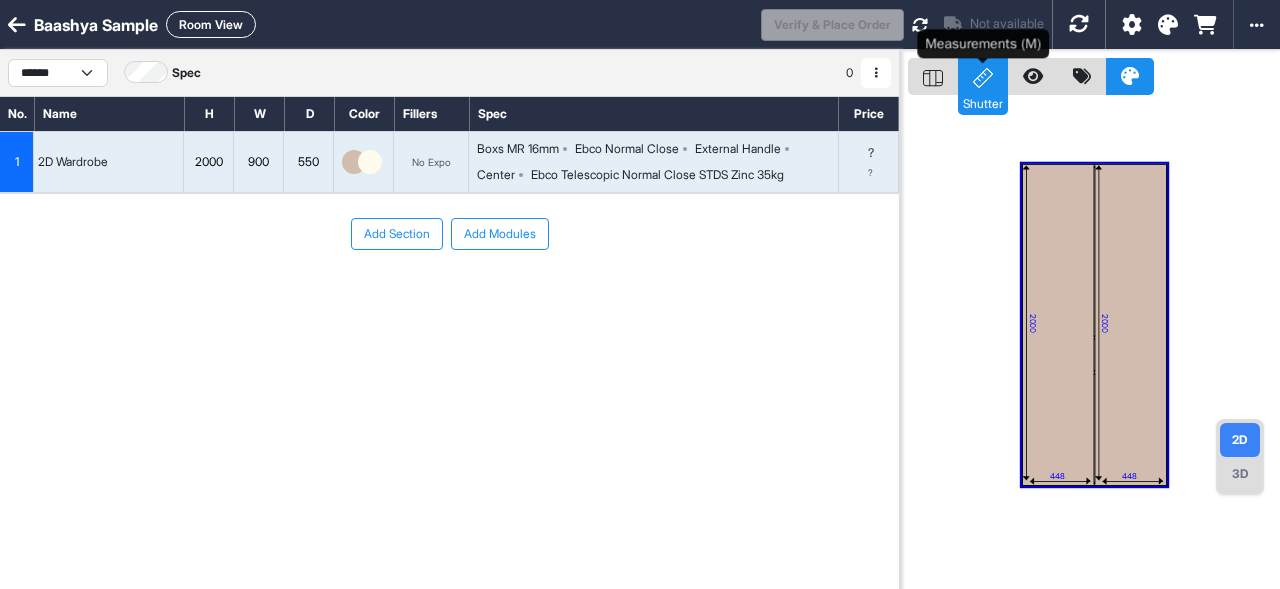 click on "Shutter" at bounding box center [983, 76] 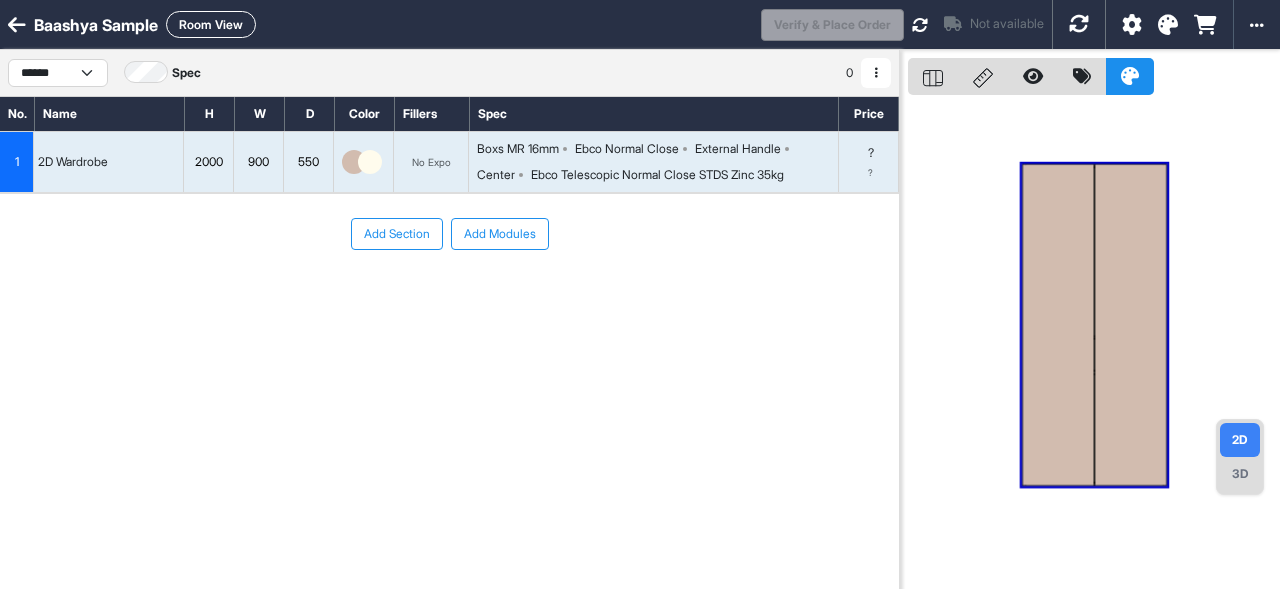 click on "3D" at bounding box center (1240, 474) 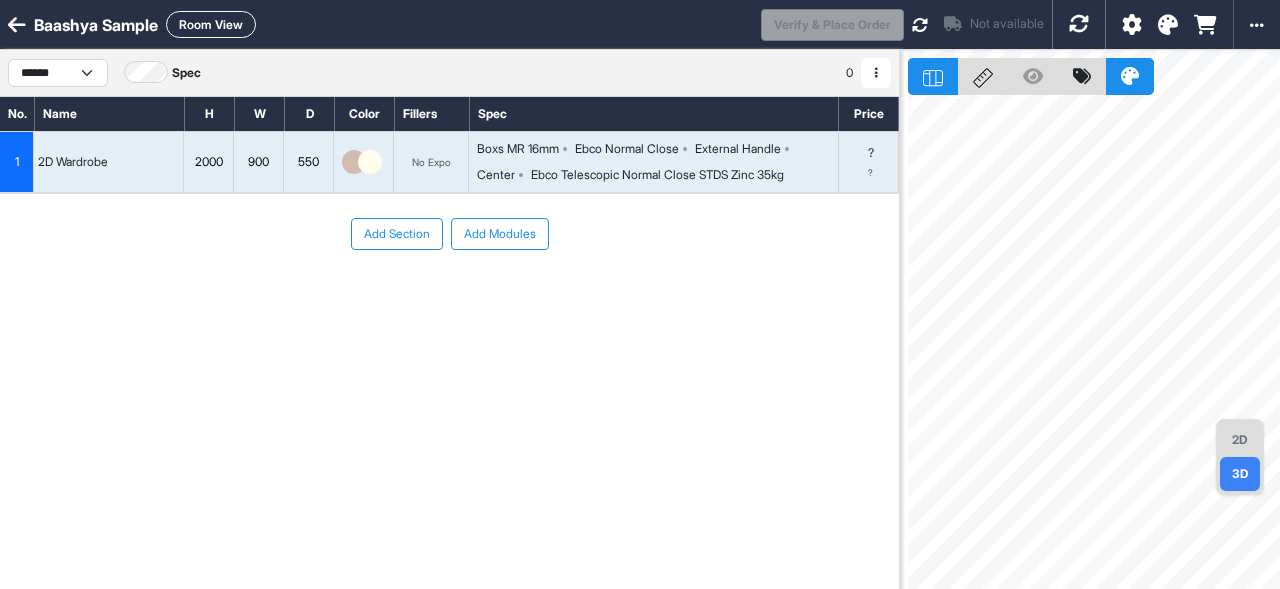 click on "2D" at bounding box center (1240, 440) 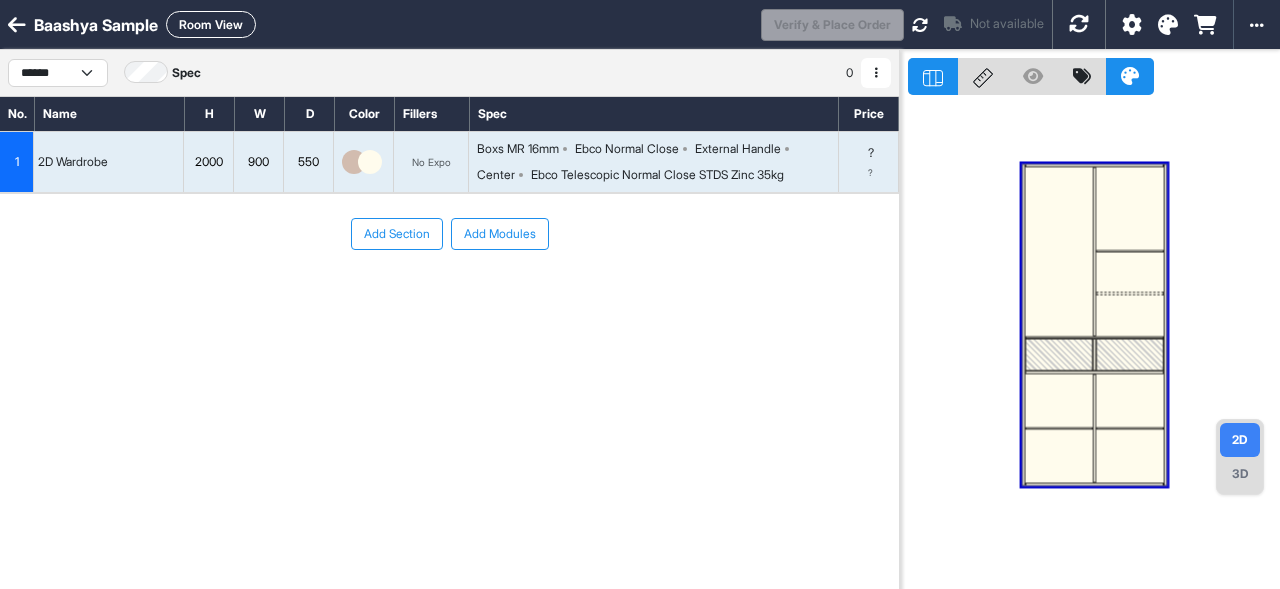 click on "No Expo" at bounding box center (431, 162) 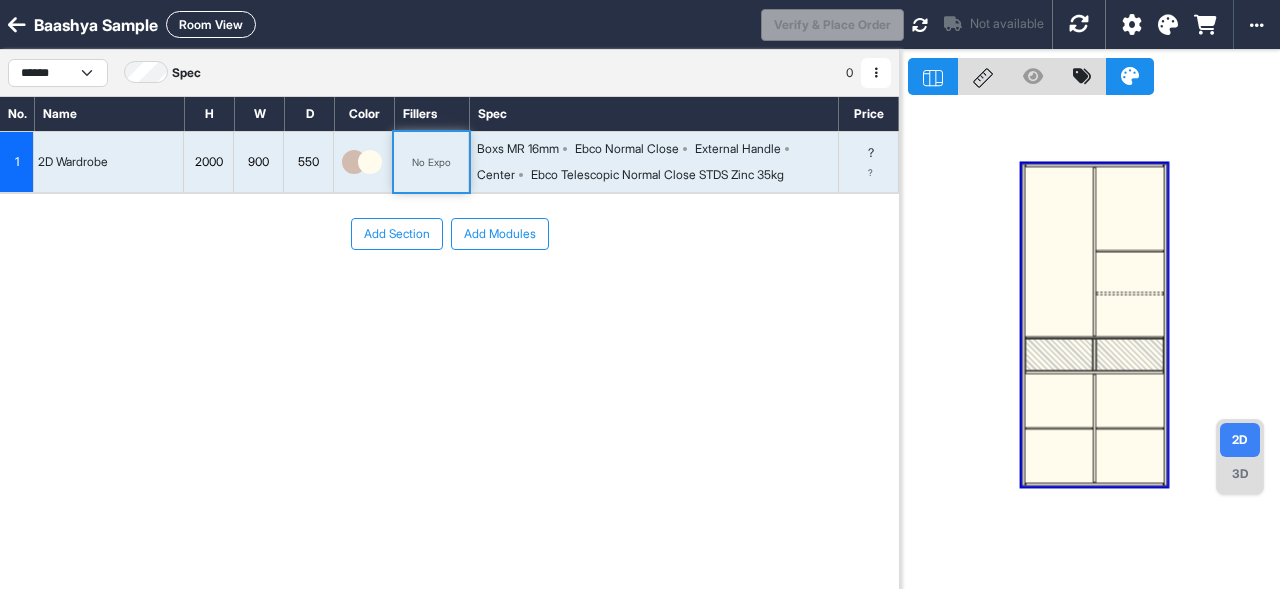 click on "No Expo" at bounding box center (431, 162) 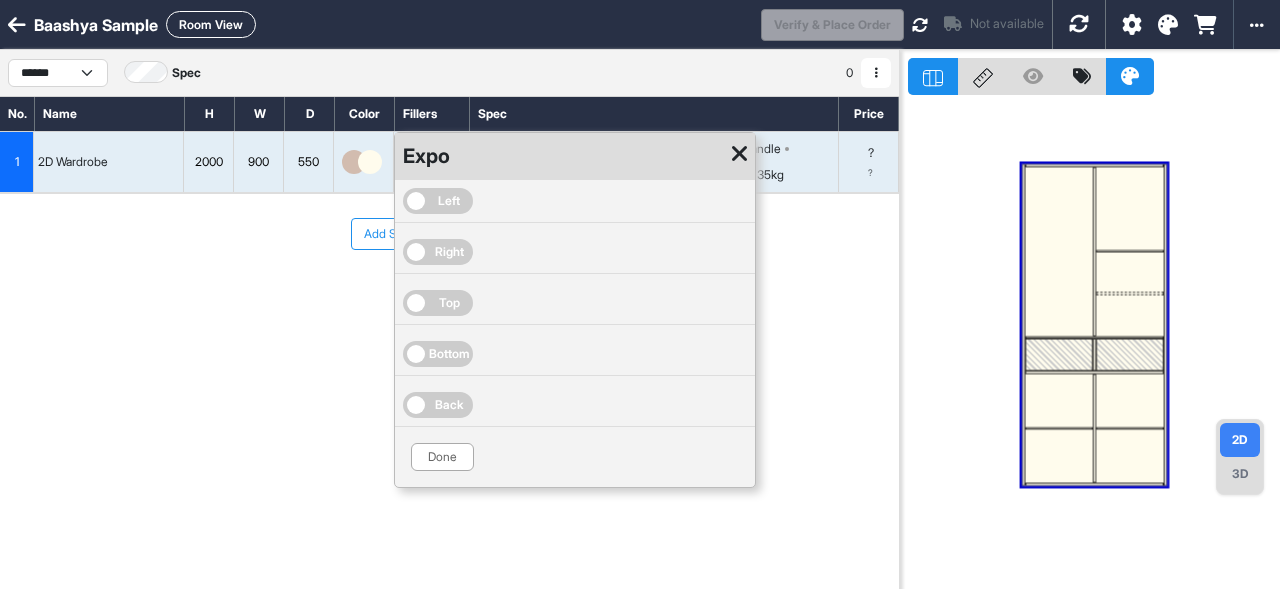 click on "Left" at bounding box center (449, 201) 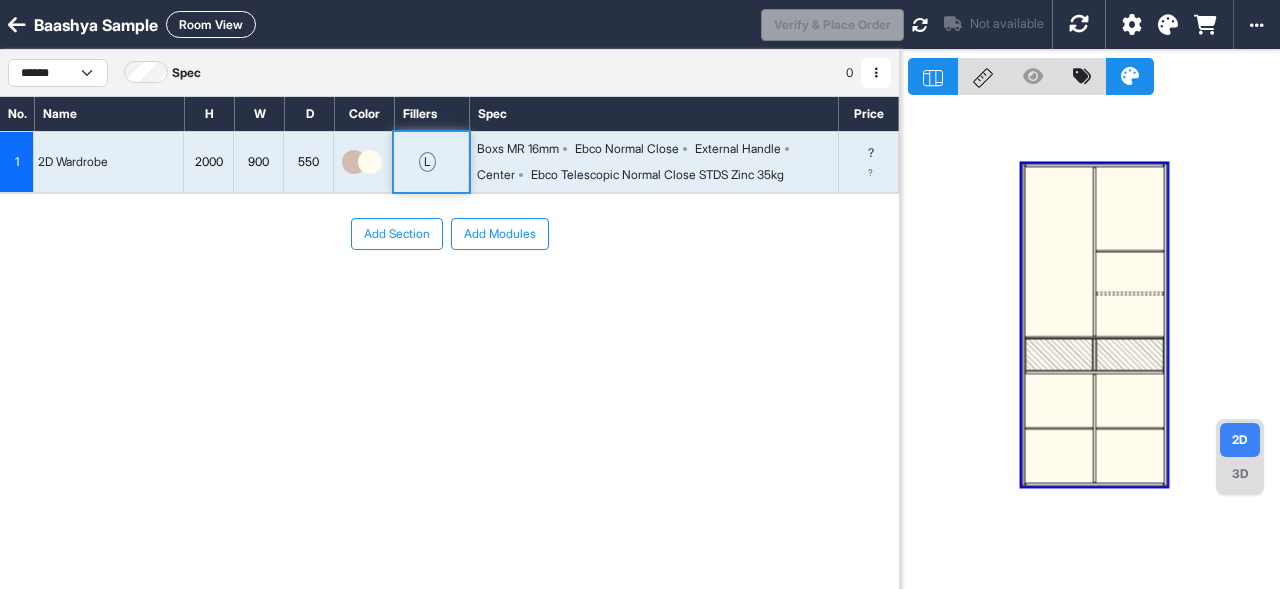 click on "2D 3D" at bounding box center (1240, 457) 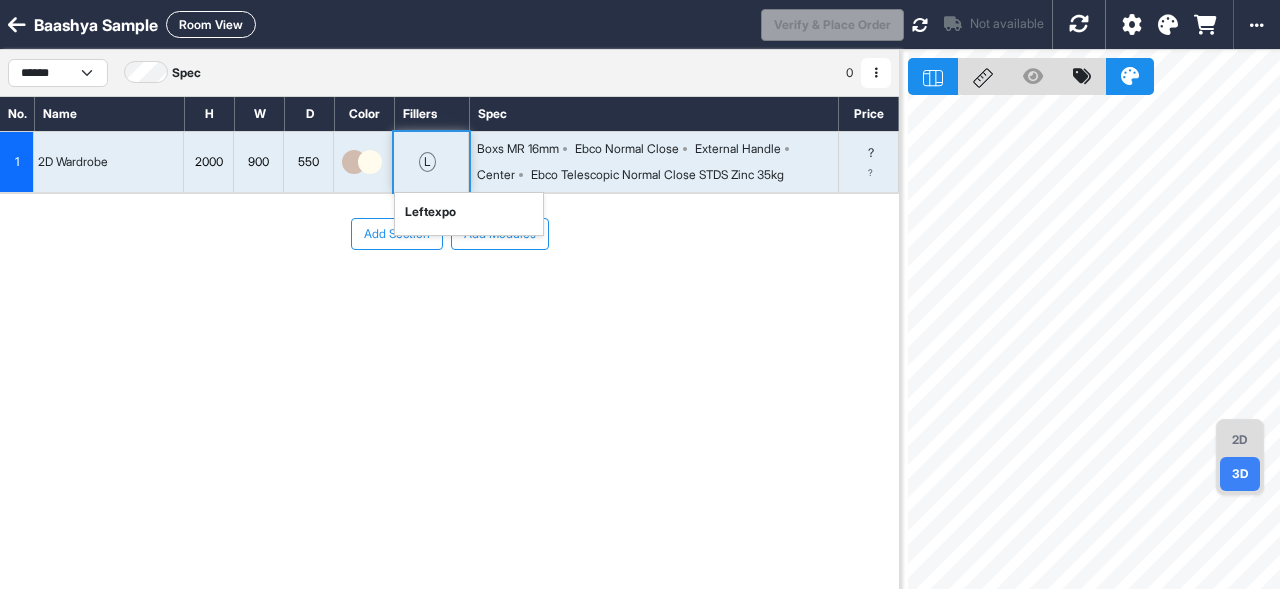 click on "l left  expo" at bounding box center (431, 162) 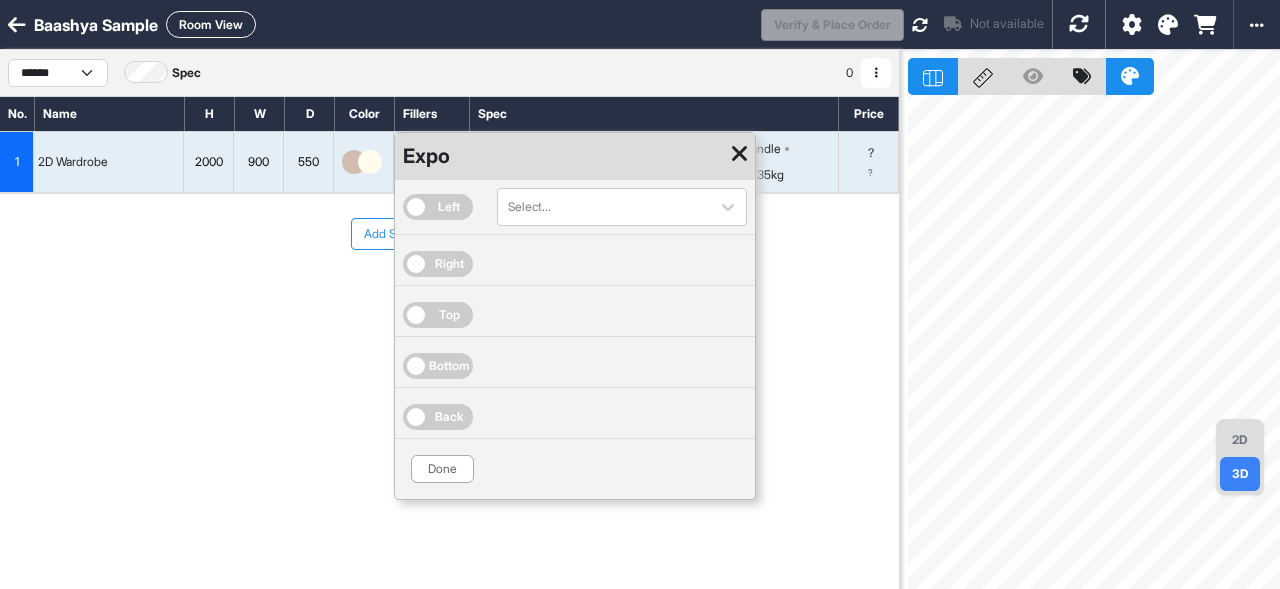 click at bounding box center [739, 154] 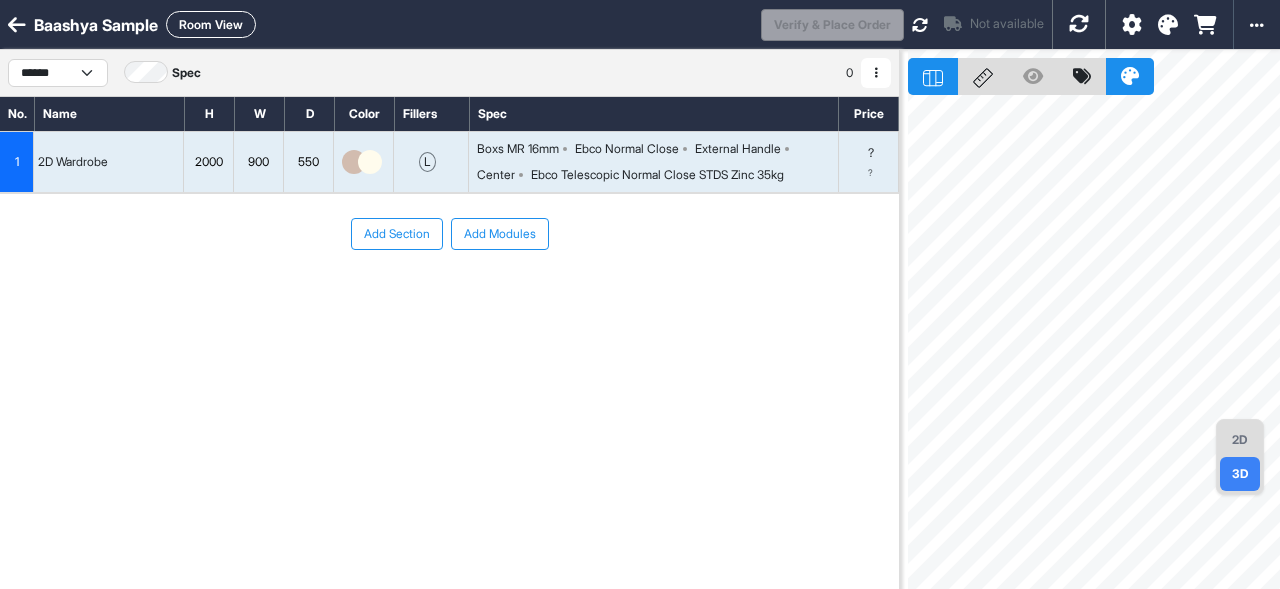click at bounding box center (354, 162) 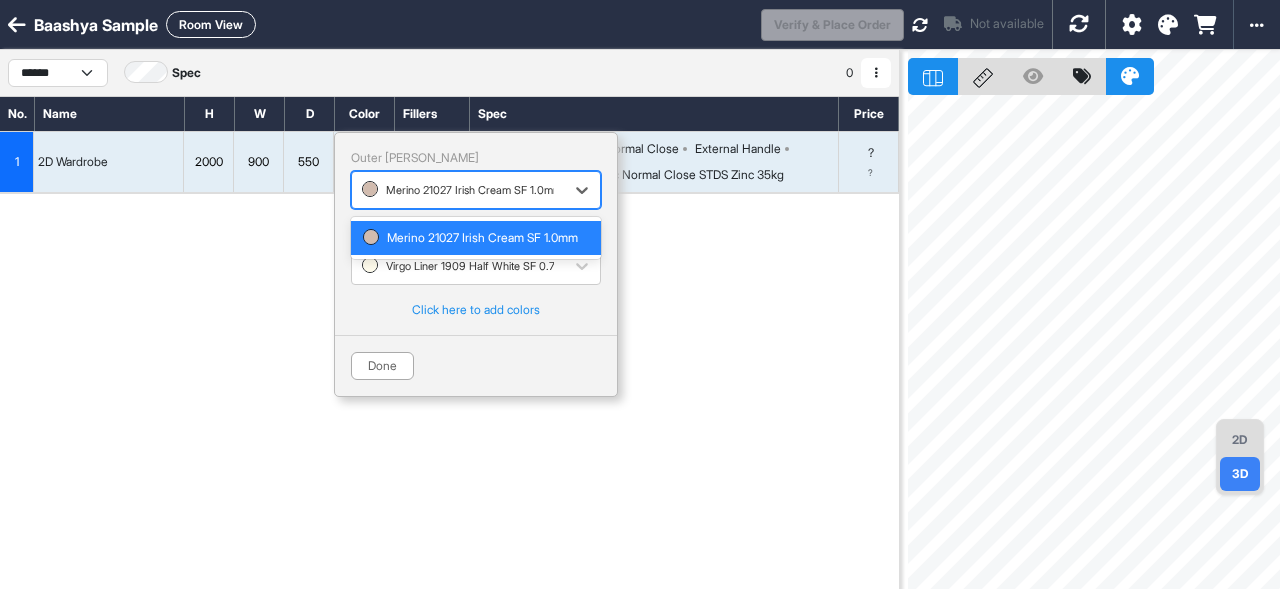 click at bounding box center (458, 190) 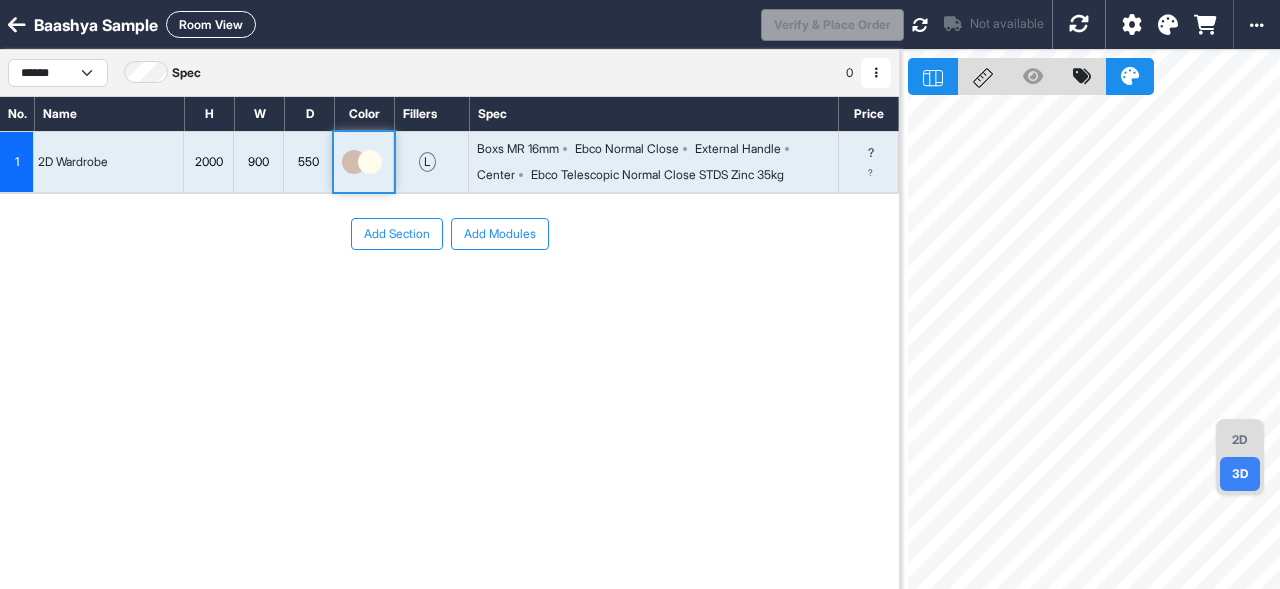 click at bounding box center (370, 162) 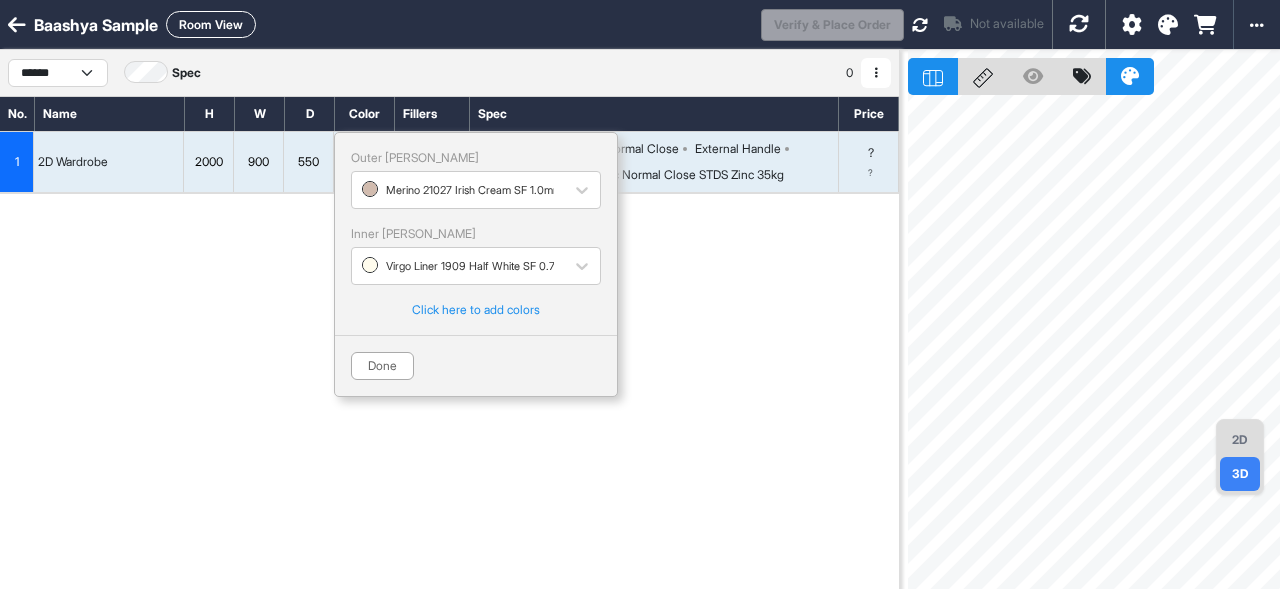 click at bounding box center [1168, 25] 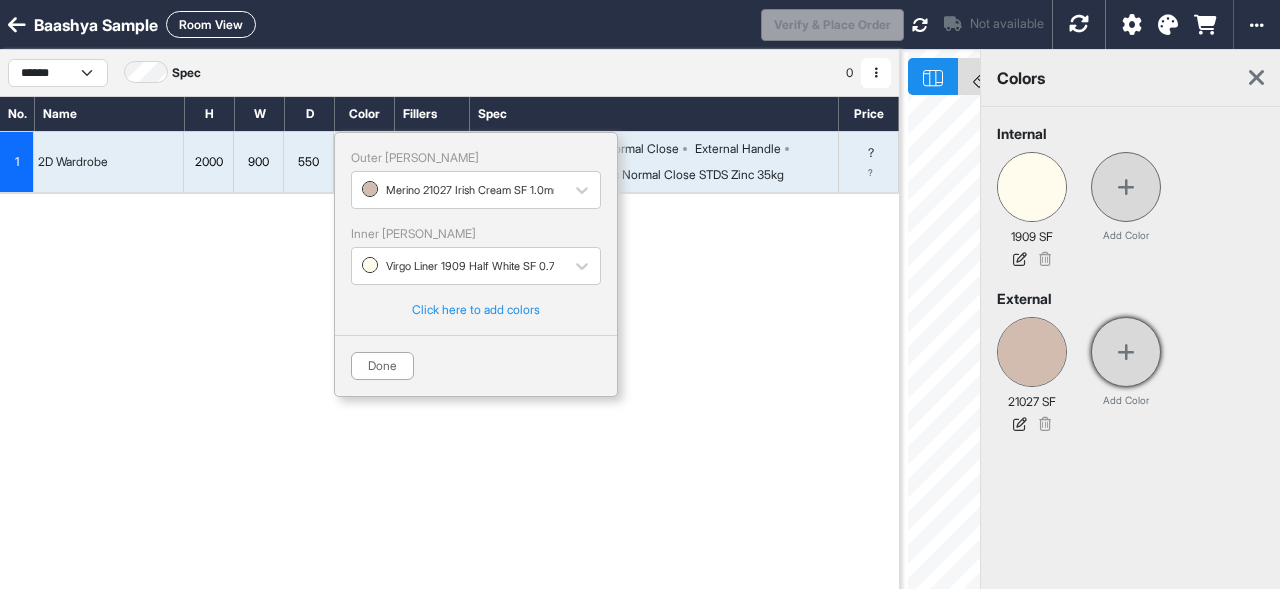click at bounding box center (1126, 352) 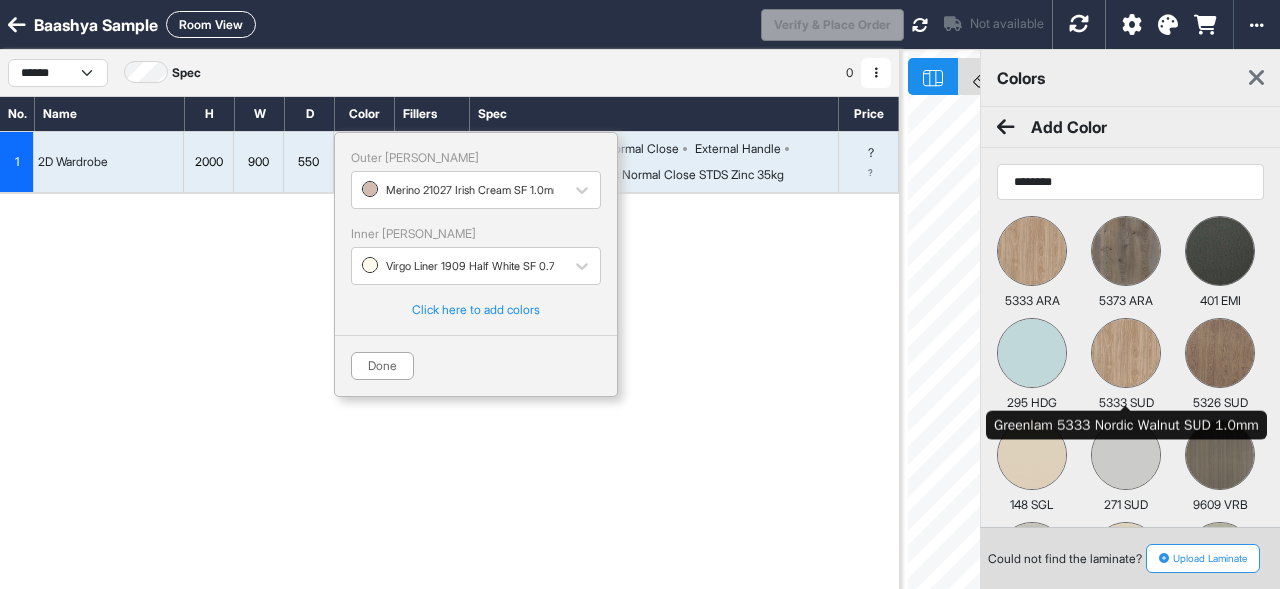 type on "********" 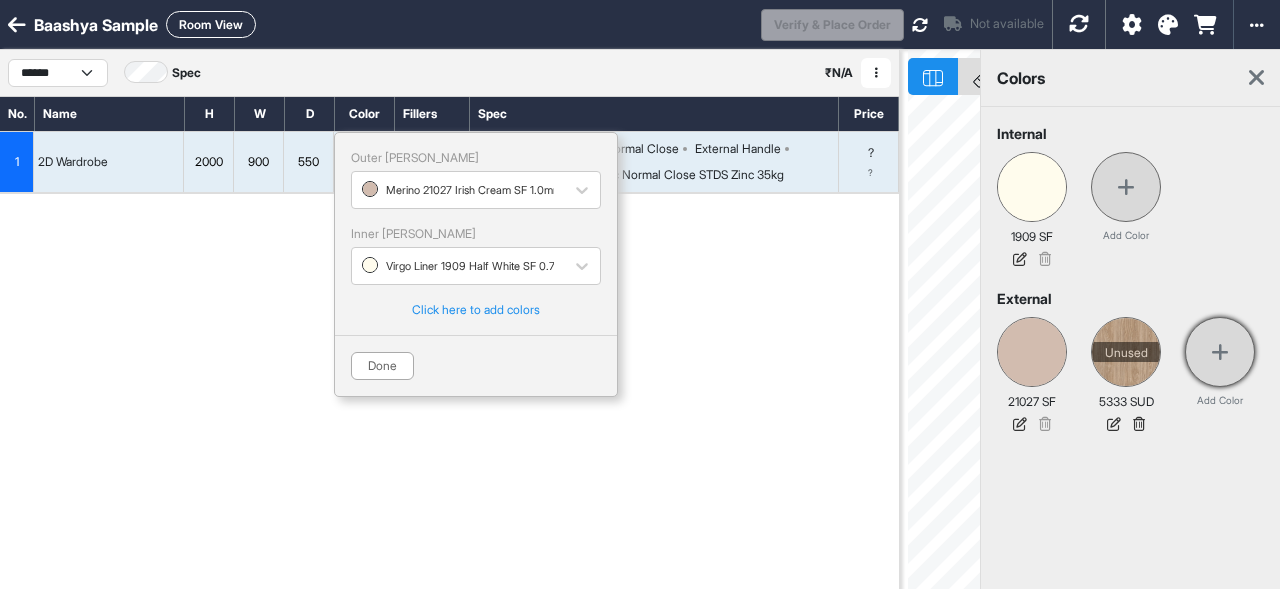 click at bounding box center (1220, 352) 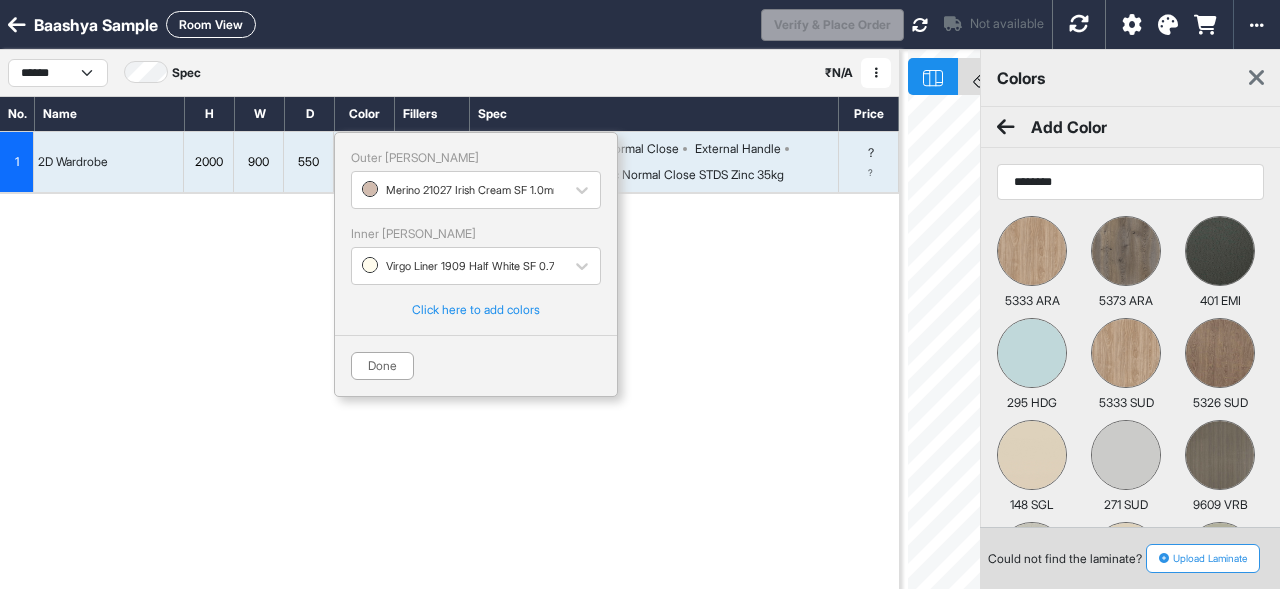 type on "********" 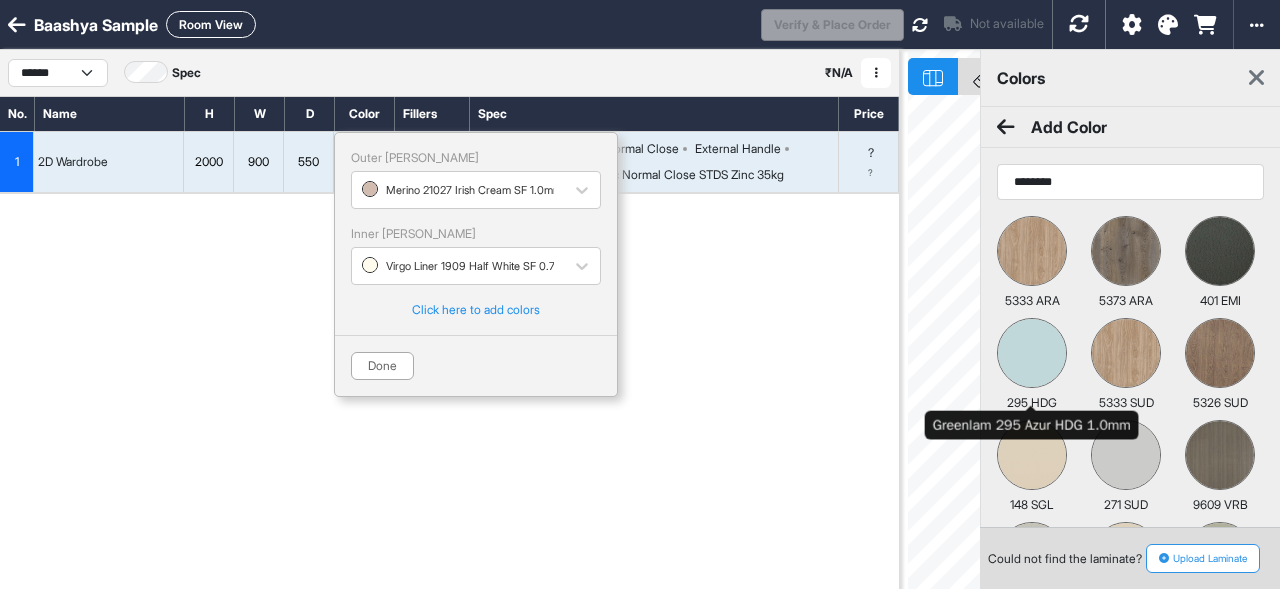 click at bounding box center (1032, 353) 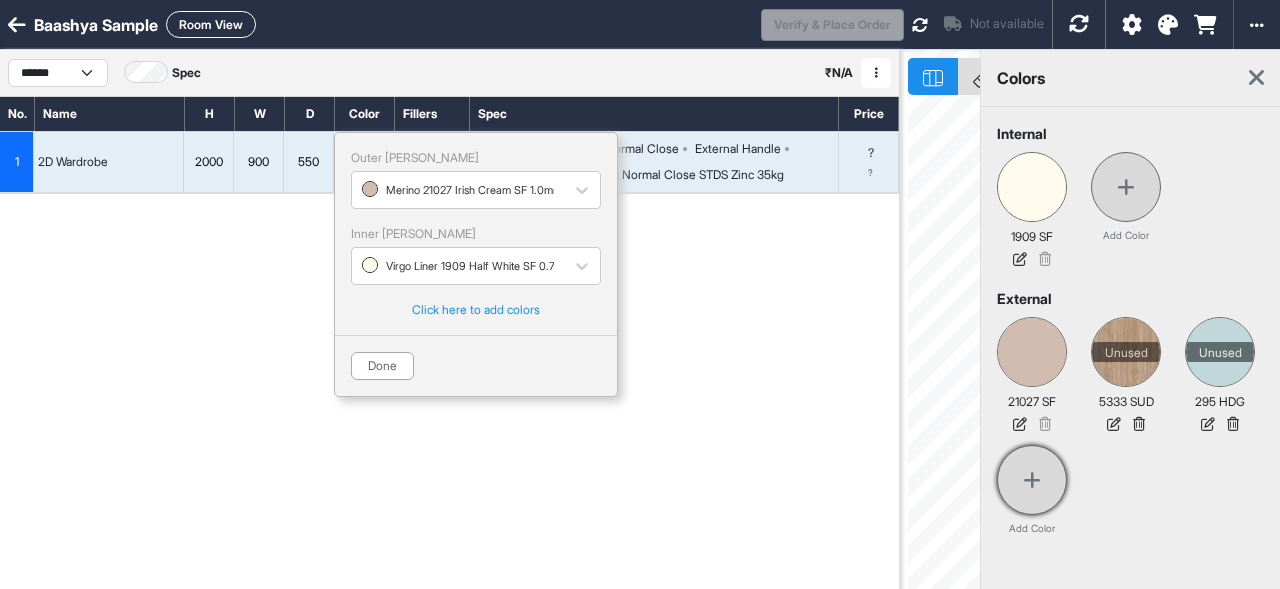 click at bounding box center [1032, 480] 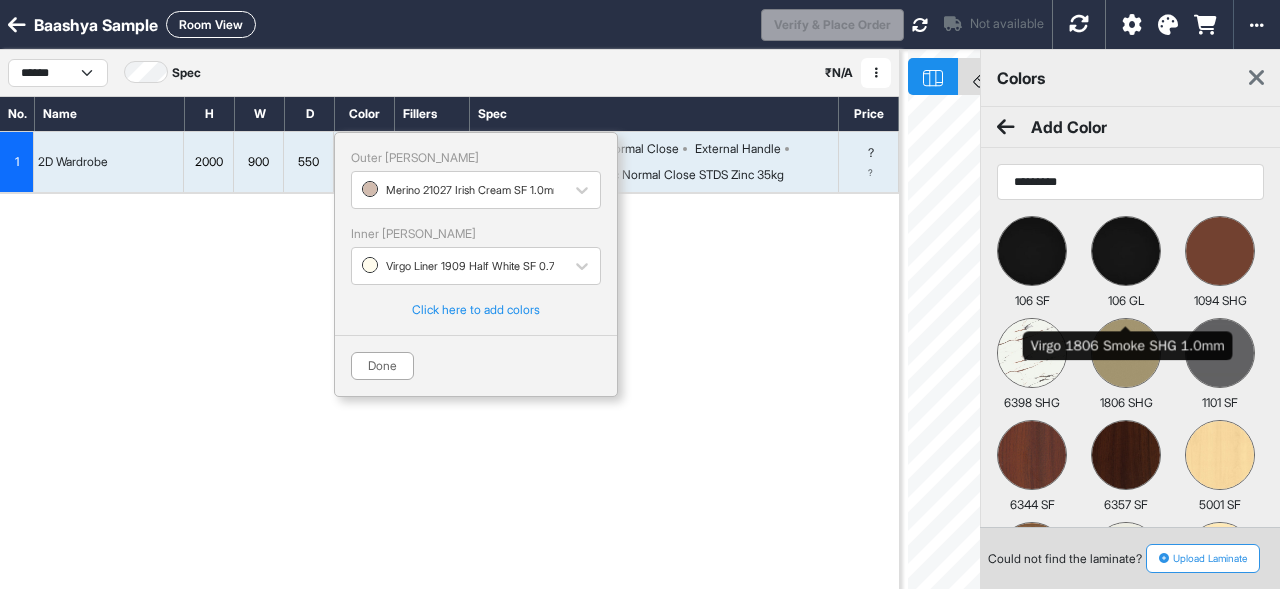scroll, scrollTop: 103, scrollLeft: 0, axis: vertical 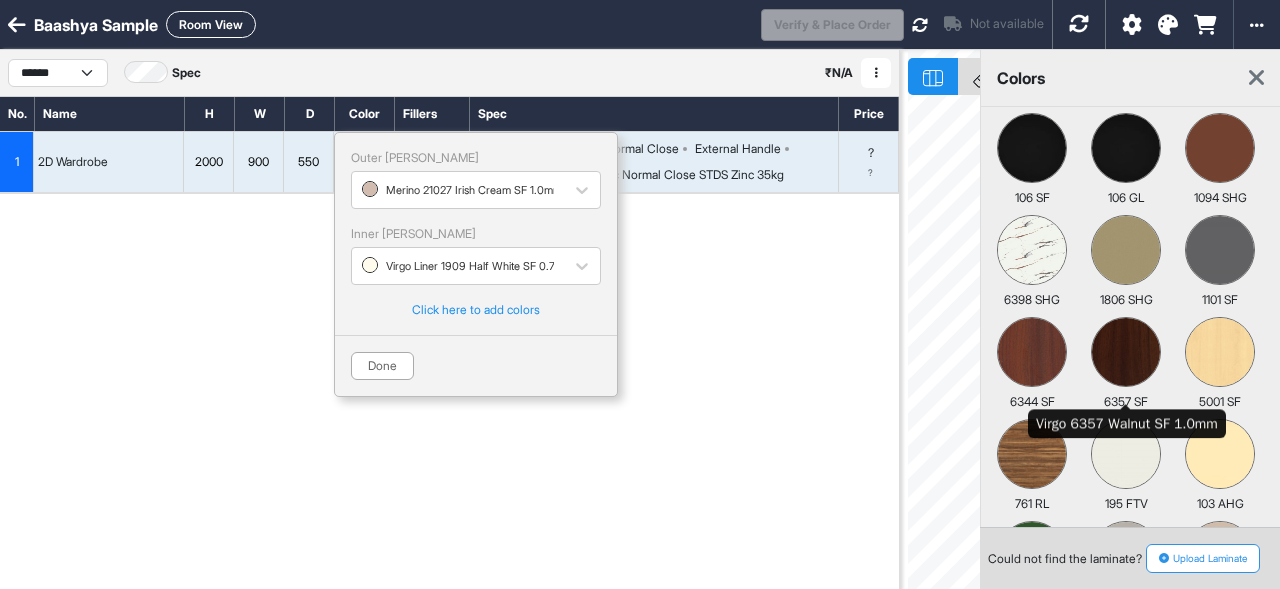 type on "*********" 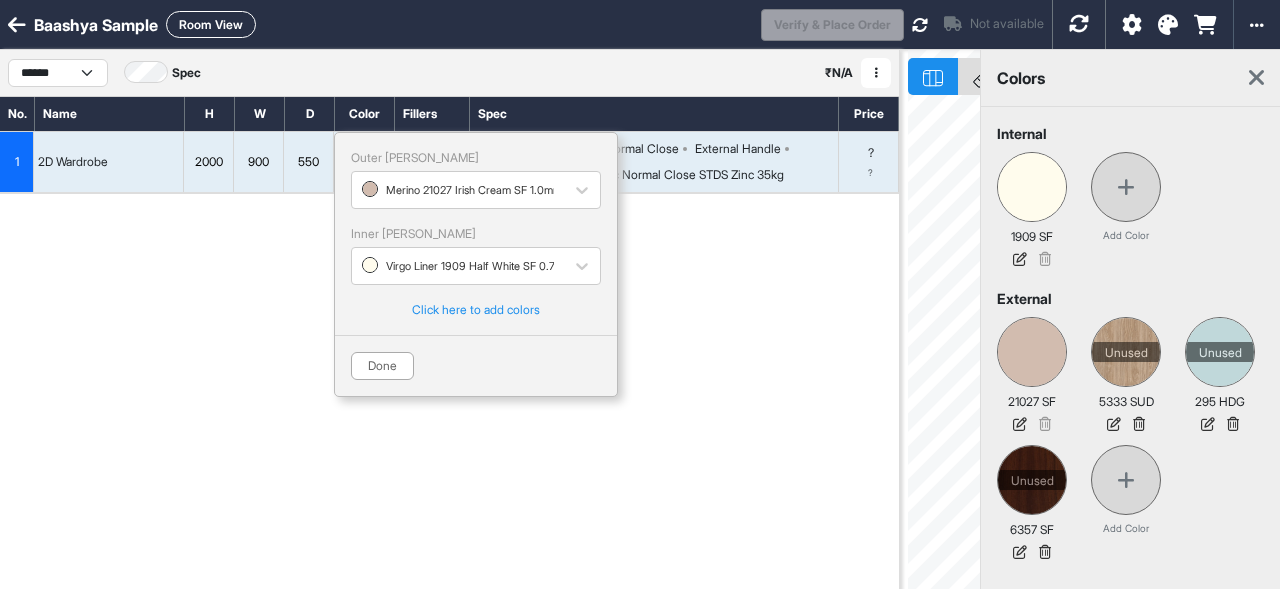scroll, scrollTop: 0, scrollLeft: 0, axis: both 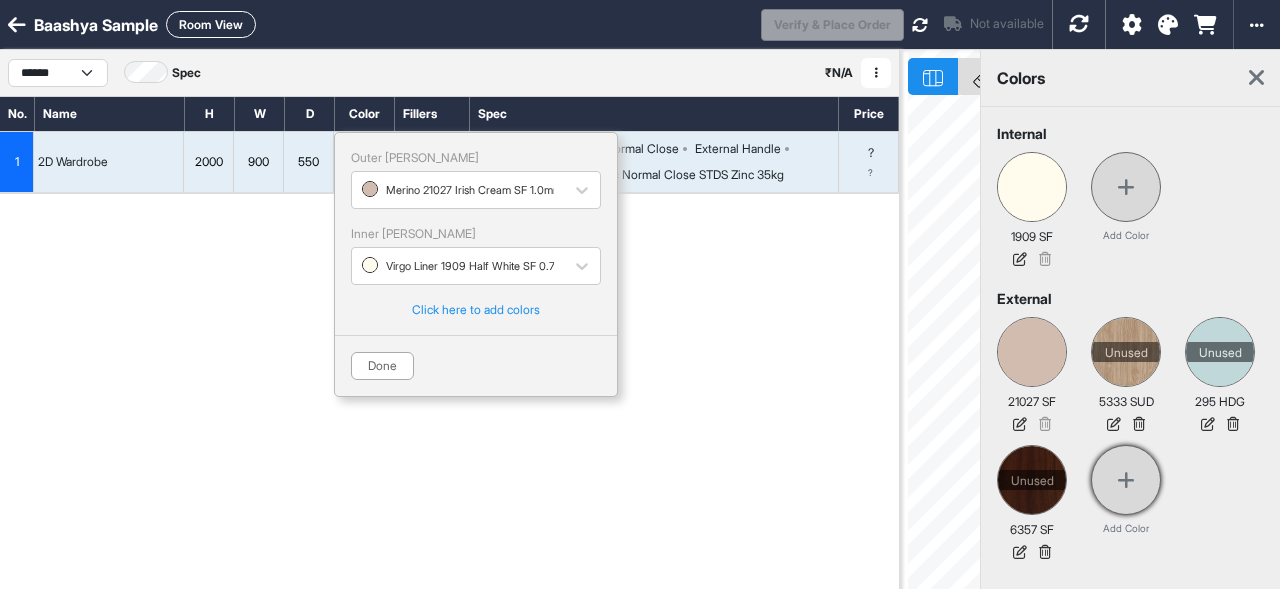 click at bounding box center (1126, 480) 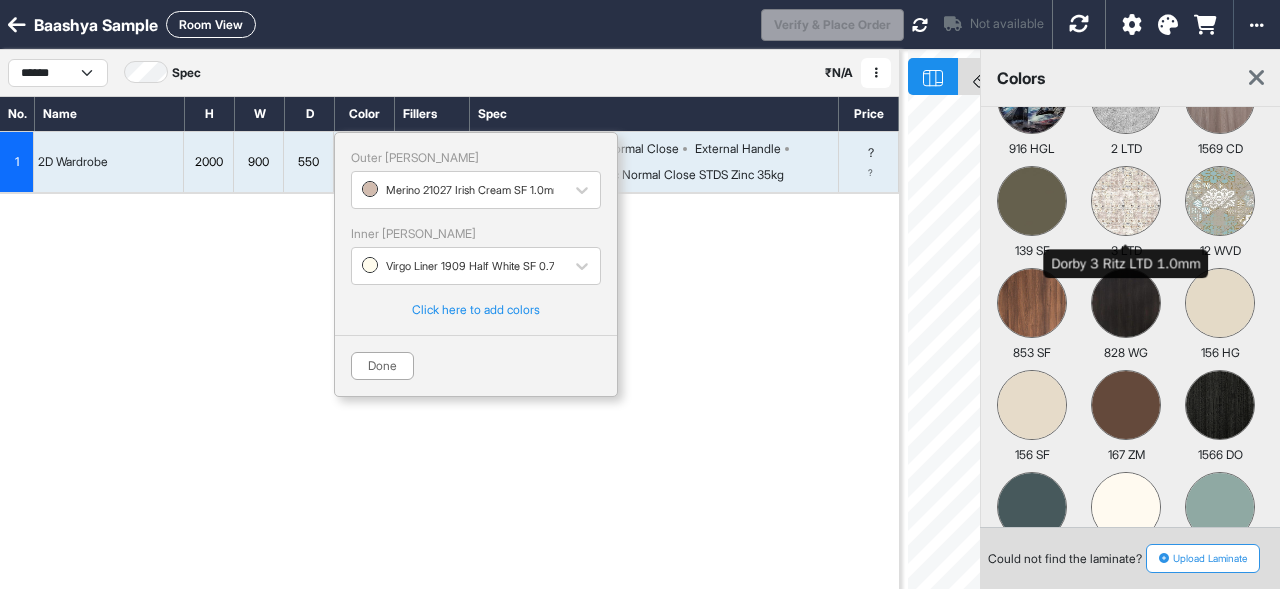 scroll, scrollTop: 161, scrollLeft: 0, axis: vertical 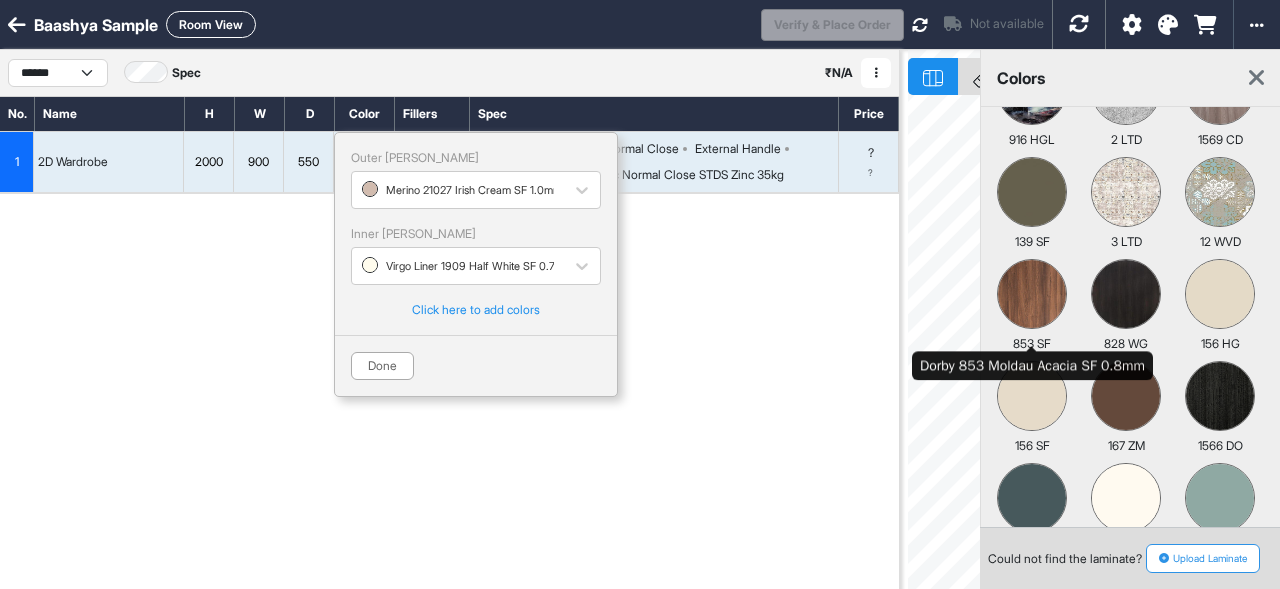 type on "*****" 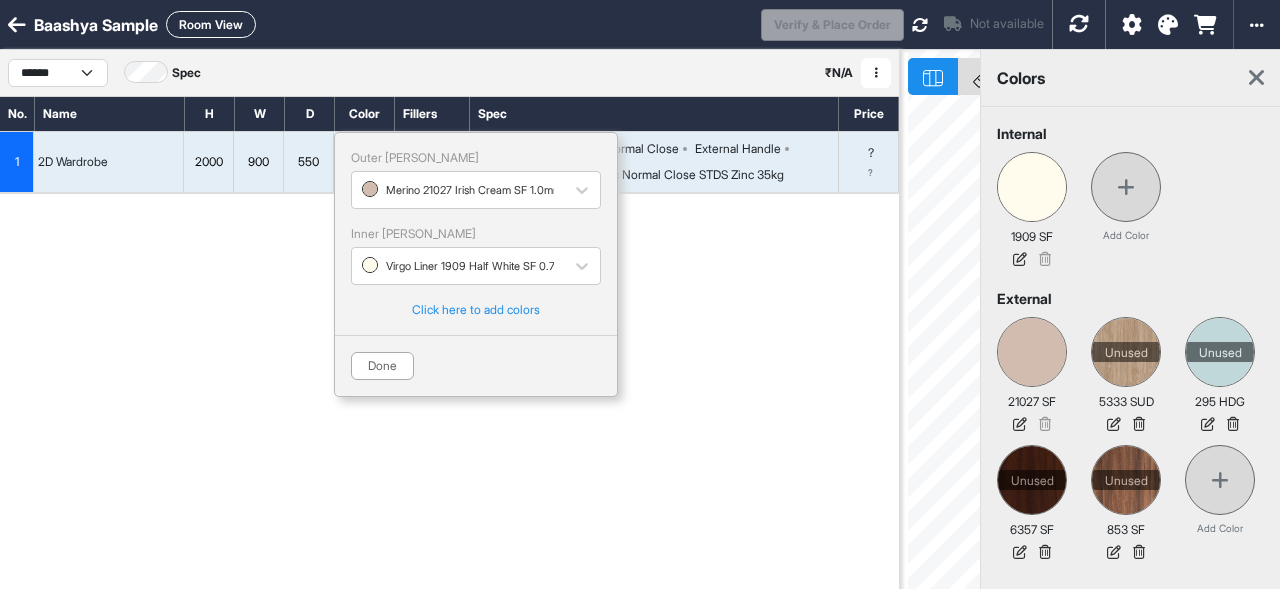 scroll, scrollTop: 0, scrollLeft: 0, axis: both 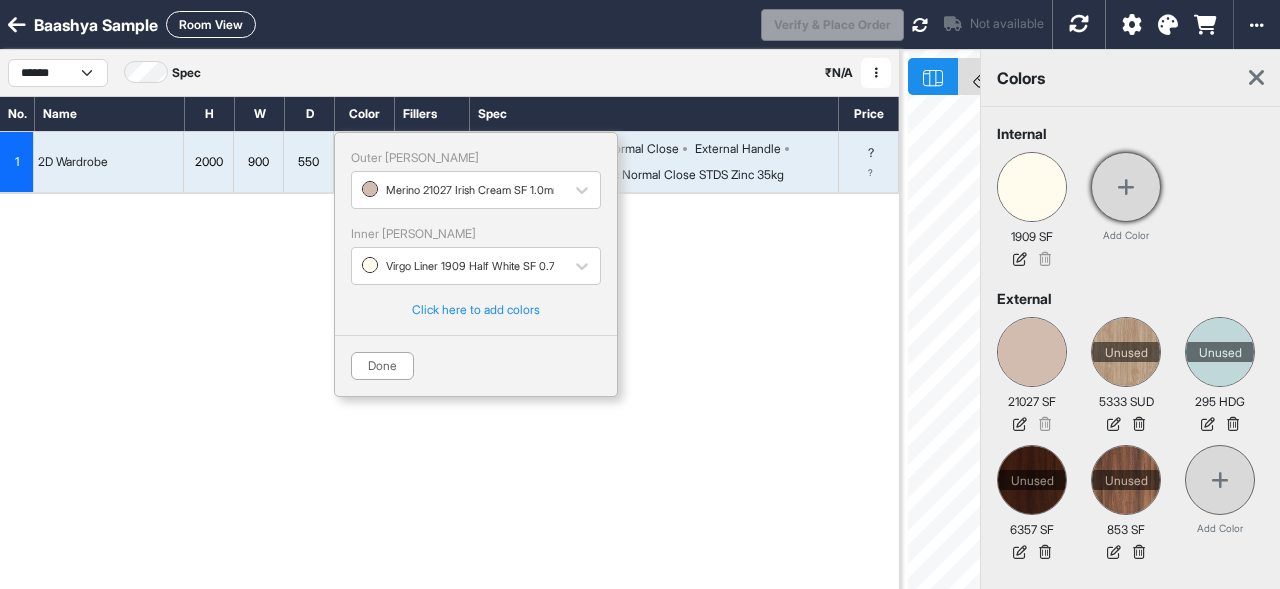 click at bounding box center [1126, 187] 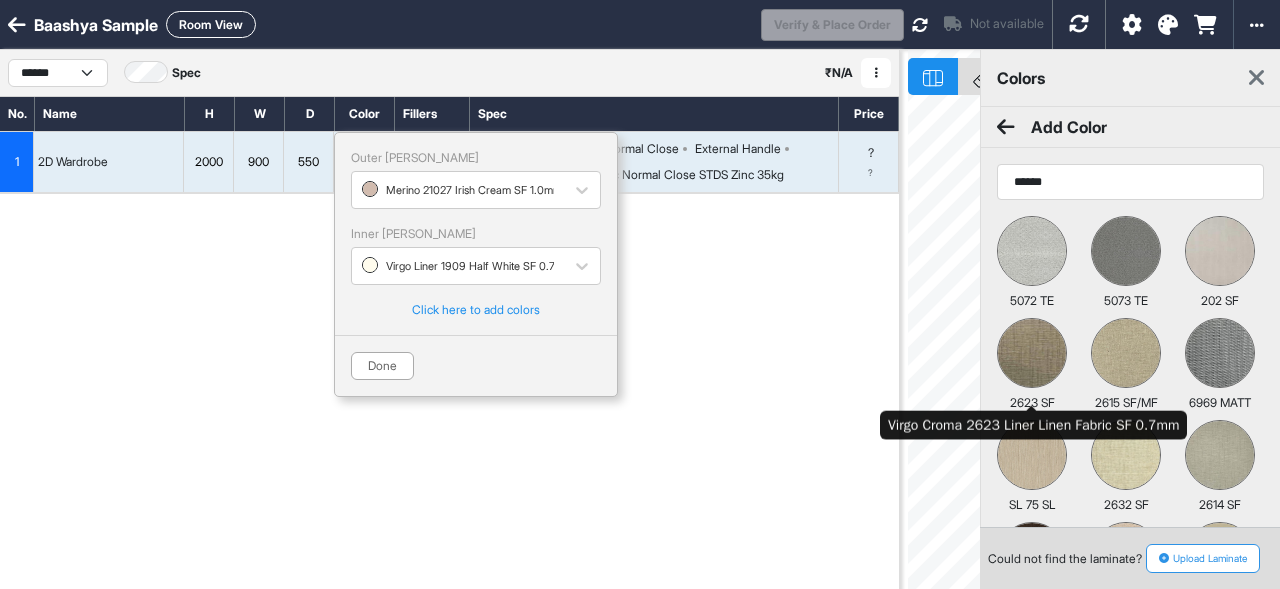 type on "******" 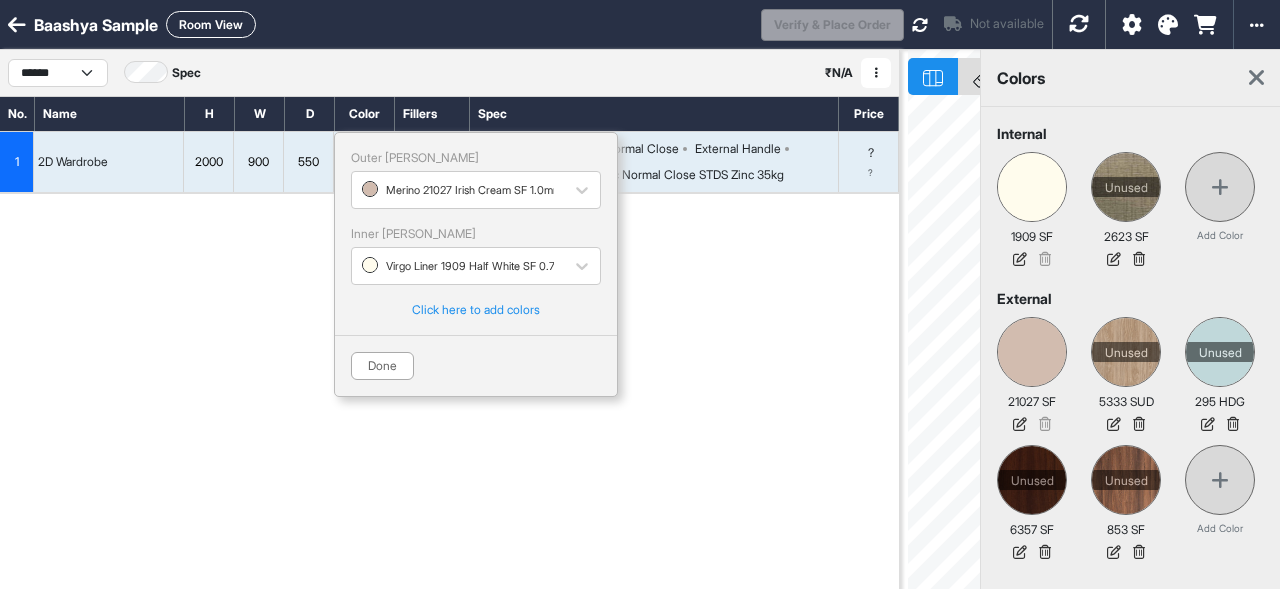 click at bounding box center (1256, 78) 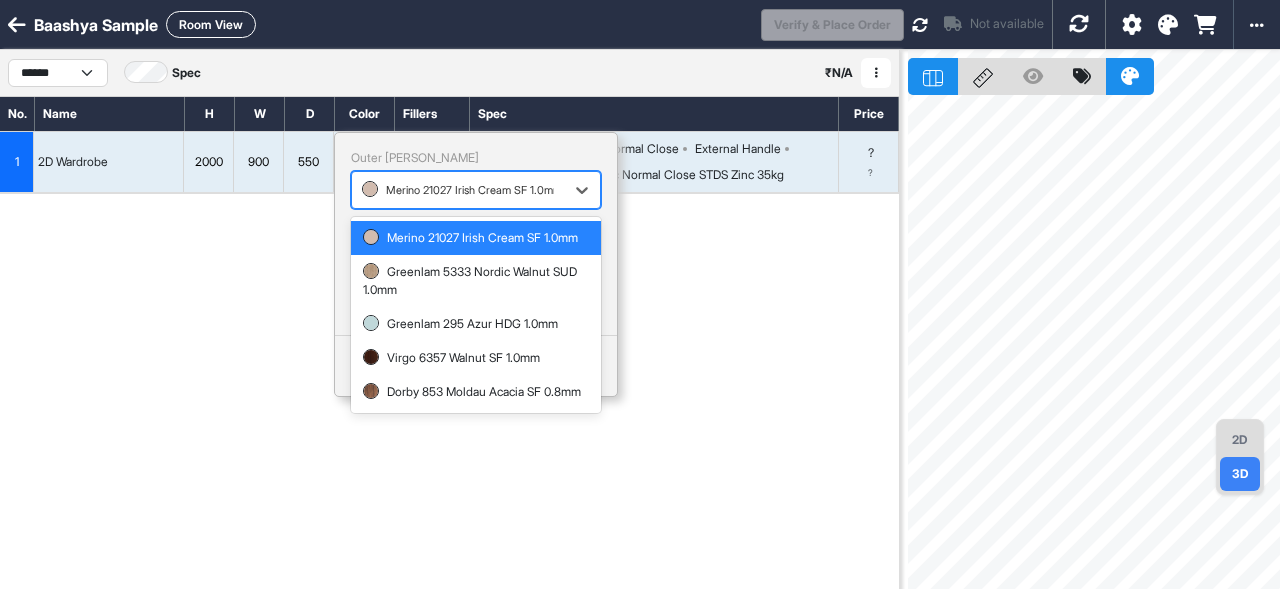 click at bounding box center [458, 190] 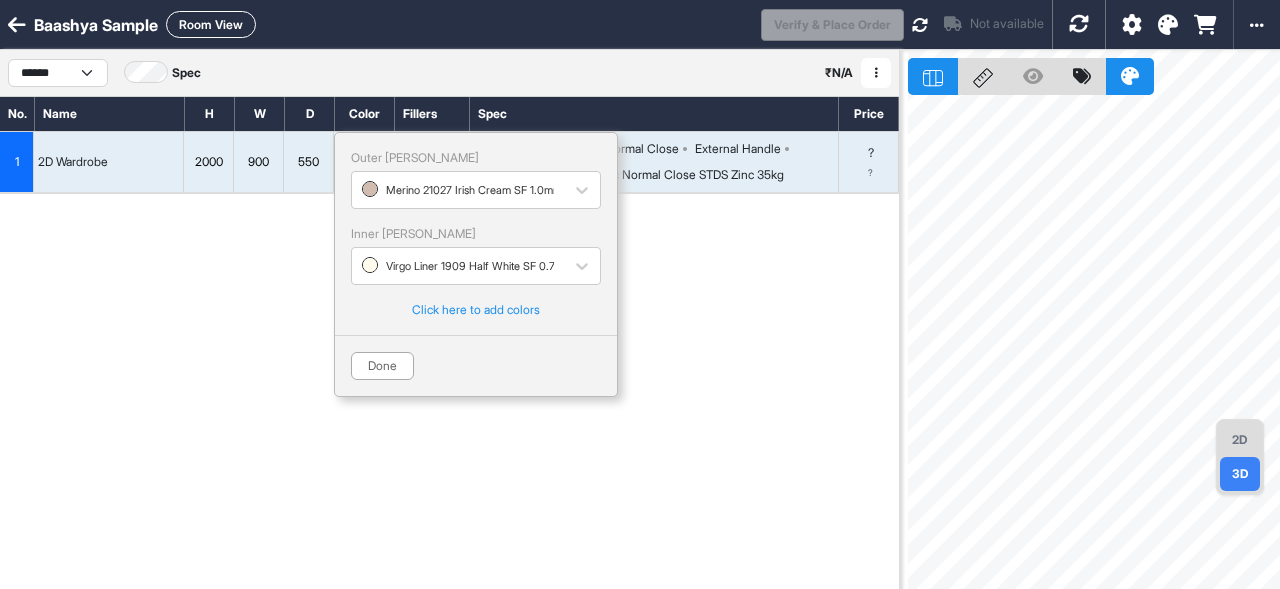 click on "Add Section Add Modules" at bounding box center (449, 294) 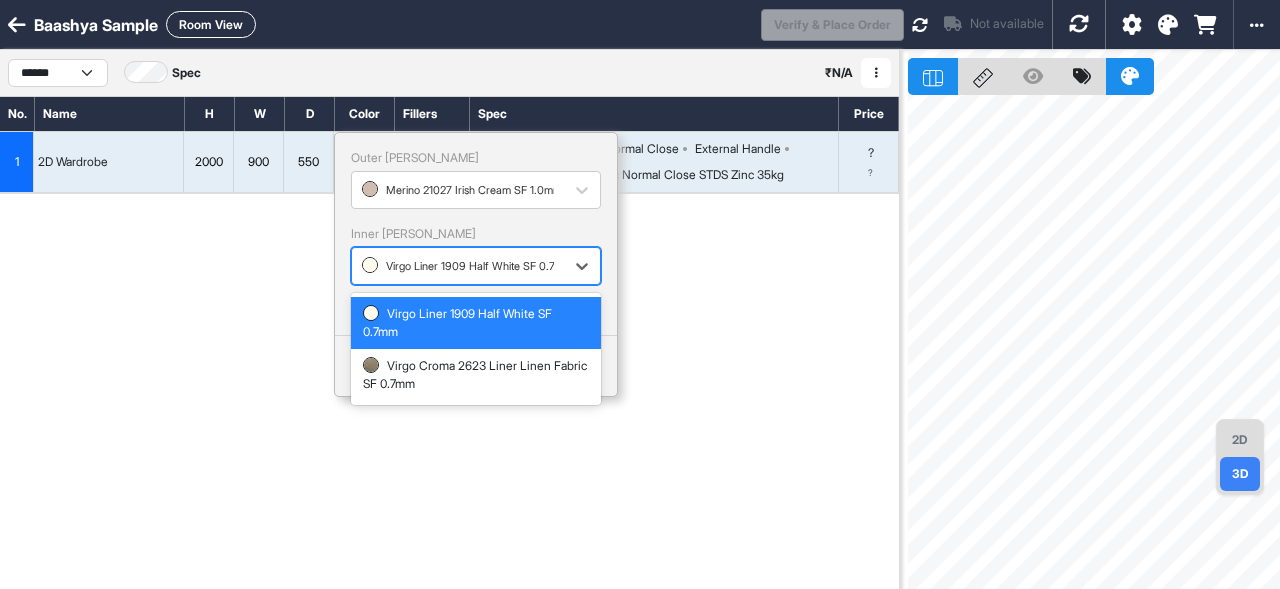 click at bounding box center (458, 266) 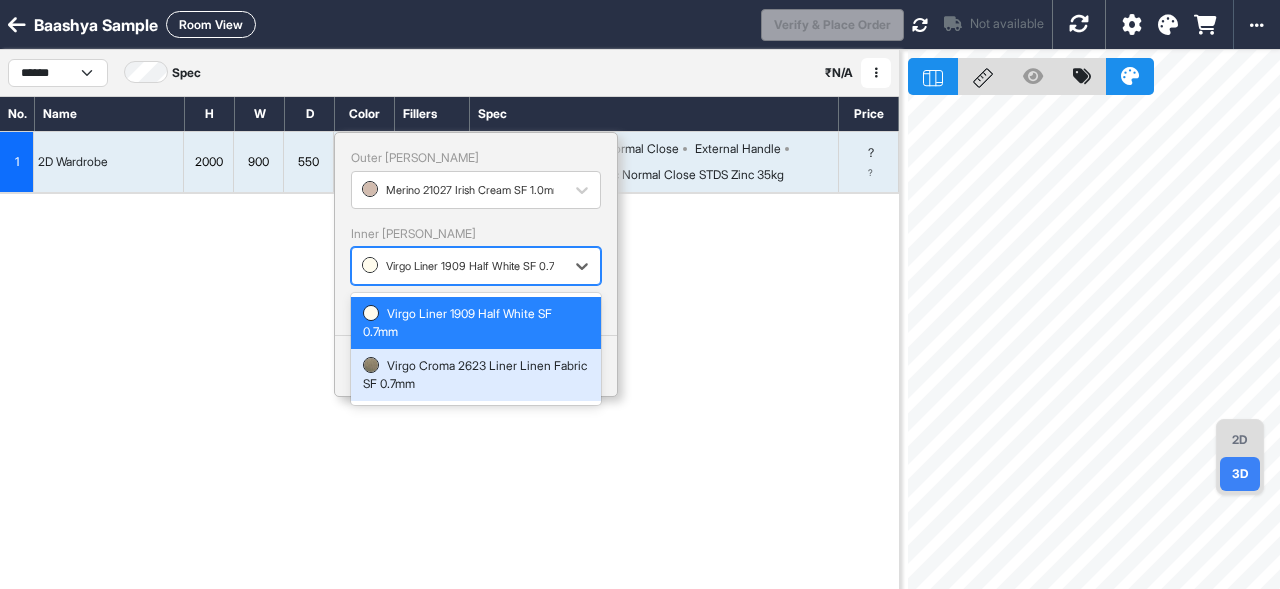 click on "Virgo Croma 2623 Liner Linen Fabric SF 0.7mm" at bounding box center (476, 375) 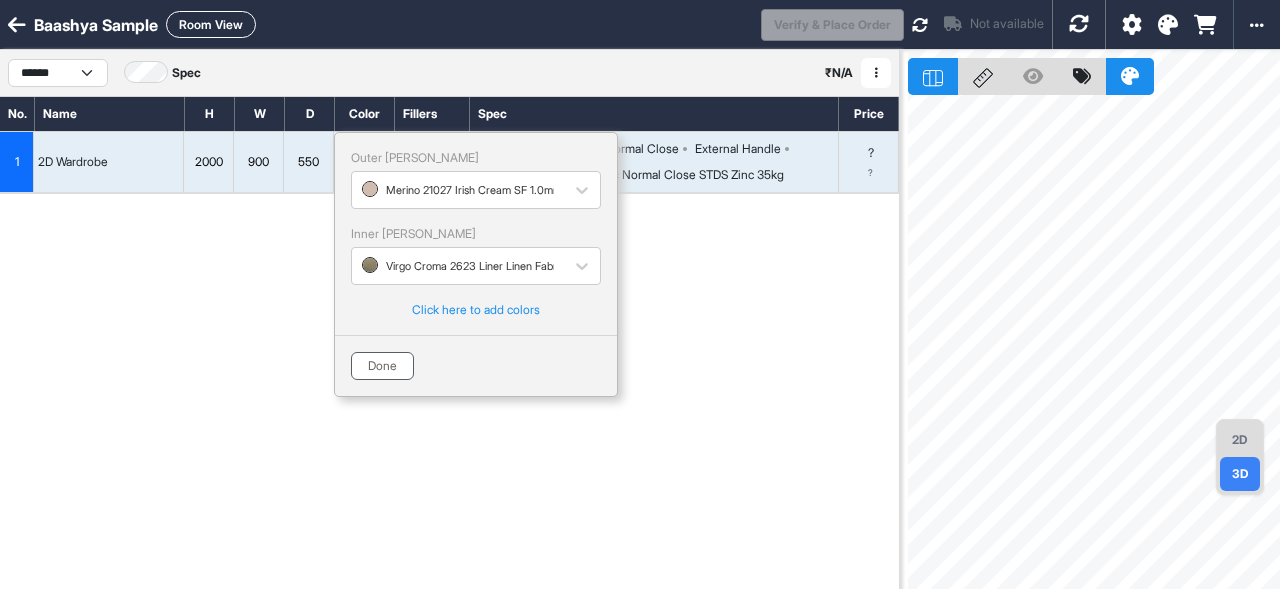click on "Done" at bounding box center [382, 366] 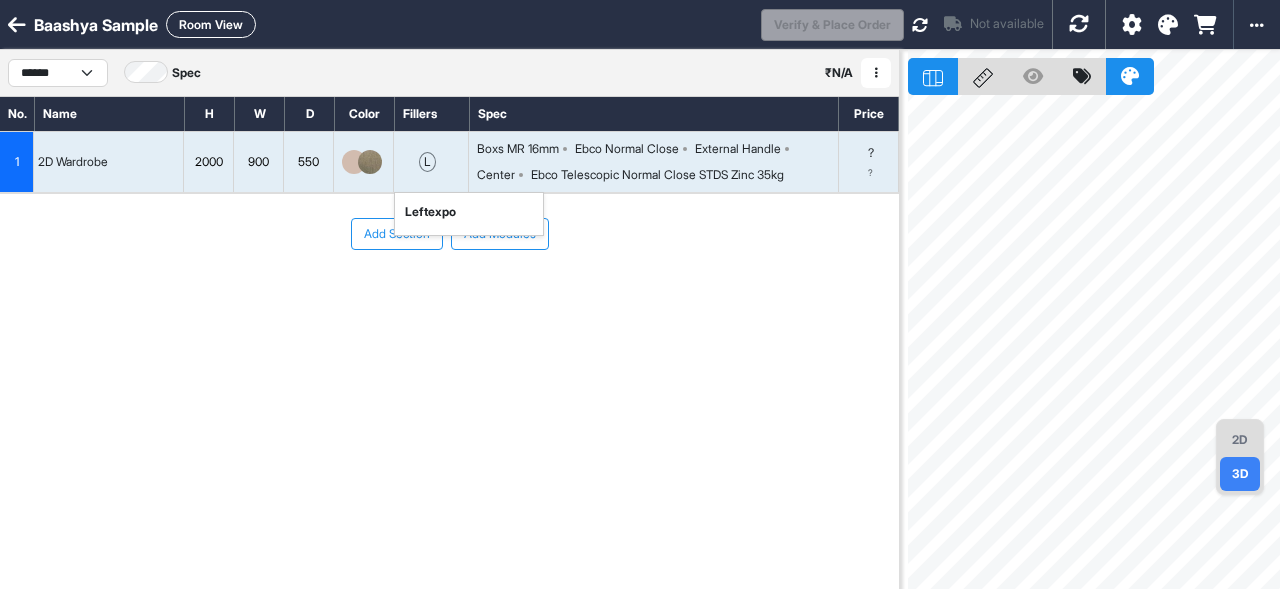 click on "l" at bounding box center [427, 162] 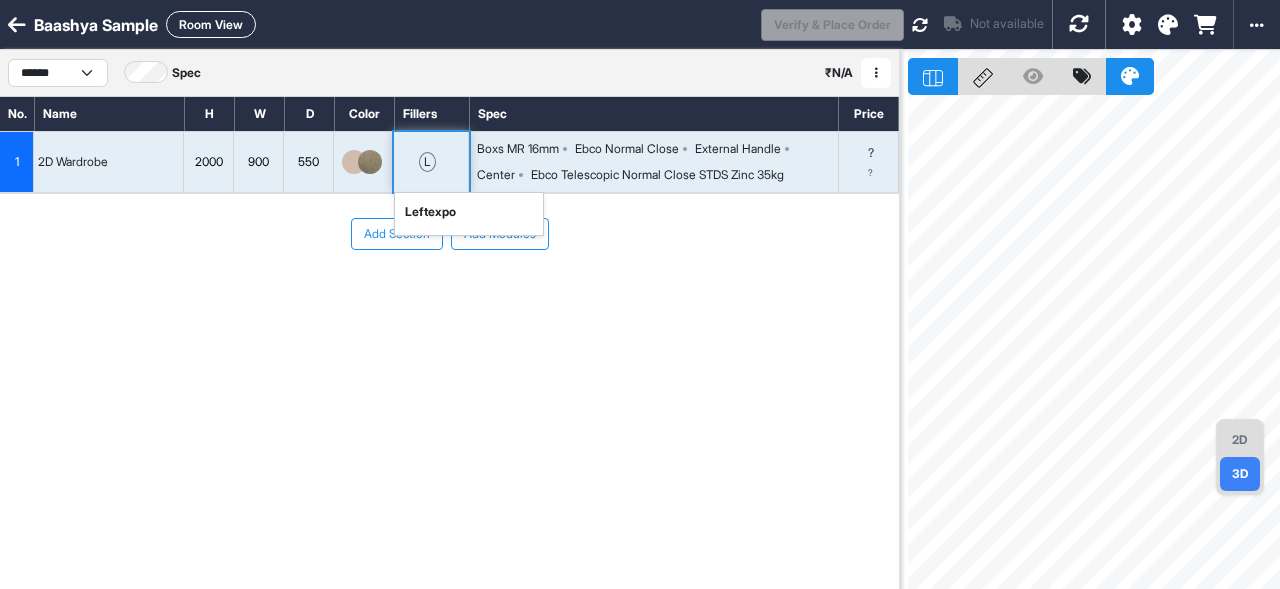 click on "l" at bounding box center [427, 162] 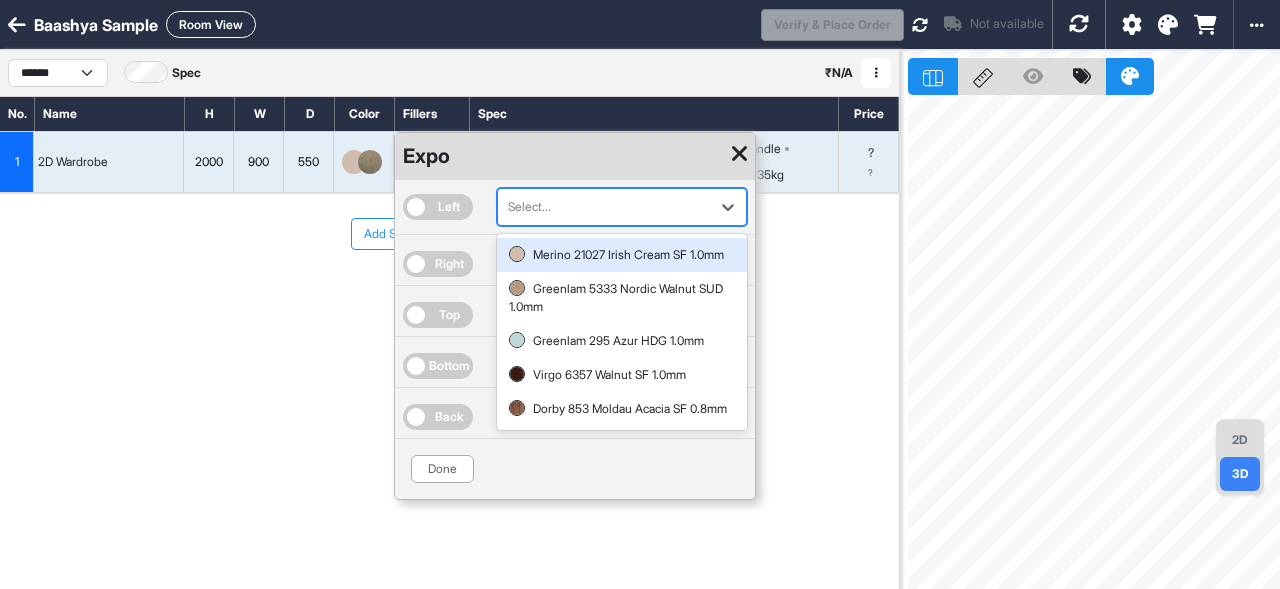 click at bounding box center (604, 207) 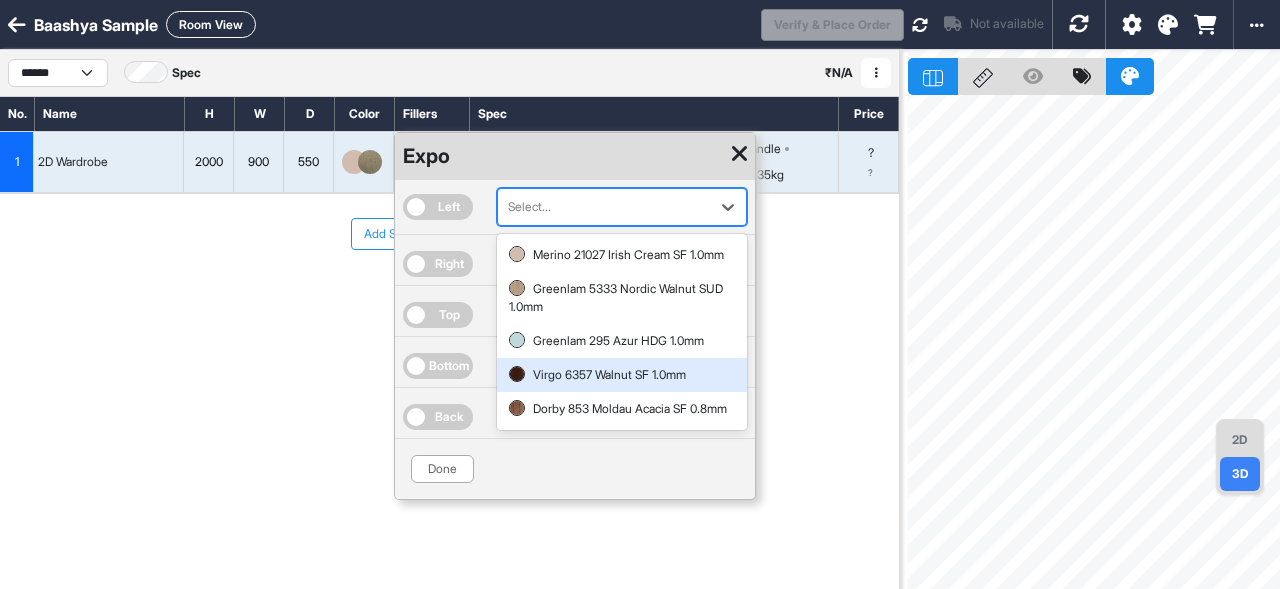click on "Virgo 6357 Walnut SF 1.0mm" at bounding box center [622, 375] 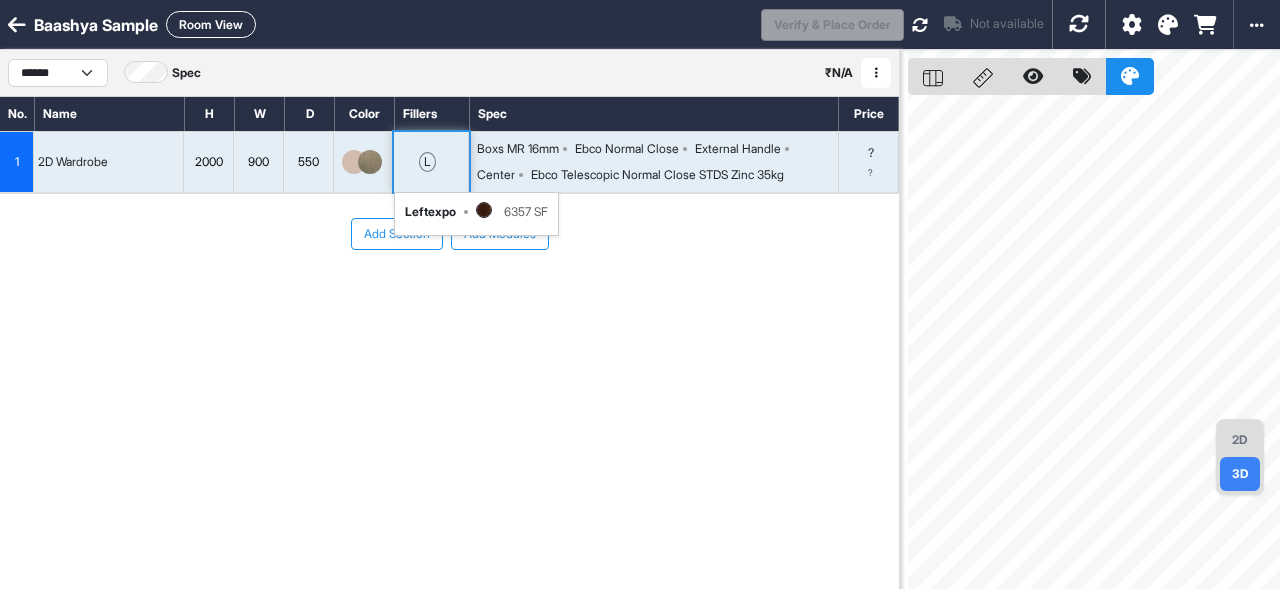 click on "****** Spec ₹ N/A Add  Room Edit  Room  Name Delete  Room Duplicate Room No. Name H W D Color Fillers Spec Price 1 2D Wardrobe 2000 900 550 l left  expo 6357 SF Boxs MR 16mm Ebco Normal Close External Handle Center Ebco Telescopic Normal Close STDS Zinc 35kg ? ?
To pick up a draggable item, press the space bar.
While dragging, use the arrow keys to move the item.
Press space again to drop the item in its new position, or press escape to cancel.
Add Section Add Modules     2D 3D" at bounding box center [640, 344] 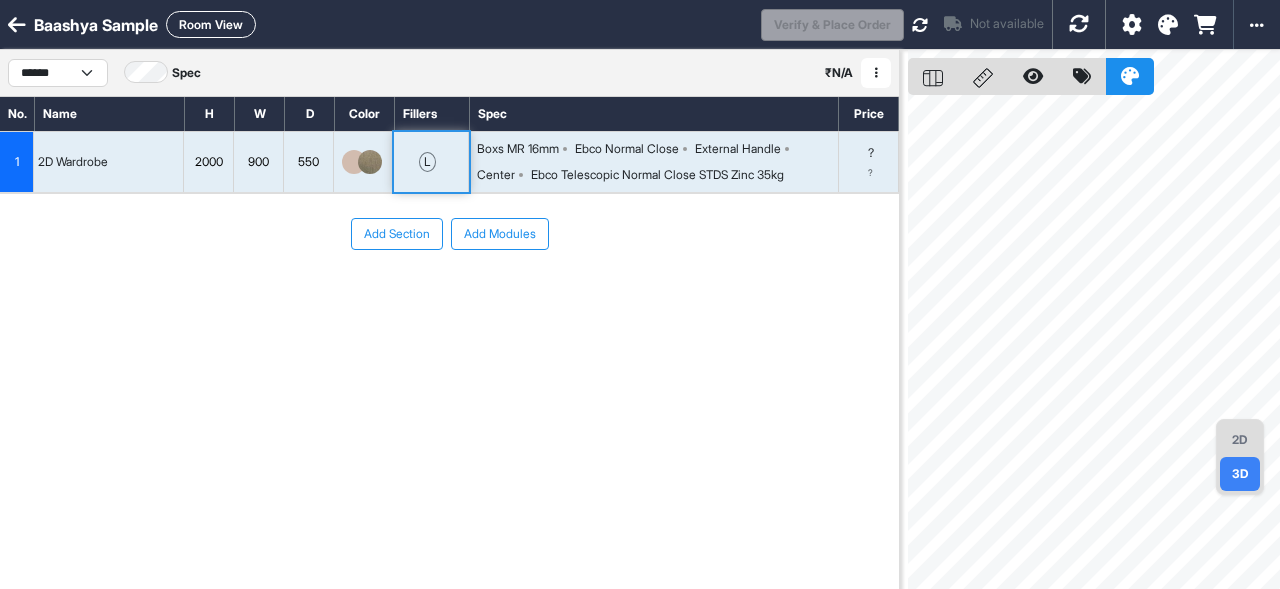 click on "Boxs MR 16mm Ebco Normal Close External Handle Center Ebco Telescopic Normal Close STDS Zinc 35kg" at bounding box center (657, 162) 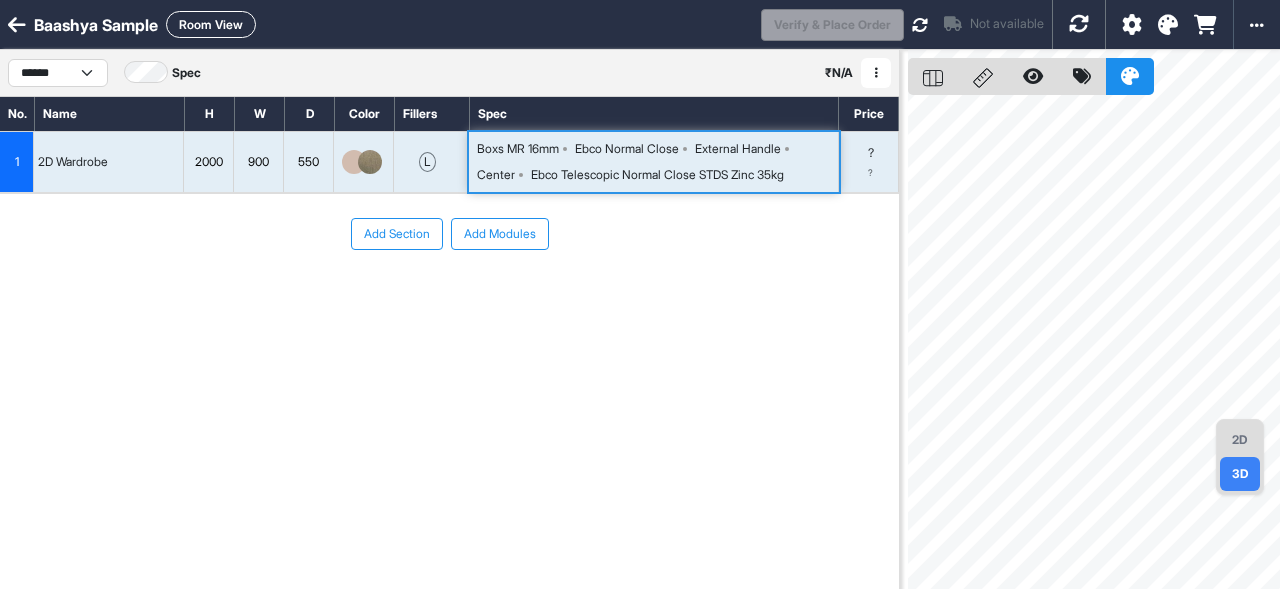 click on "Boxs MR 16mm Ebco Normal Close External Handle Center Ebco Telescopic Normal Close STDS Zinc 35kg" at bounding box center (657, 162) 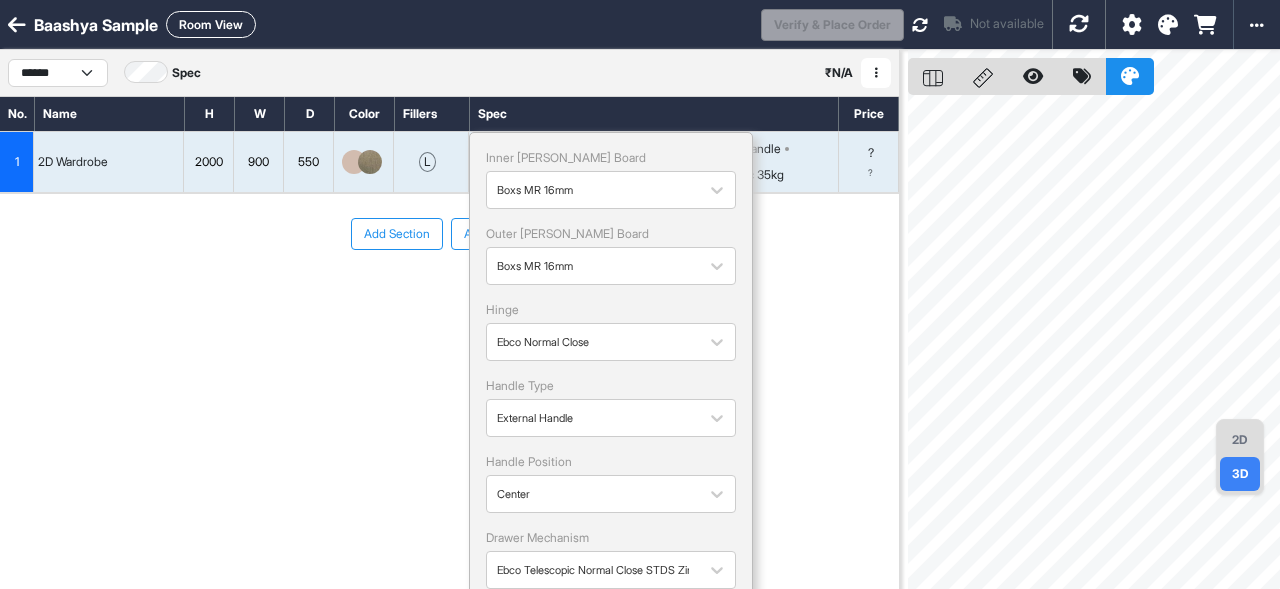 click on "Inner [PERSON_NAME] Board" at bounding box center [611, 158] 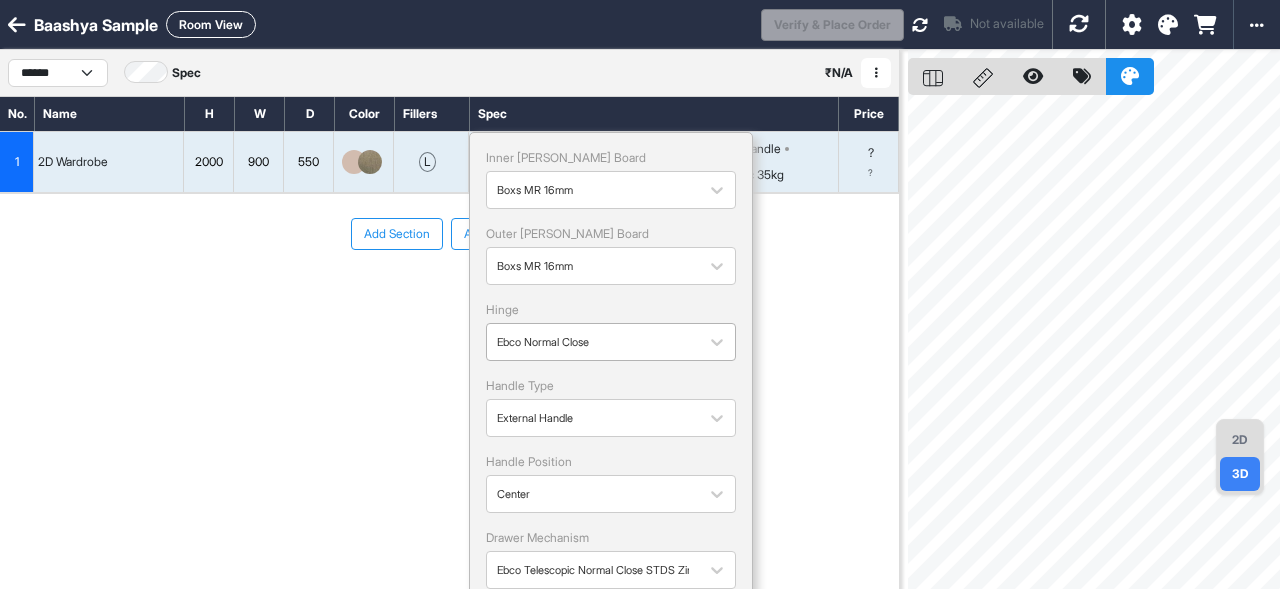 scroll, scrollTop: 109, scrollLeft: 0, axis: vertical 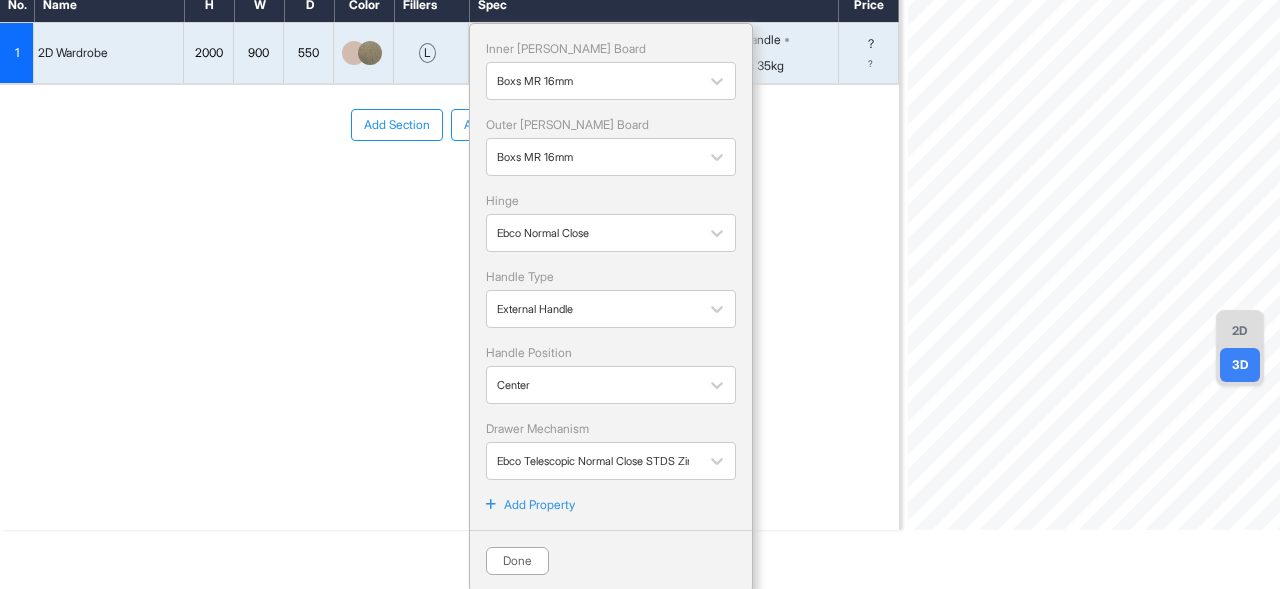 click on "Add Property" at bounding box center (539, 505) 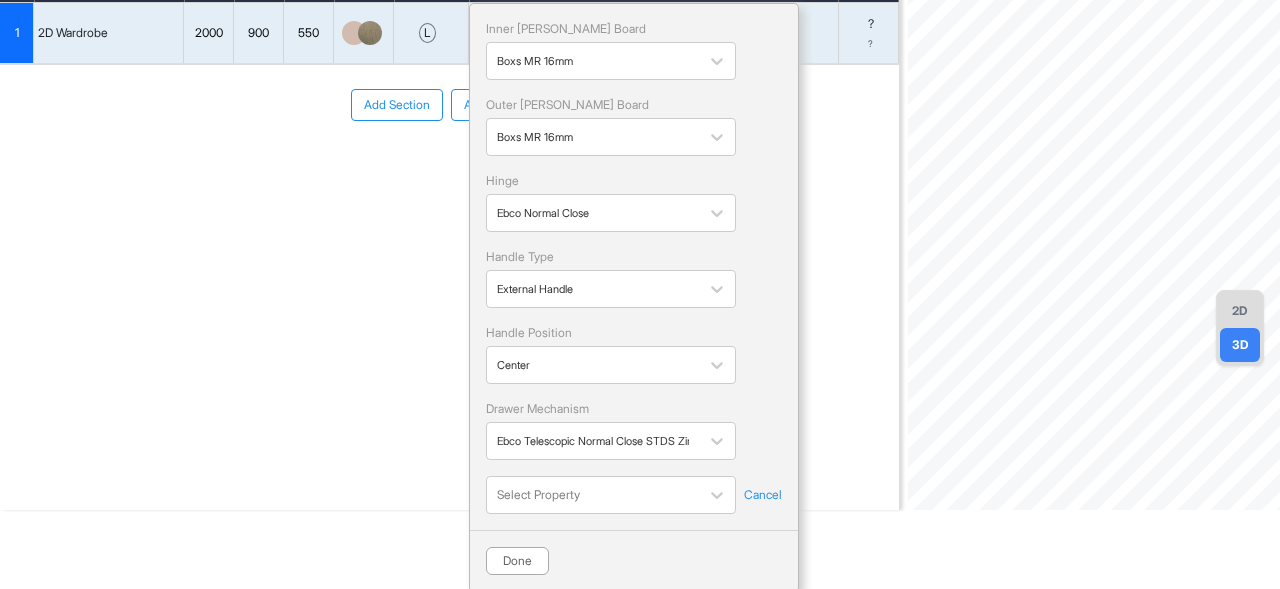 scroll, scrollTop: 127, scrollLeft: 0, axis: vertical 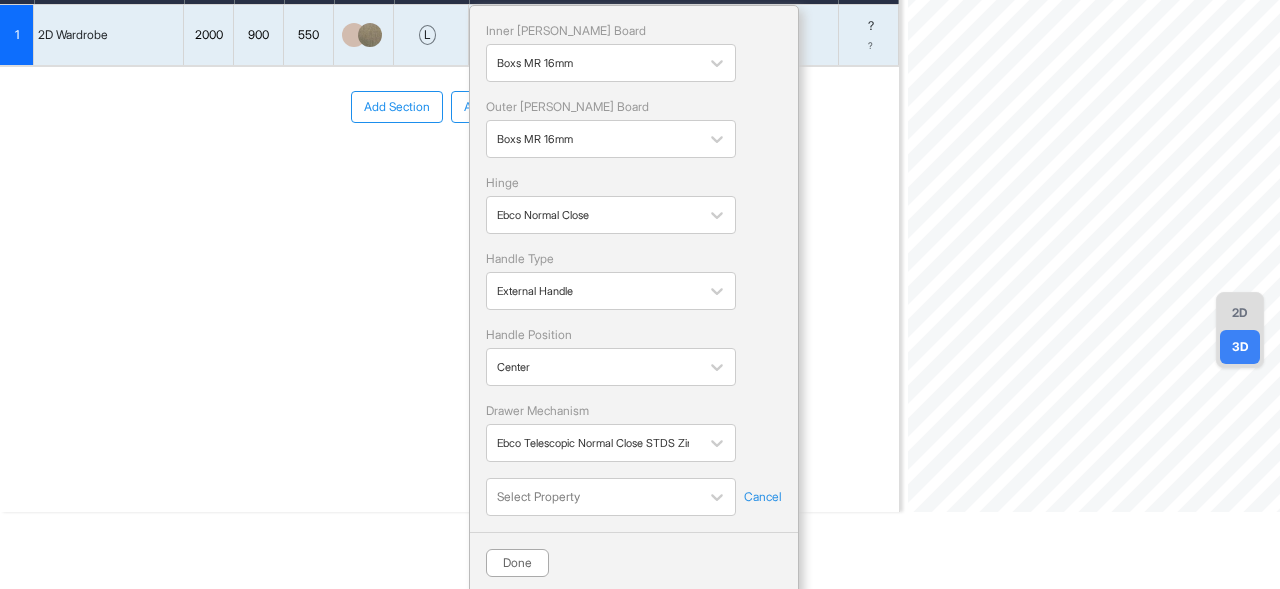 click on "Inner Lam Board Boxs MR 16mm Outer Lam Board Boxs MR 16mm Hinge Ebco Normal Close Handle Type External Handle Handle Position Center Drawer Mechanism Ebco Telescopic Normal Close STDS Zinc 35kg Select Property Cancel Done" at bounding box center (634, 299) 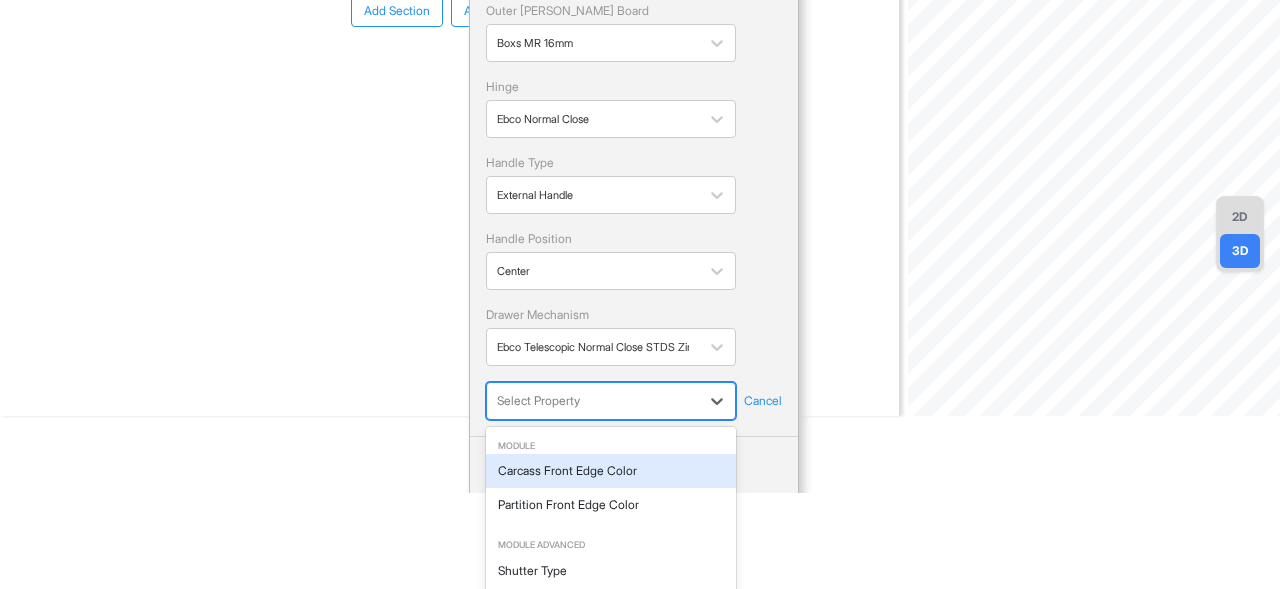 click on "baashya sample Room View Verify & Place Order Not available Import Assembly Archive Rename Refresh Price ****** Spec ₹ N/A Add  Room Edit  Room  Name Delete  Room Duplicate Room No. Name H W D Color Fillers Spec Price 1 2D Wardrobe 2000 900 550 l Boxs MR 16mm Ebco Normal Close External Handle Center Ebco Telescopic Normal Close STDS Zinc 35kg Inner Lam Board Boxs MR 16mm Outer Lam Board Boxs MR 16mm Hinge Ebco Normal Close Handle Type External Handle Handle Position Center Drawer Mechanism Ebco Telescopic Normal Close STDS Zinc 35kg 12 results available. Use Up and Down to choose options, press Enter to select the currently focused option, press Escape to exit the menu, press Tab to select the option and exit the menu. Select Property Cancel Done ? ?
To pick up a draggable item, press the space bar.
While dragging, use the arrow keys to move the item.
Press space again to drop the item in its new position, or press escape to cancel.
Add Section Add Modules     2D 3D" at bounding box center [640, 198] 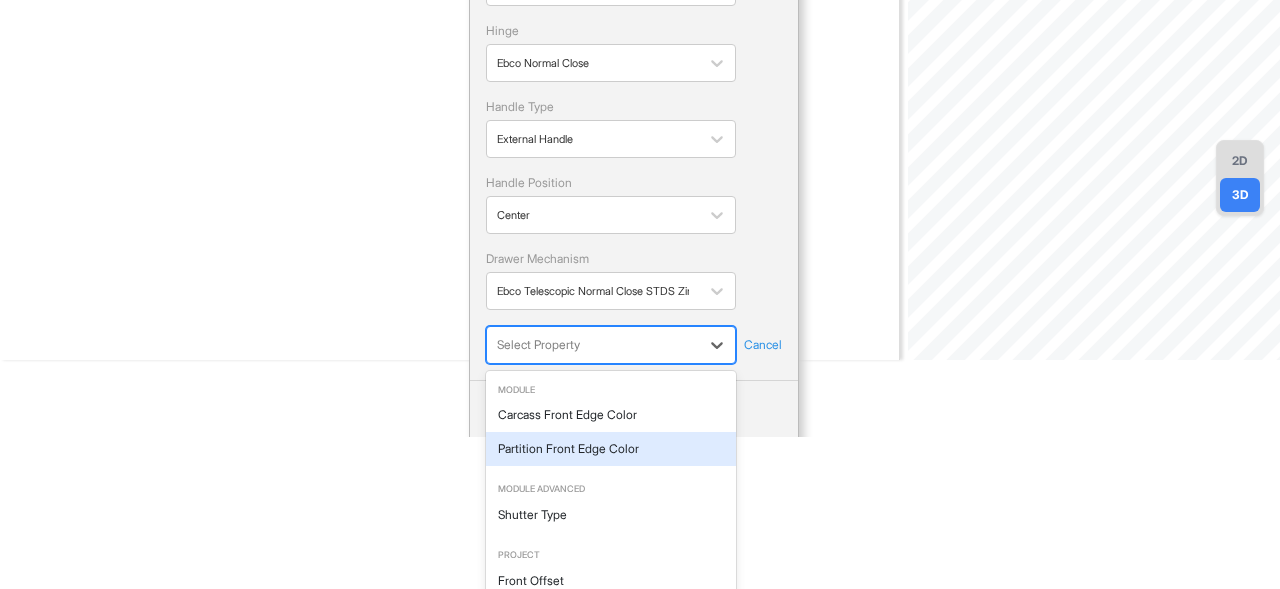 scroll, scrollTop: 233, scrollLeft: 0, axis: vertical 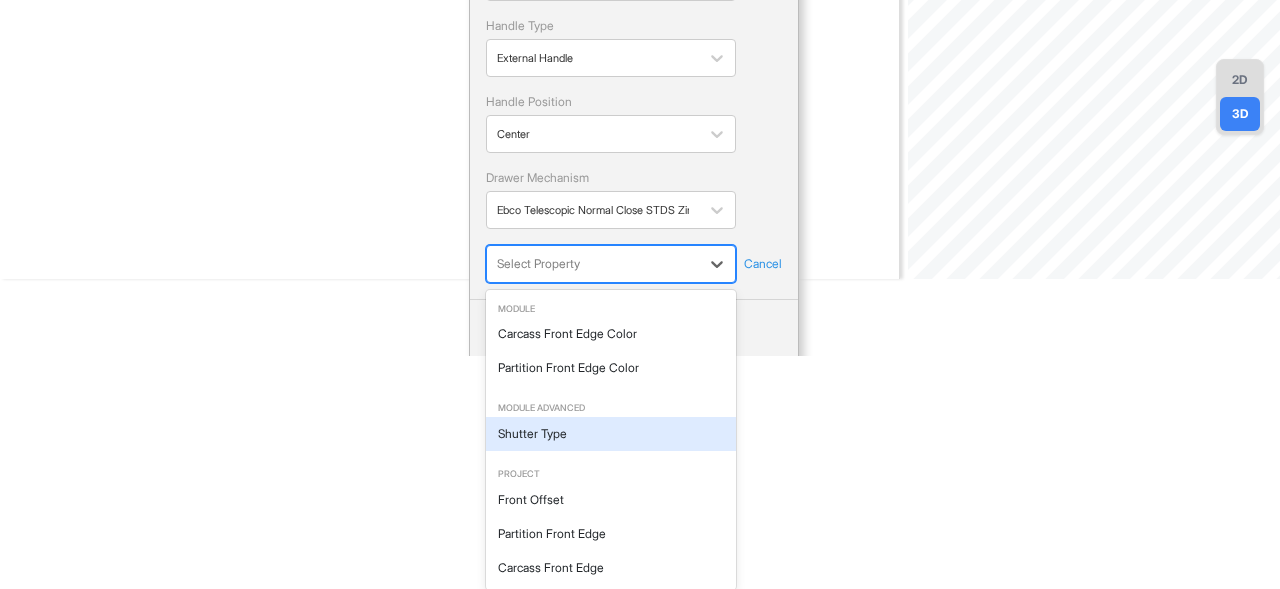 click on "Shutter Type" at bounding box center (611, 434) 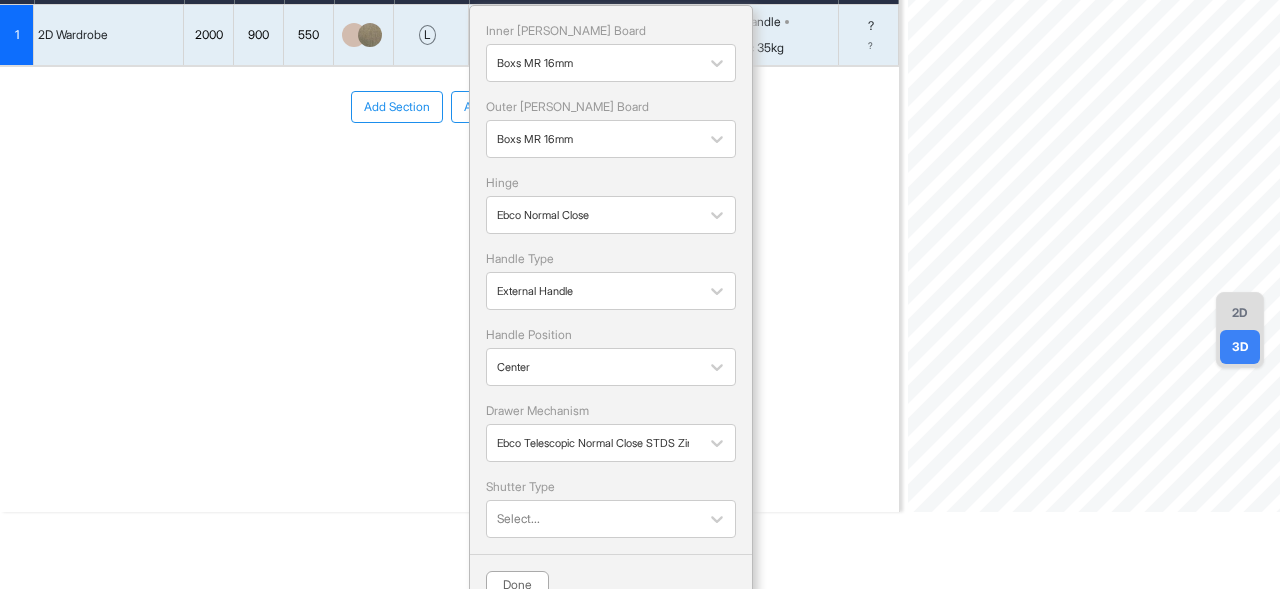 scroll, scrollTop: 0, scrollLeft: 0, axis: both 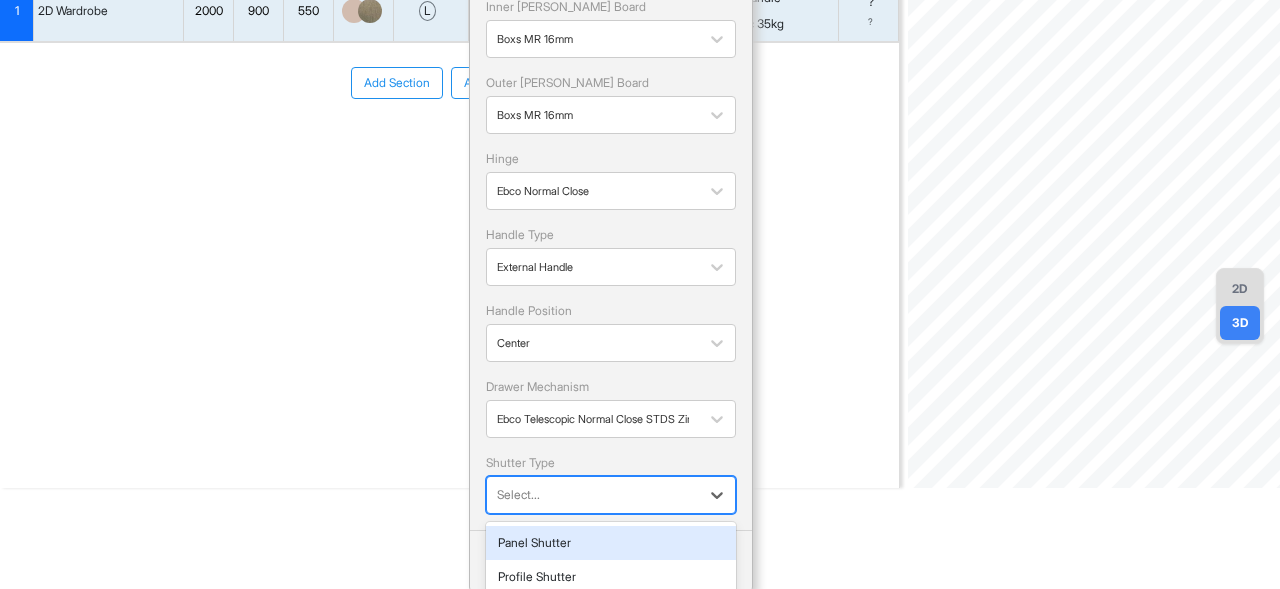 click at bounding box center [593, 495] 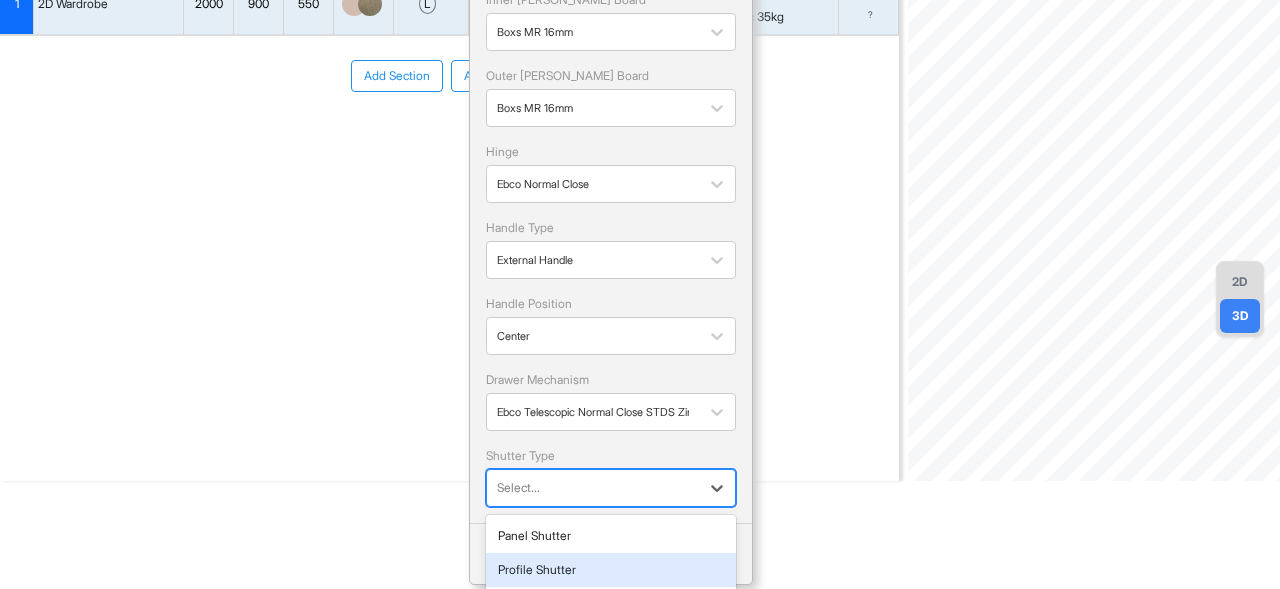 click on "Profile Shutter" at bounding box center [611, 570] 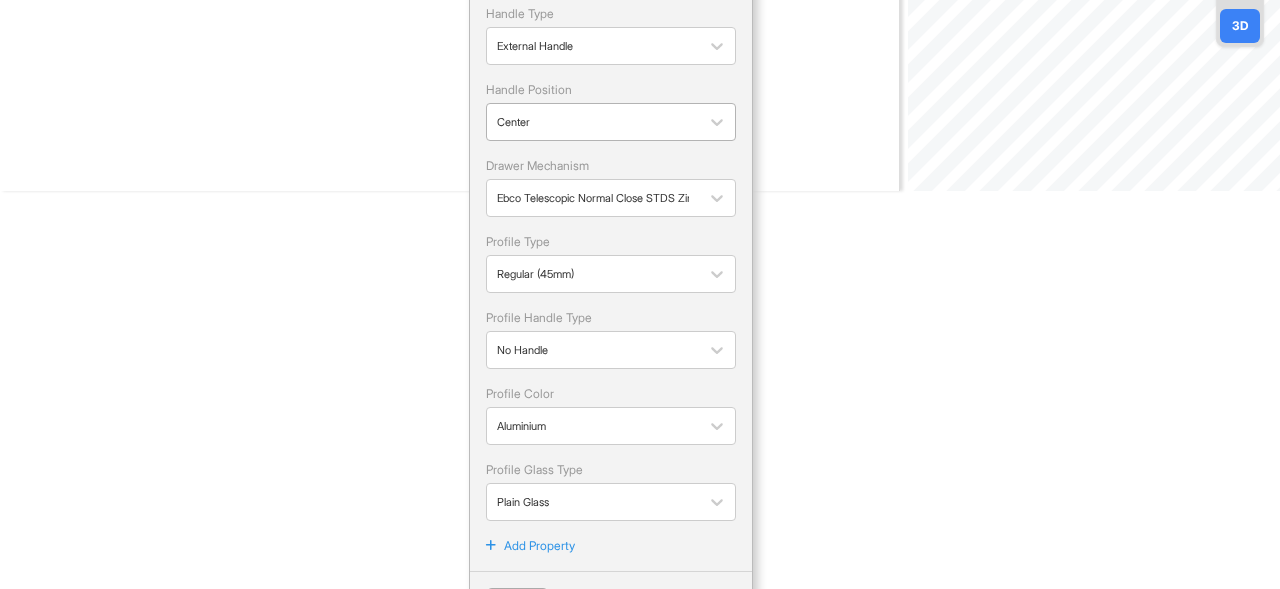 scroll, scrollTop: 489, scrollLeft: 0, axis: vertical 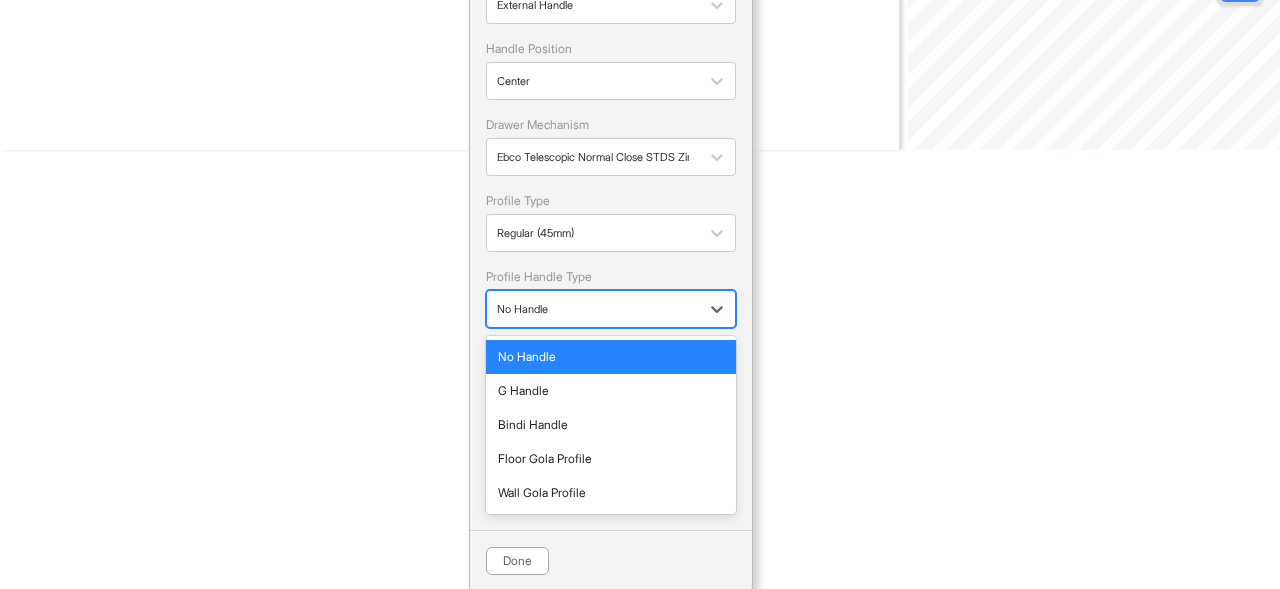 click at bounding box center [593, 309] 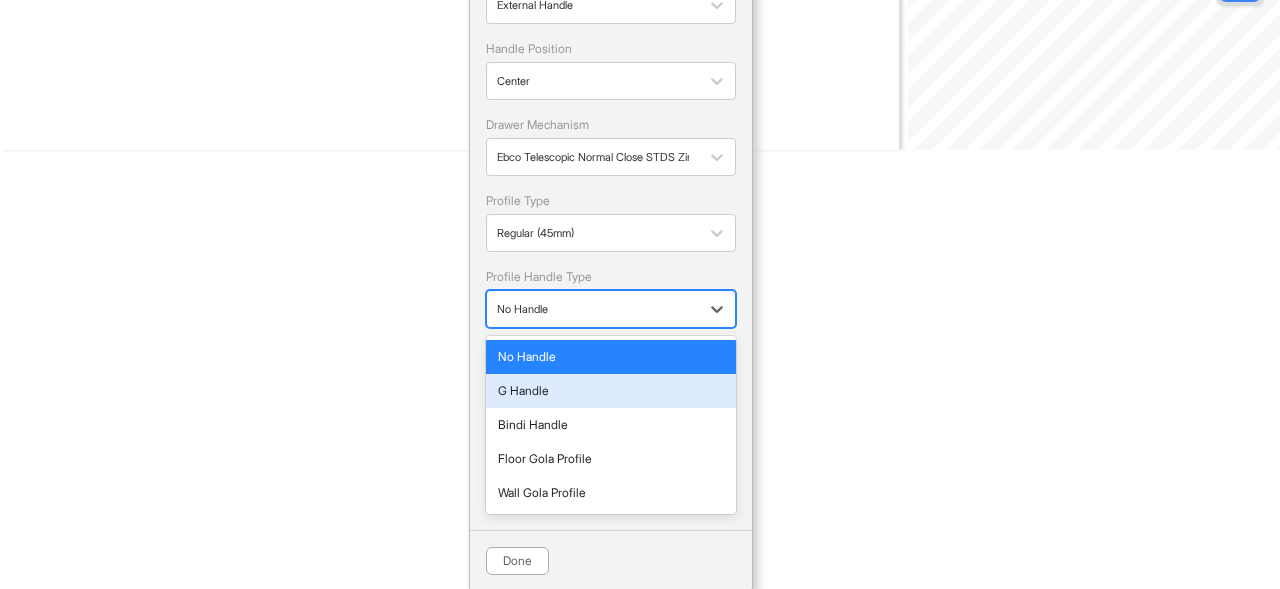 click on "G Handle" at bounding box center (611, 391) 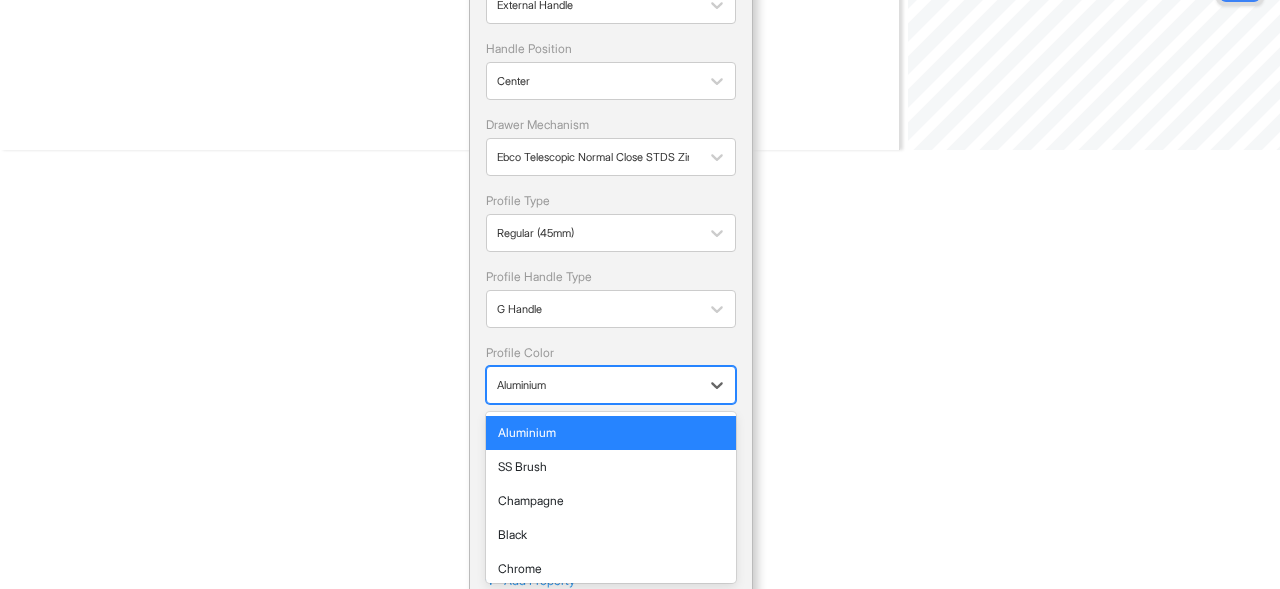 click at bounding box center [593, 385] 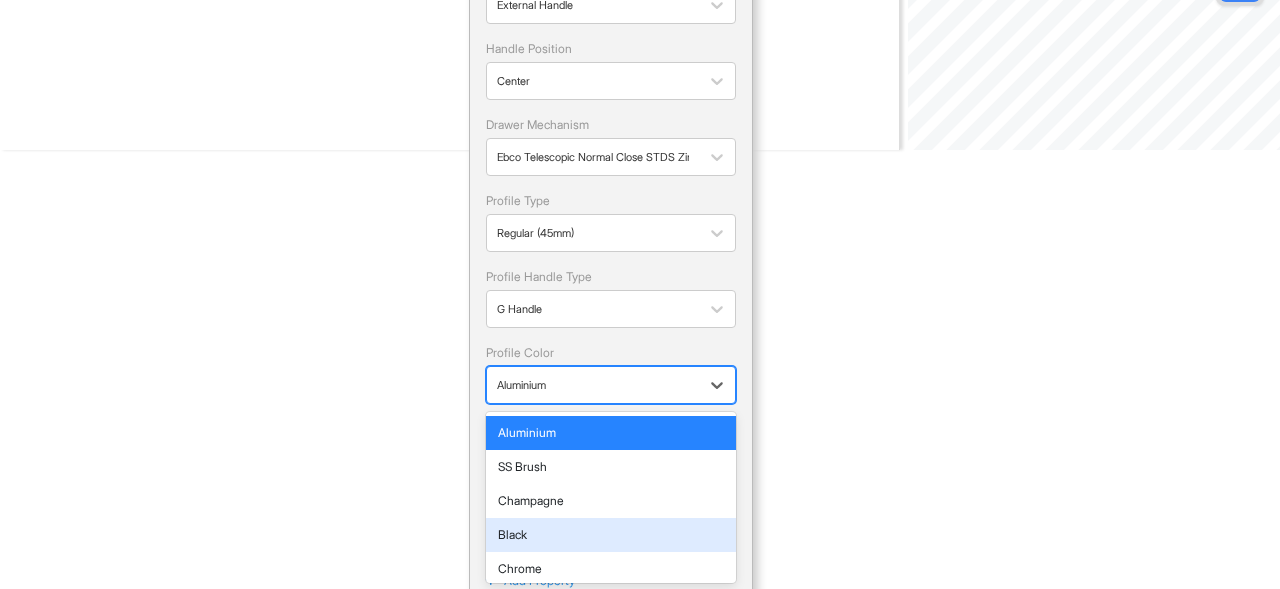 scroll, scrollTop: 75, scrollLeft: 0, axis: vertical 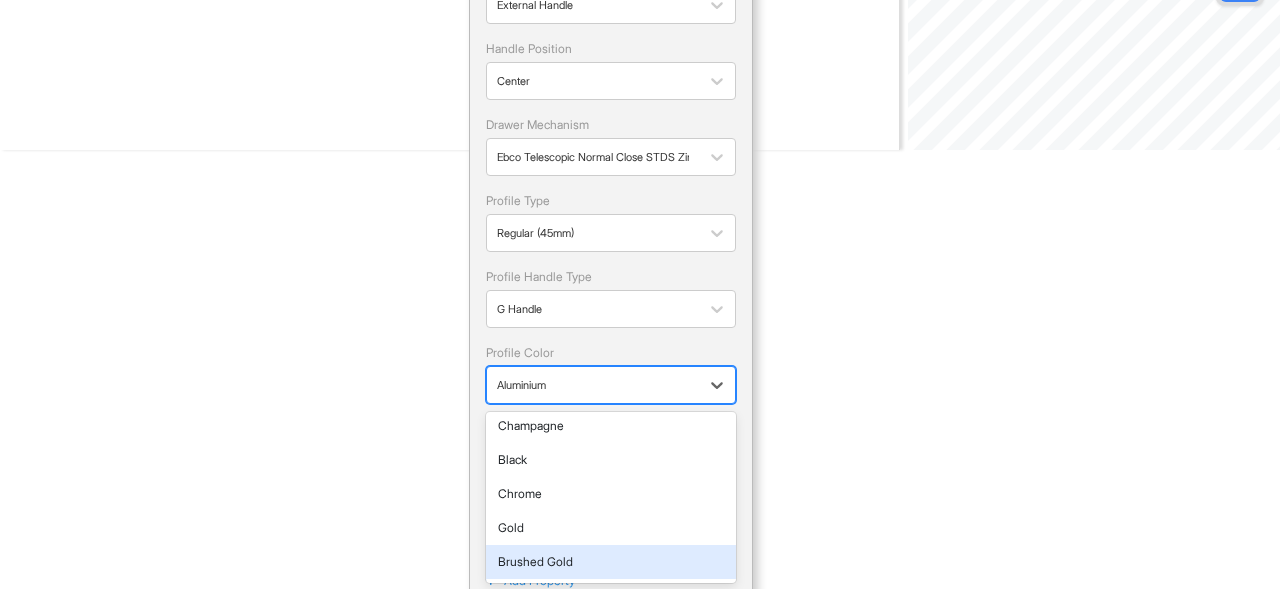 click on "Brushed Gold" at bounding box center (611, 562) 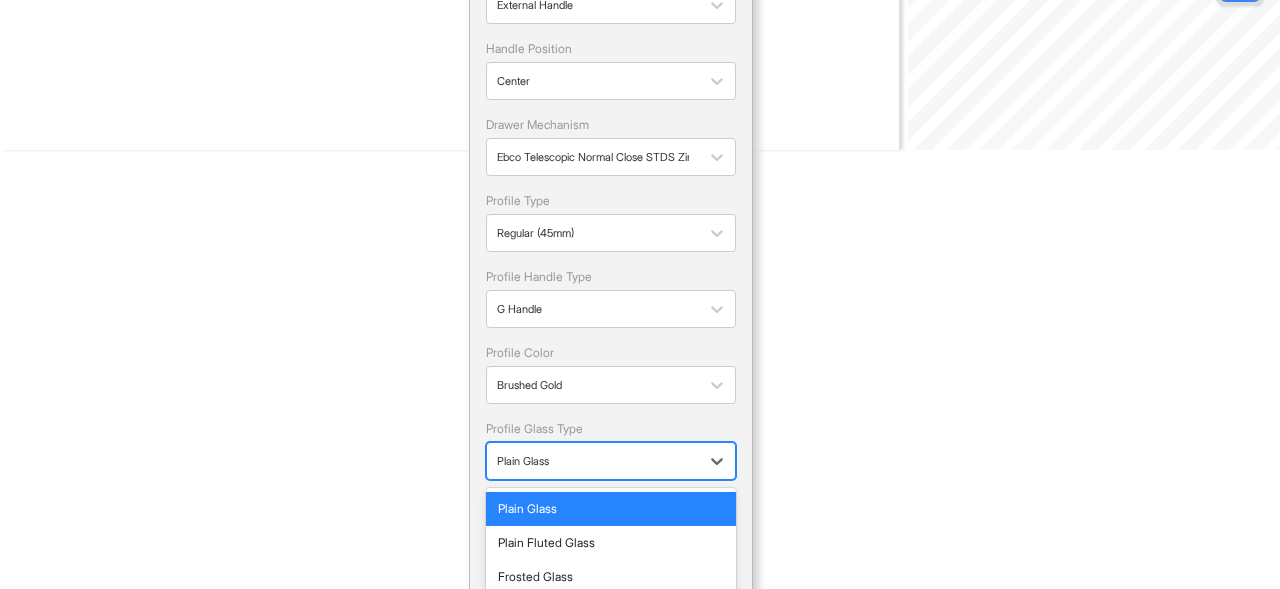 click at bounding box center (593, 461) 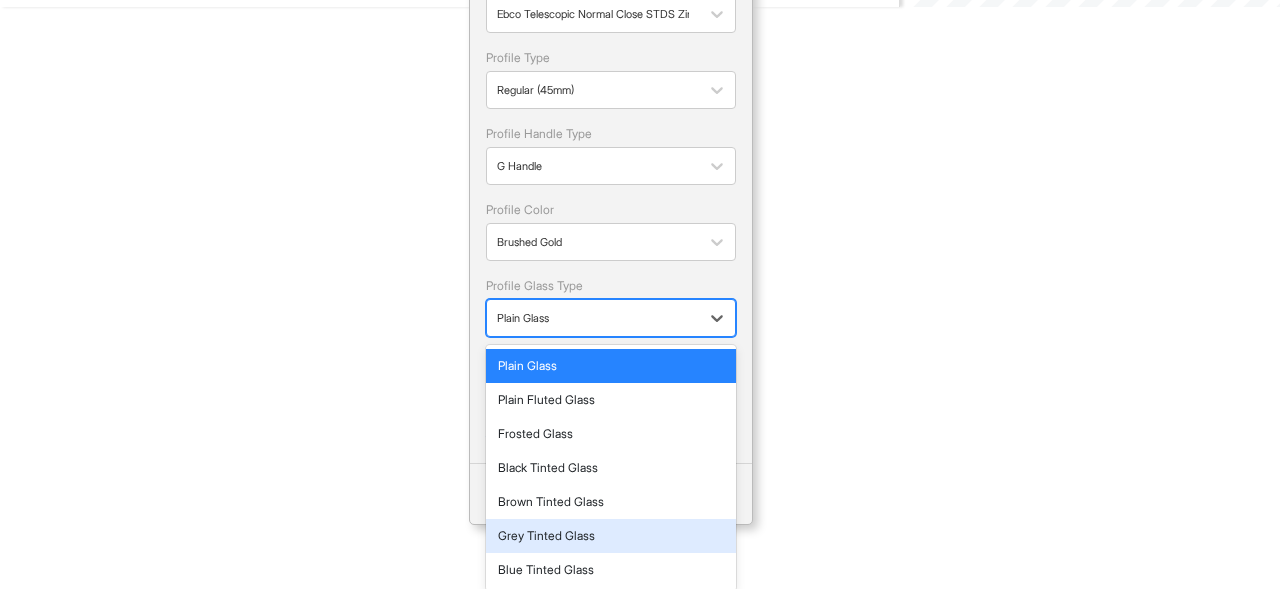 click on "Grey Tinted Glass" at bounding box center [611, 536] 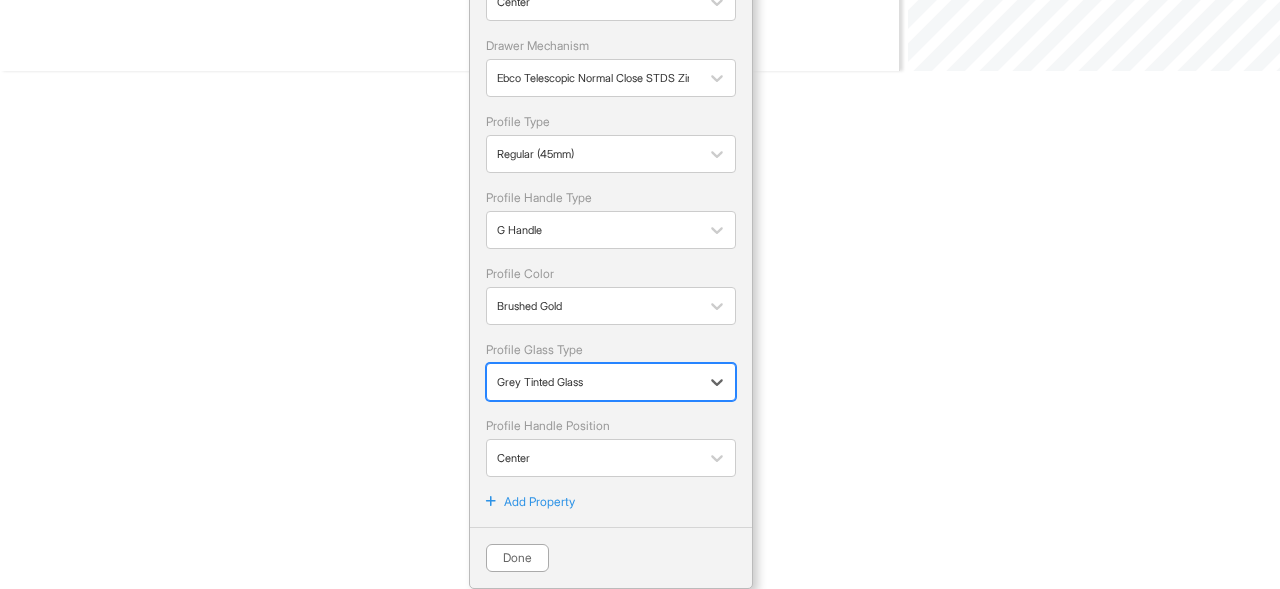 scroll, scrollTop: 565, scrollLeft: 0, axis: vertical 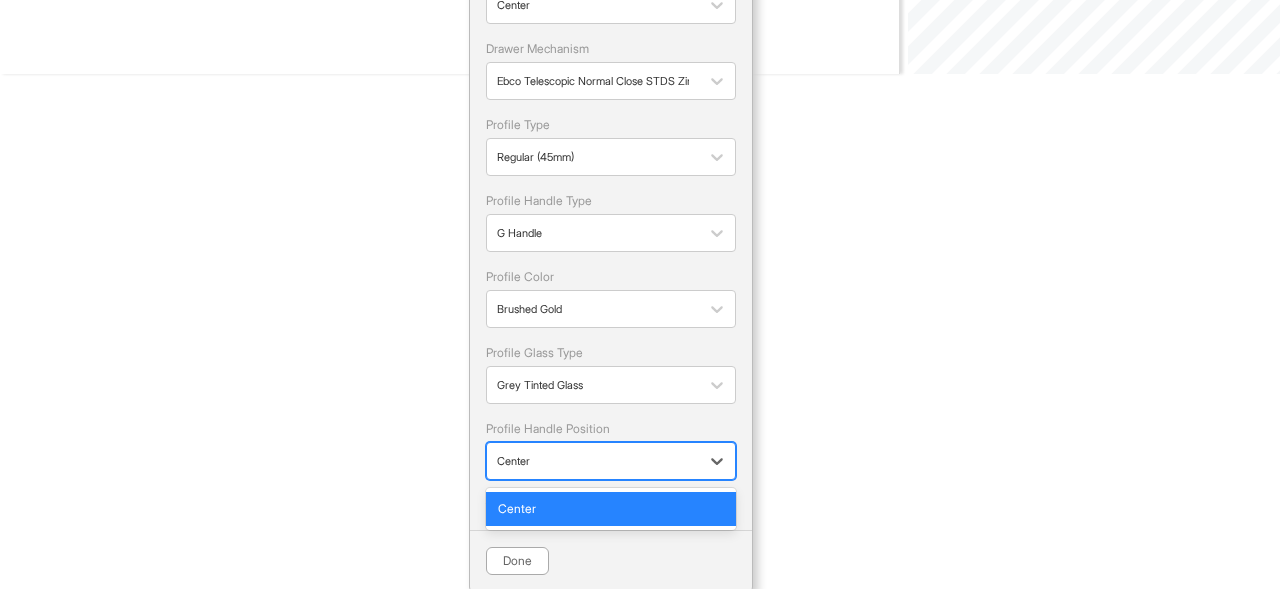 click at bounding box center (593, 461) 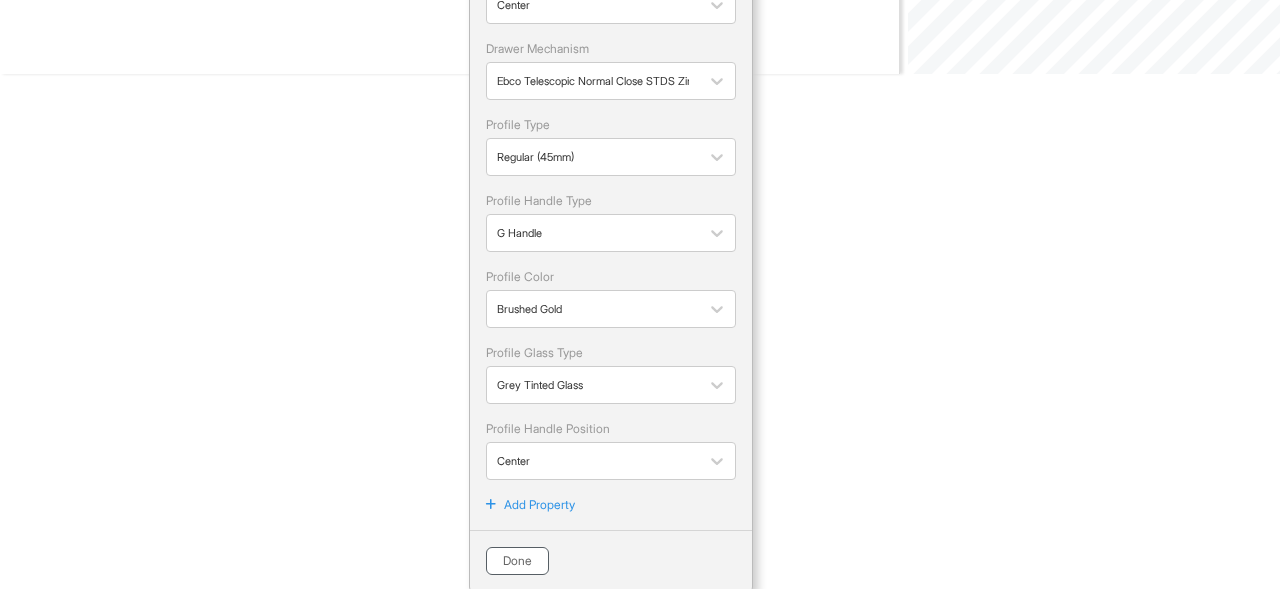 click on "Done" at bounding box center [517, 561] 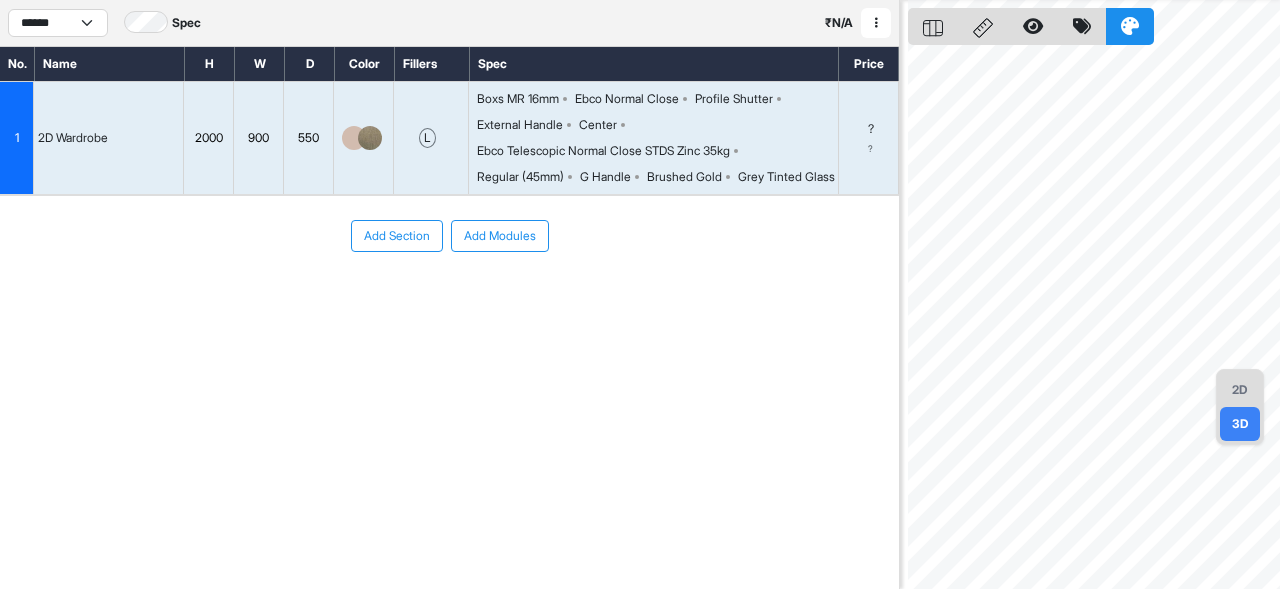 click on "2D" at bounding box center [1240, 390] 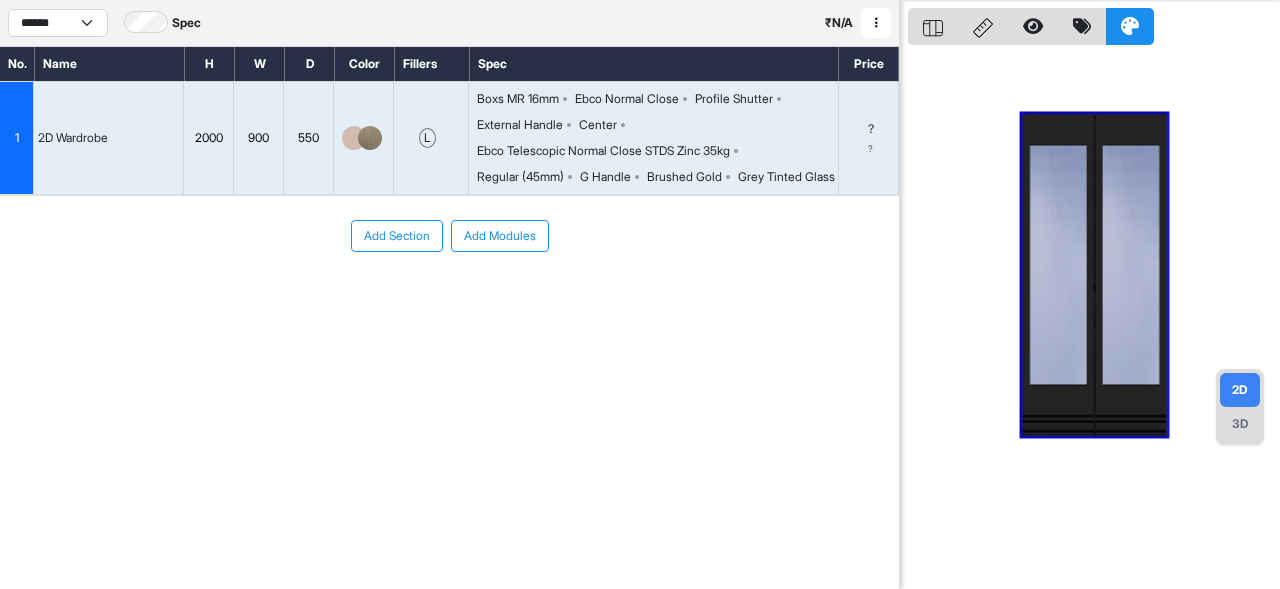 scroll, scrollTop: 0, scrollLeft: 0, axis: both 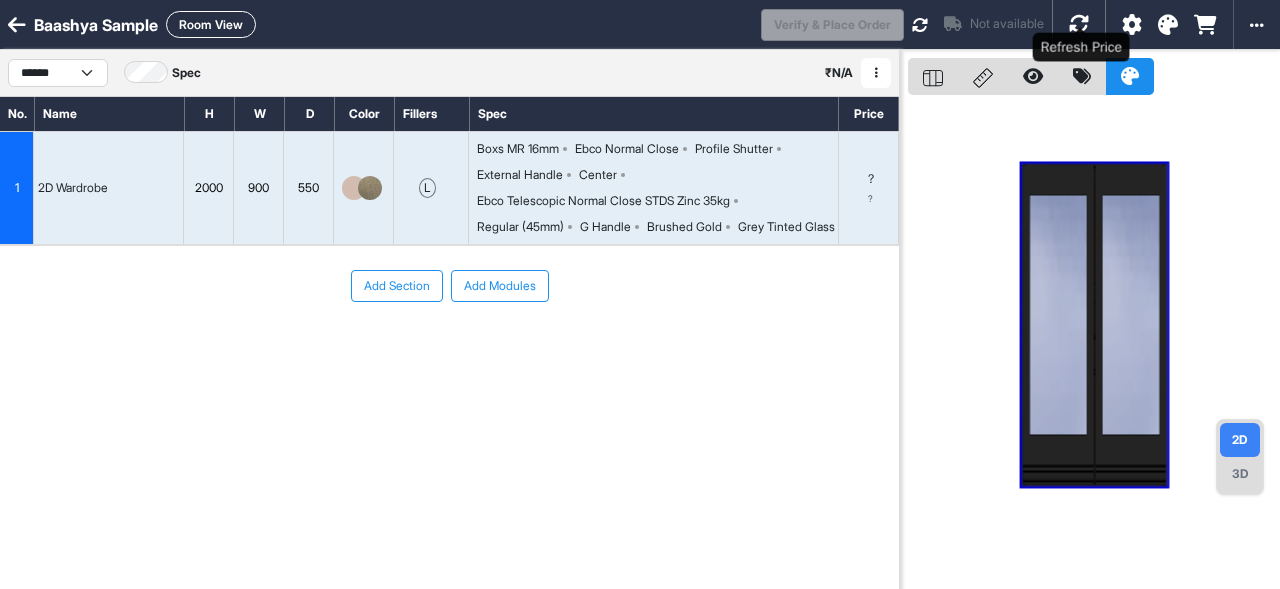 click at bounding box center (1079, 24) 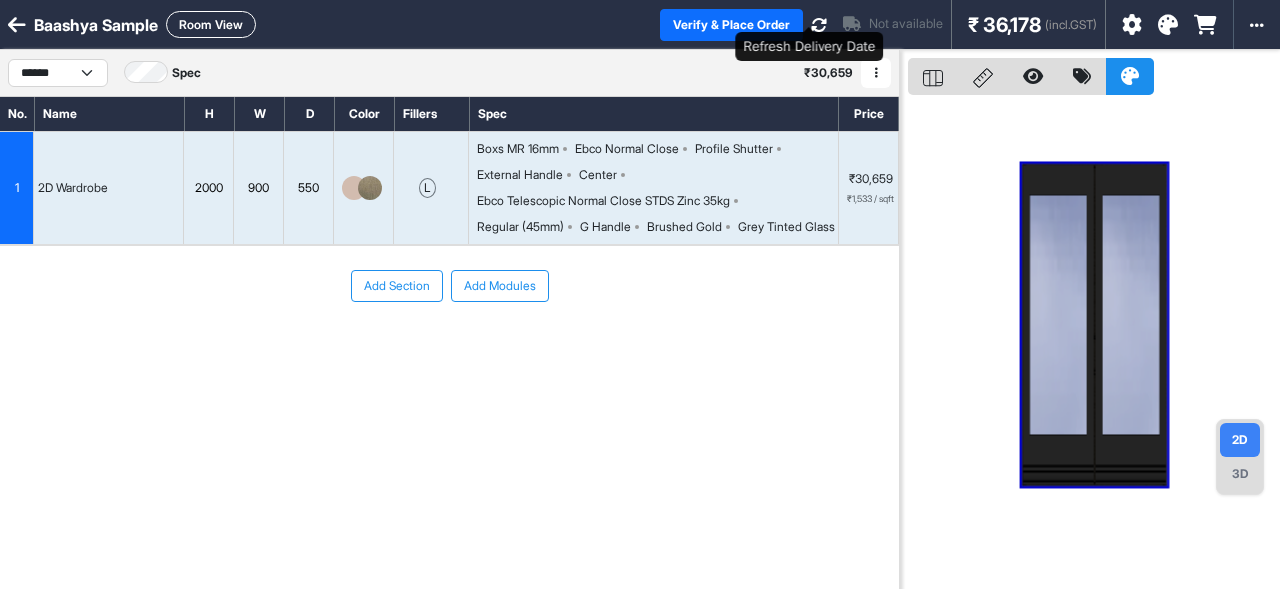 click at bounding box center [819, 25] 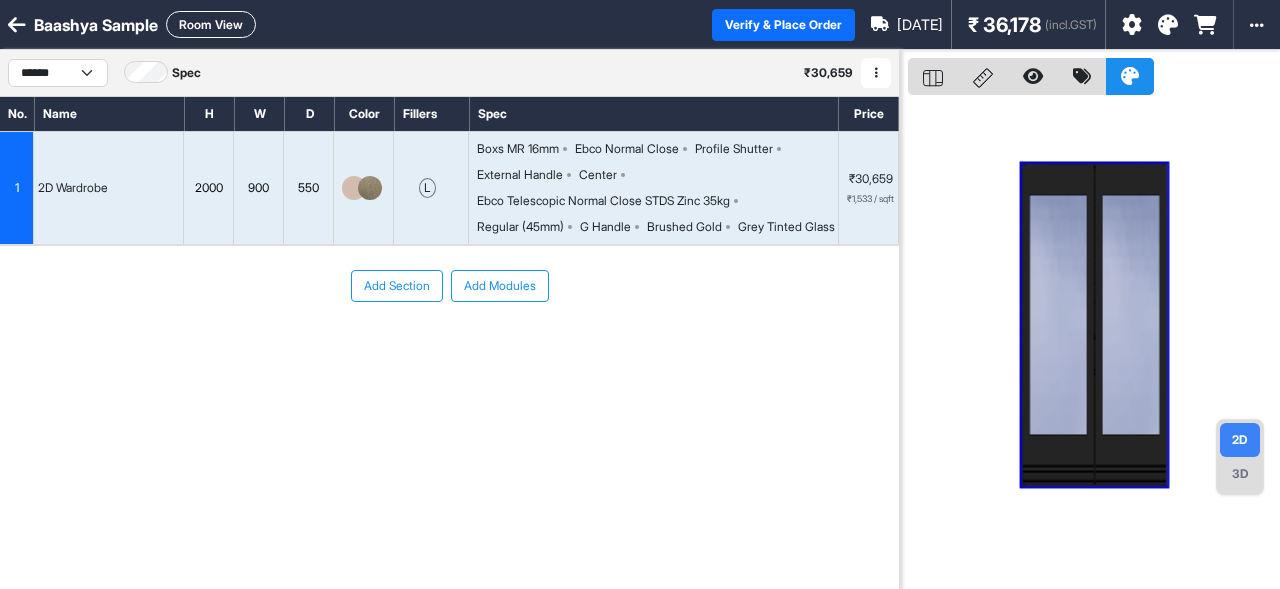 click on "Add Section" at bounding box center (397, 286) 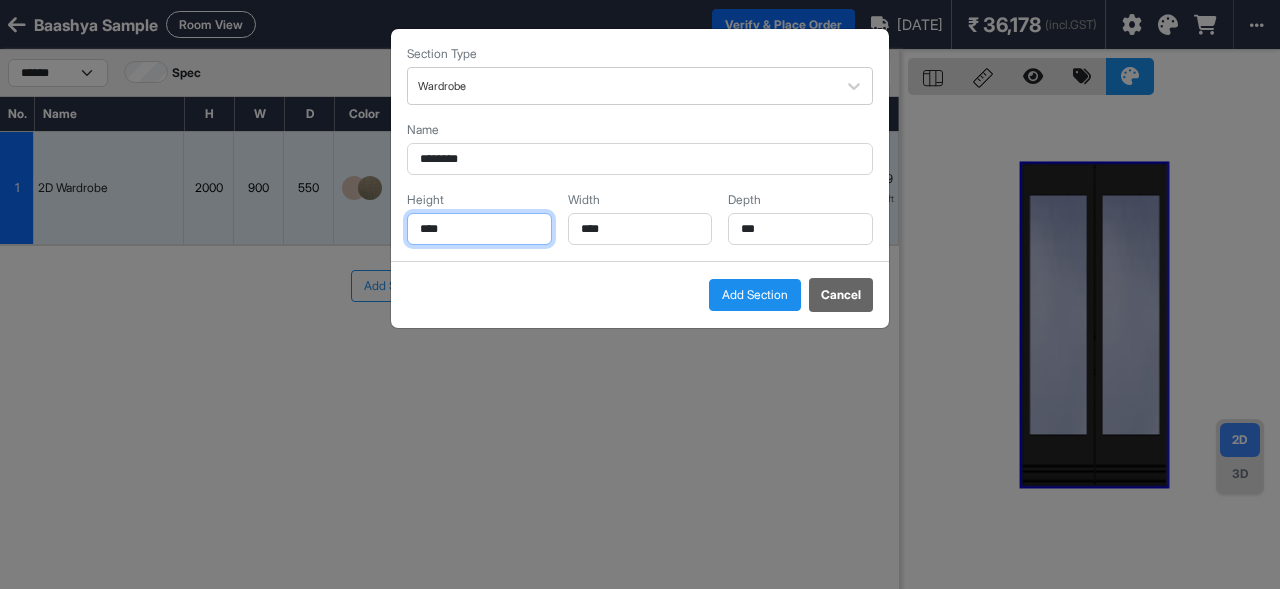 click on "****" at bounding box center [479, 229] 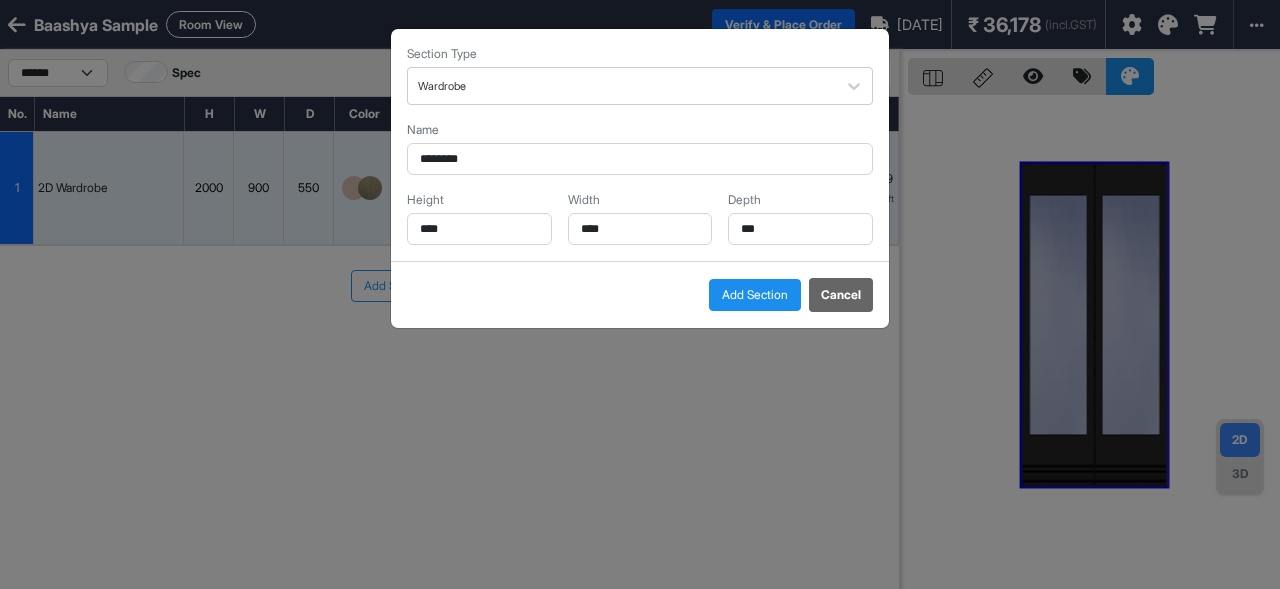 click on "Add Section" at bounding box center [755, 295] 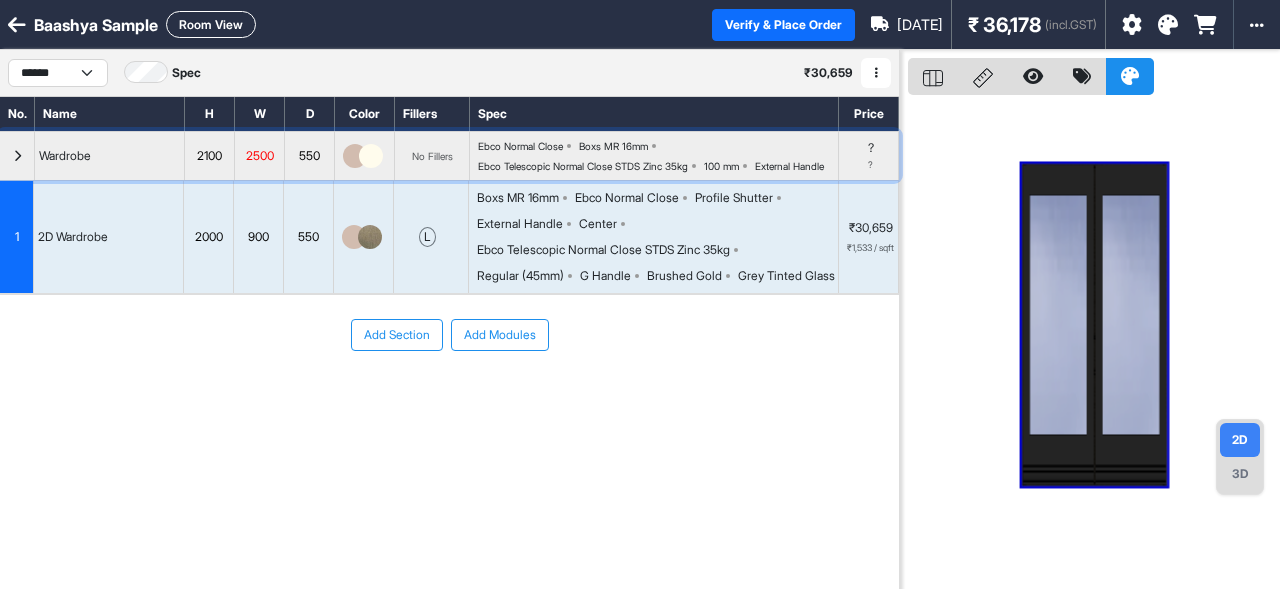 click at bounding box center (17, 156) 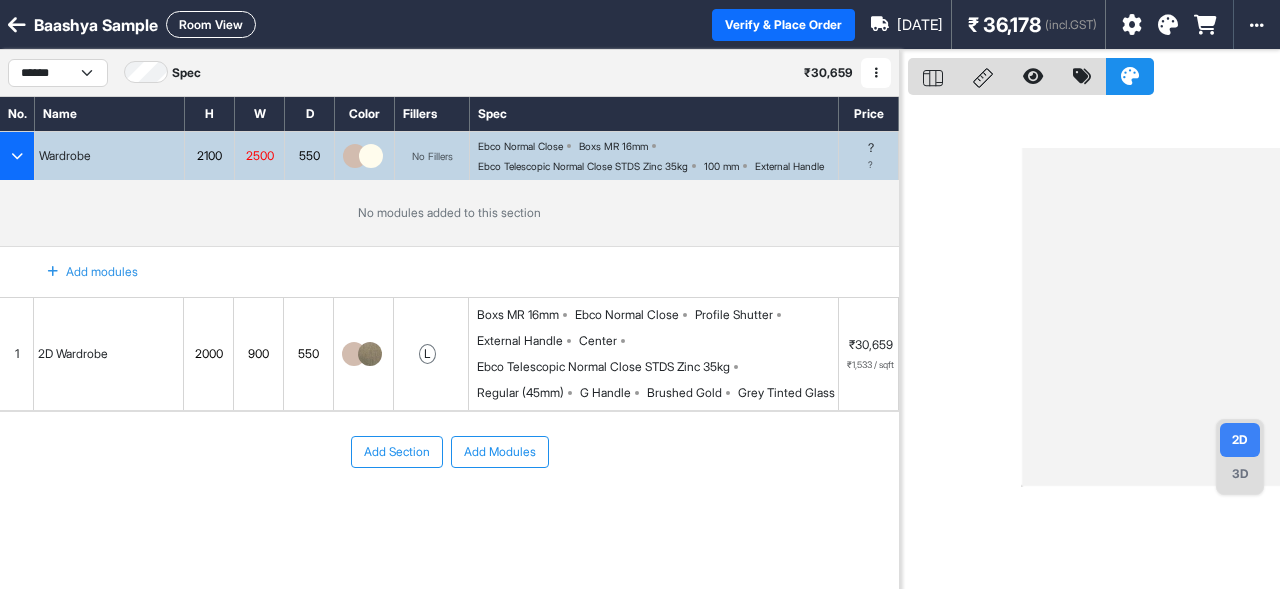 click on "Add modules" at bounding box center [81, 272] 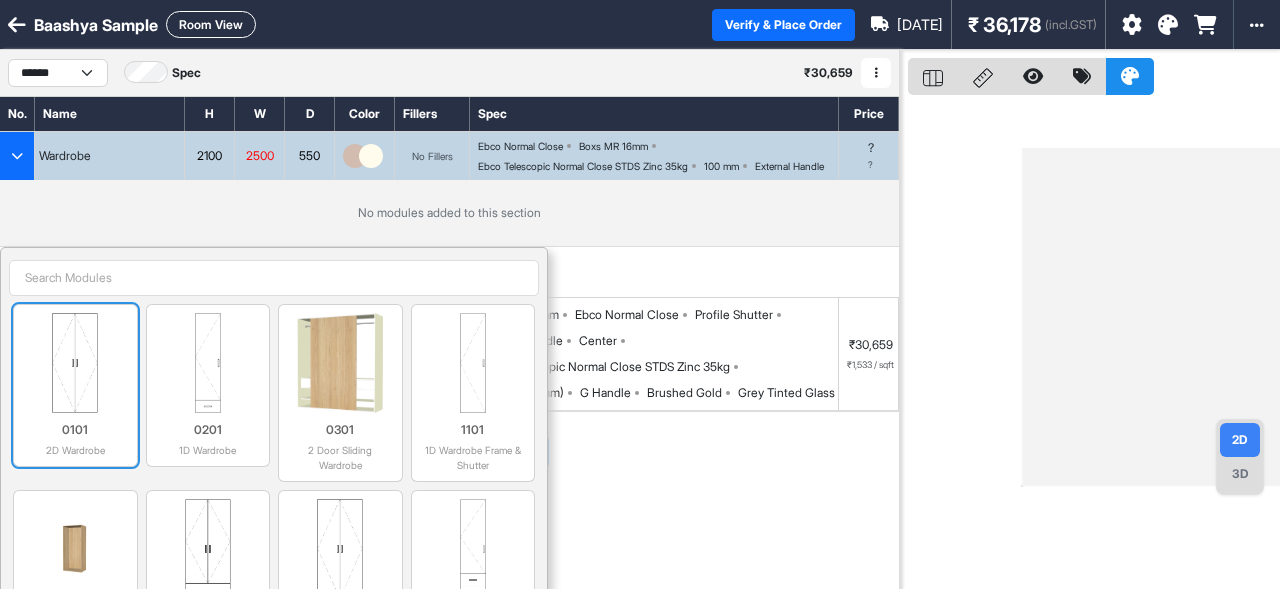 click at bounding box center (75, 363) 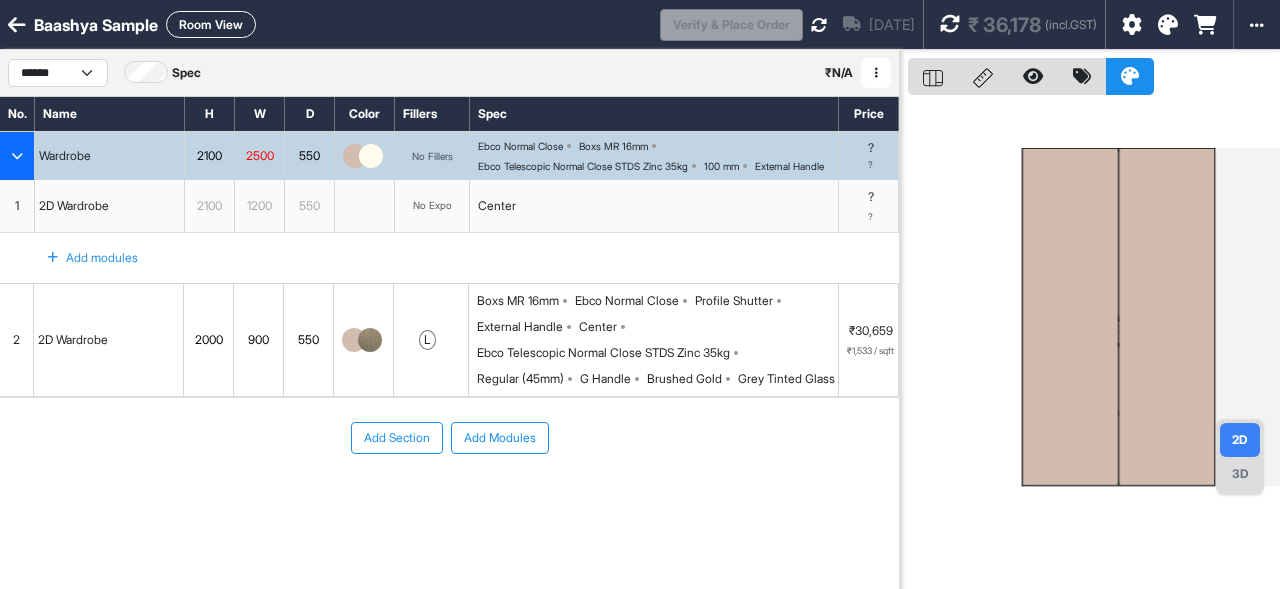 click on "Add modules" at bounding box center (81, 258) 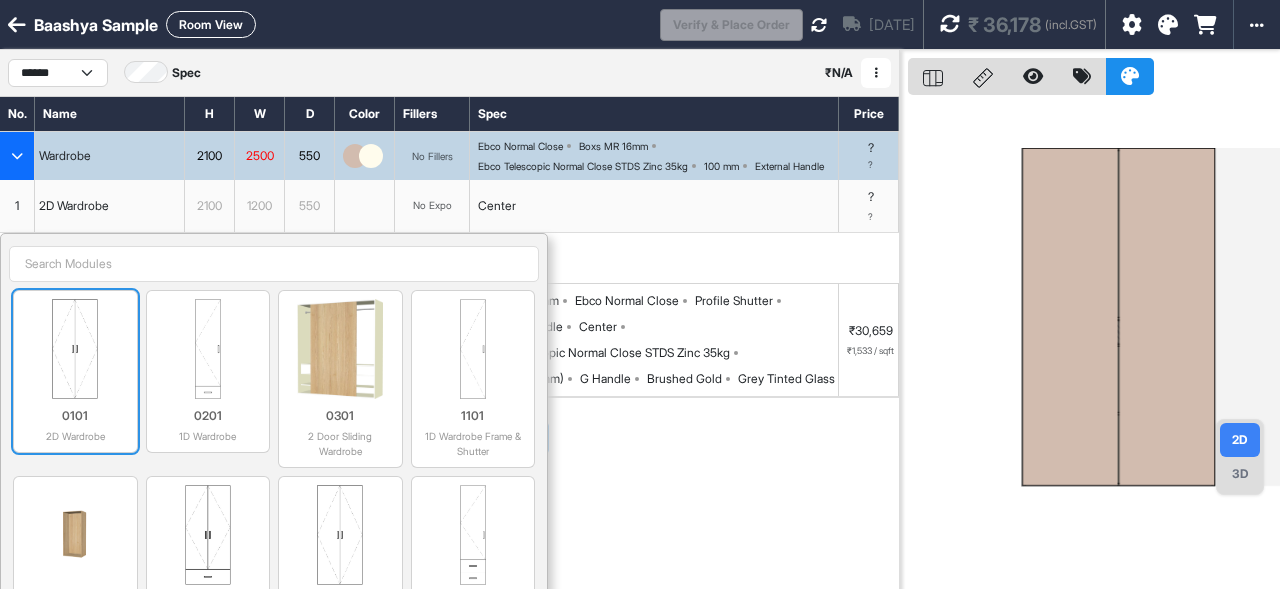 click on "0101 2D Wardrobe" at bounding box center [75, 421] 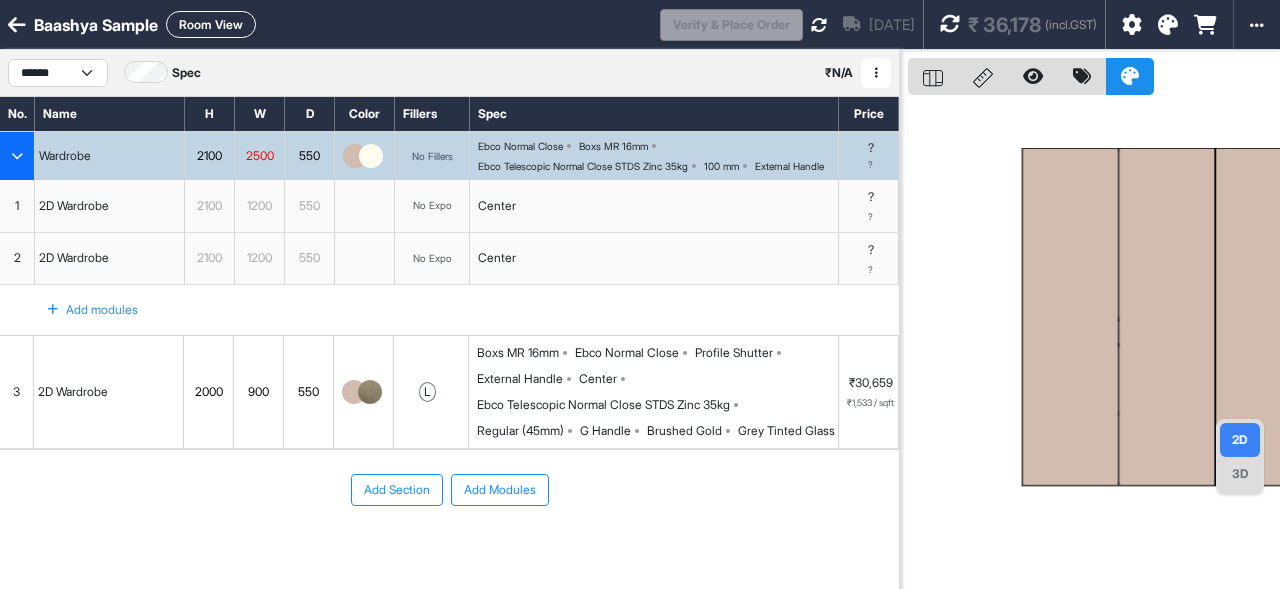 click on "Add modules" at bounding box center [81, 310] 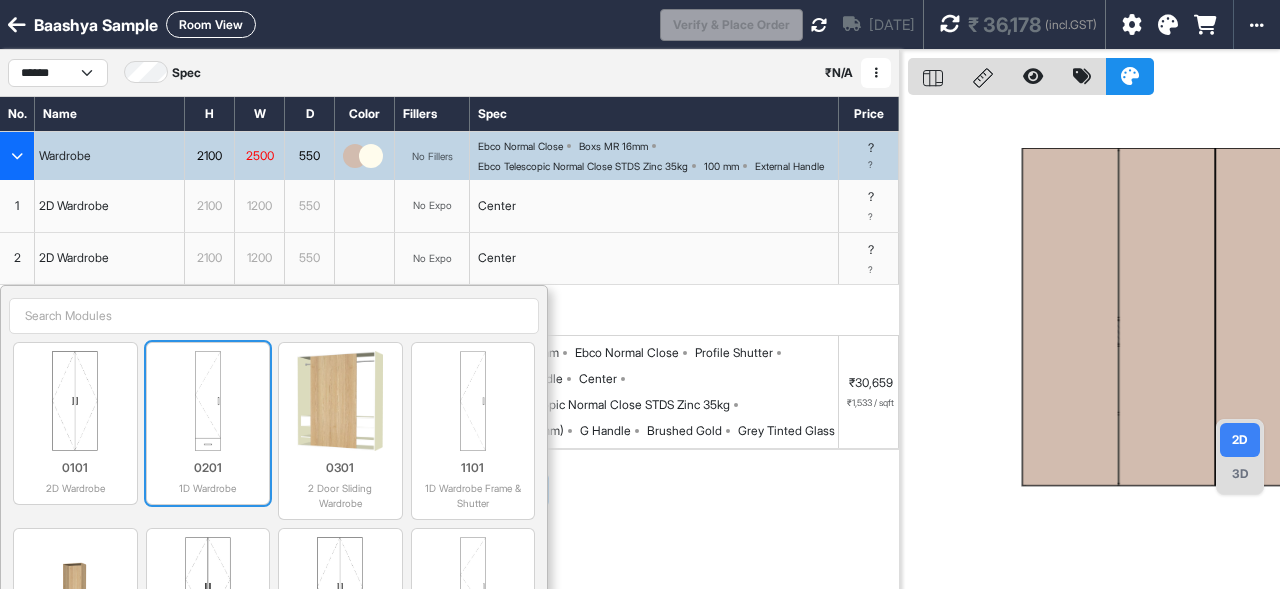 click at bounding box center (208, 401) 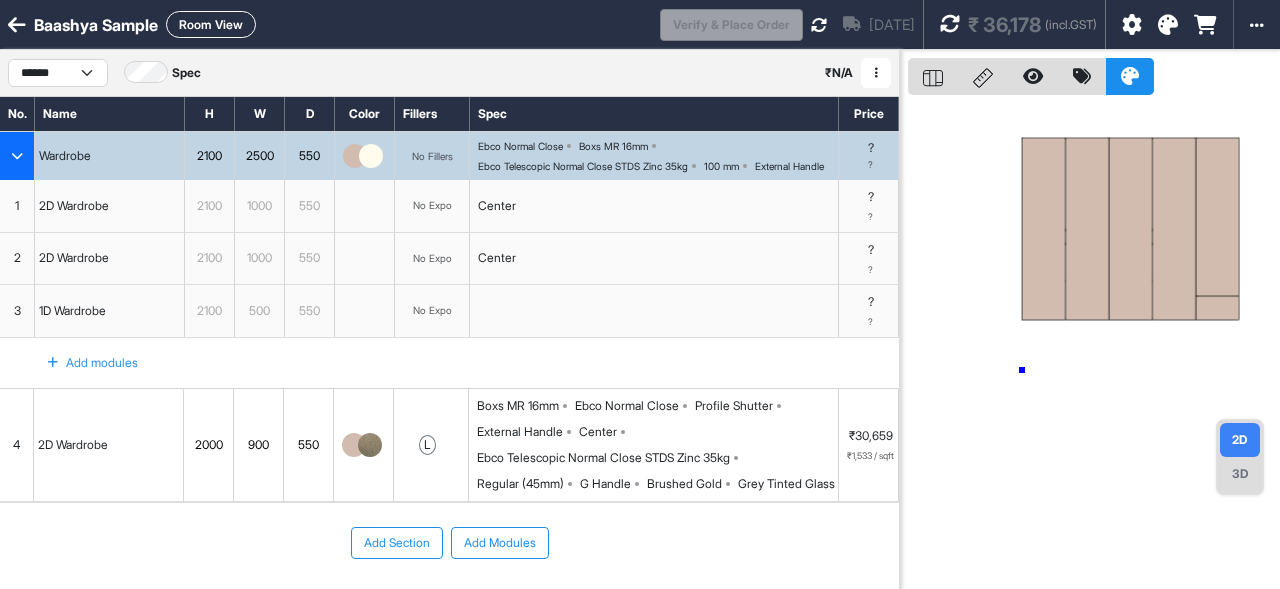 drag, startPoint x: 1022, startPoint y: 370, endPoint x: 969, endPoint y: 395, distance: 58.60034 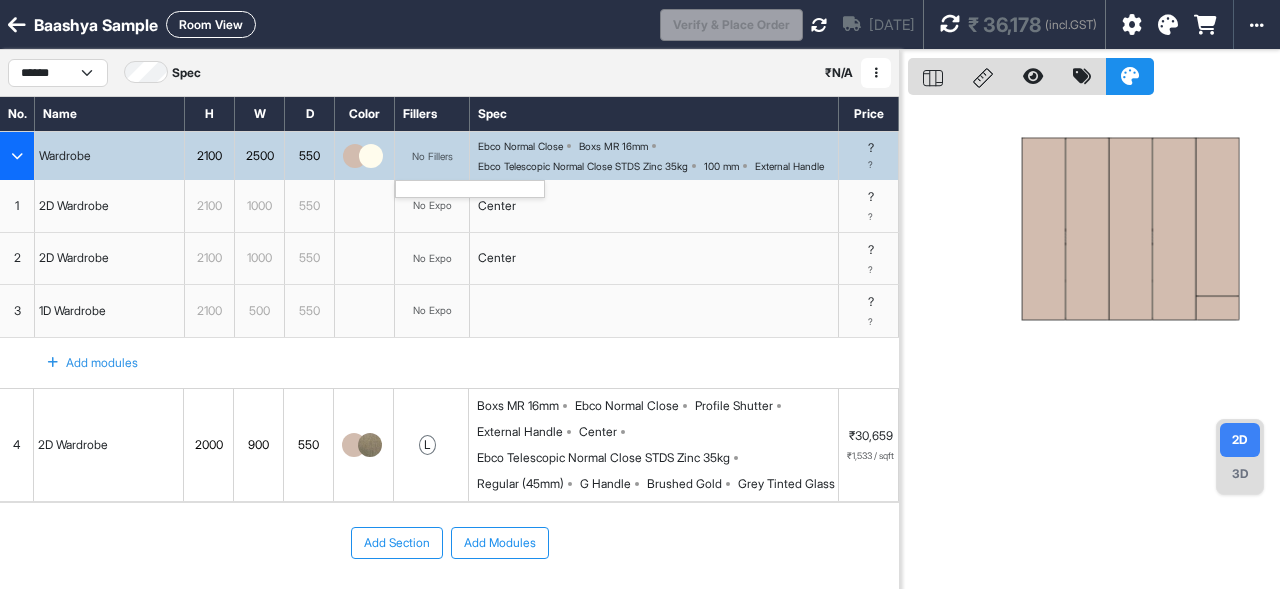 click on "No Fillers" at bounding box center [432, 156] 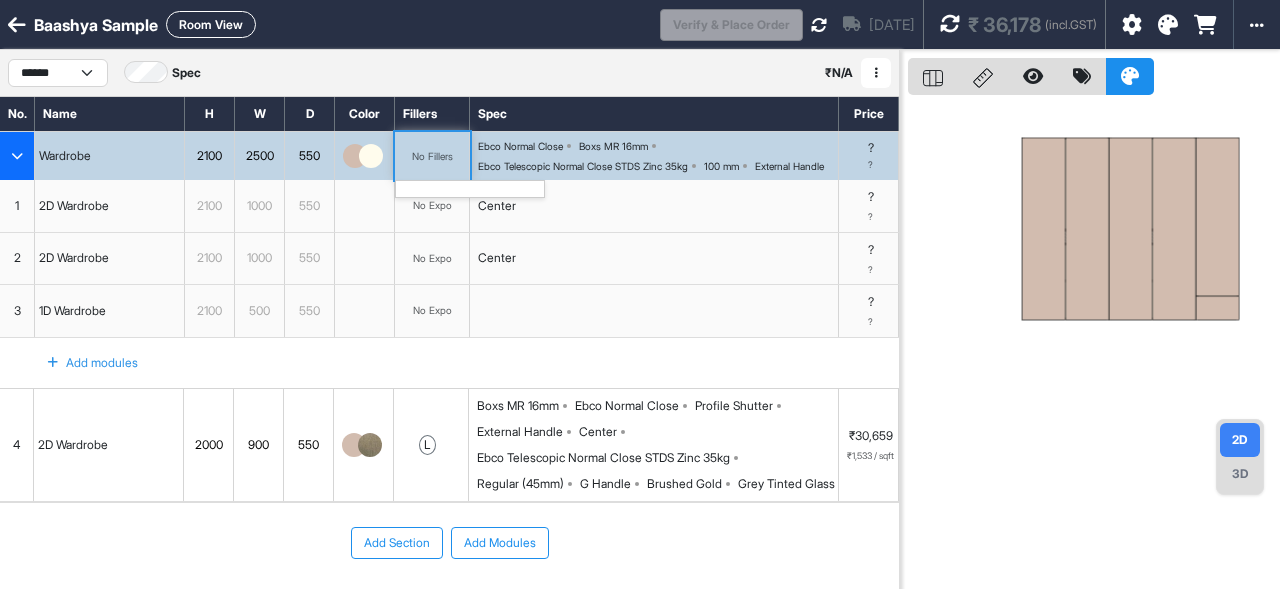 click on "No Fillers" at bounding box center [432, 156] 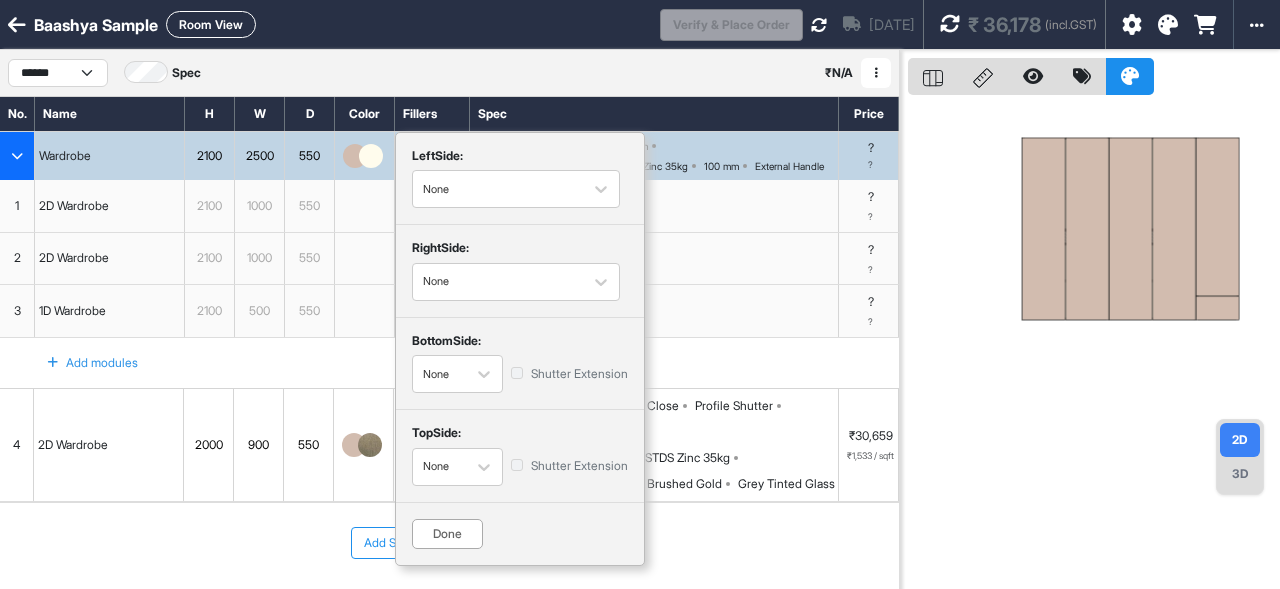 type 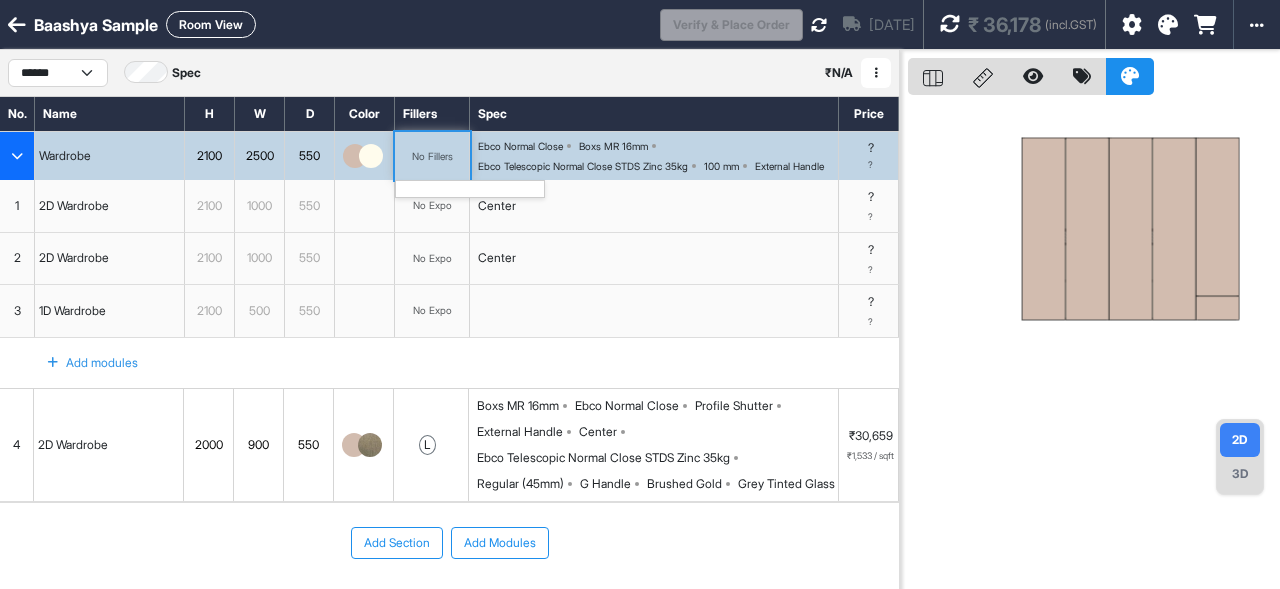 click on "No Fillers" at bounding box center [432, 156] 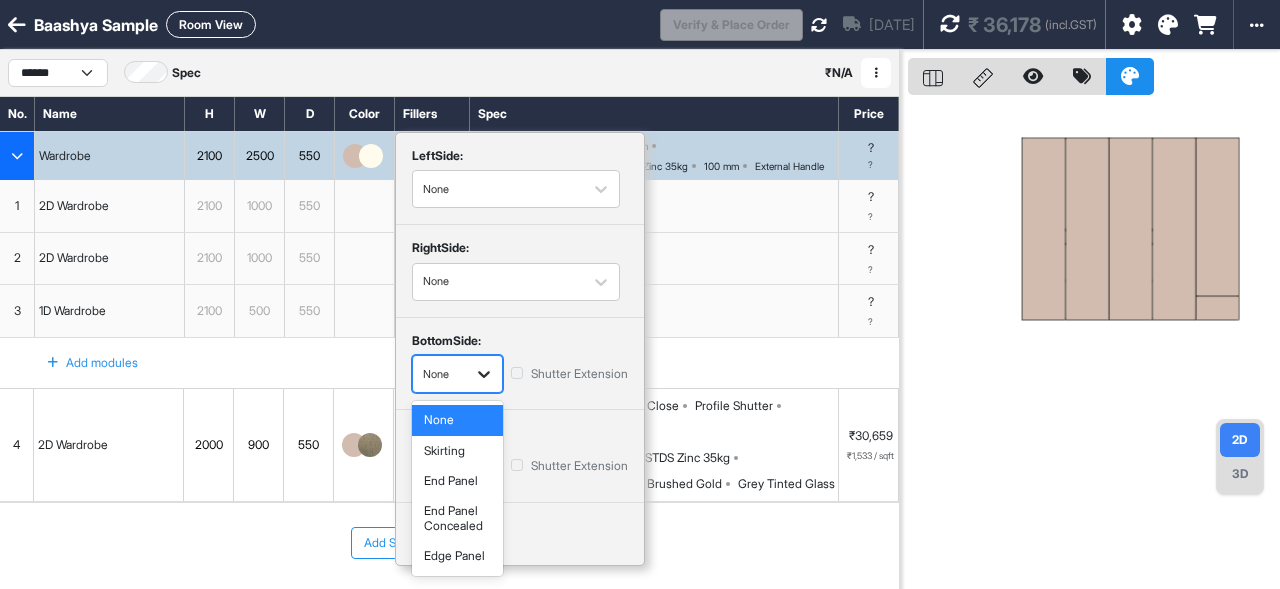 click 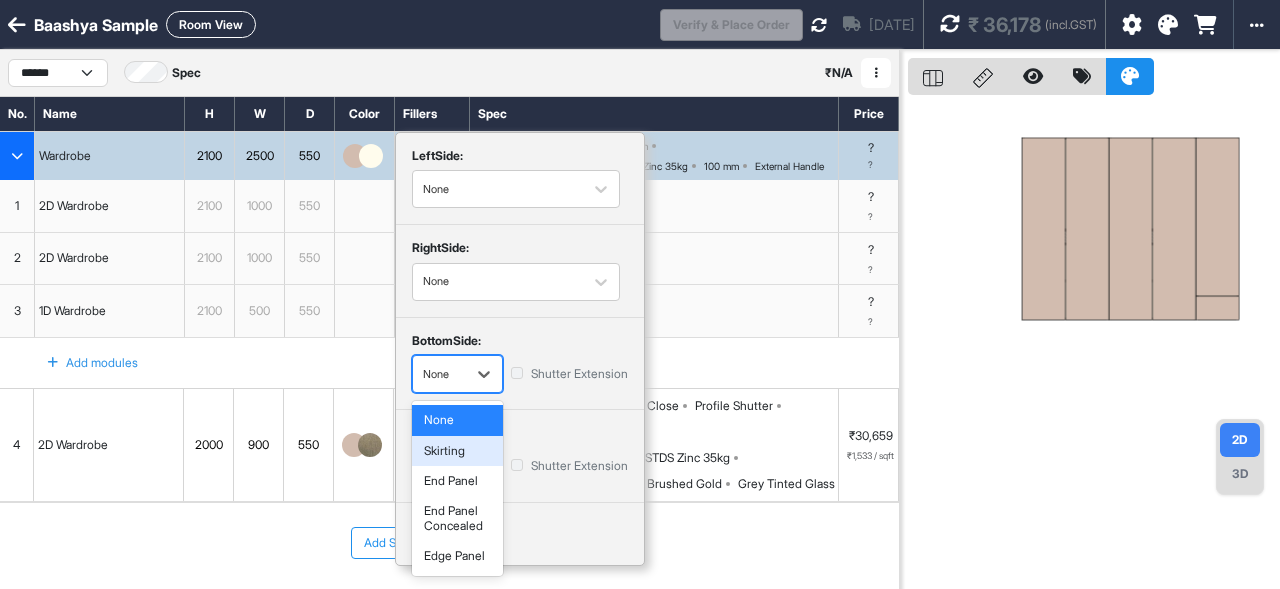 click on "Skirting" at bounding box center [457, 451] 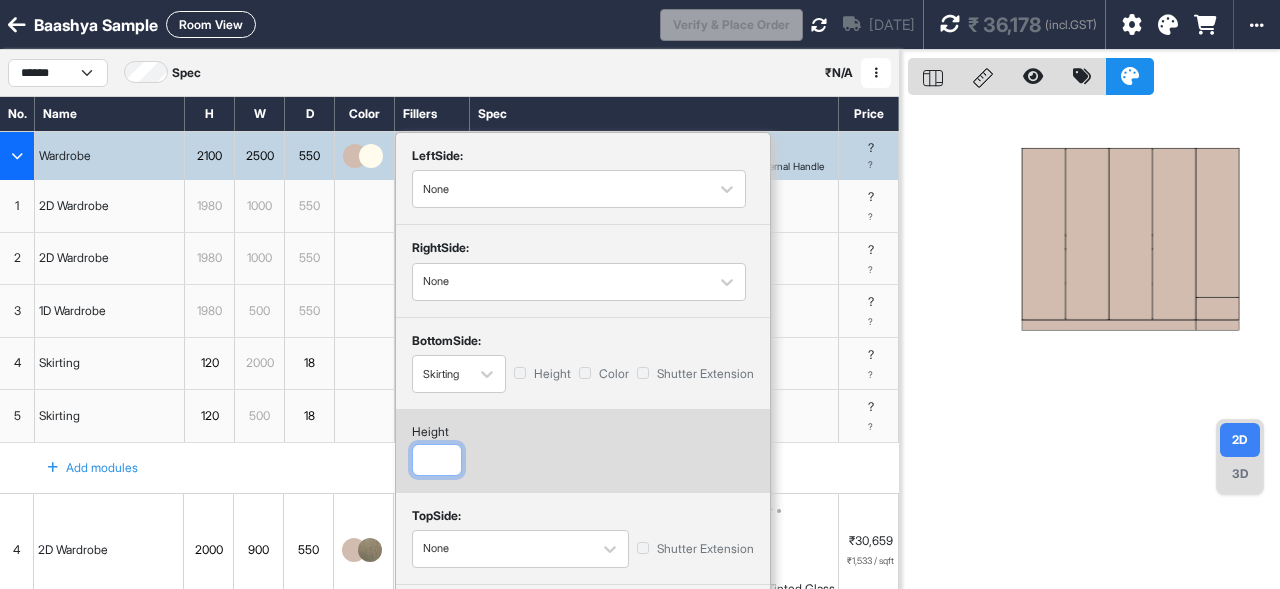 click at bounding box center [437, 460] 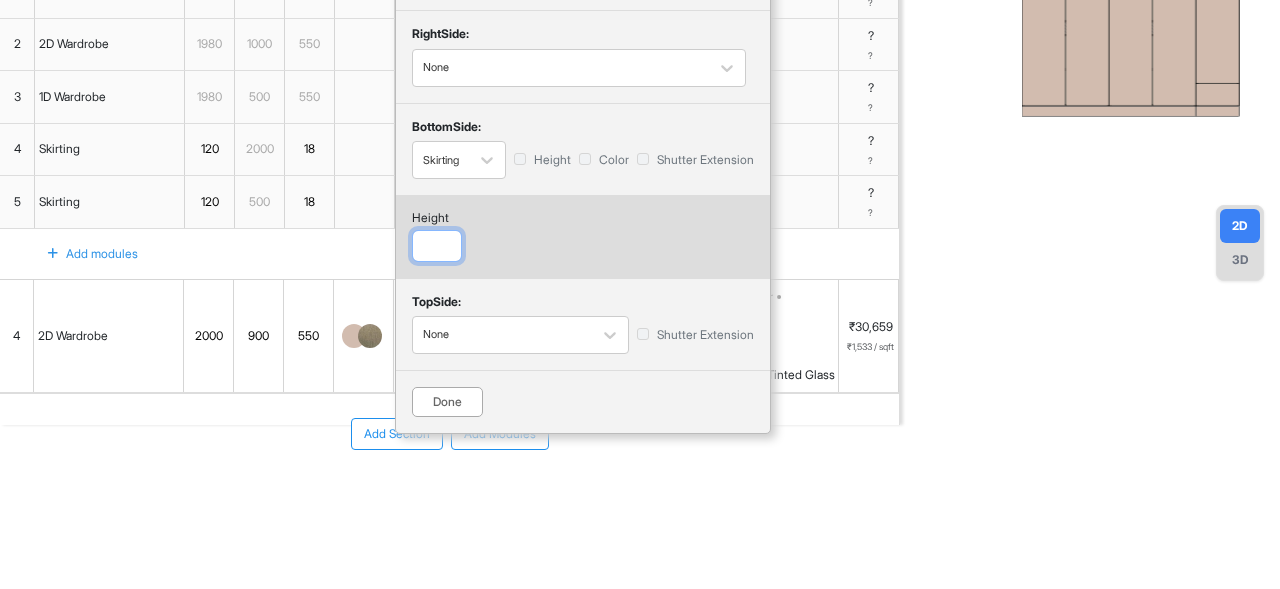 scroll, scrollTop: 220, scrollLeft: 0, axis: vertical 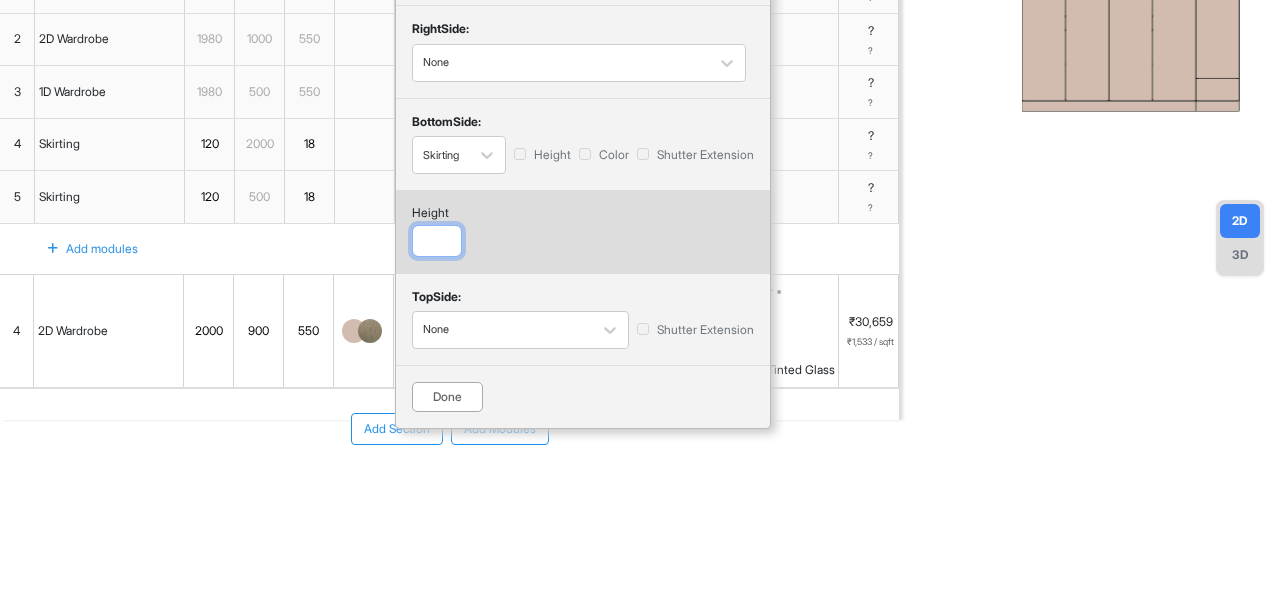 type on "***" 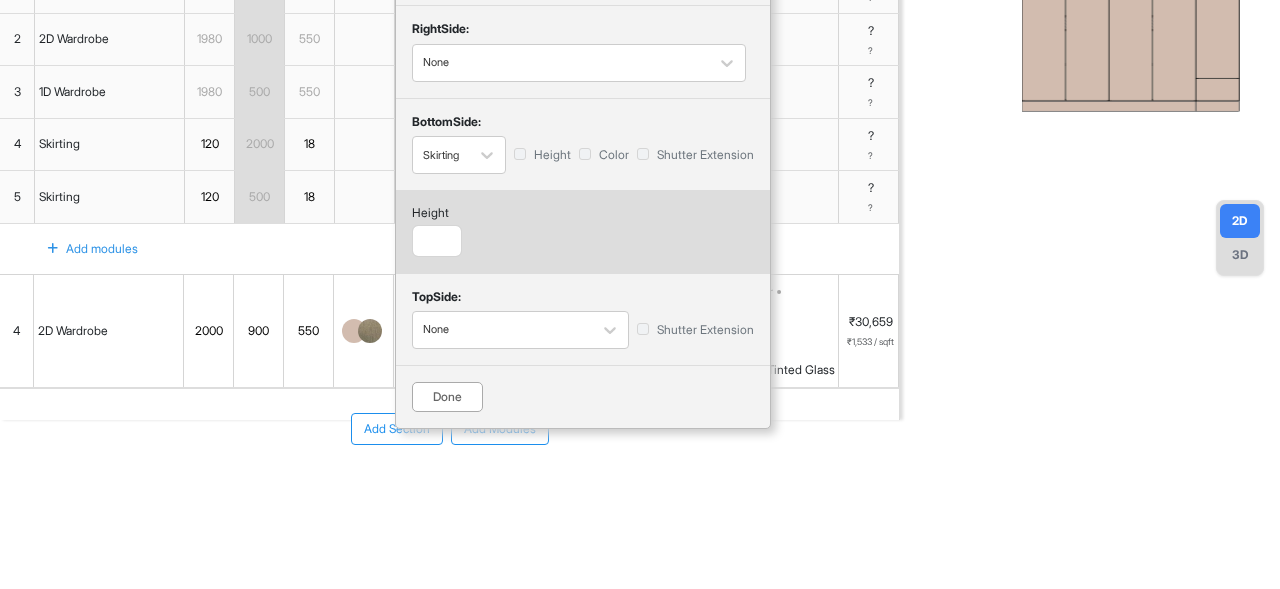 click on "Done" at bounding box center (447, 397) 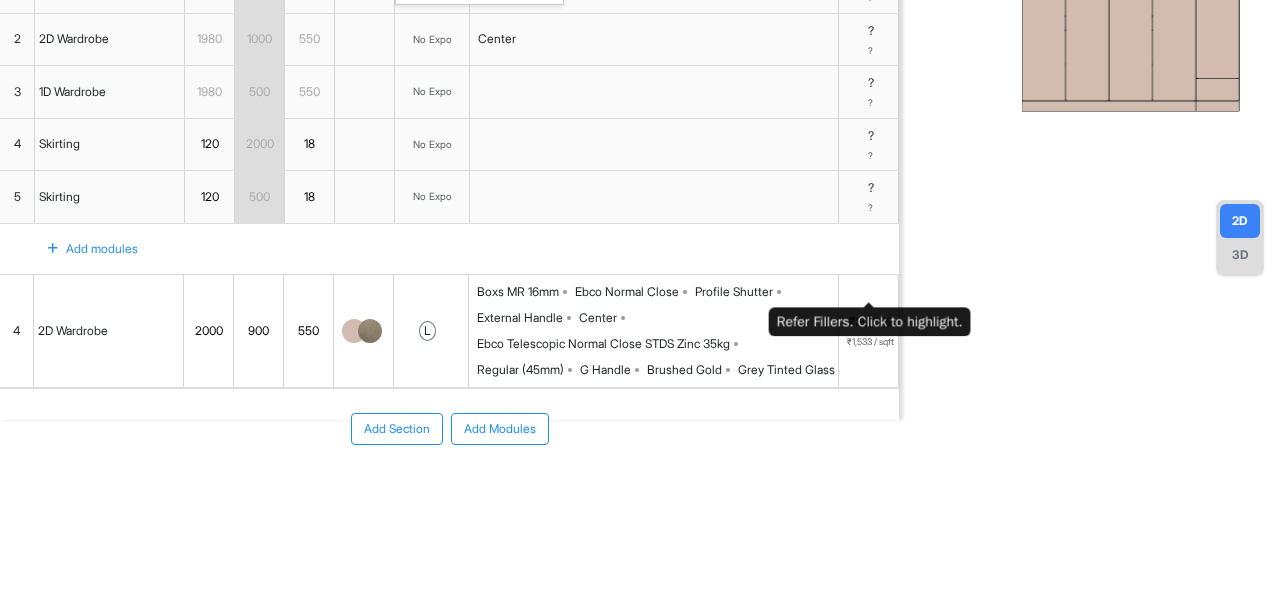 scroll, scrollTop: 0, scrollLeft: 0, axis: both 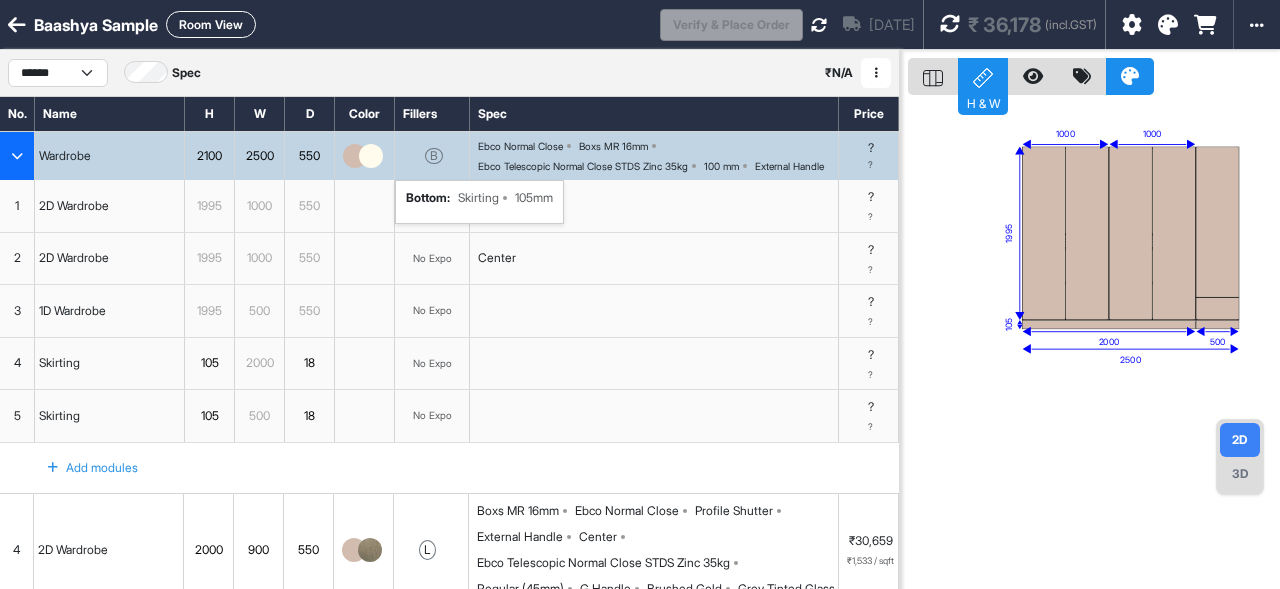 click on "B" at bounding box center (432, 156) 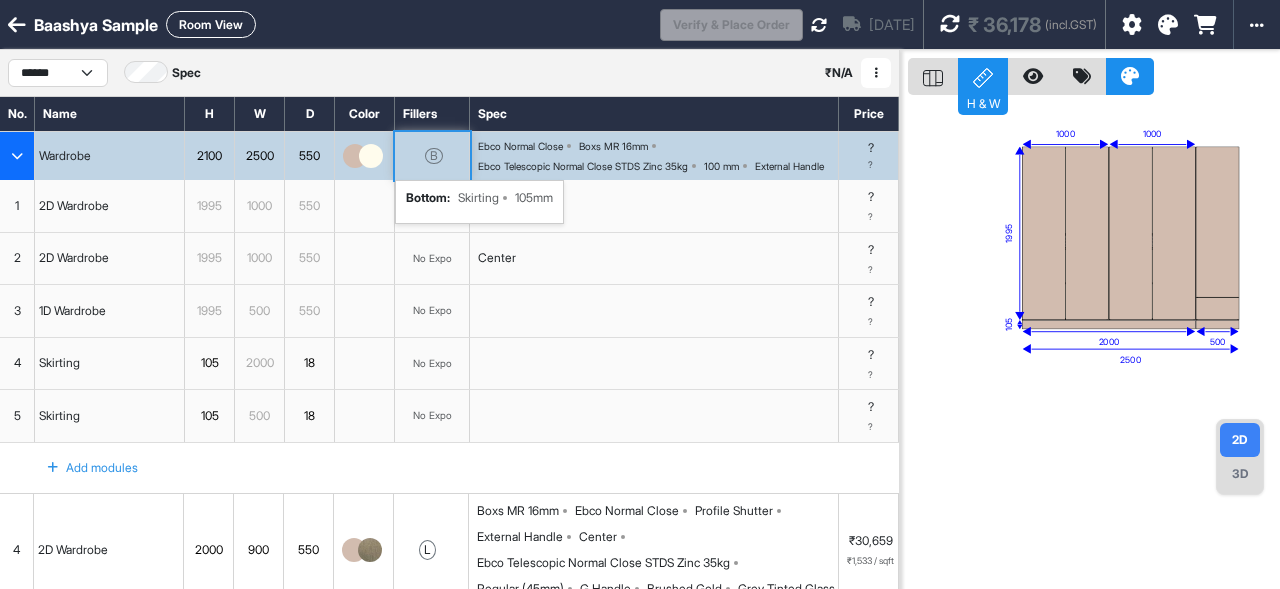 click on "B" at bounding box center (432, 156) 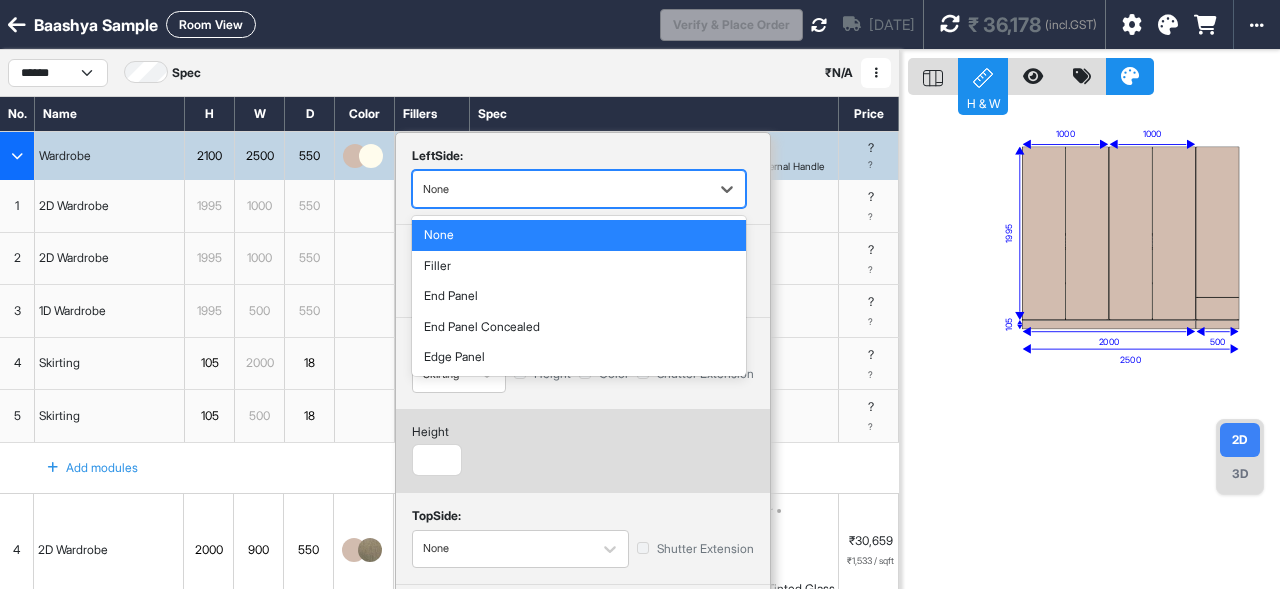 click on "None" at bounding box center (561, 189) 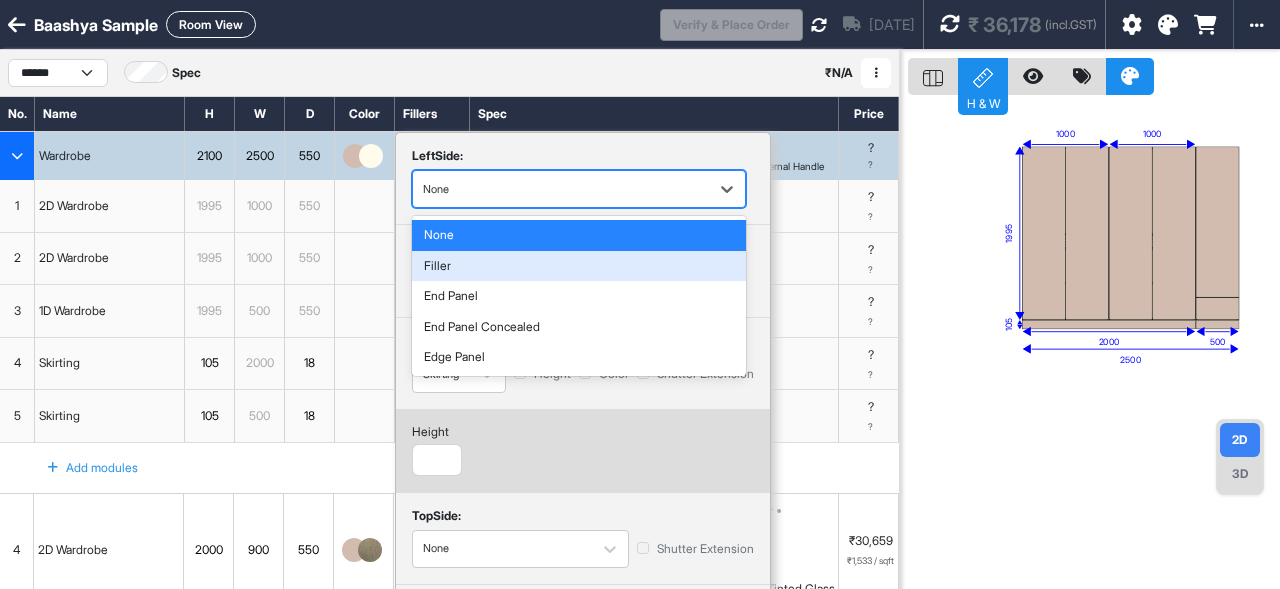 click on "Filler" at bounding box center [579, 266] 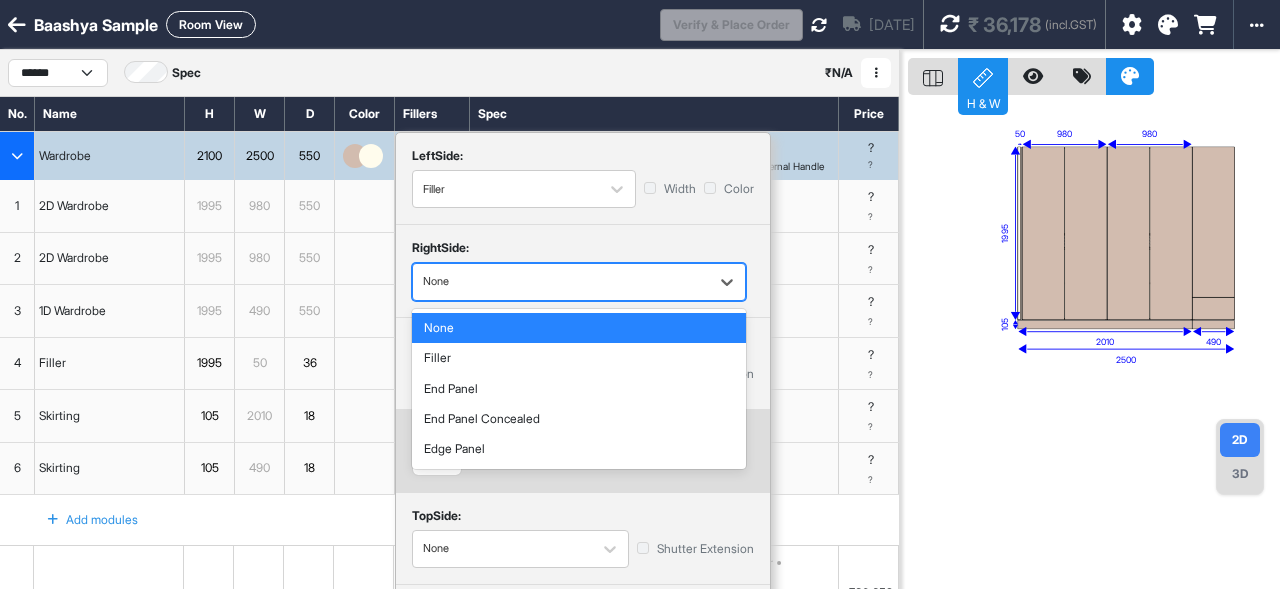 click at bounding box center (561, 282) 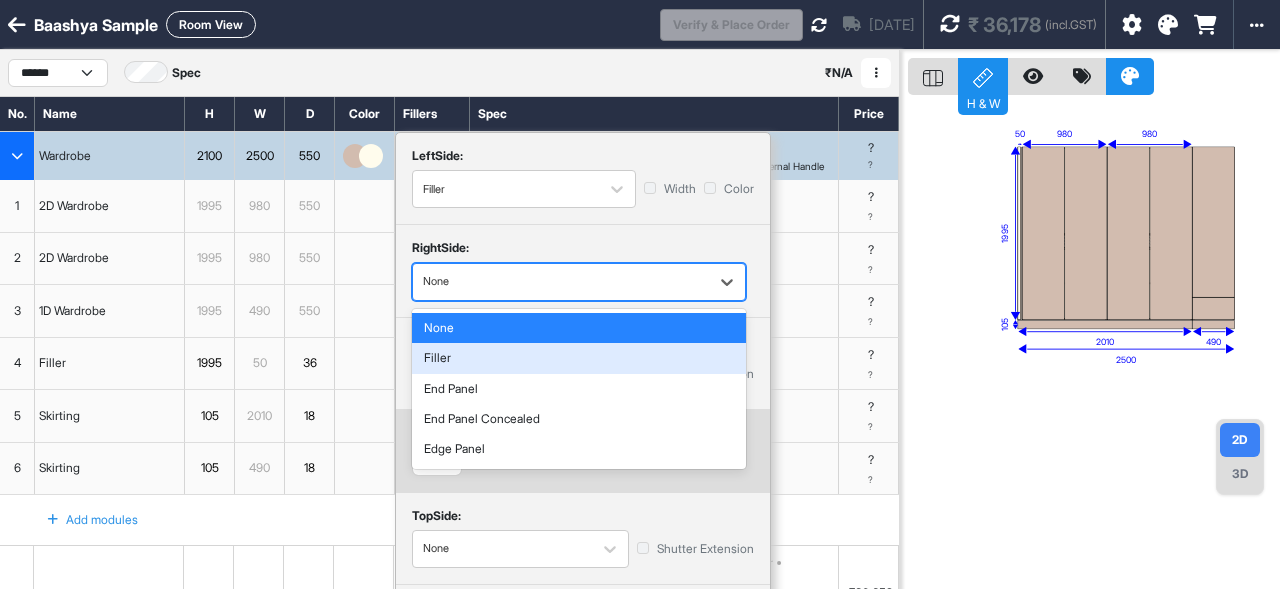 click on "Filler" at bounding box center [579, 358] 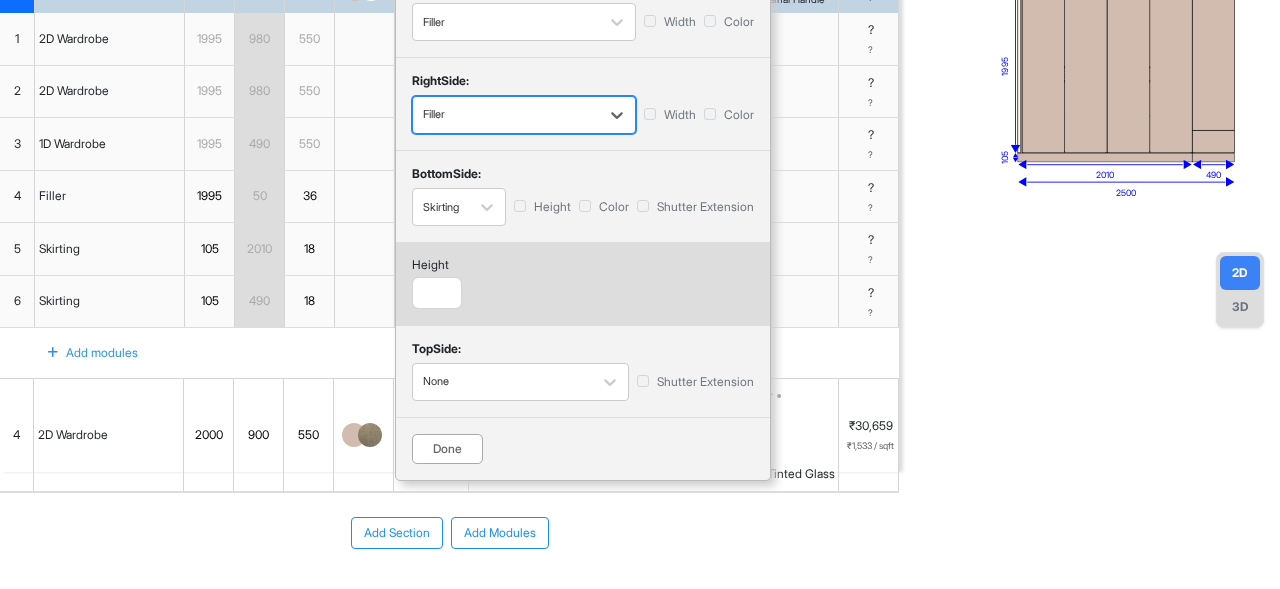 scroll, scrollTop: 171, scrollLeft: 0, axis: vertical 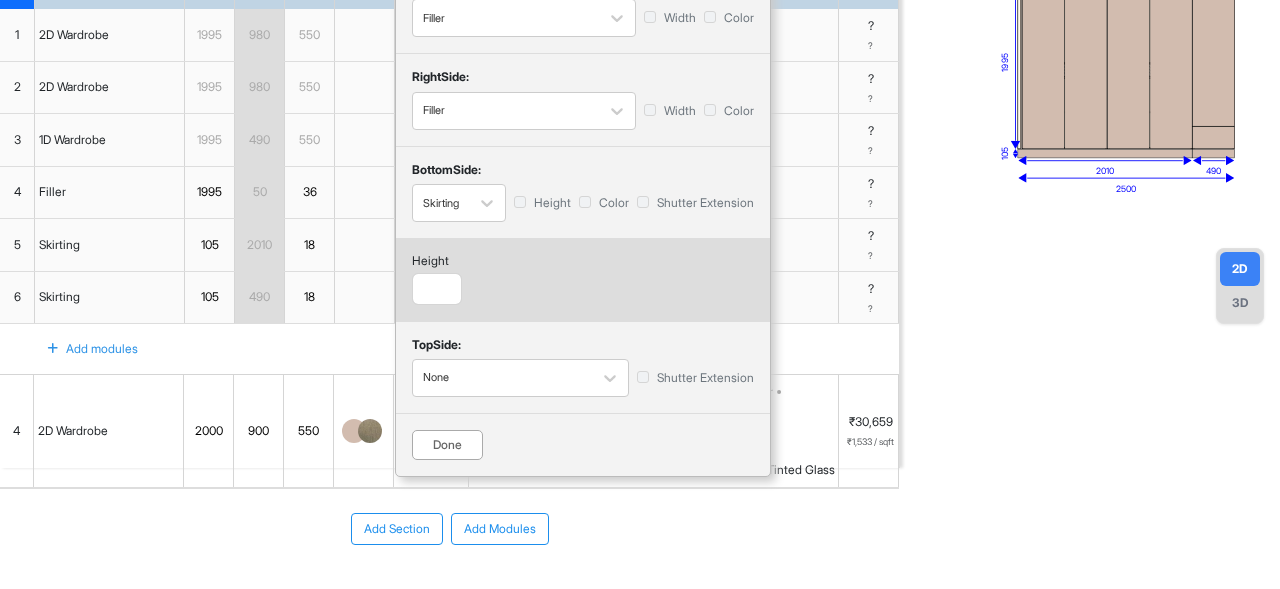 click on "Done" at bounding box center (447, 445) 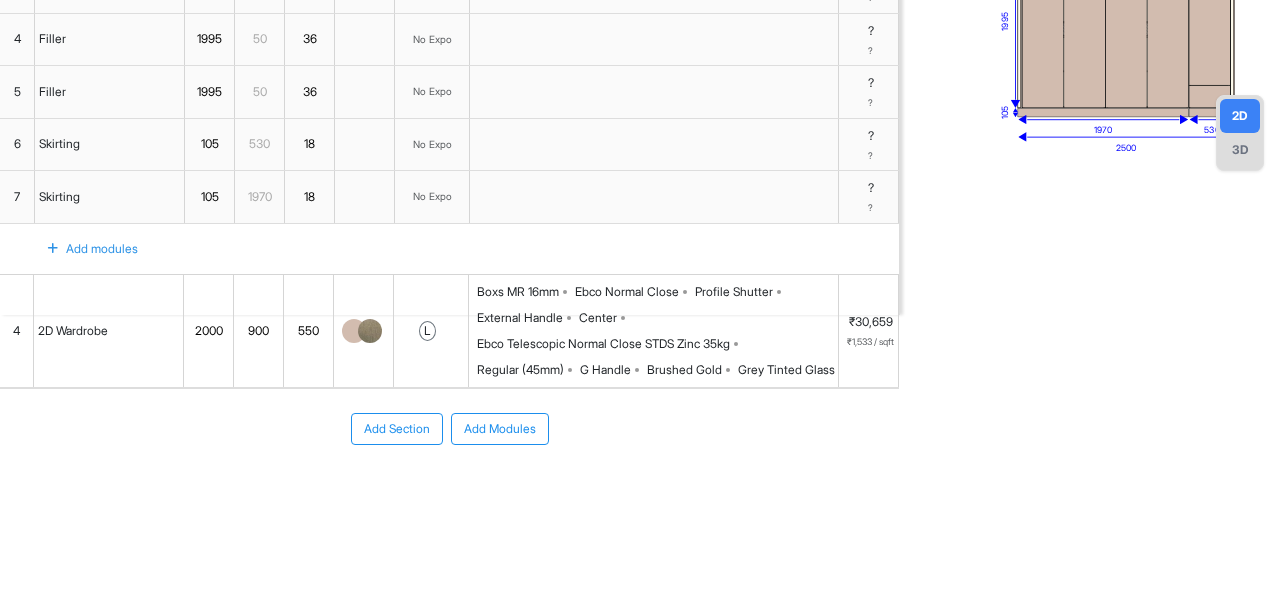scroll, scrollTop: 365, scrollLeft: 0, axis: vertical 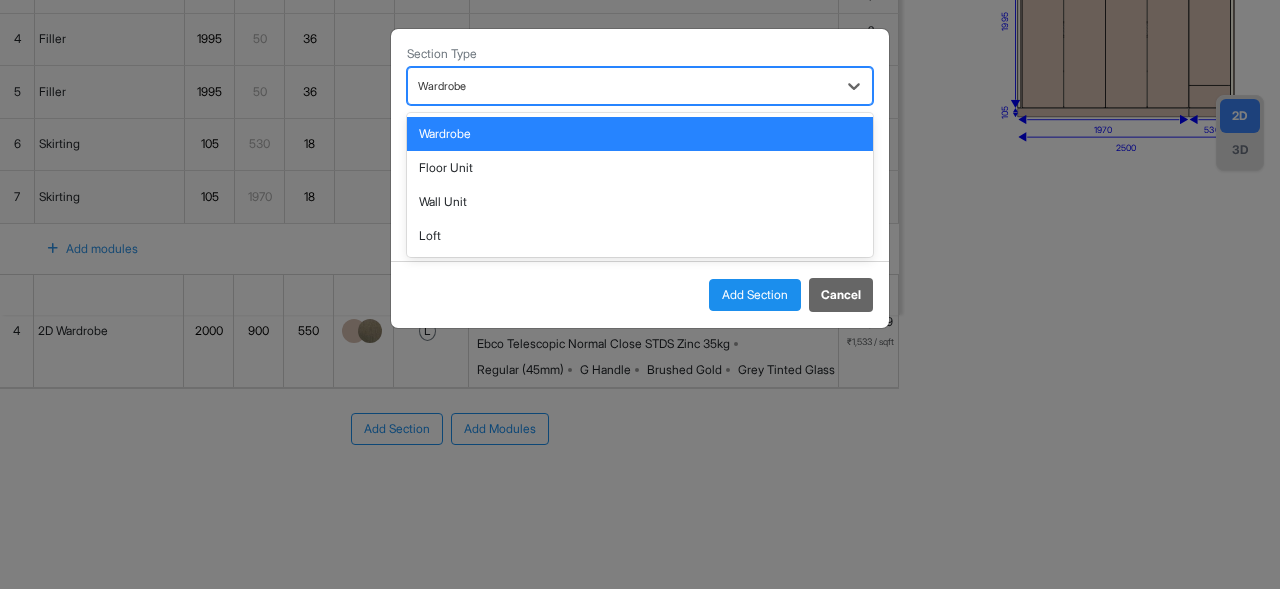 click at bounding box center [622, 86] 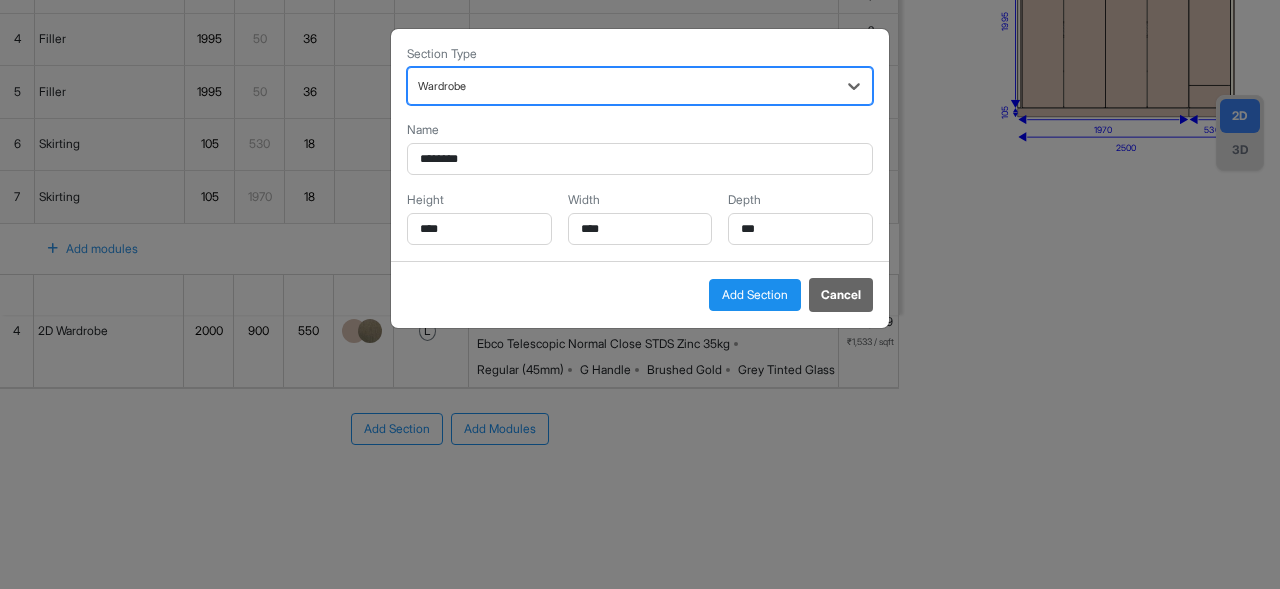 click at bounding box center (622, 86) 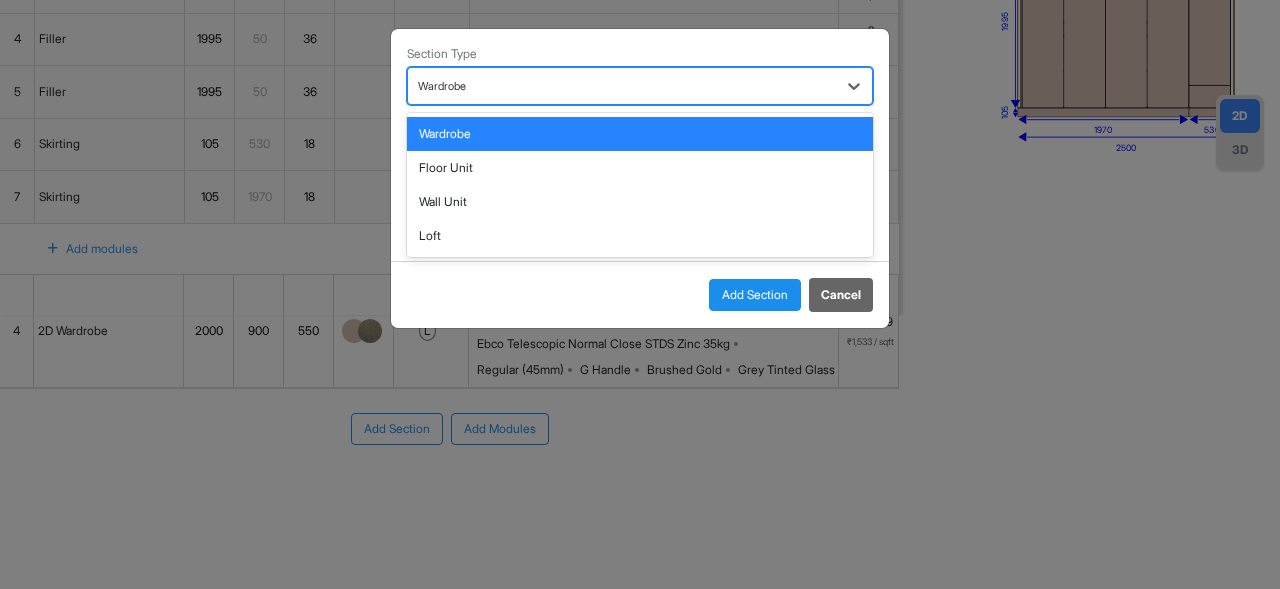 click at bounding box center (622, 86) 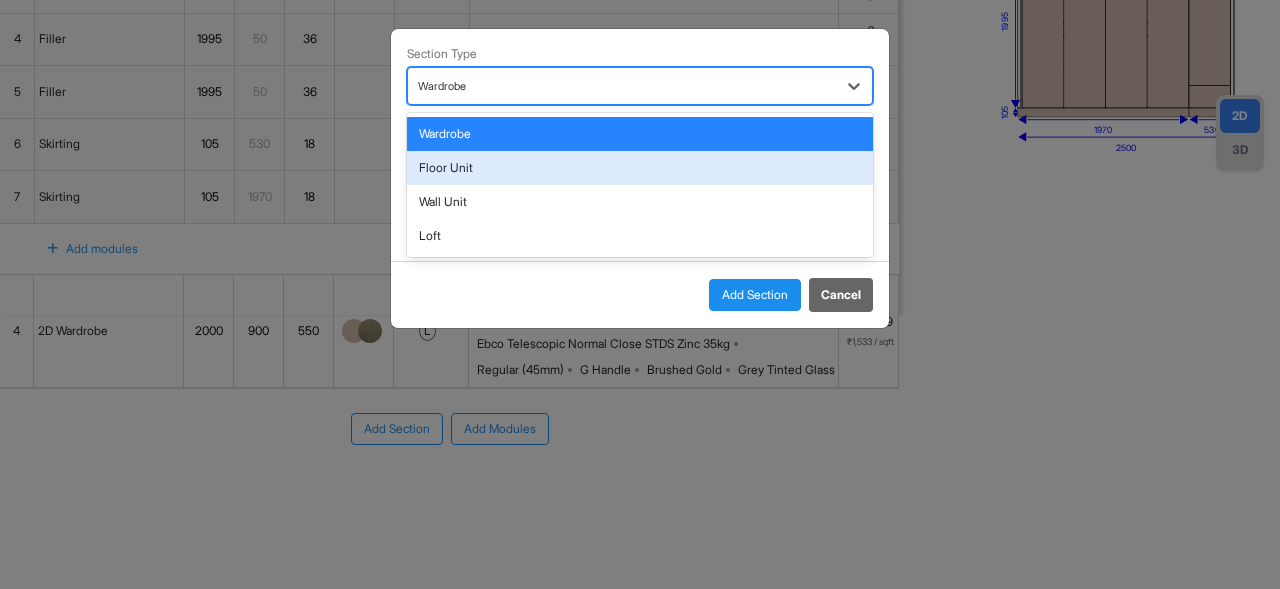 click on "Floor Unit" at bounding box center (640, 168) 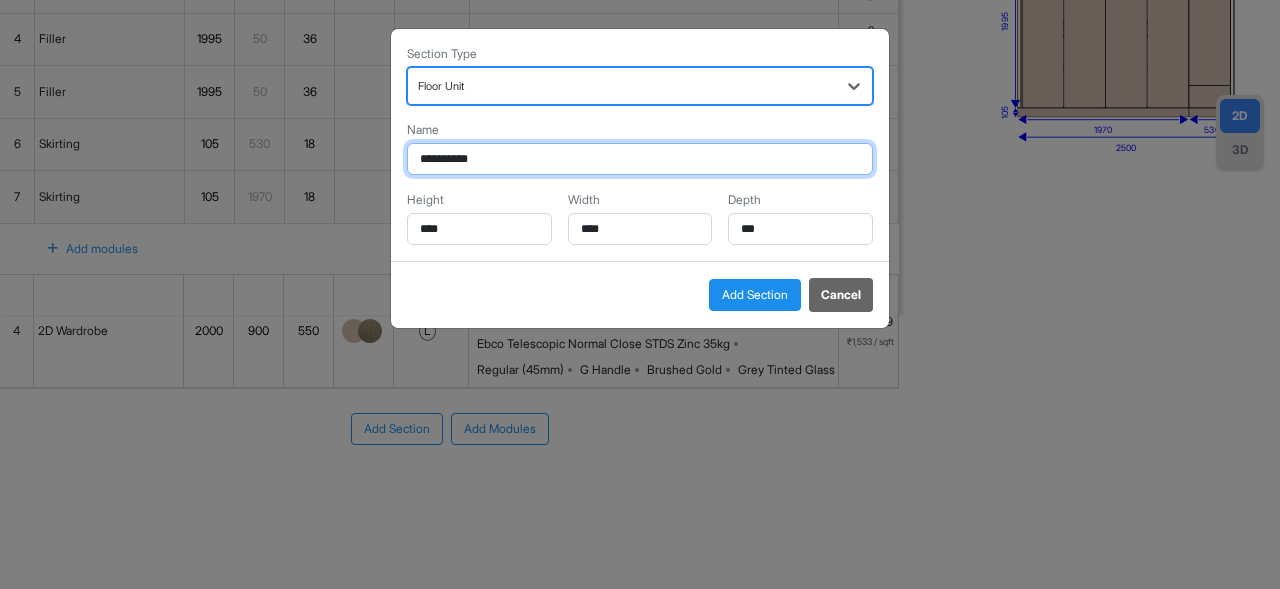 click on "**********" at bounding box center [640, 159] 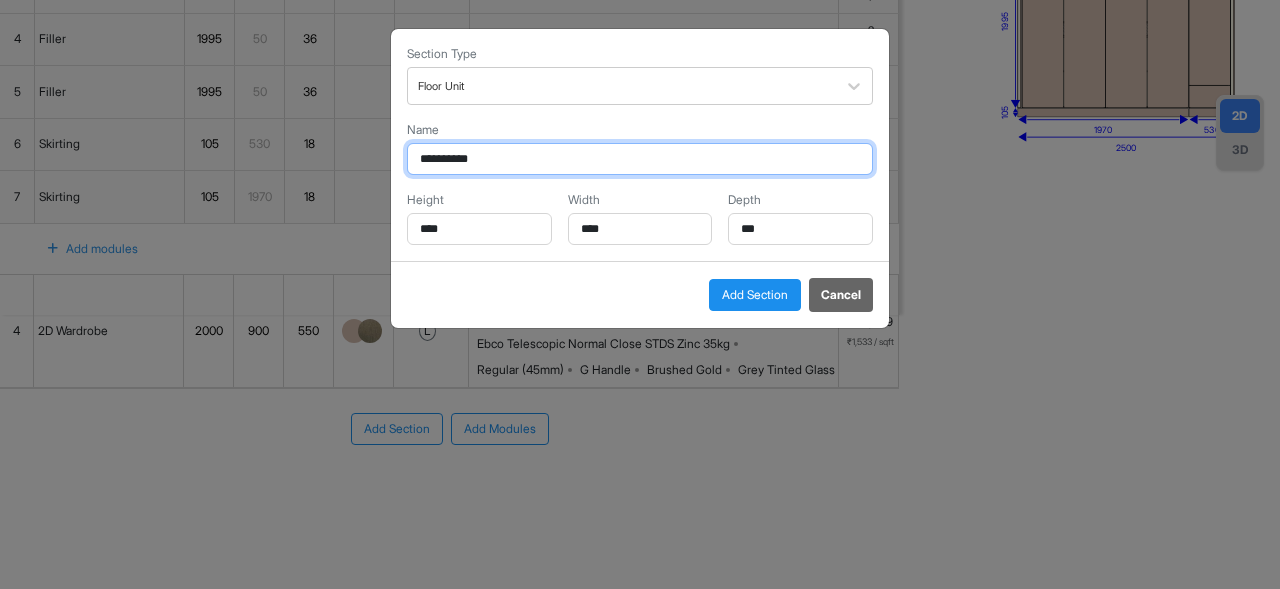 click on "**********" at bounding box center [640, 159] 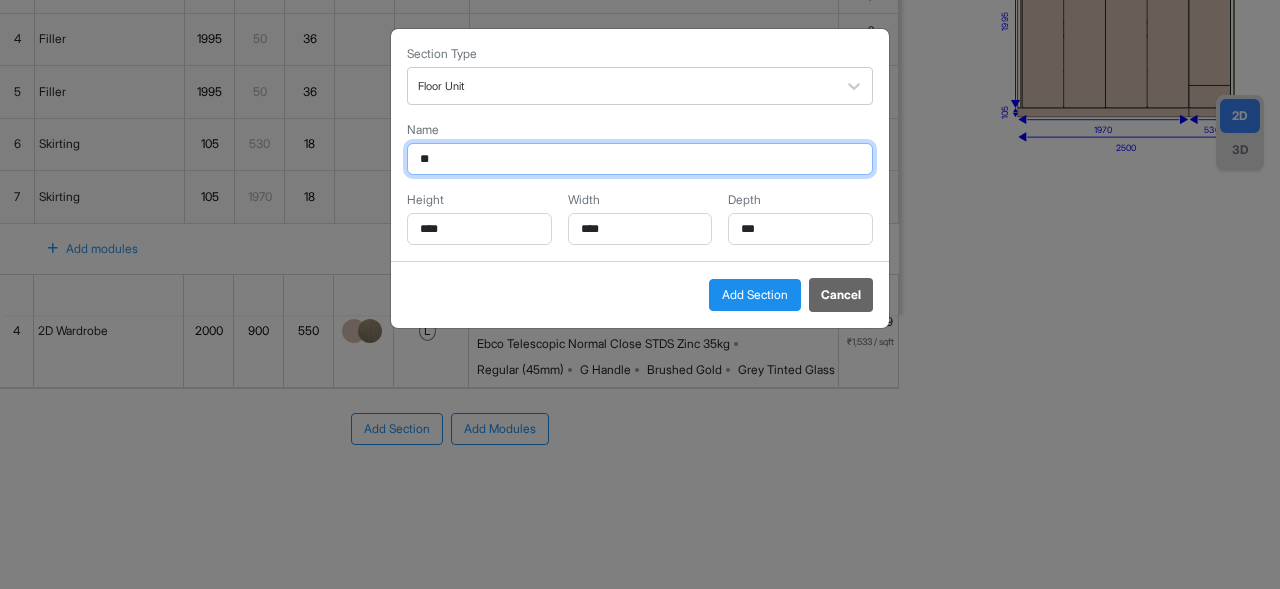 type on "**" 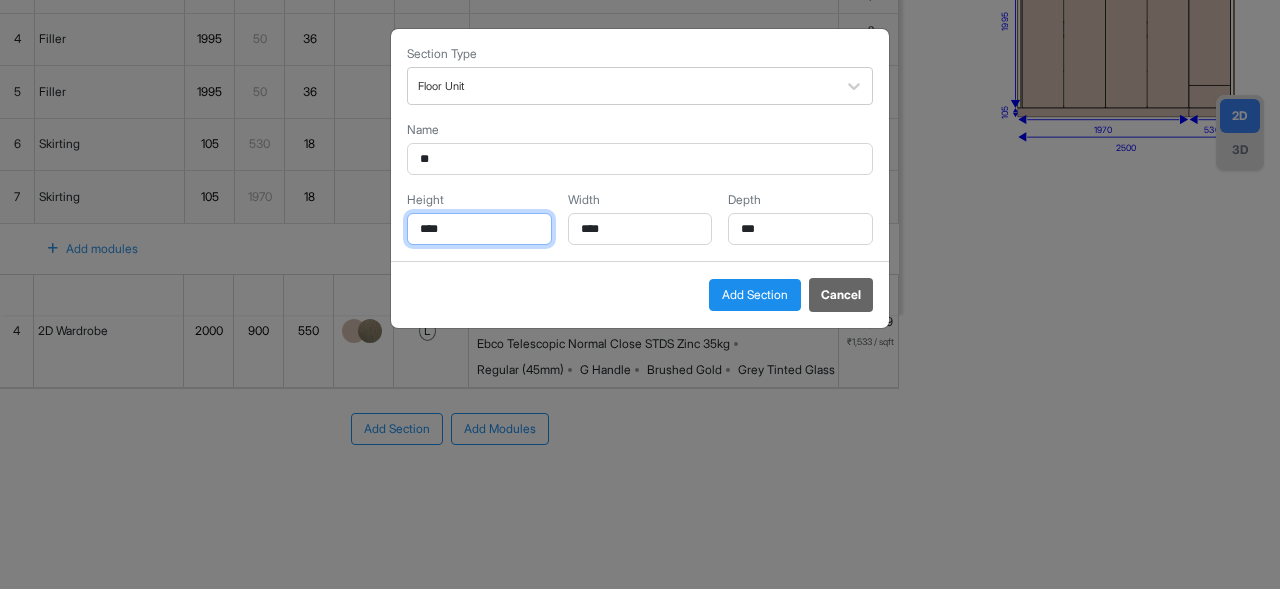click on "****" at bounding box center (479, 229) 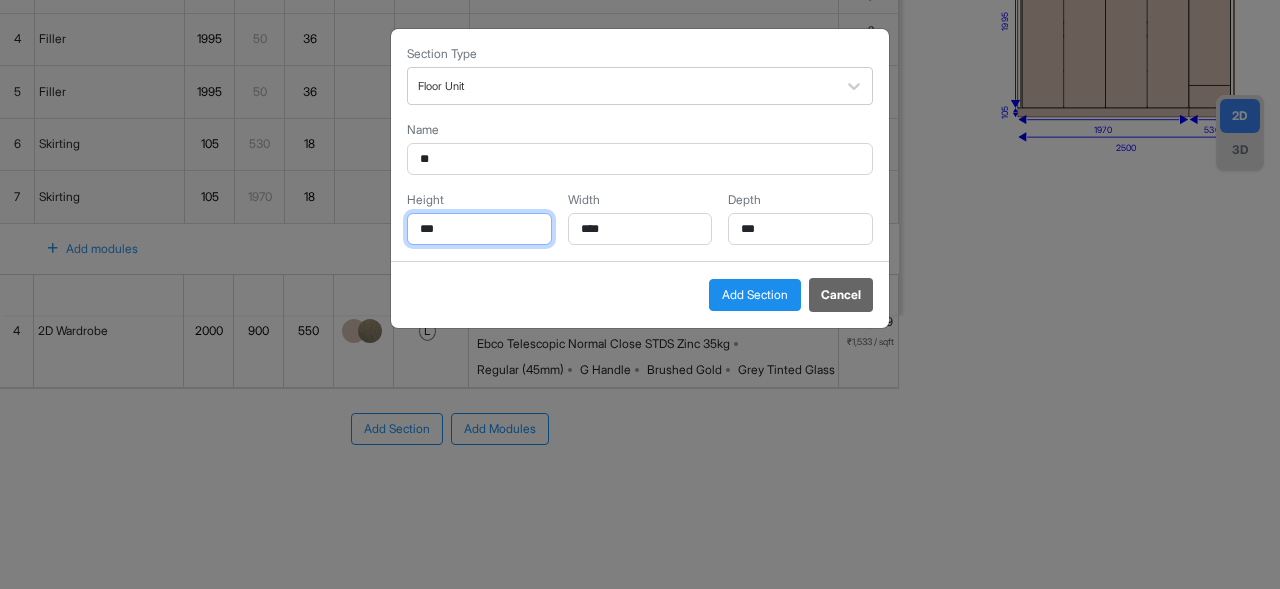 type on "***" 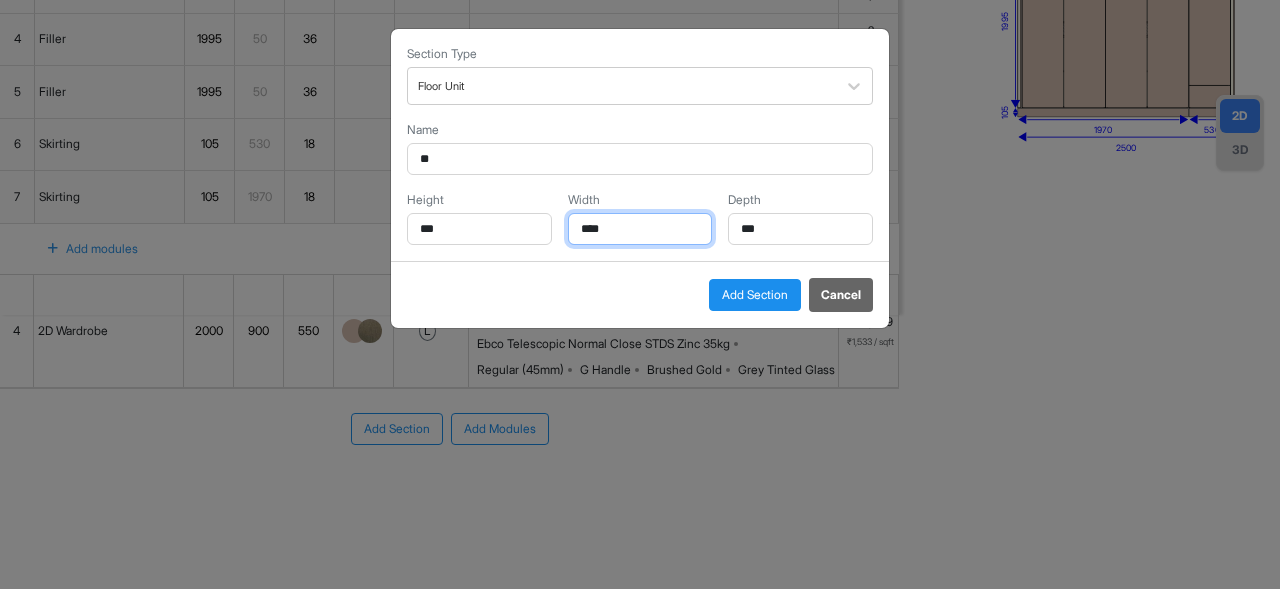 click on "****" at bounding box center [640, 229] 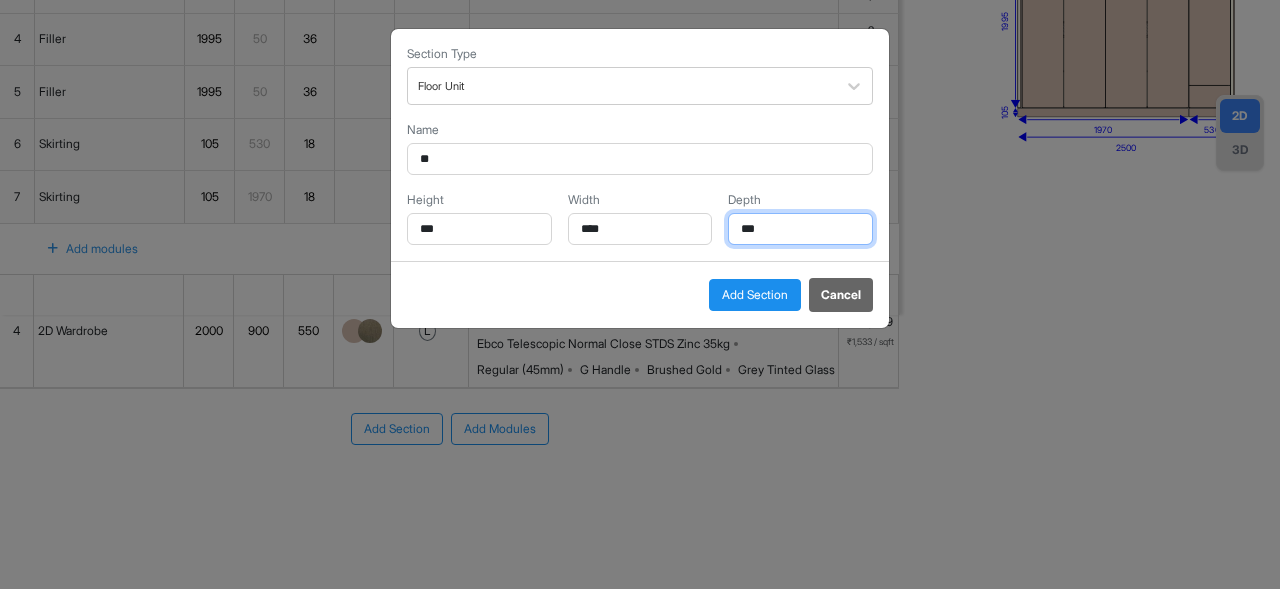 click on "***" at bounding box center (800, 229) 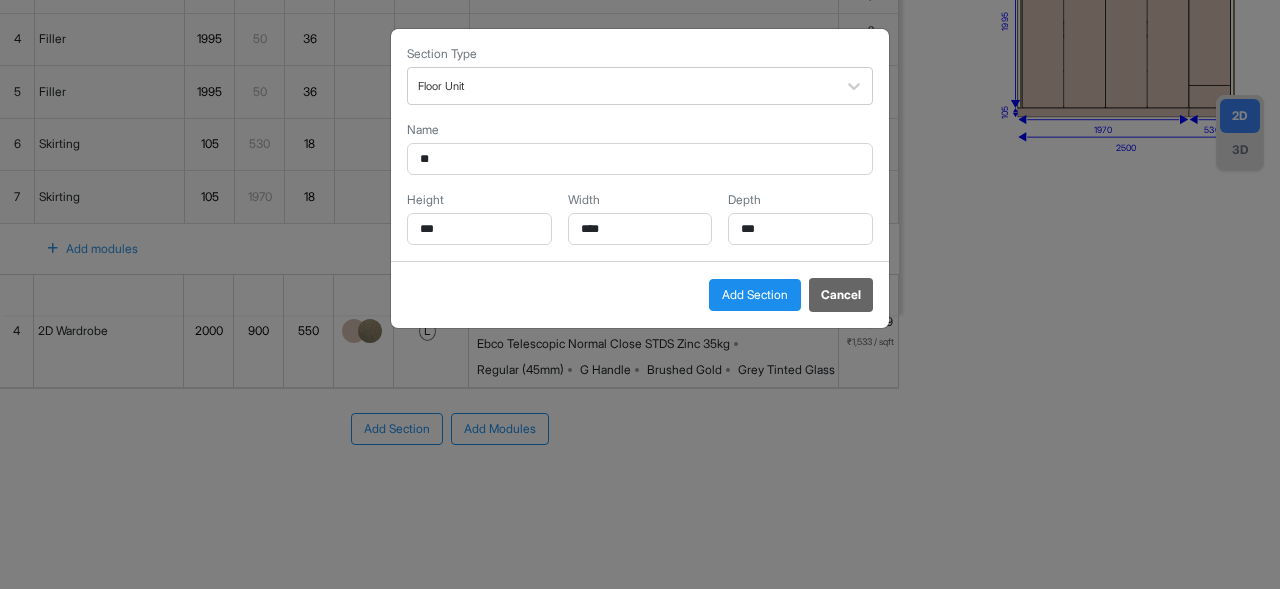 click on "Add Section" at bounding box center [755, 295] 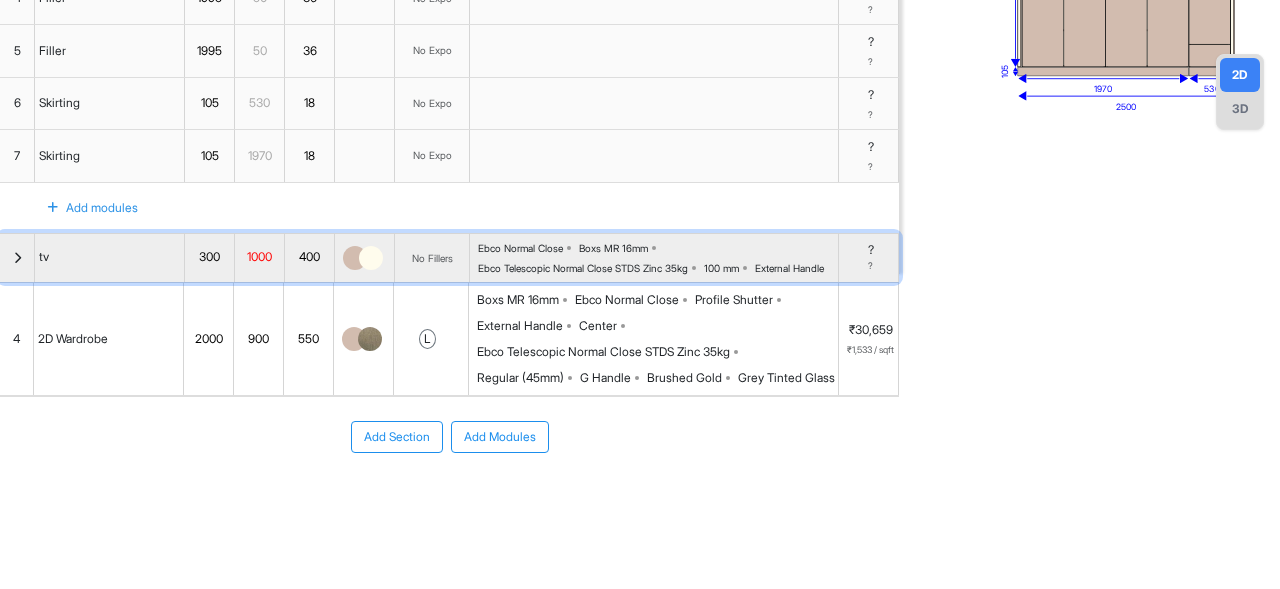 click at bounding box center (17, 258) 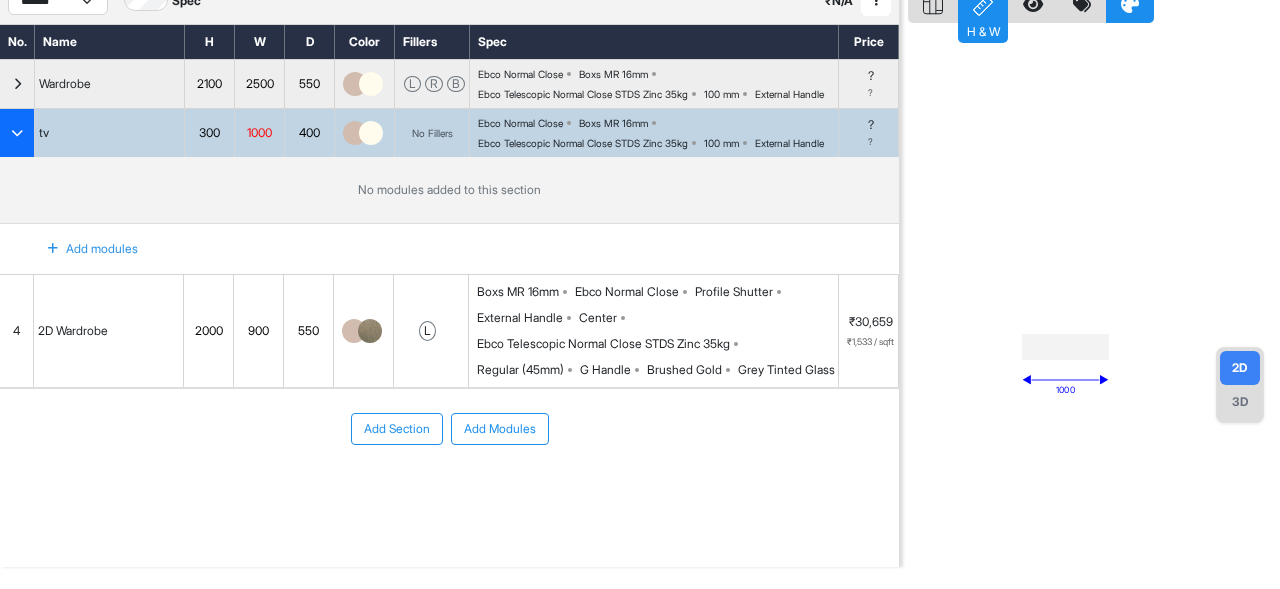 scroll, scrollTop: 135, scrollLeft: 0, axis: vertical 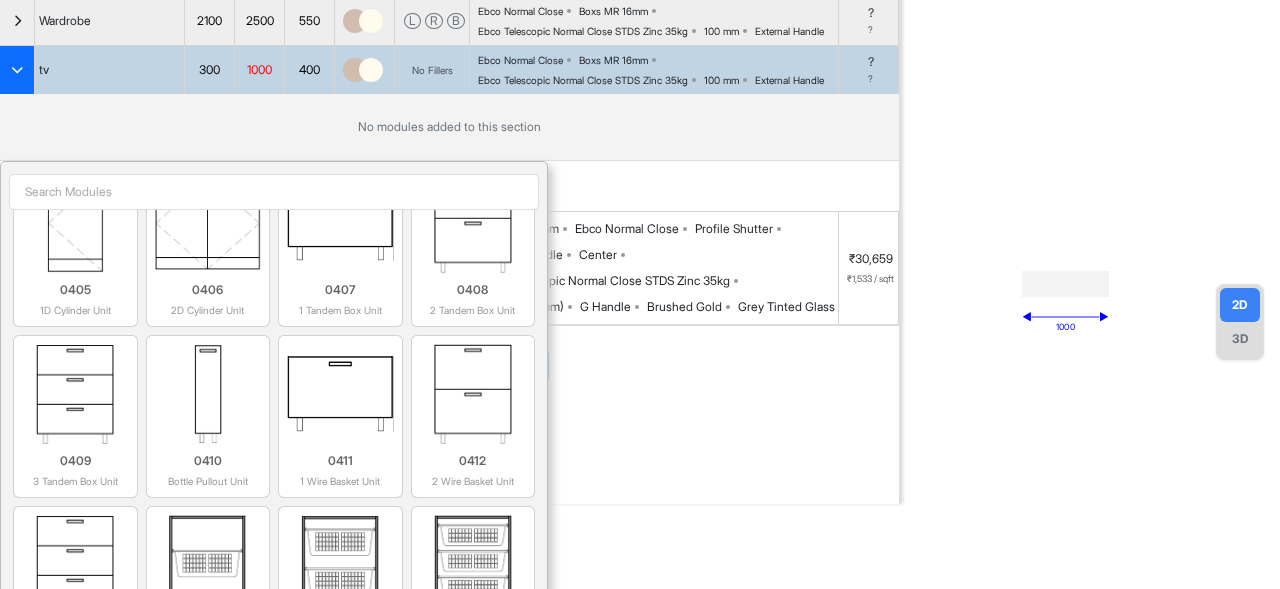 click at bounding box center [274, 192] 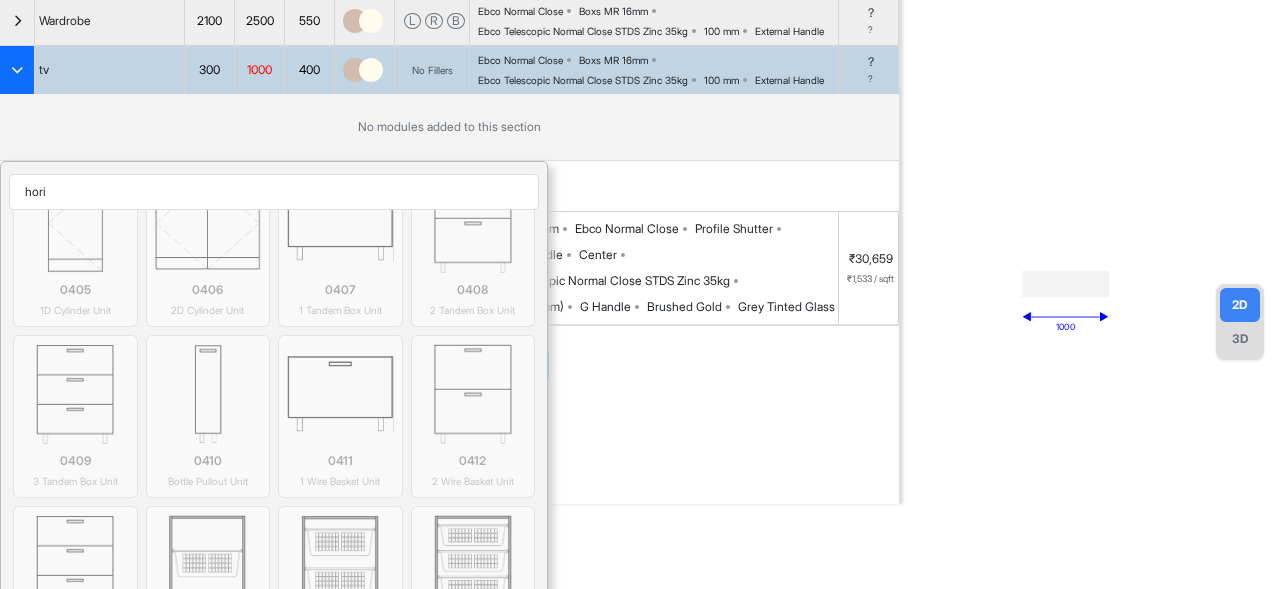 scroll, scrollTop: 0, scrollLeft: 0, axis: both 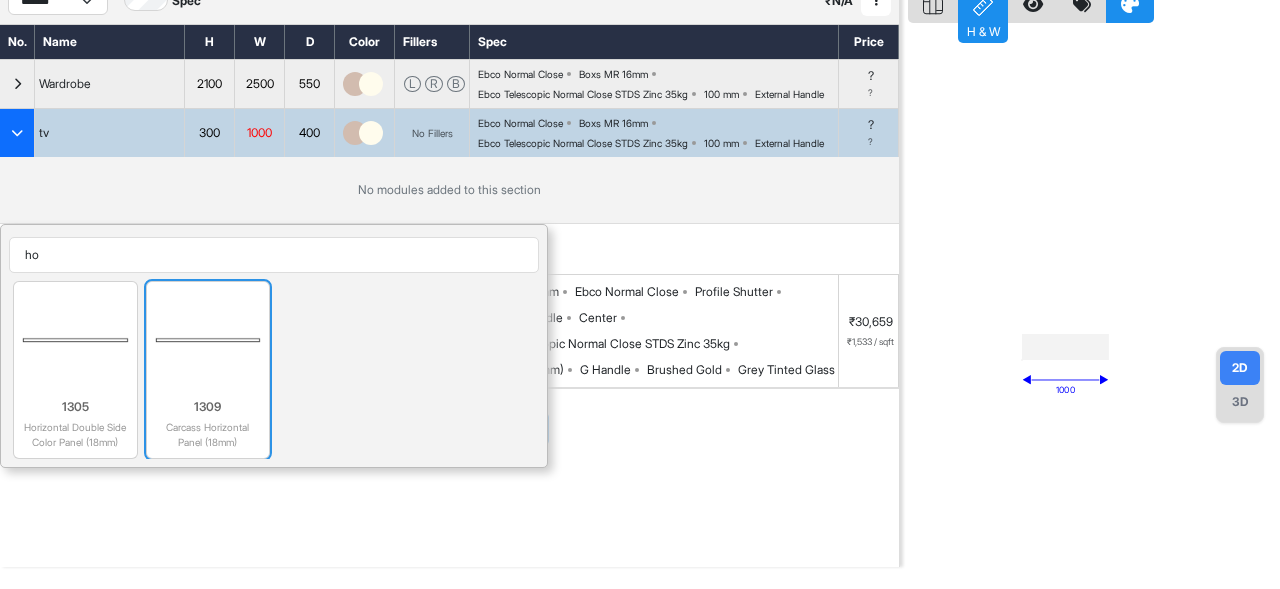 type on "h" 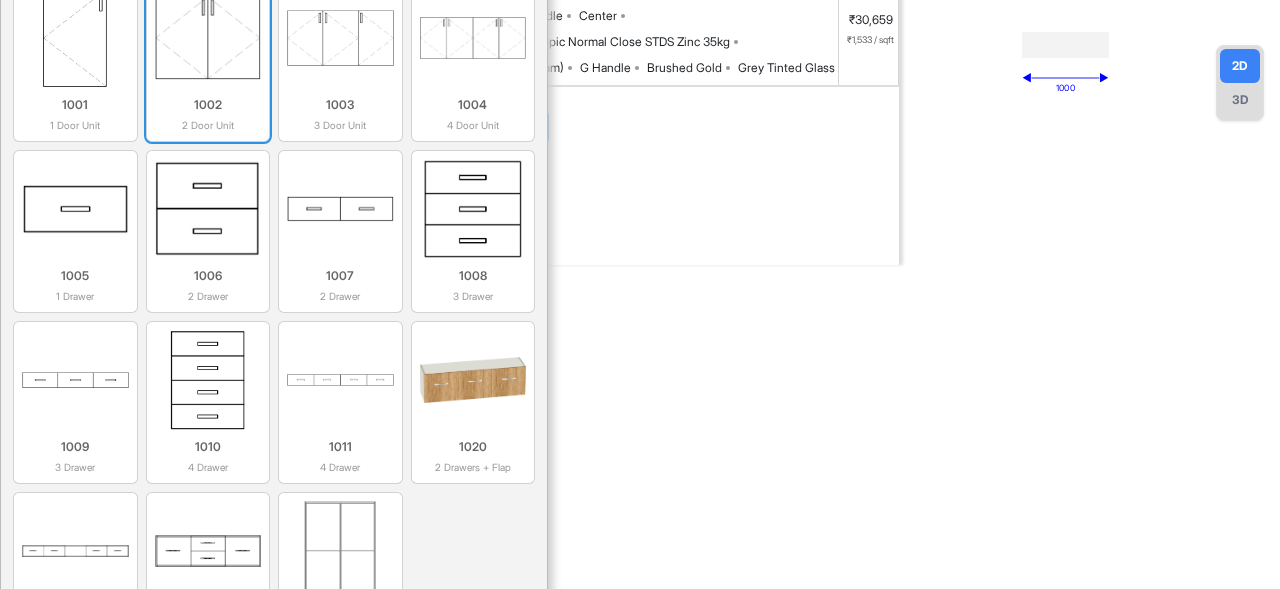 scroll, scrollTop: 496, scrollLeft: 0, axis: vertical 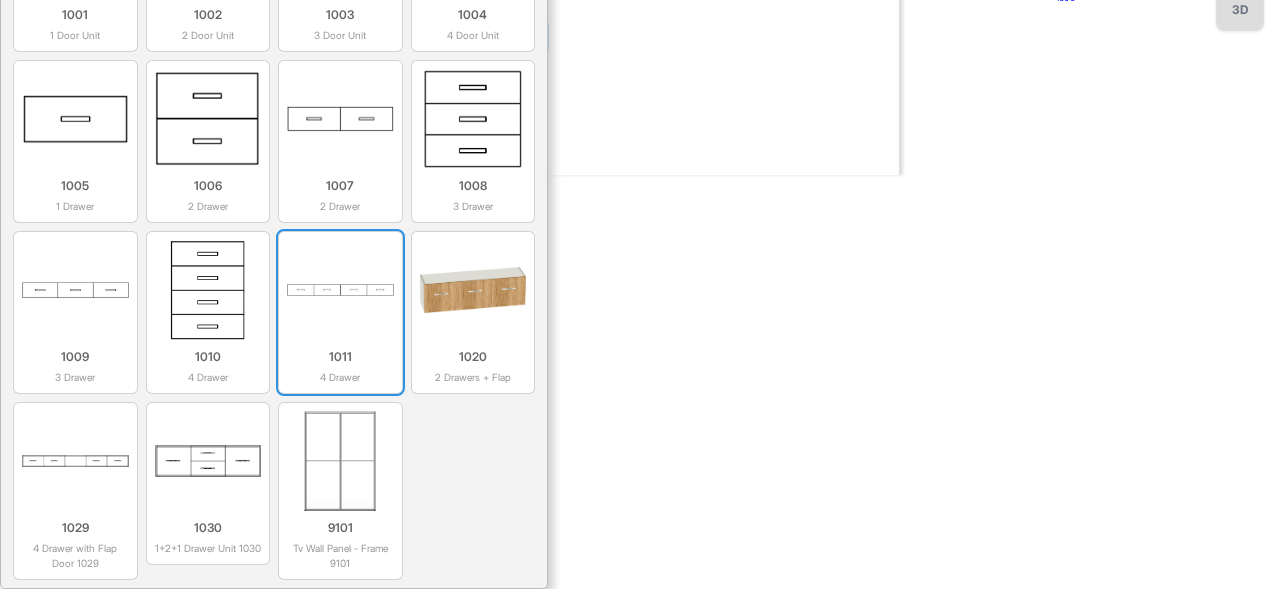 type on "tv" 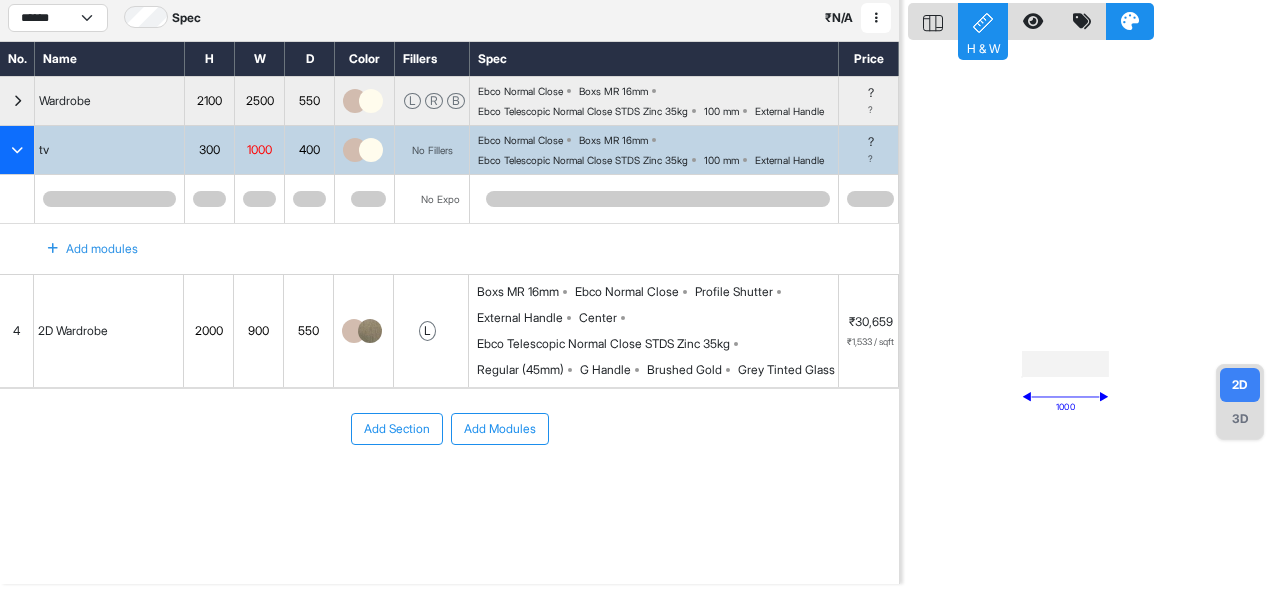 scroll, scrollTop: 50, scrollLeft: 0, axis: vertical 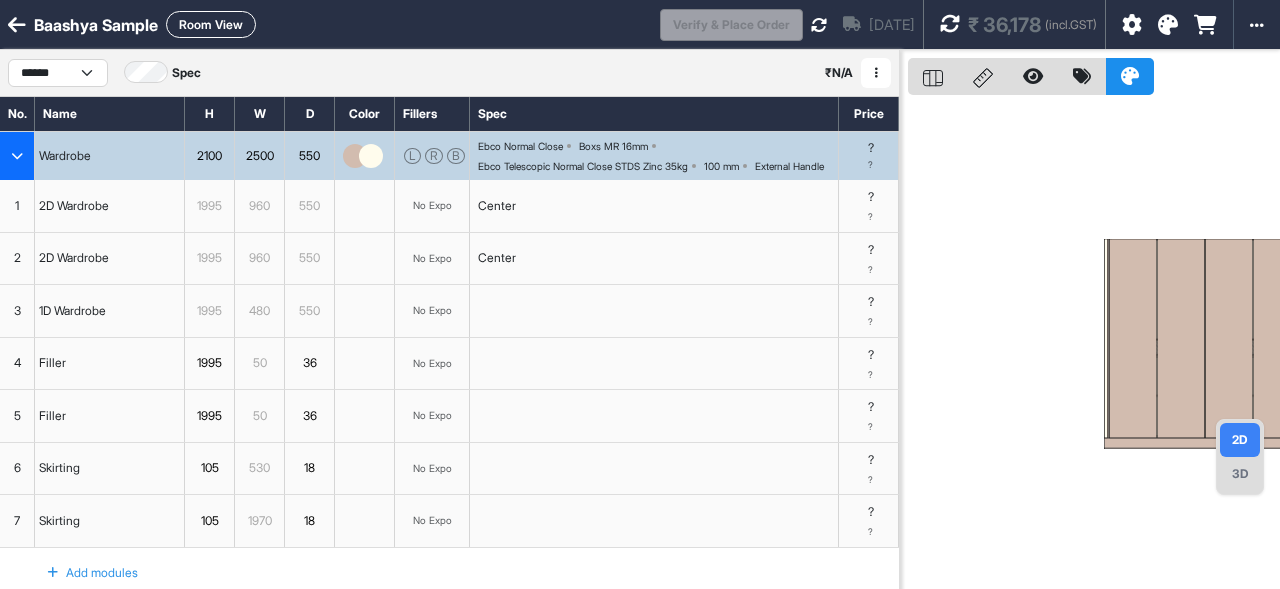 click at bounding box center (17, 156) 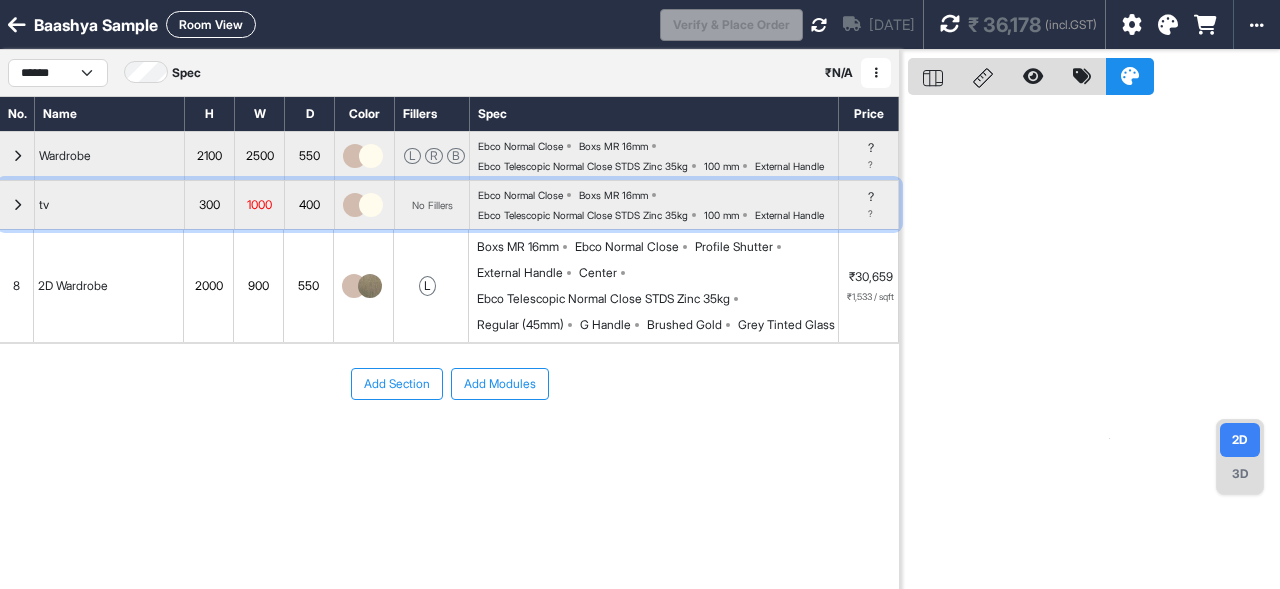 click at bounding box center (17, 205) 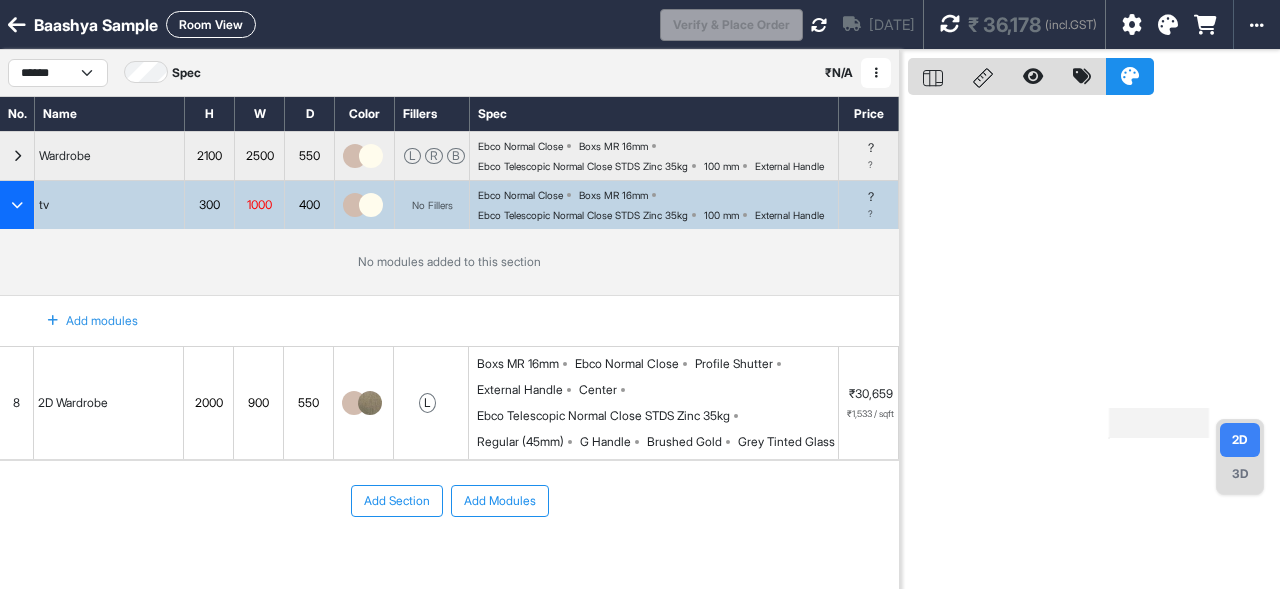 click on "Add modules" at bounding box center (81, 321) 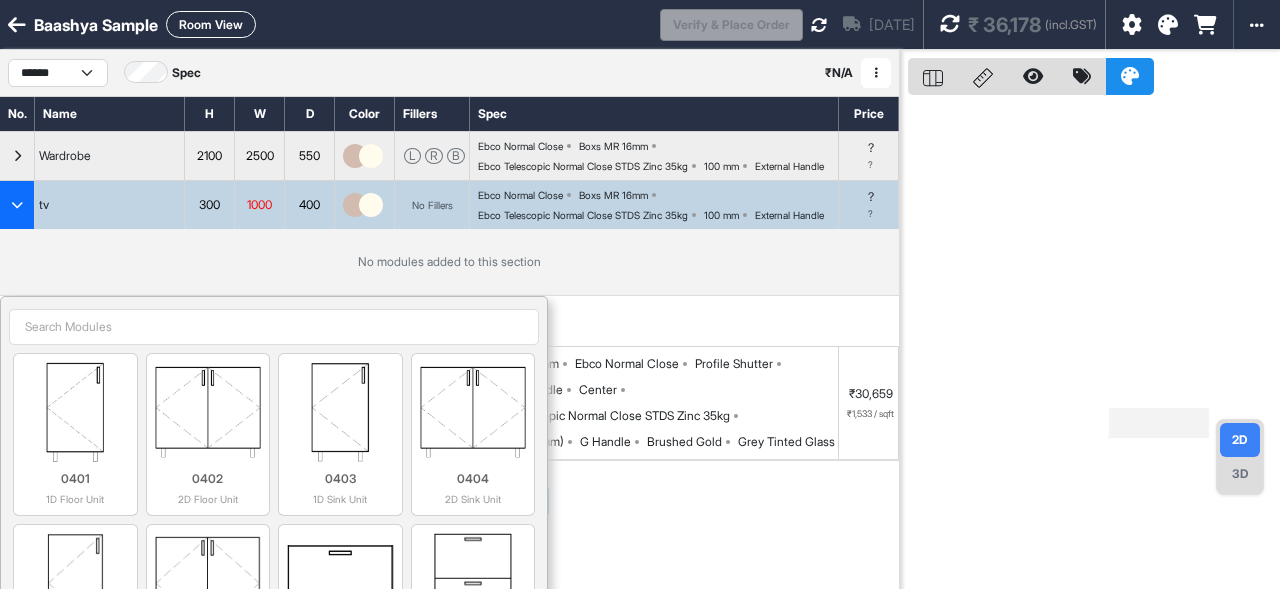 click at bounding box center (274, 327) 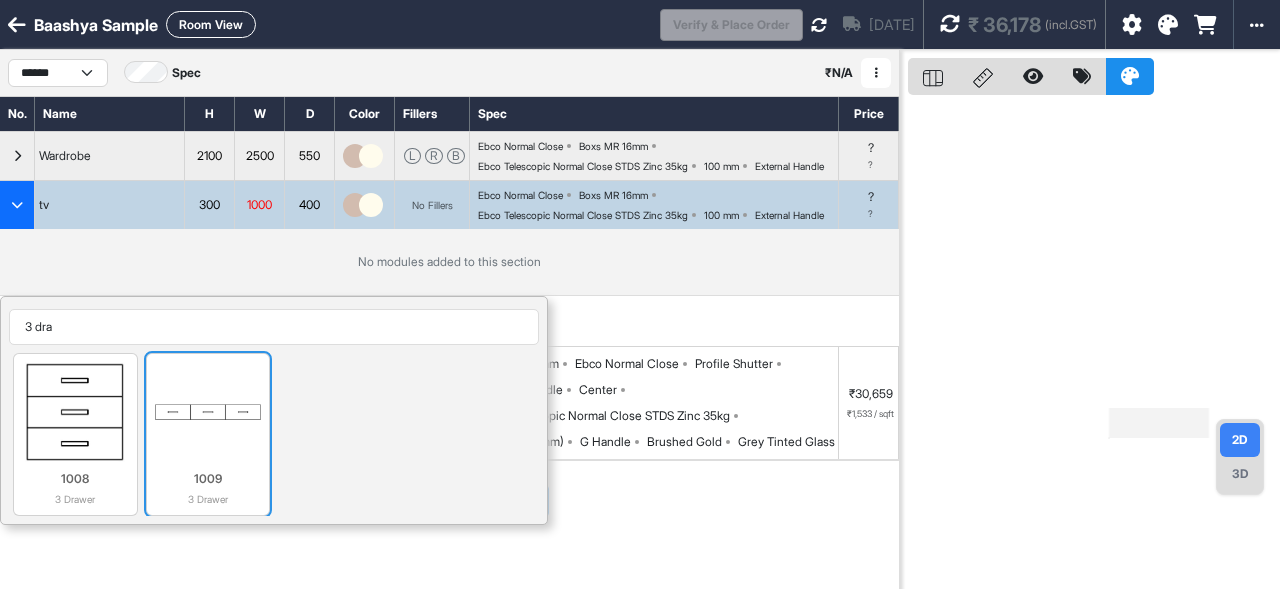 type on "3 dra" 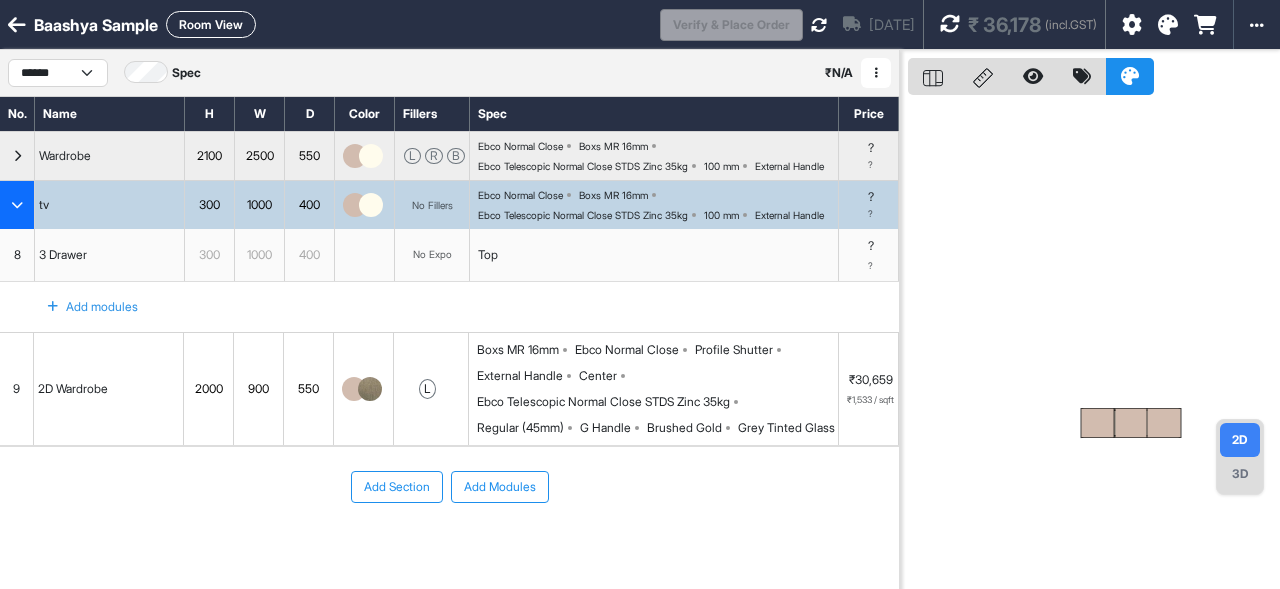 click on "3D" at bounding box center [1240, 474] 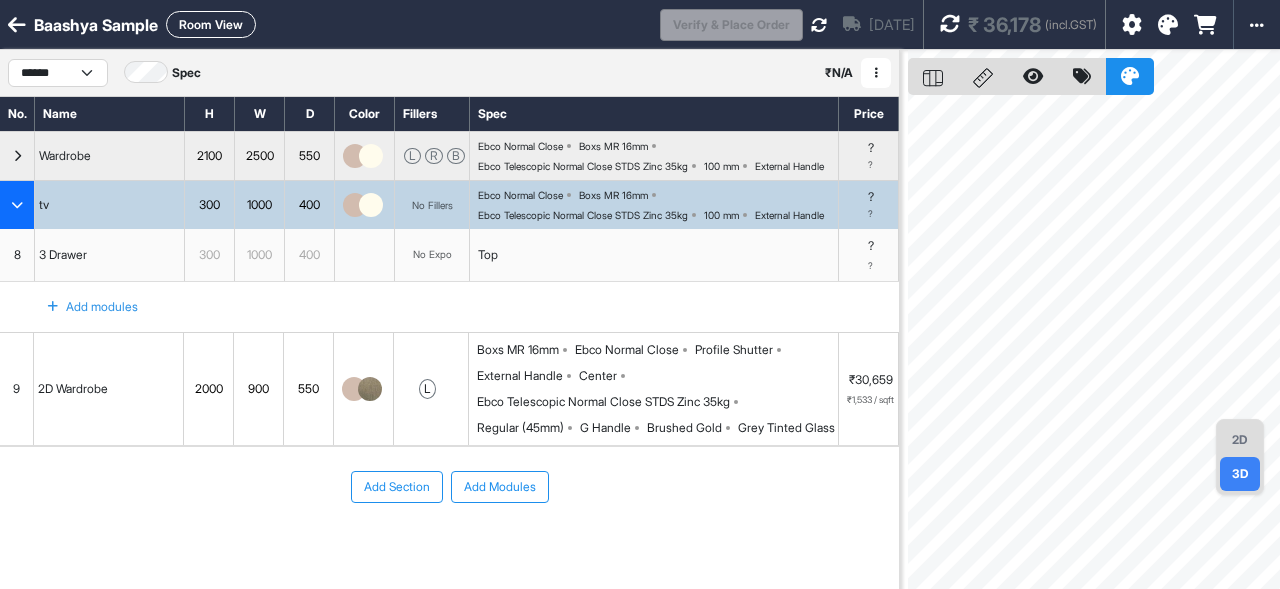click on "2D" at bounding box center (1240, 440) 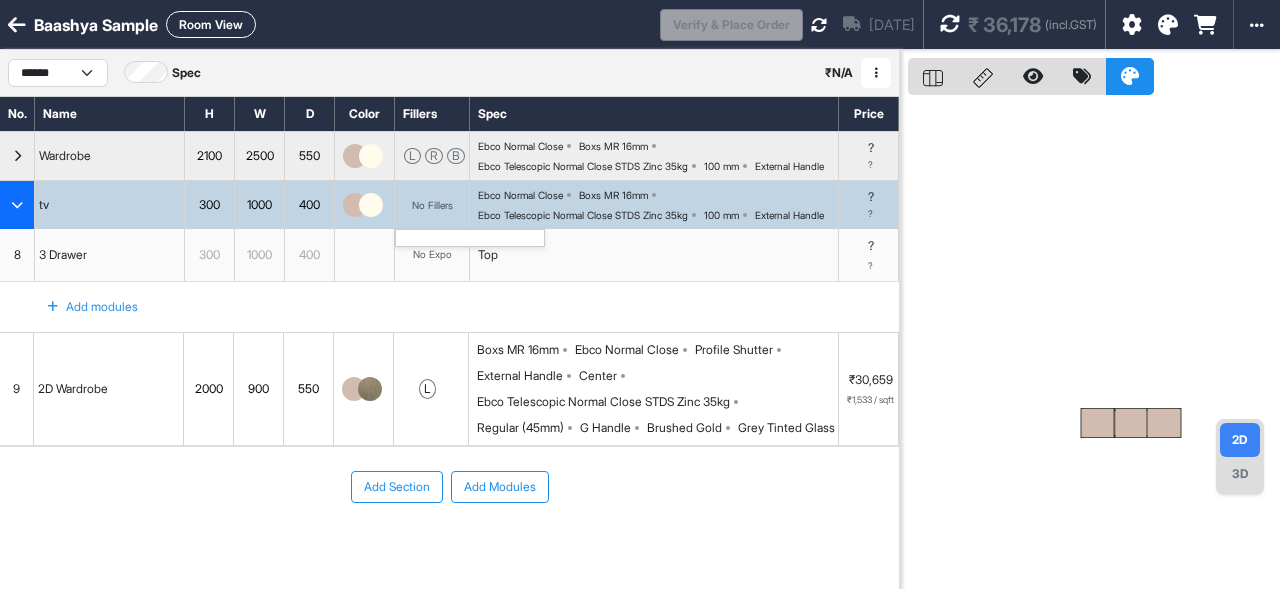 click on "No Fillers" at bounding box center [432, 205] 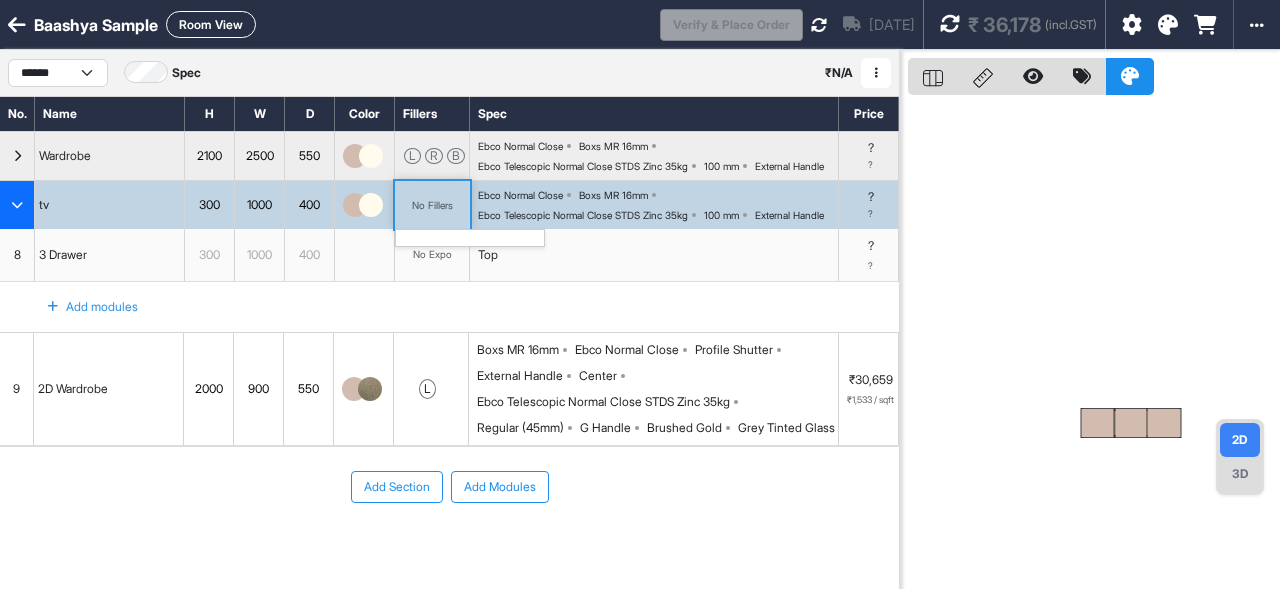 click on "No Fillers" at bounding box center [432, 205] 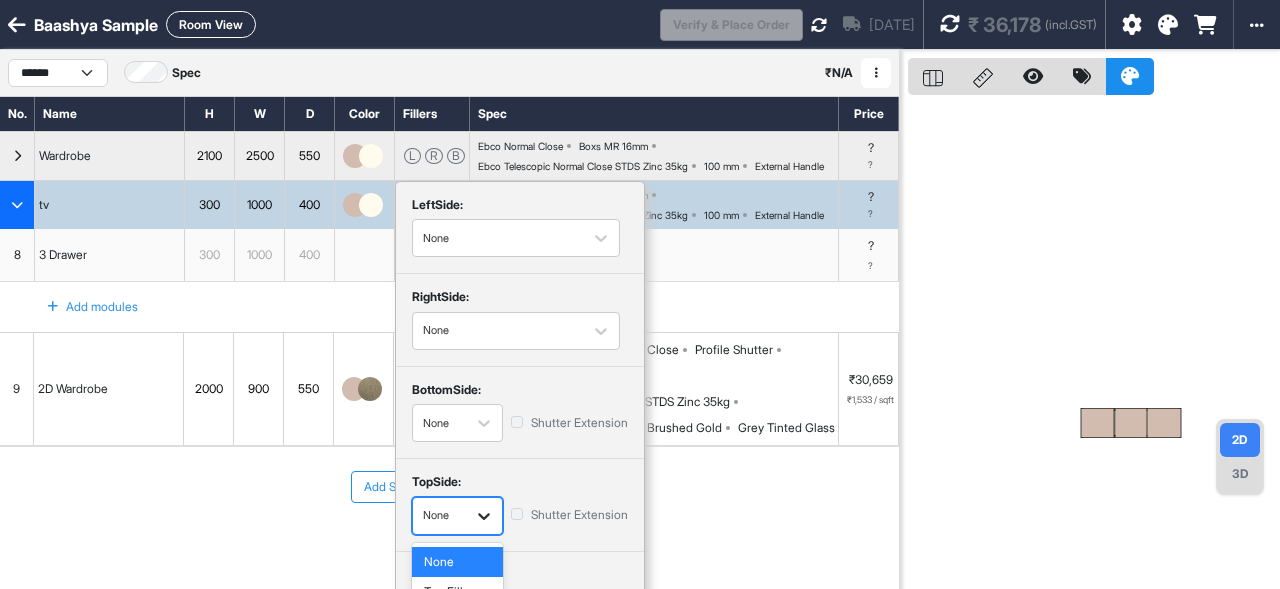 click at bounding box center (484, 516) 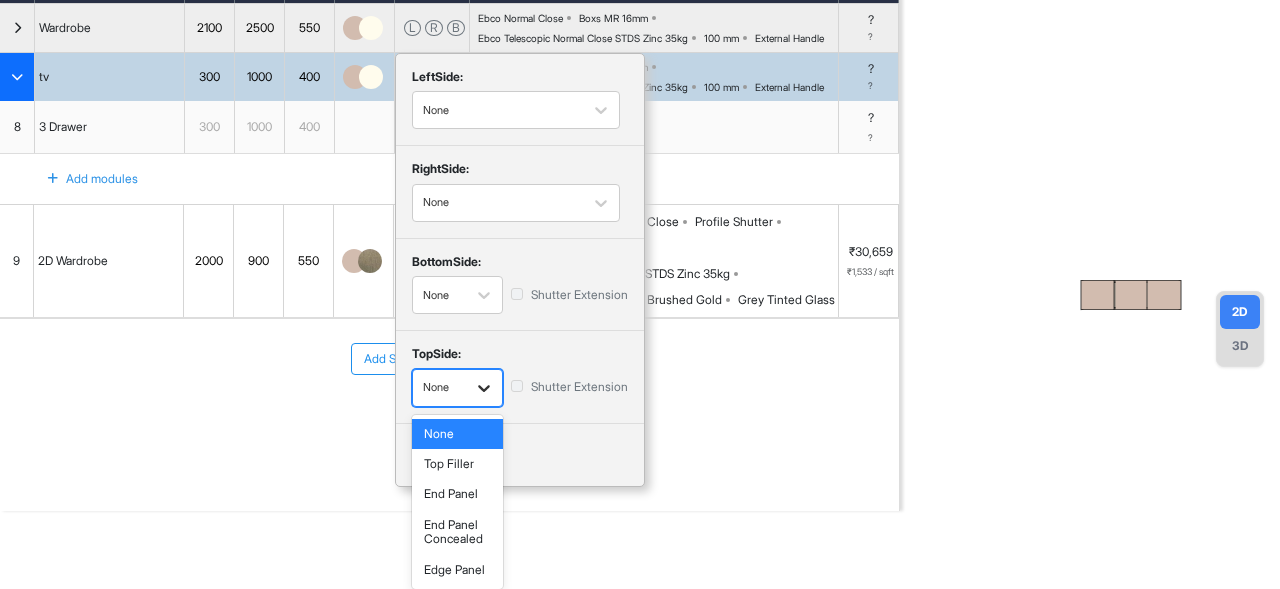 scroll, scrollTop: 145, scrollLeft: 0, axis: vertical 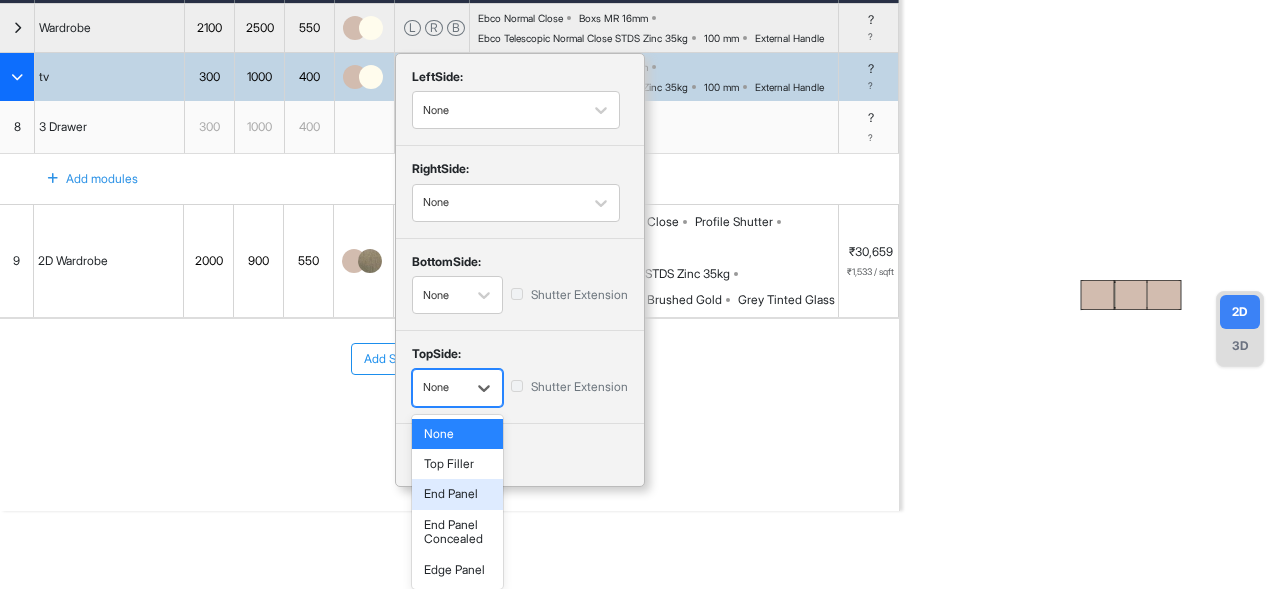 click on "End Panel" at bounding box center [457, 494] 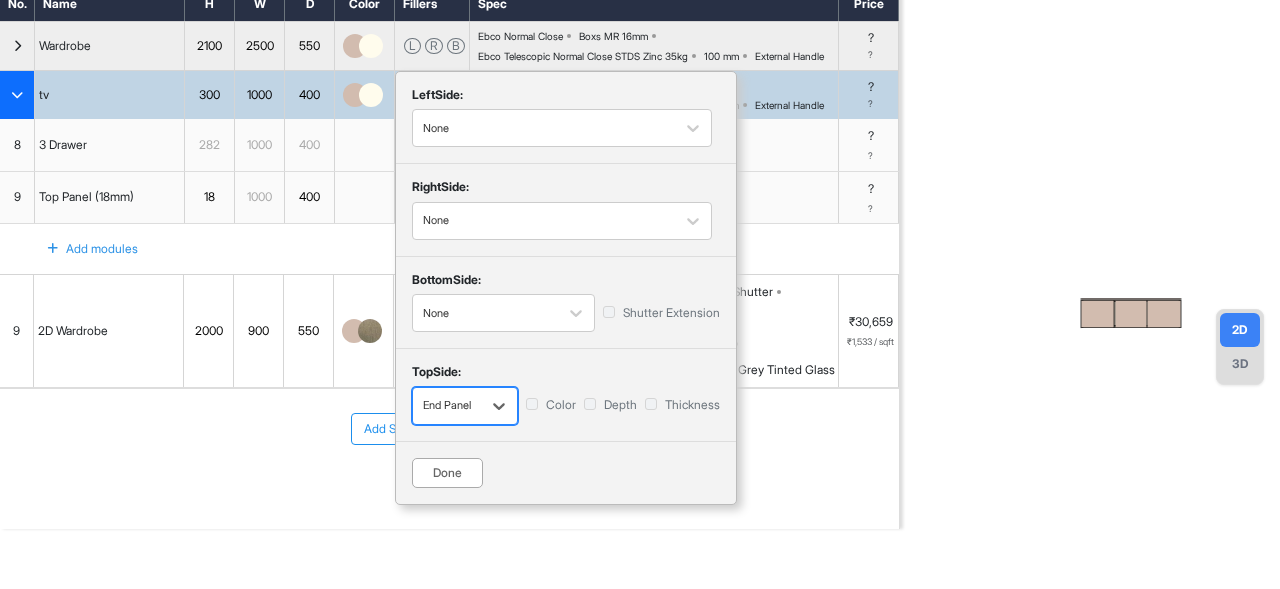 scroll, scrollTop: 145, scrollLeft: 0, axis: vertical 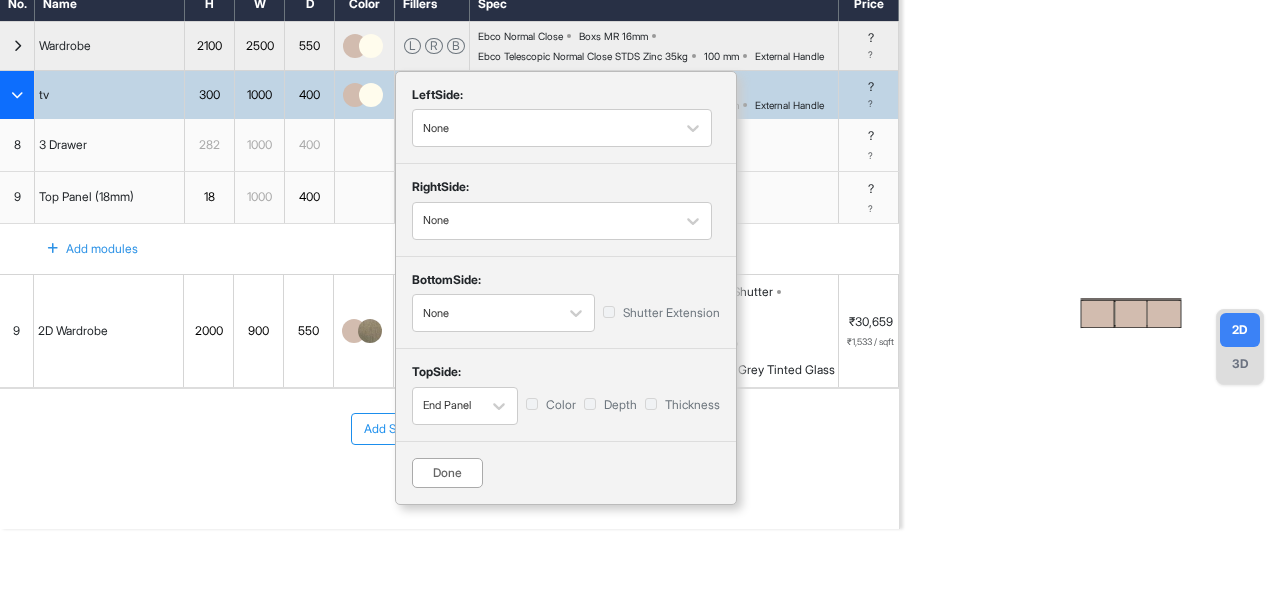 click on "Done" at bounding box center [447, 473] 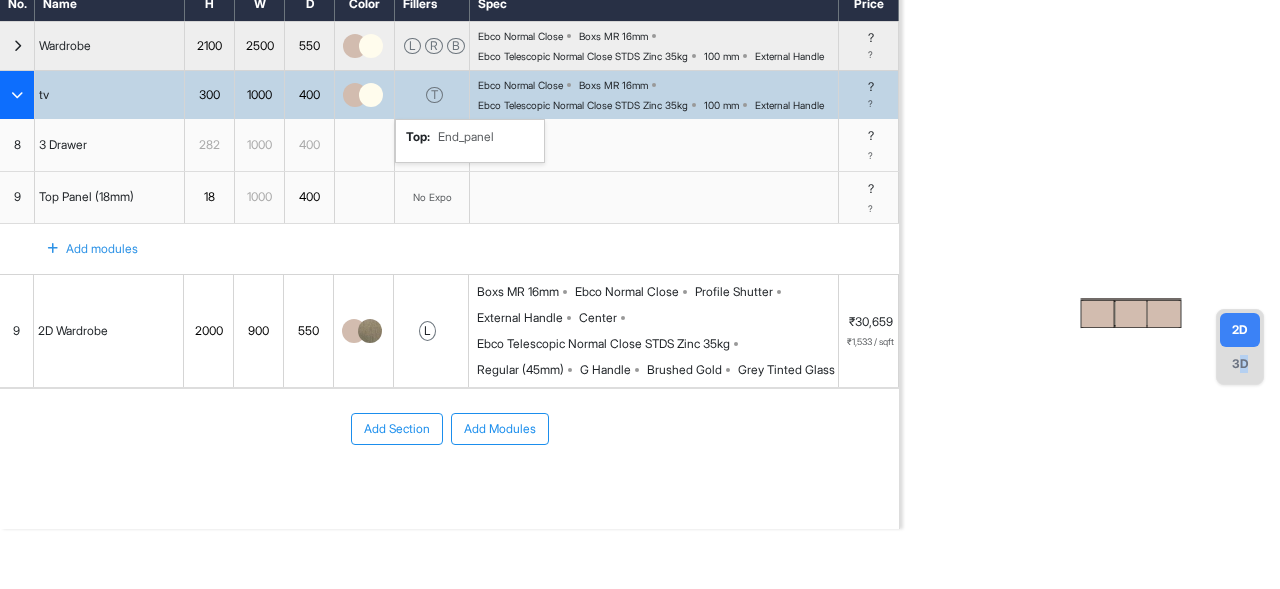 drag, startPoint x: 1241, startPoint y: 335, endPoint x: 1123, endPoint y: 337, distance: 118.016945 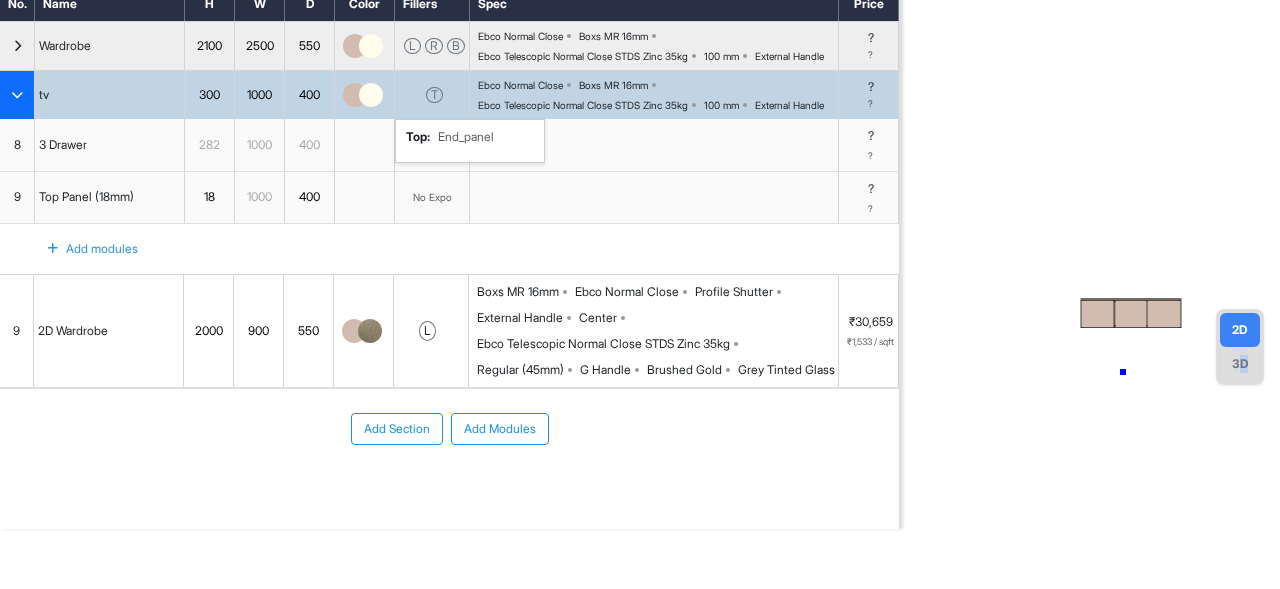 drag, startPoint x: 1123, startPoint y: 337, endPoint x: 1129, endPoint y: 389, distance: 52.34501 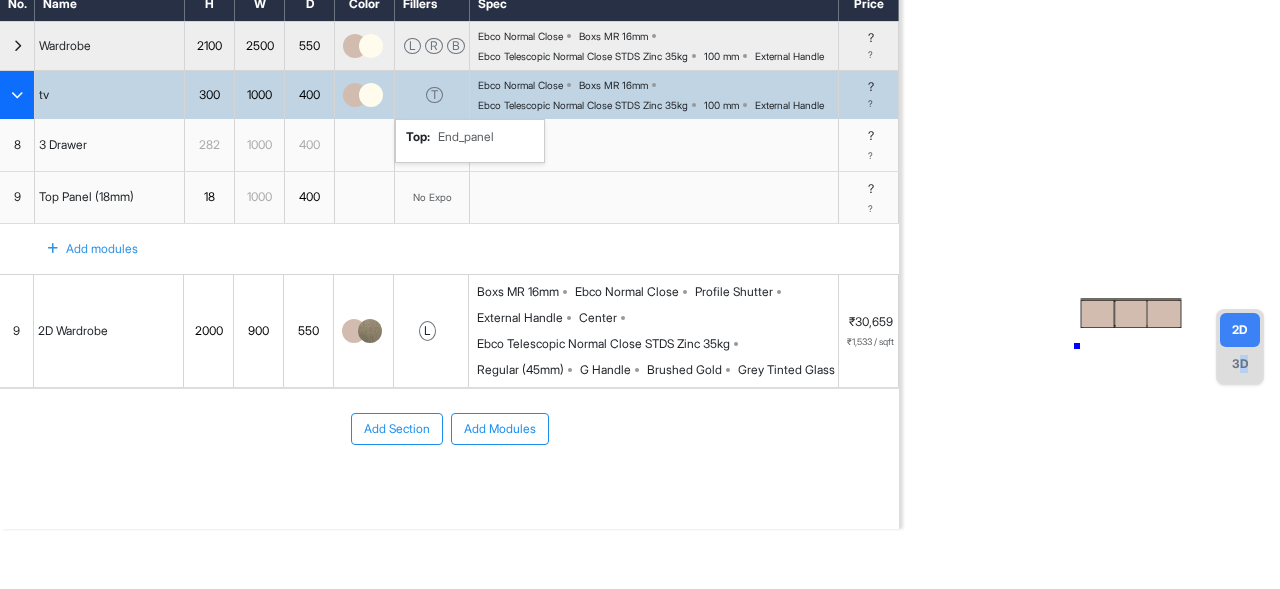 drag, startPoint x: 1077, startPoint y: 311, endPoint x: 1248, endPoint y: 319, distance: 171.18703 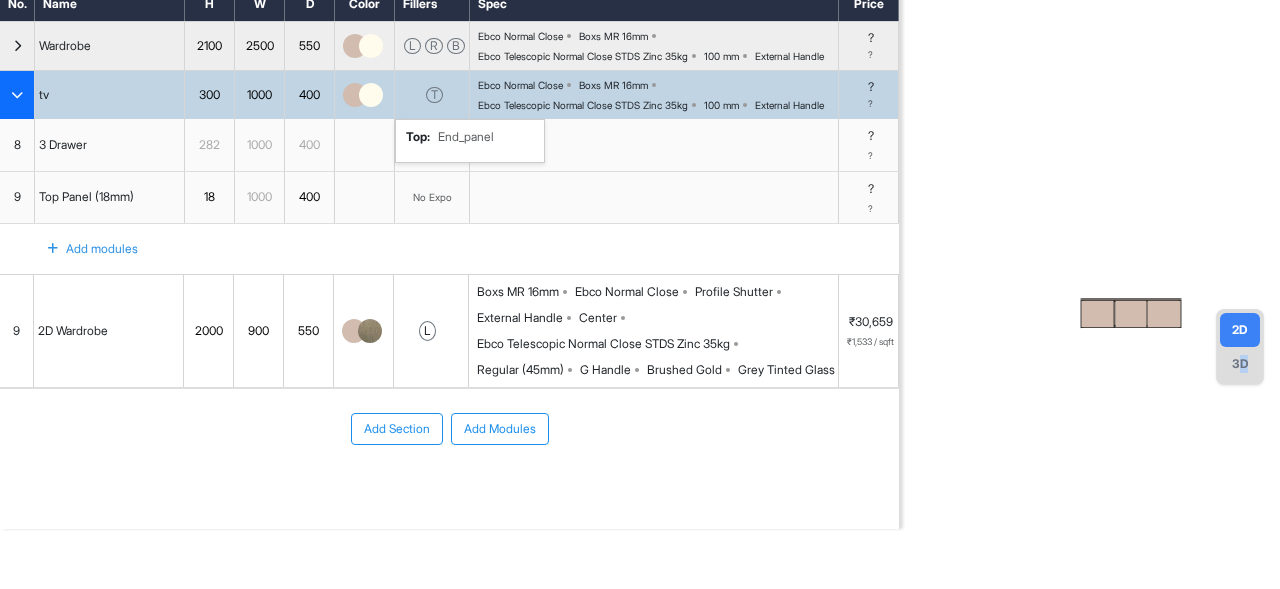 click on "3D" at bounding box center [1240, 364] 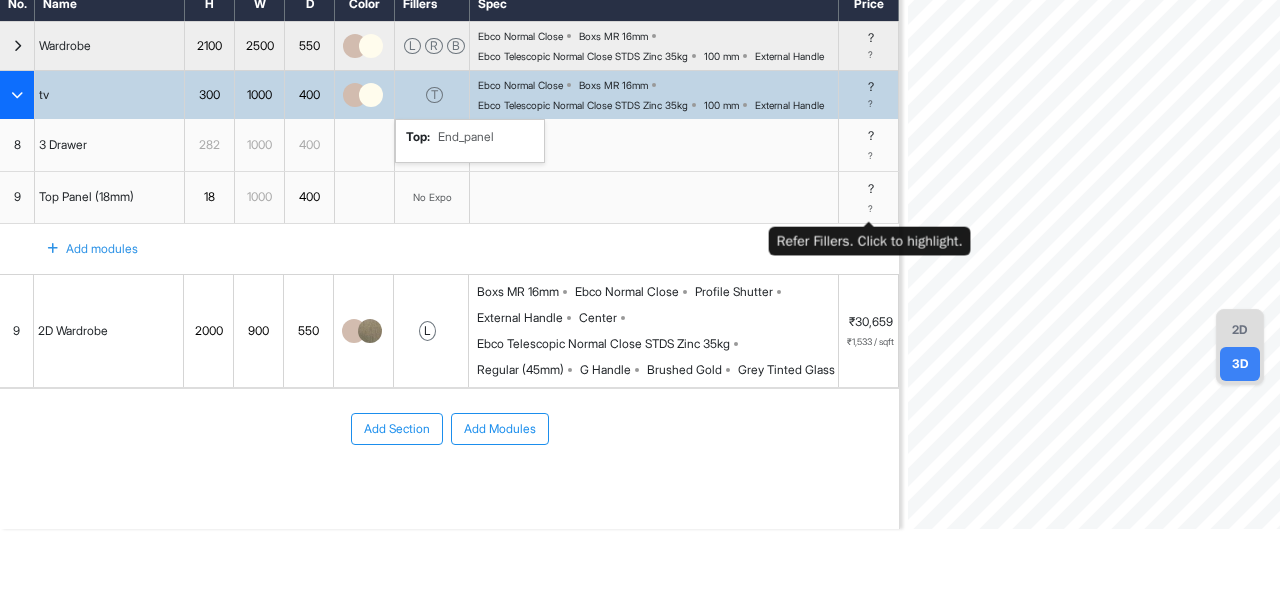 click on "****** Spec ₹ N/A Add  Room Edit  Room  Name Delete  Room Duplicate Room No. Name H W D Color Fillers Spec Price Wardrobe 2100 2500 550 L R B Ebco Normal Close Boxs MR 16mm Ebco Telescopic Normal Close STDS Zinc 35kg 100 mm External Handle ? ? tv 300 1000 400 T top : End_panel Ebco Normal Close Boxs MR 16mm Ebco Telescopic Normal Close STDS Zinc 35kg 100 mm External Handle ? ? 8 3 Drawer 282 1000 400 No Expo Top ? ?
To pick up a draggable item, press the space bar.
While dragging, use the arrow keys to move the item.
Press space again to drop the item in its new position, or press escape to cancel.
9 Top Panel (18mm) 18 1000 400 No Expo ? ? Add modules 9 2D Wardrobe 2000 900 550 l Boxs MR 16mm Ebco Normal Close Profile Shutter External Handle Center Ebco Telescopic Normal Close STDS Zinc 35kg Regular (45mm) G Handle Brushed Gold Grey Tinted Glass ₹30,659 ₹1,533 / sqft Add Section Add Modules     2D 3D" at bounding box center [640, 234] 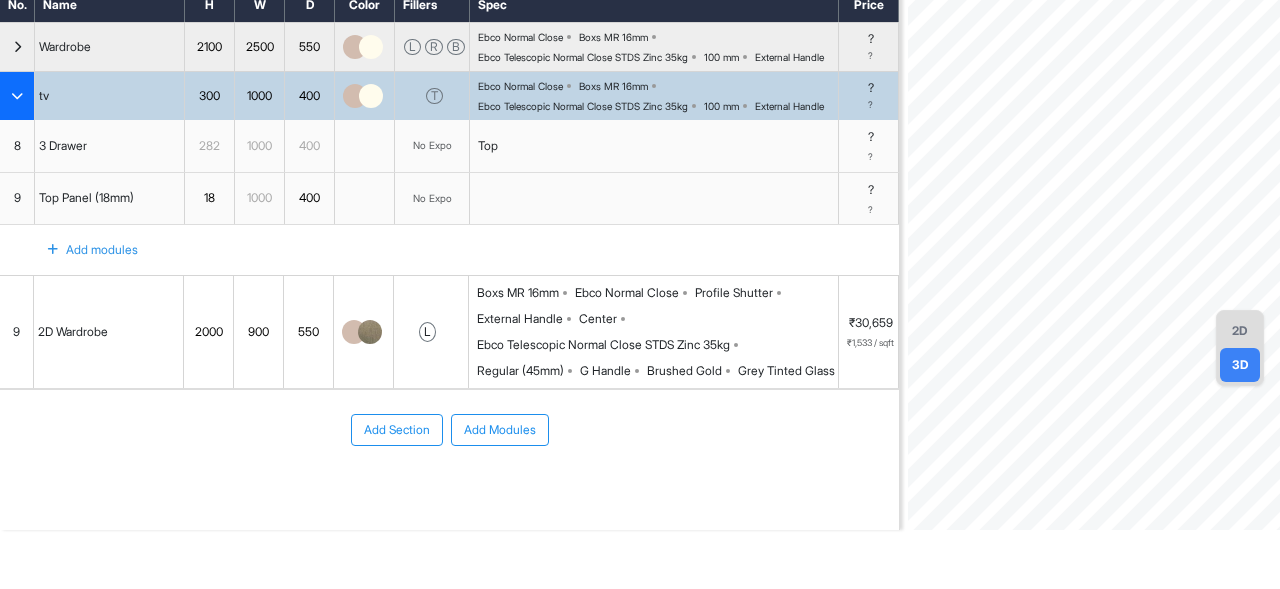 scroll, scrollTop: 111, scrollLeft: 0, axis: vertical 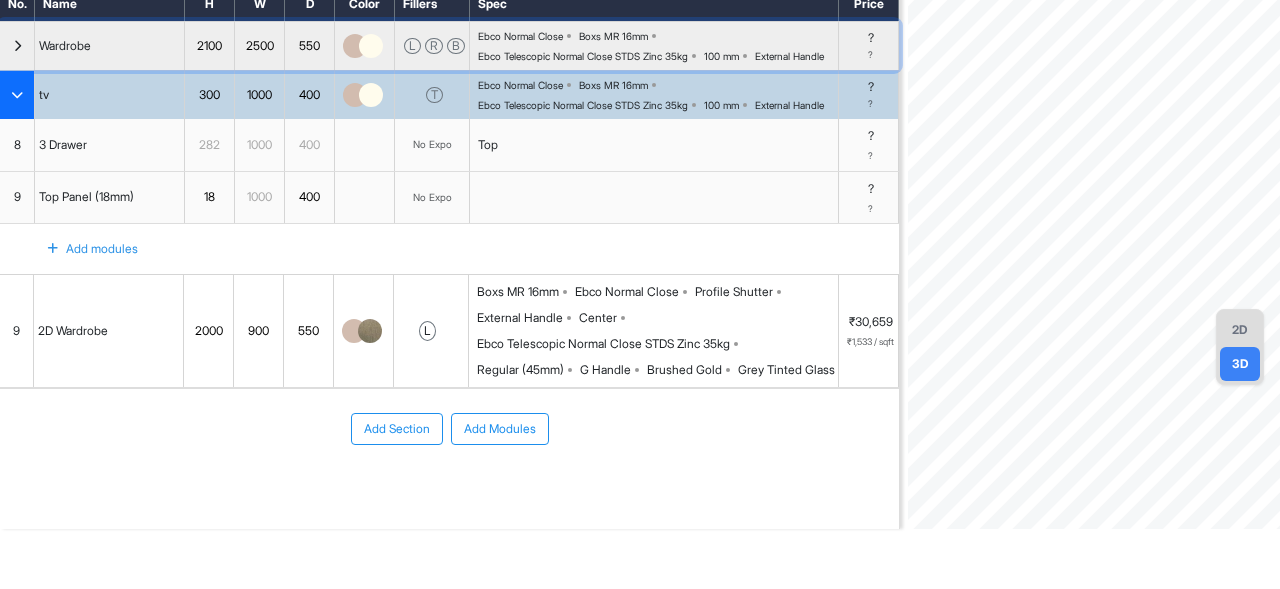 click at bounding box center [17, 46] 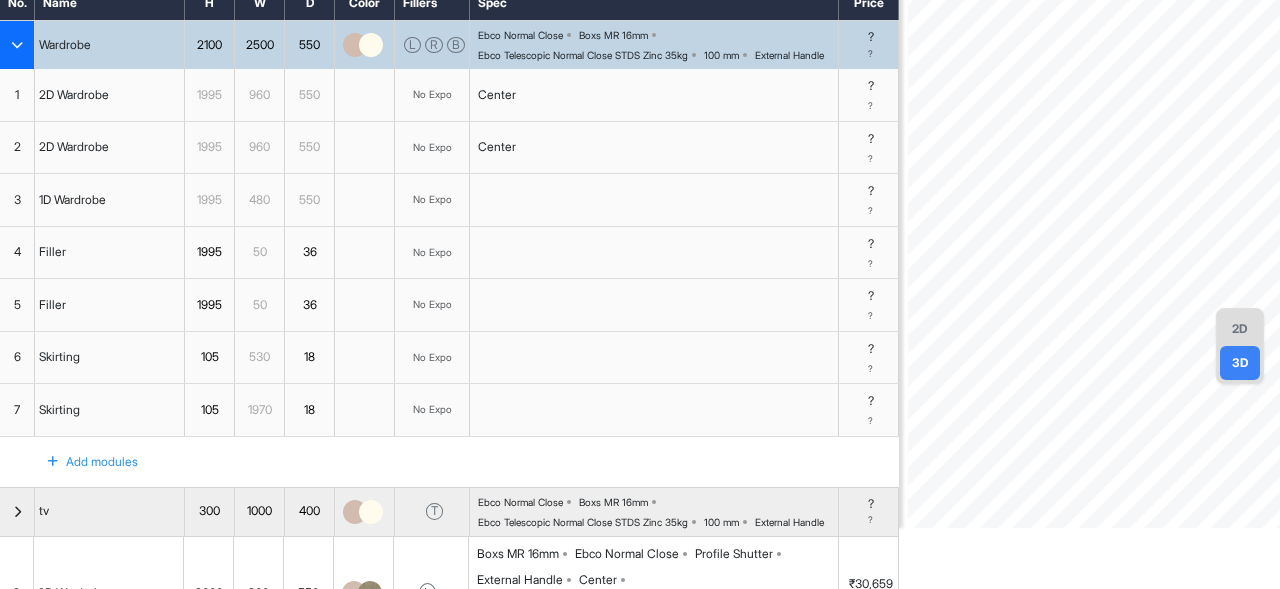 click on "No Expo" at bounding box center [432, 200] 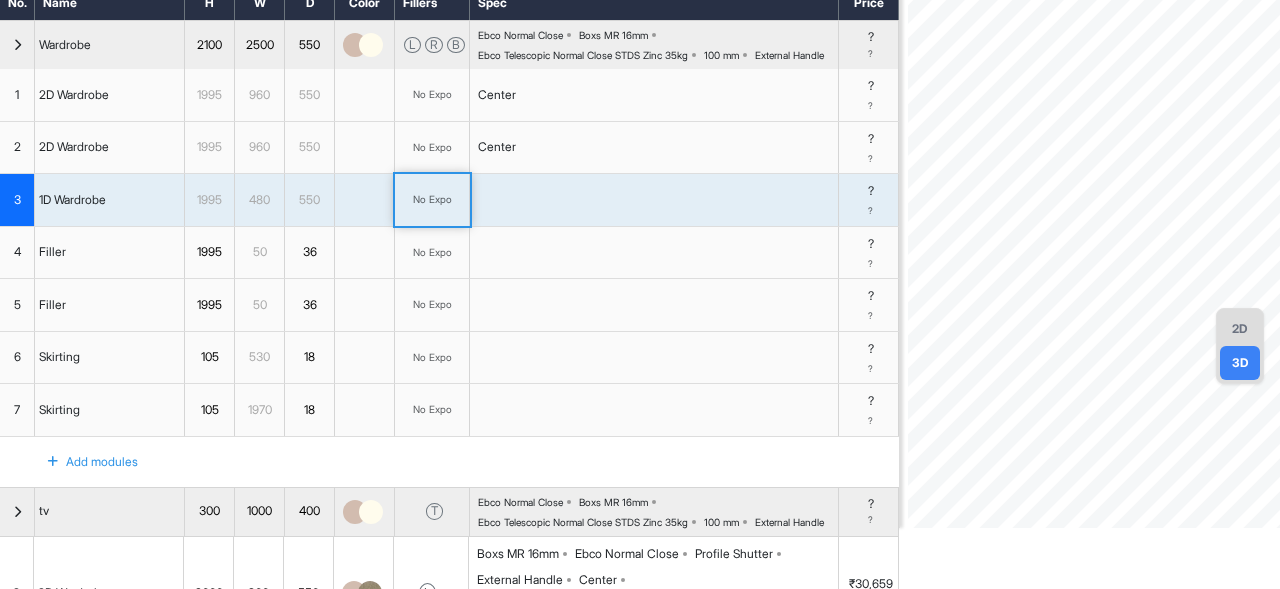 click on "No Expo" at bounding box center [432, 200] 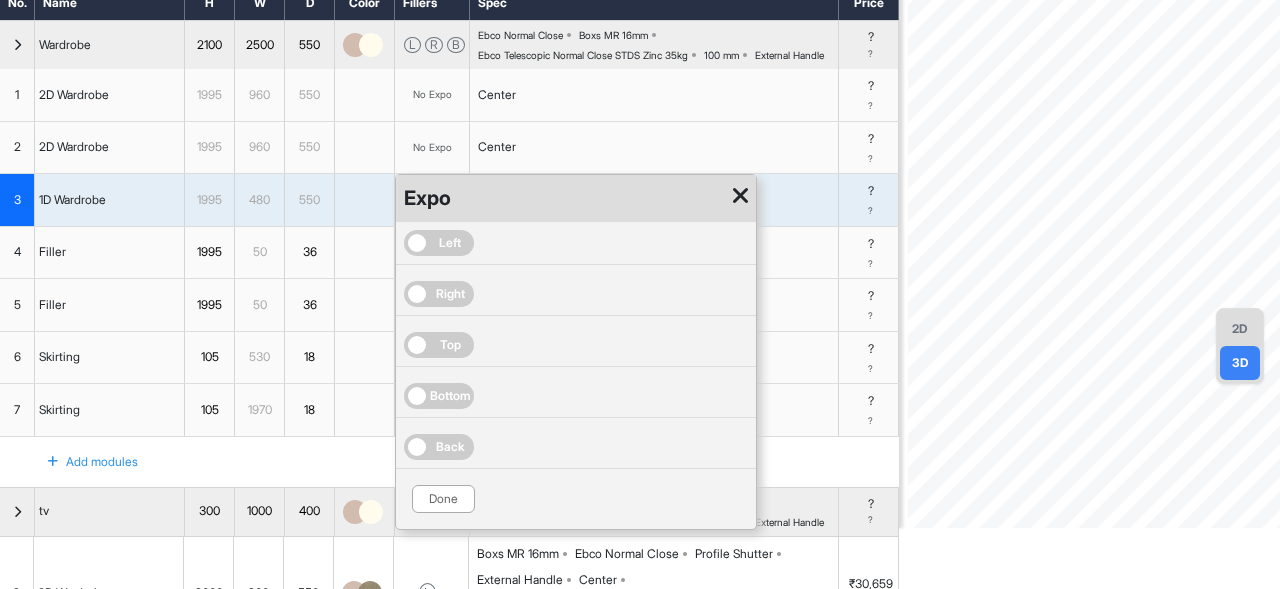 click on "Right" at bounding box center (450, 294) 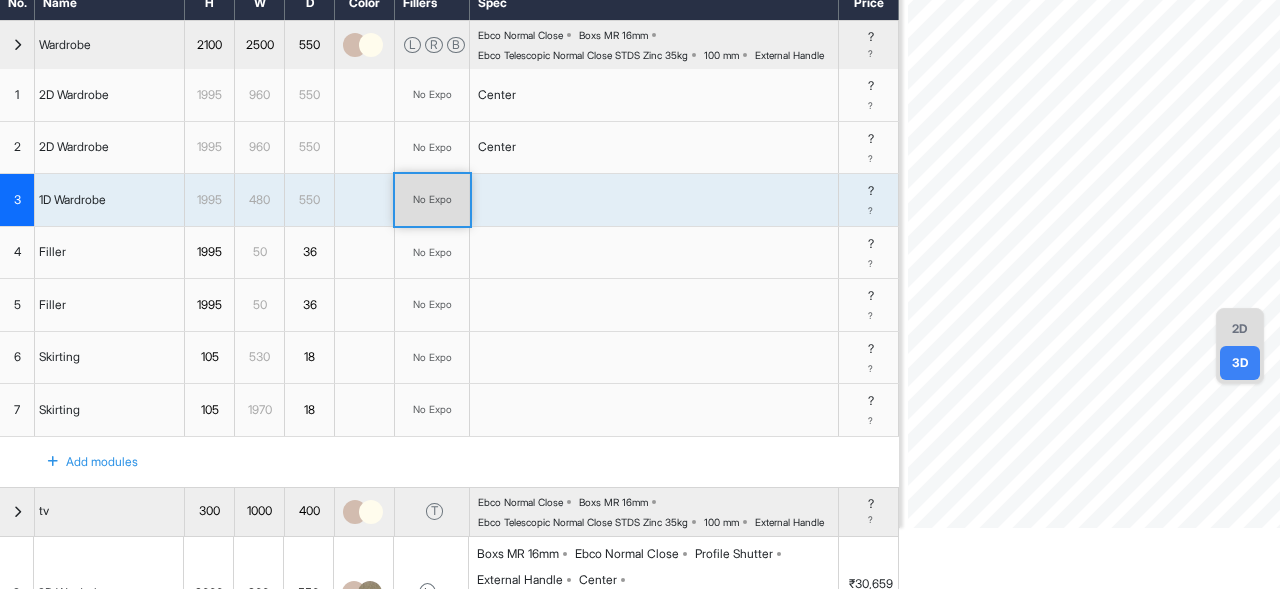 click on "No Expo" at bounding box center [432, 95] 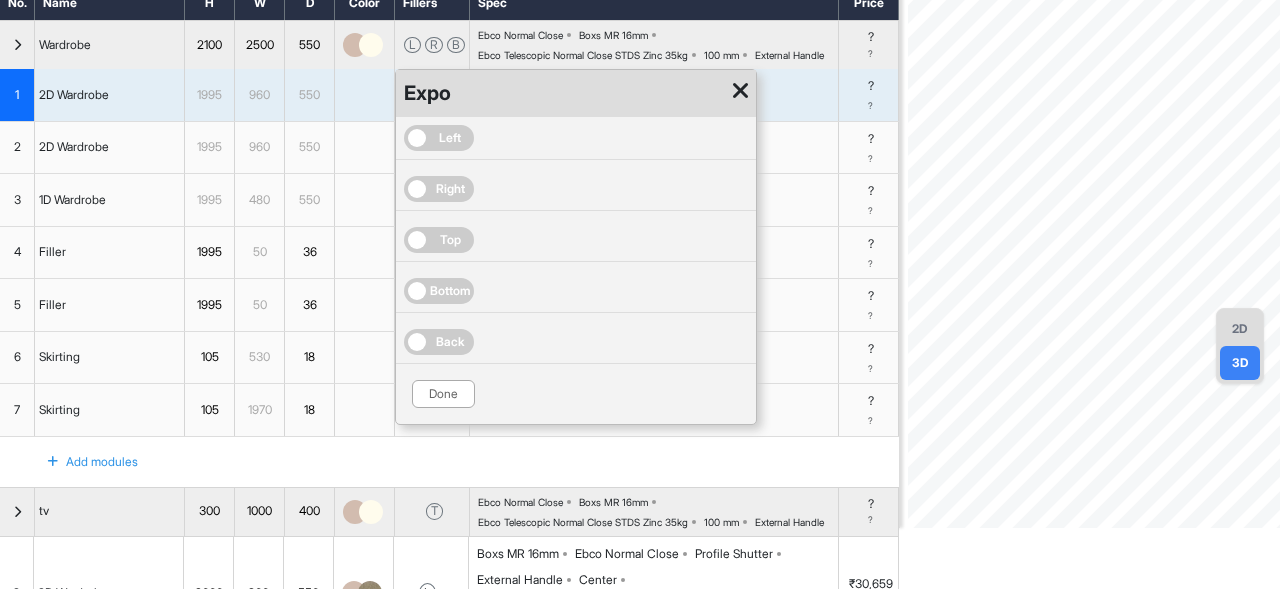 click on "Left" at bounding box center [439, 138] 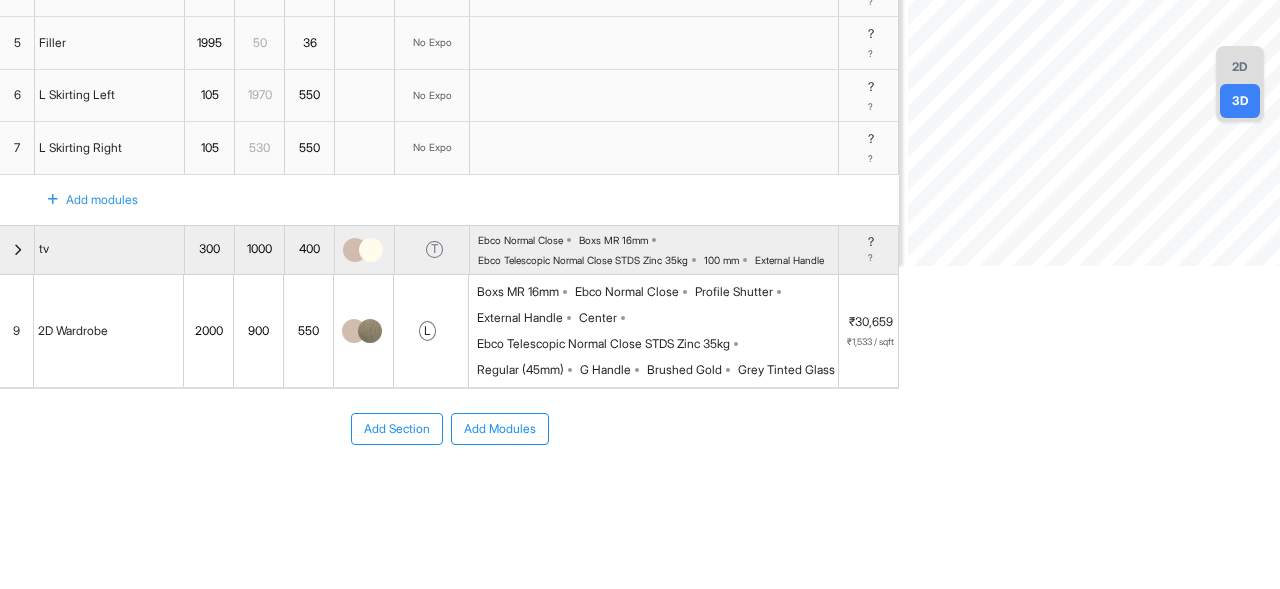 scroll, scrollTop: 434, scrollLeft: 0, axis: vertical 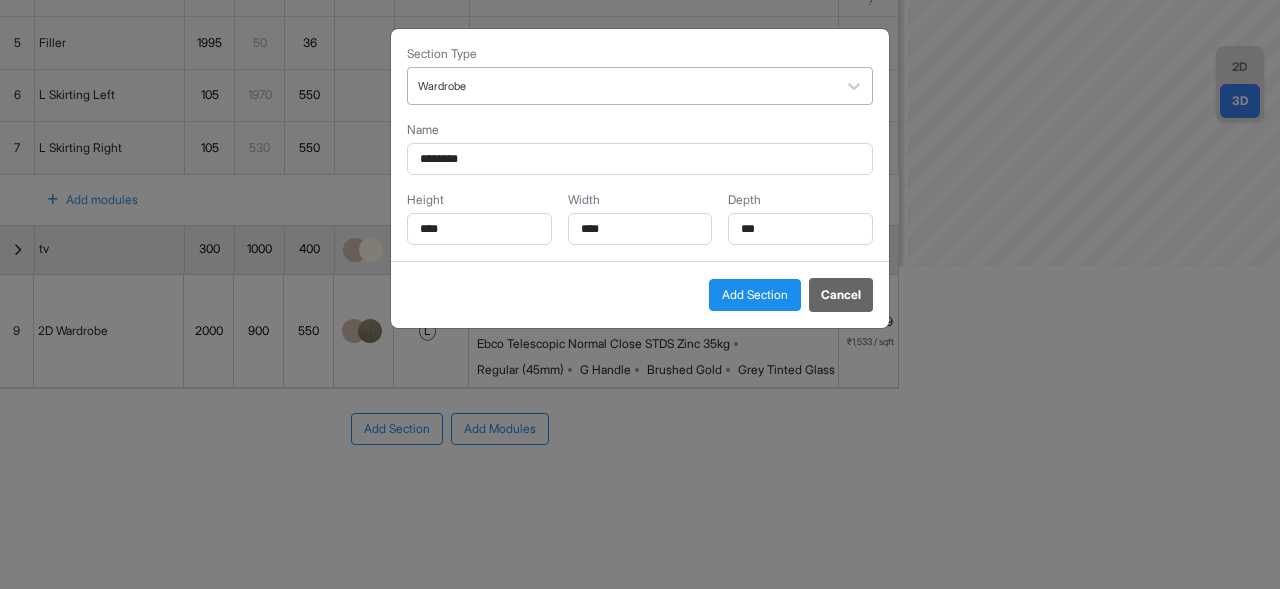 click at bounding box center (622, 86) 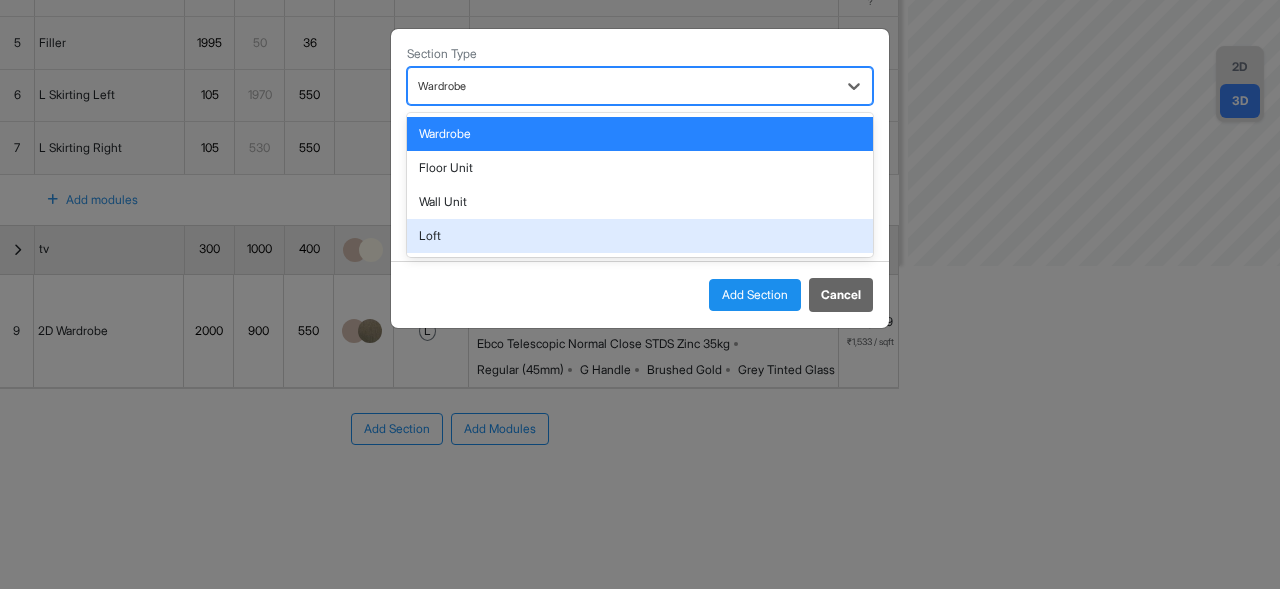 click on "Loft" at bounding box center (640, 236) 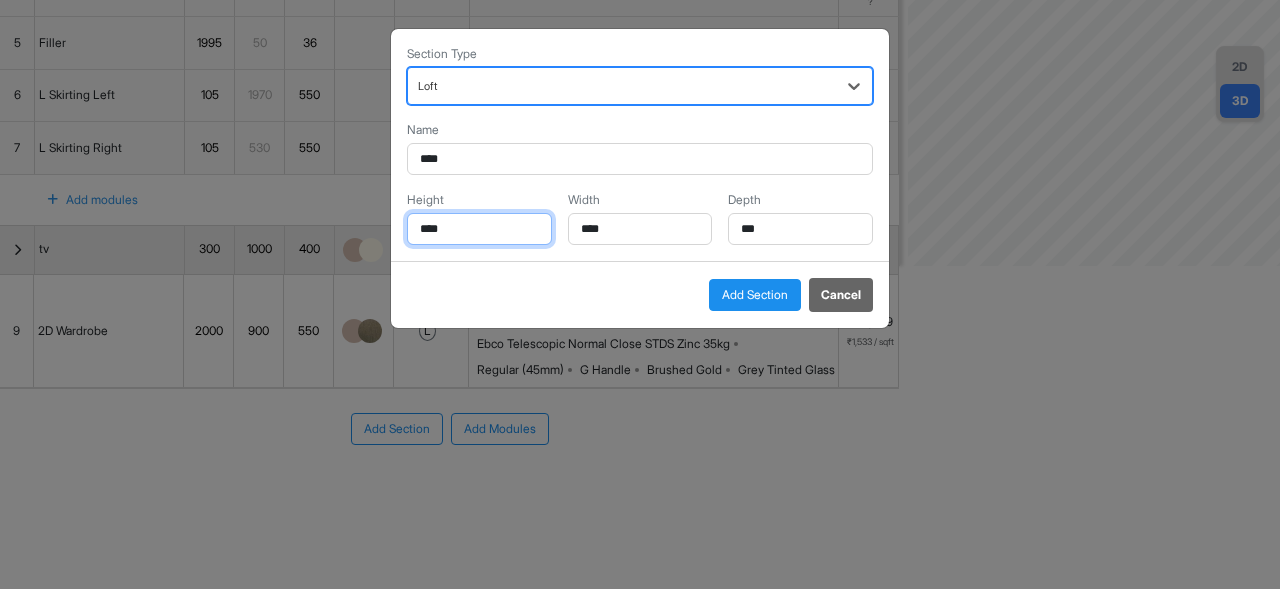 click on "****" at bounding box center (479, 229) 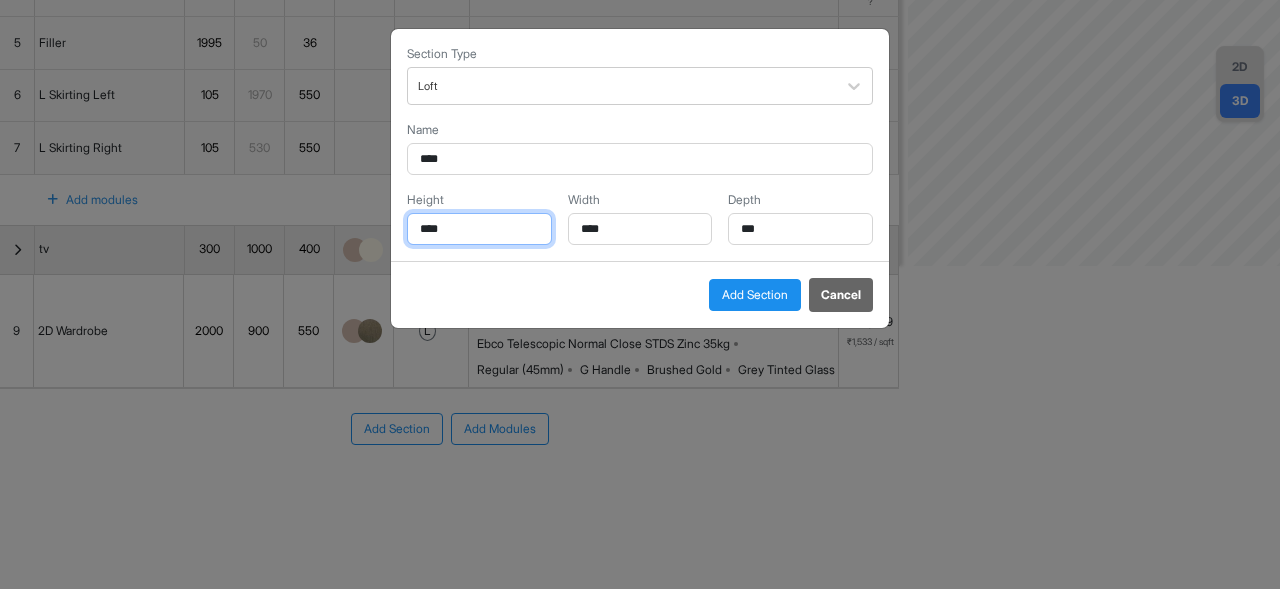 click on "****" at bounding box center [479, 229] 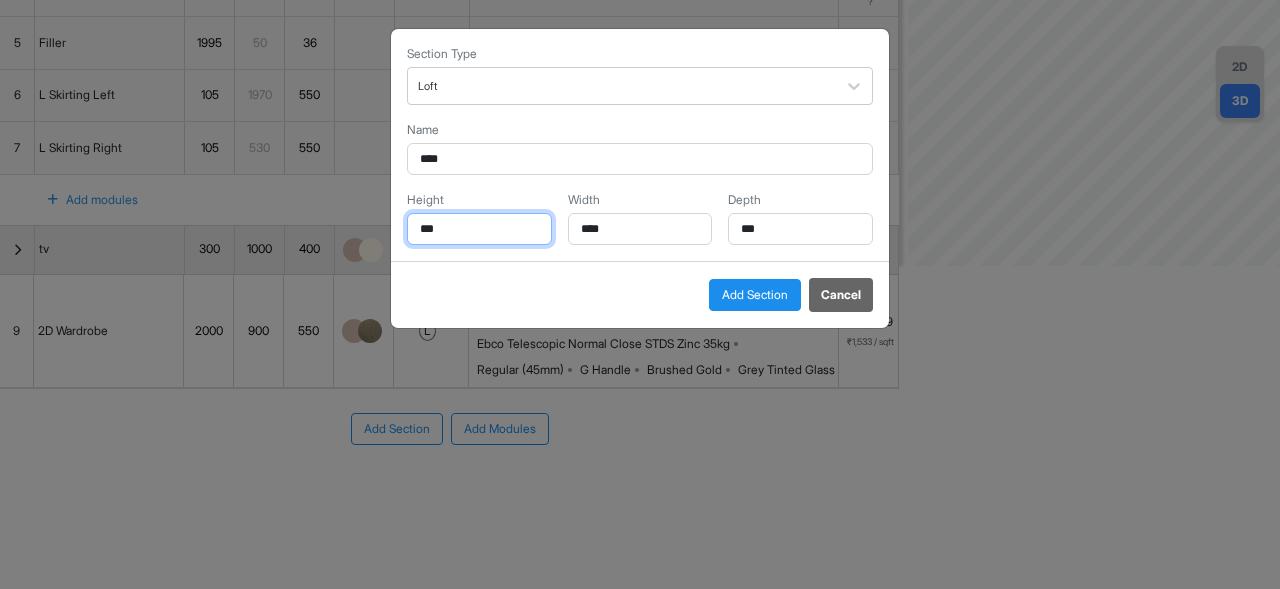 type on "***" 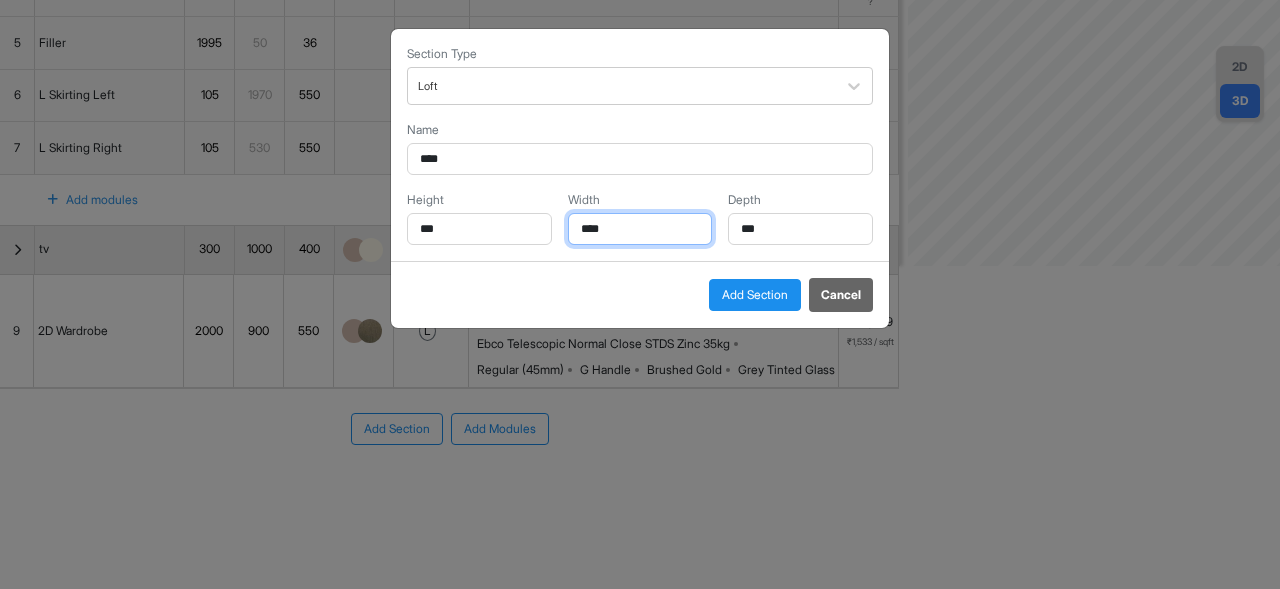 click on "****" at bounding box center [640, 229] 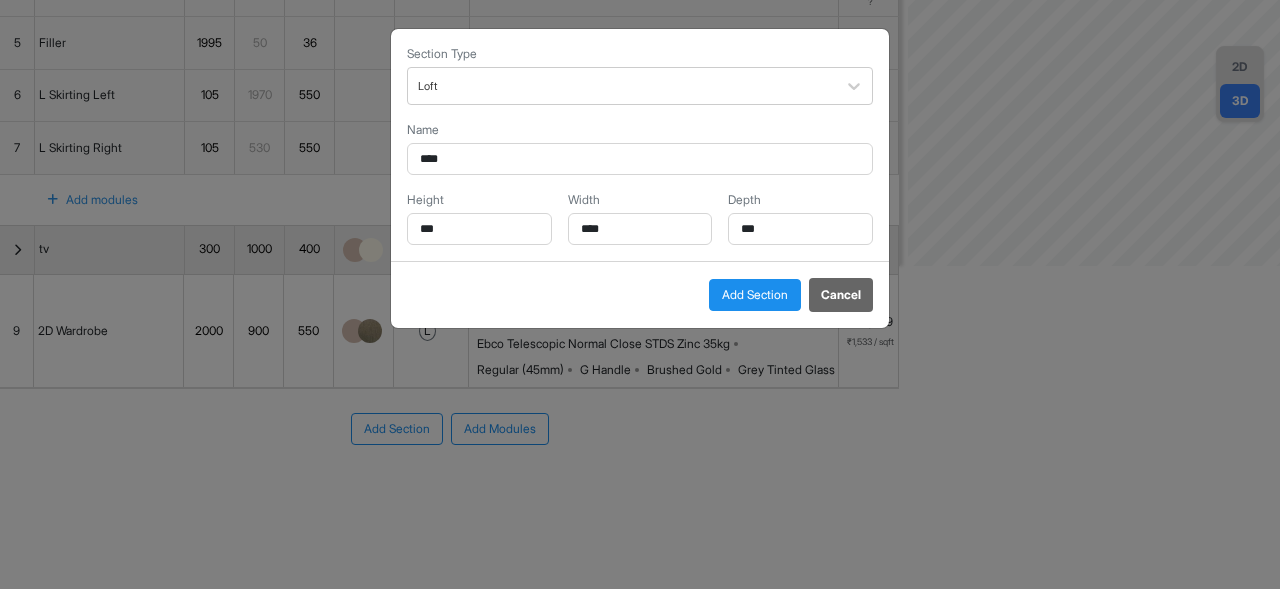 click on "Add Section" at bounding box center (755, 295) 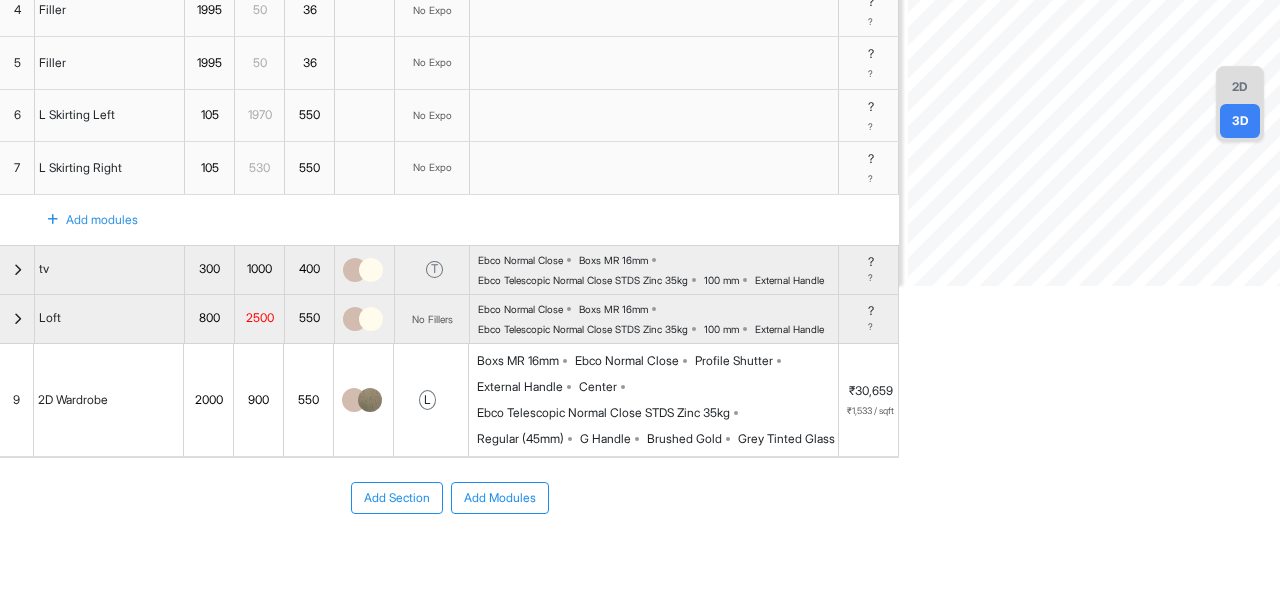 scroll, scrollTop: 352, scrollLeft: 0, axis: vertical 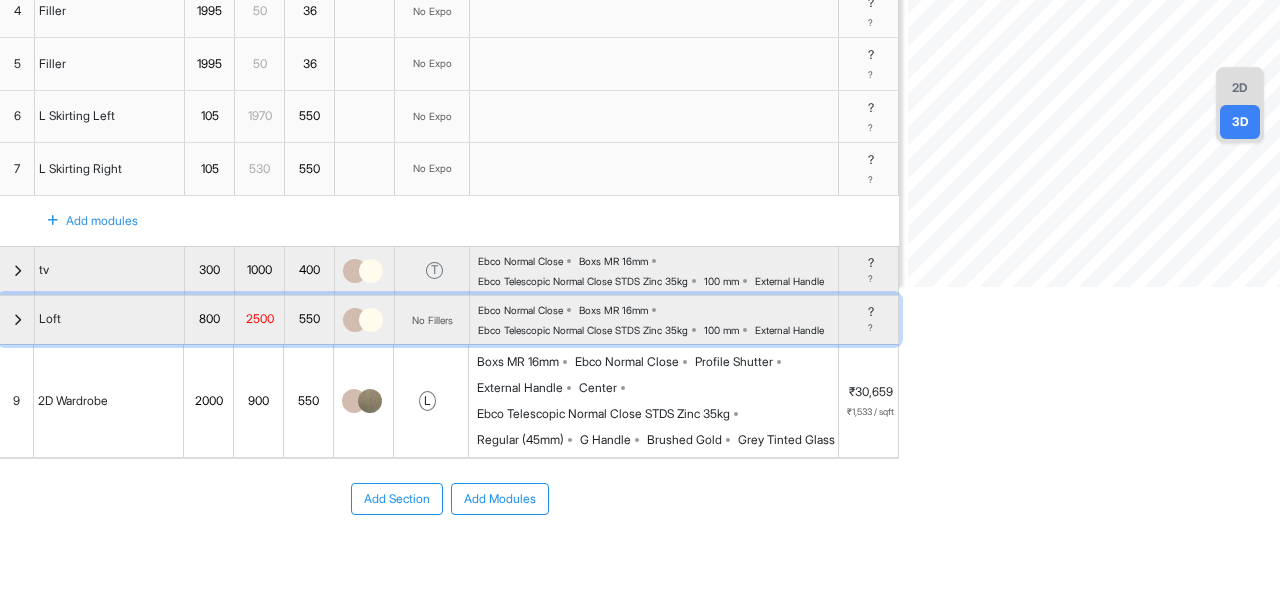 click at bounding box center (17, 320) 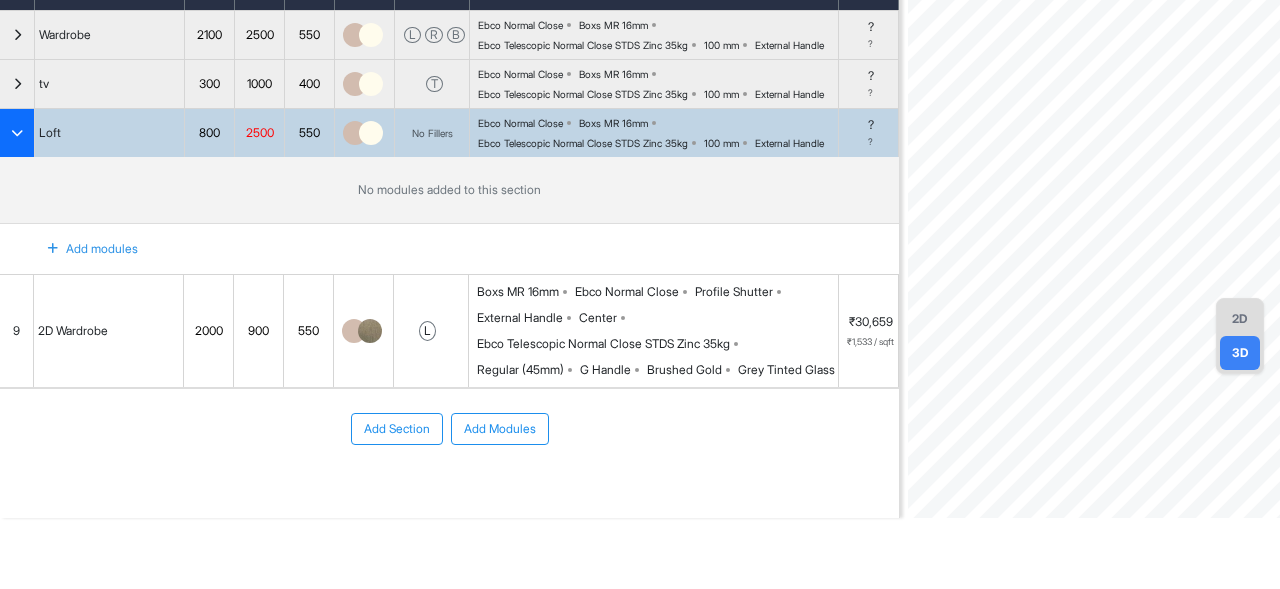 click on "Add modules" at bounding box center (81, 249) 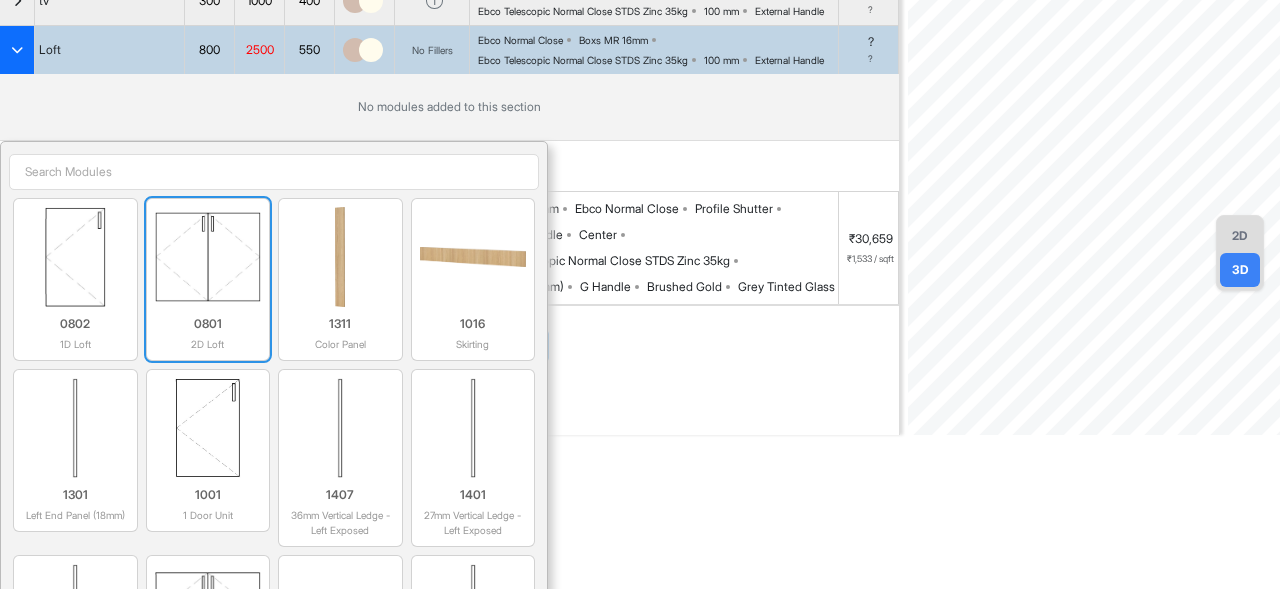 click on "0801 2D Loft" at bounding box center [208, 329] 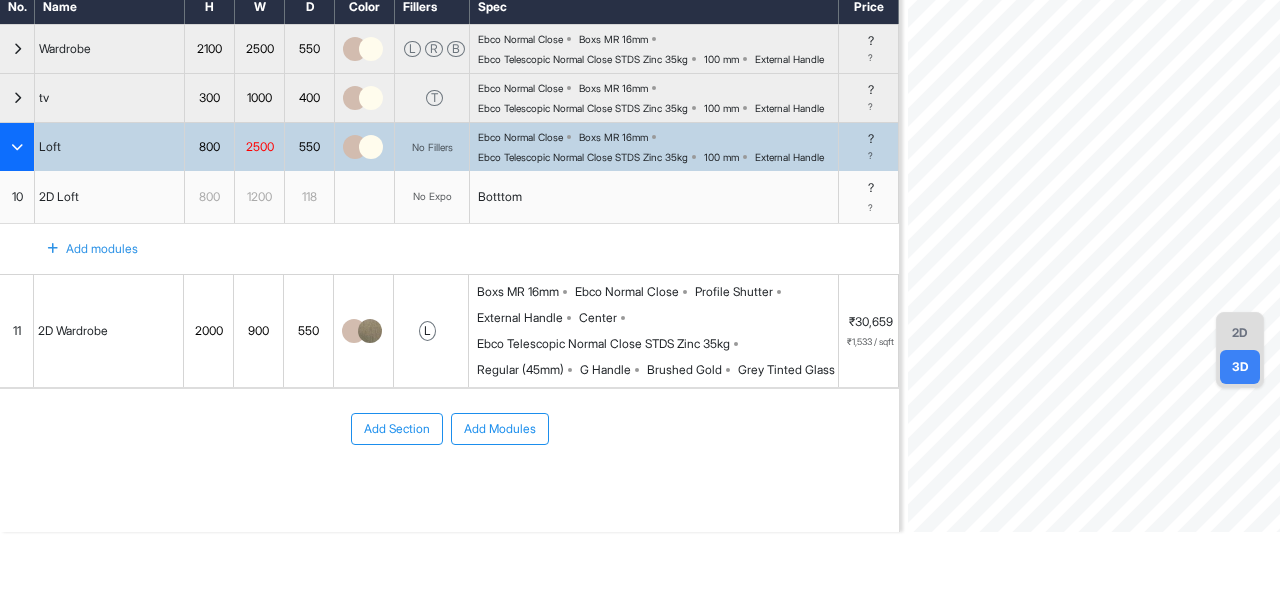 scroll, scrollTop: 189, scrollLeft: 0, axis: vertical 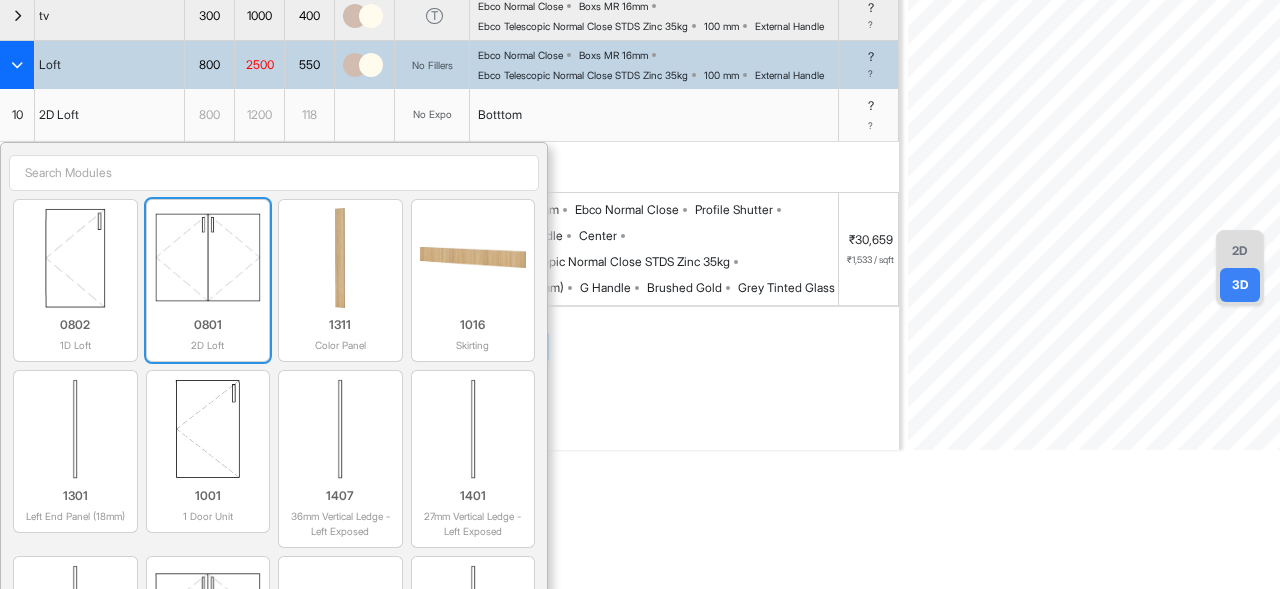 click at bounding box center [208, 258] 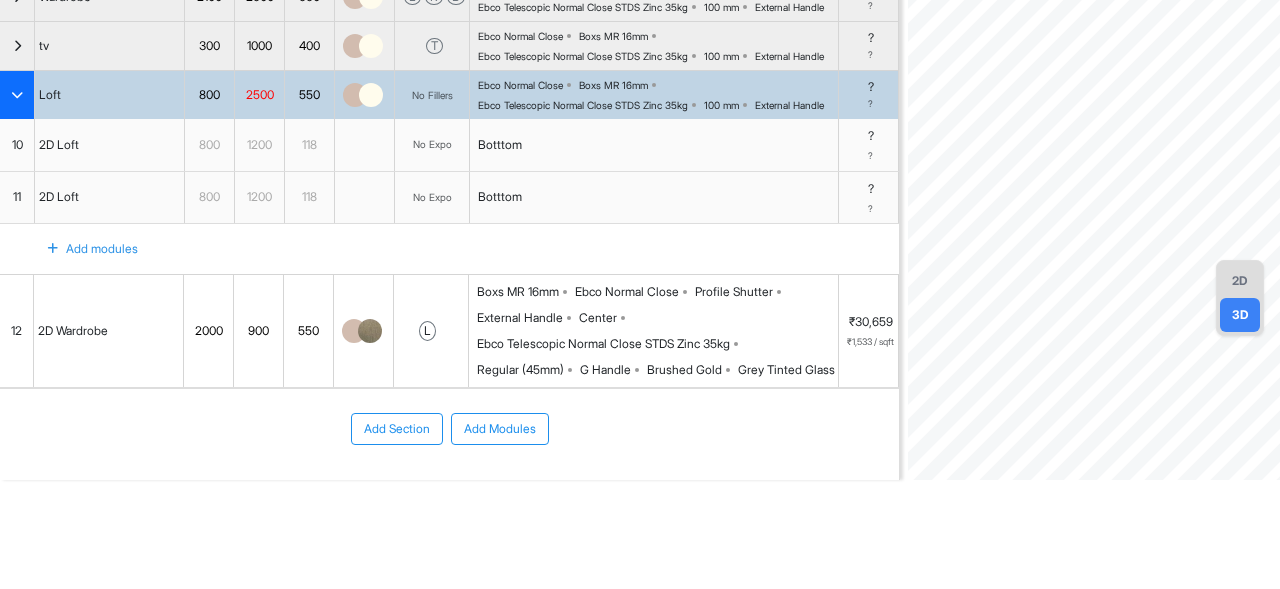 click on "Add modules" at bounding box center [81, 249] 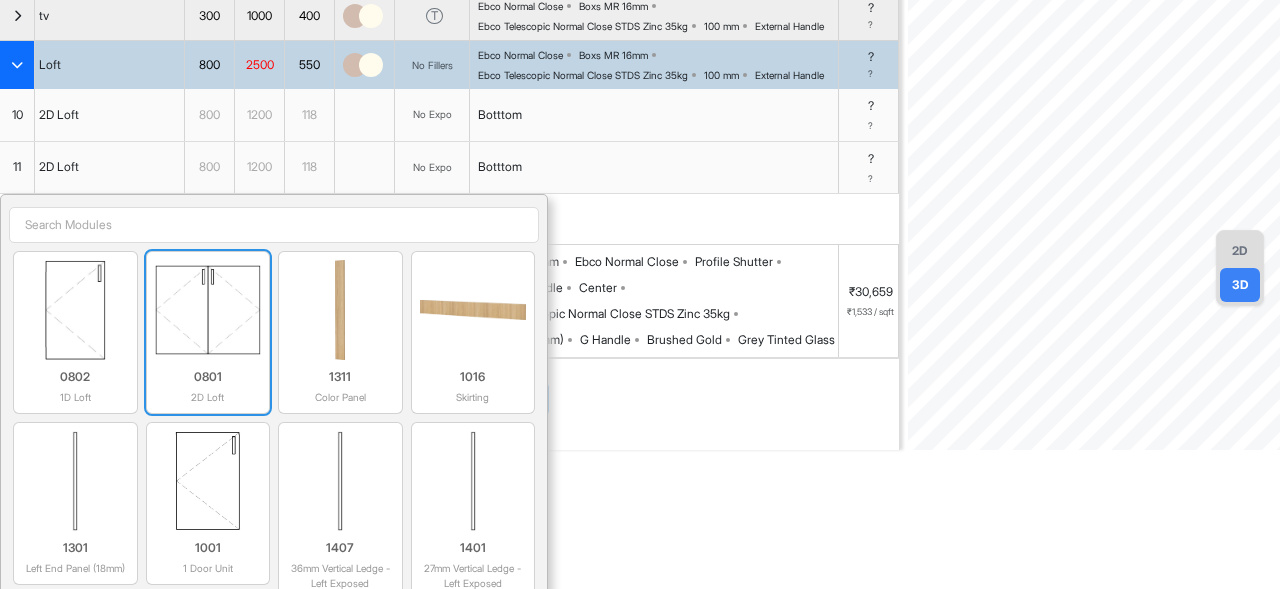 click at bounding box center (208, 310) 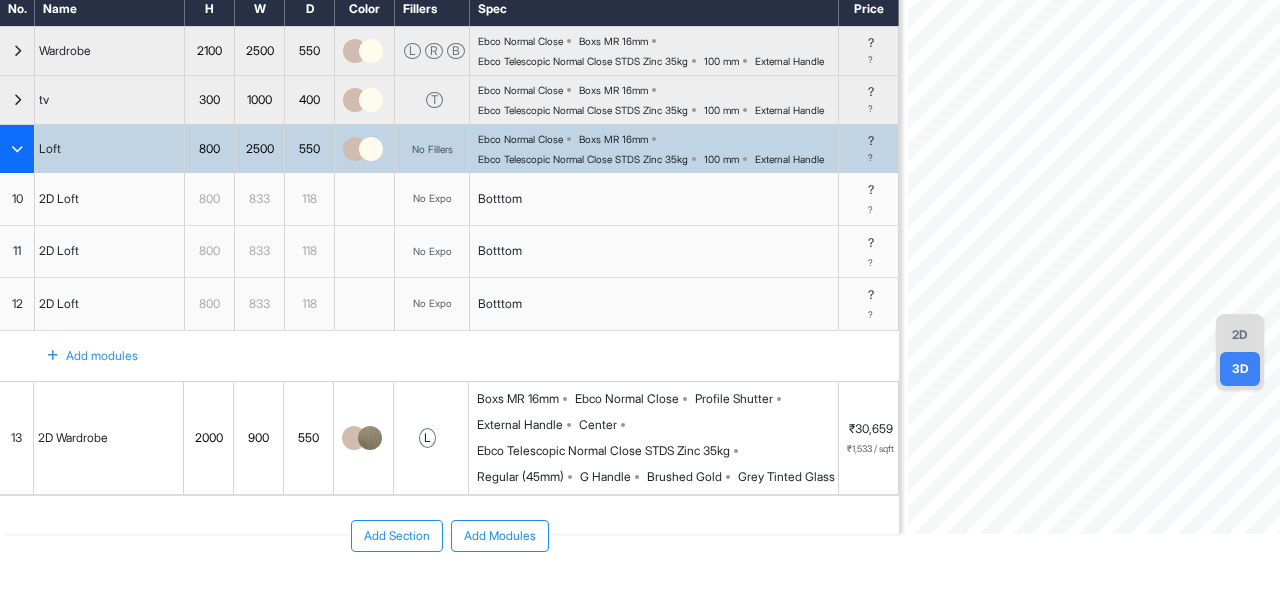 scroll, scrollTop: 104, scrollLeft: 0, axis: vertical 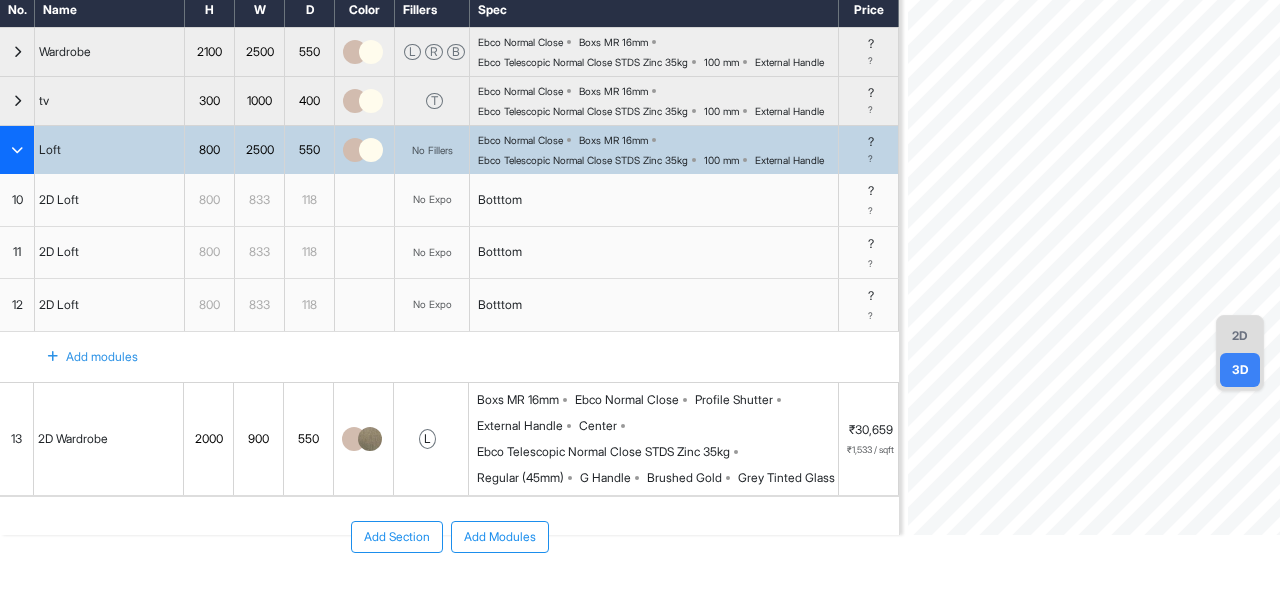 click on "2D" at bounding box center [1240, 336] 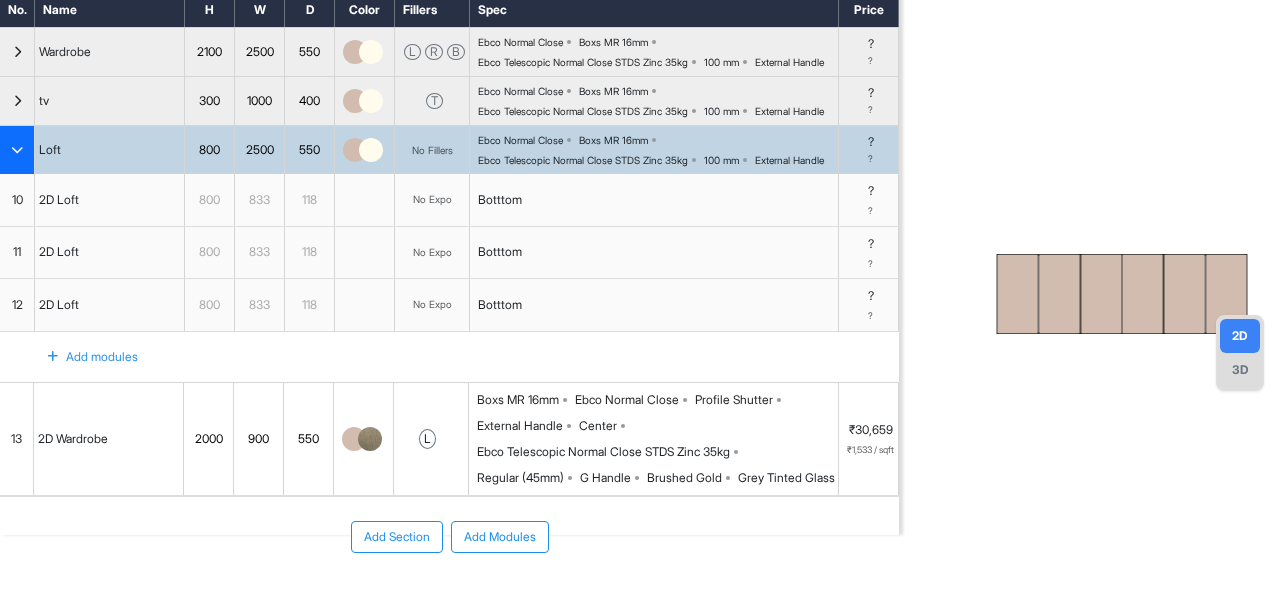 click on "3D" at bounding box center (1240, 370) 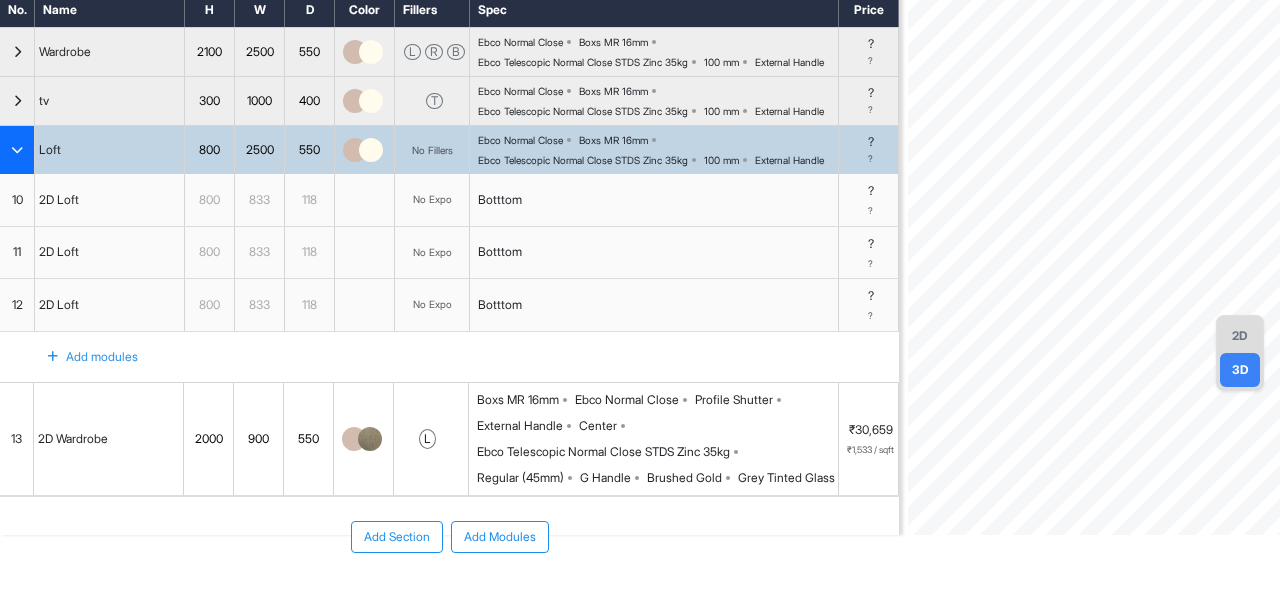 click on "2D" at bounding box center (1240, 336) 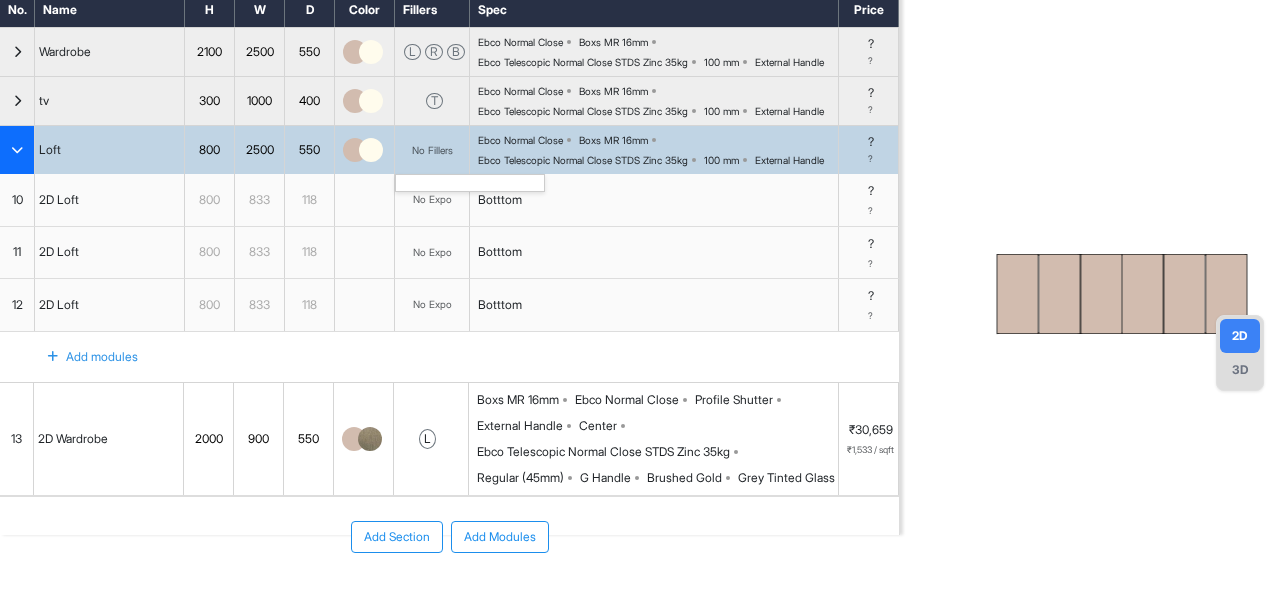 click on "No Fillers" at bounding box center (432, 150) 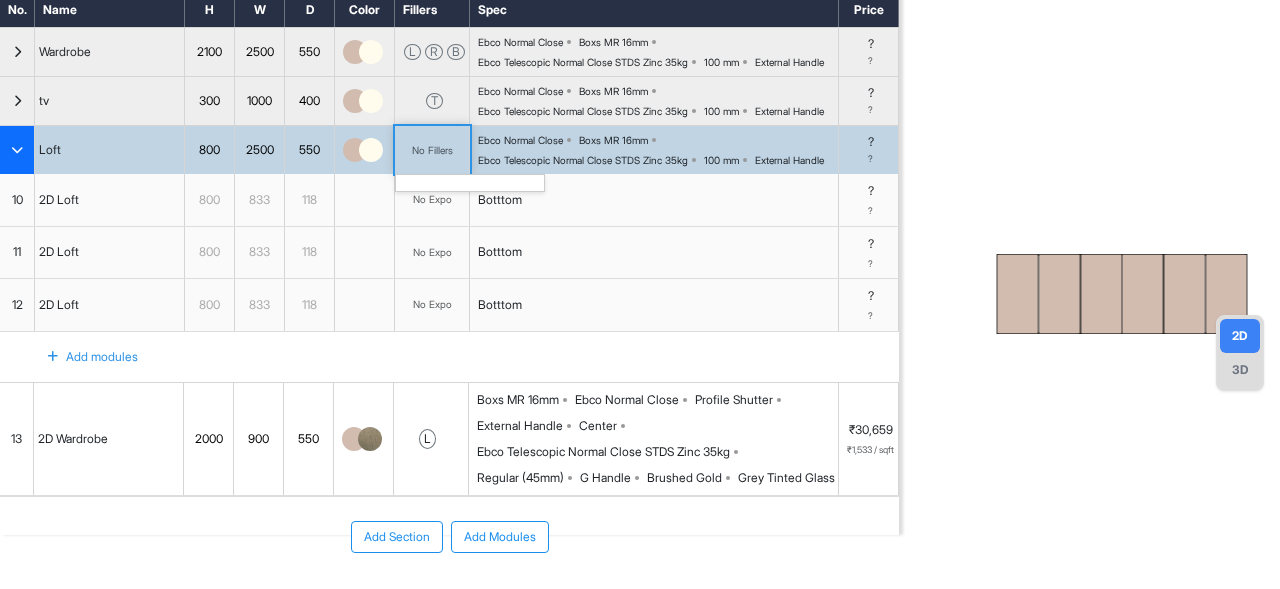 click on "No Fillers" at bounding box center (432, 150) 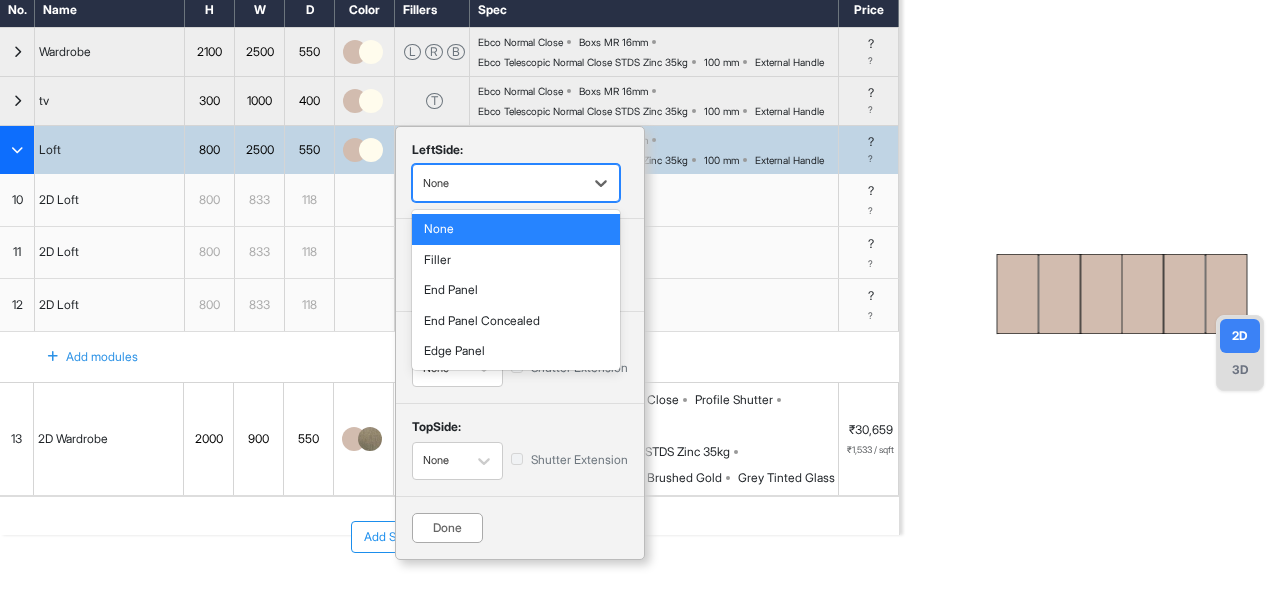 click at bounding box center [498, 183] 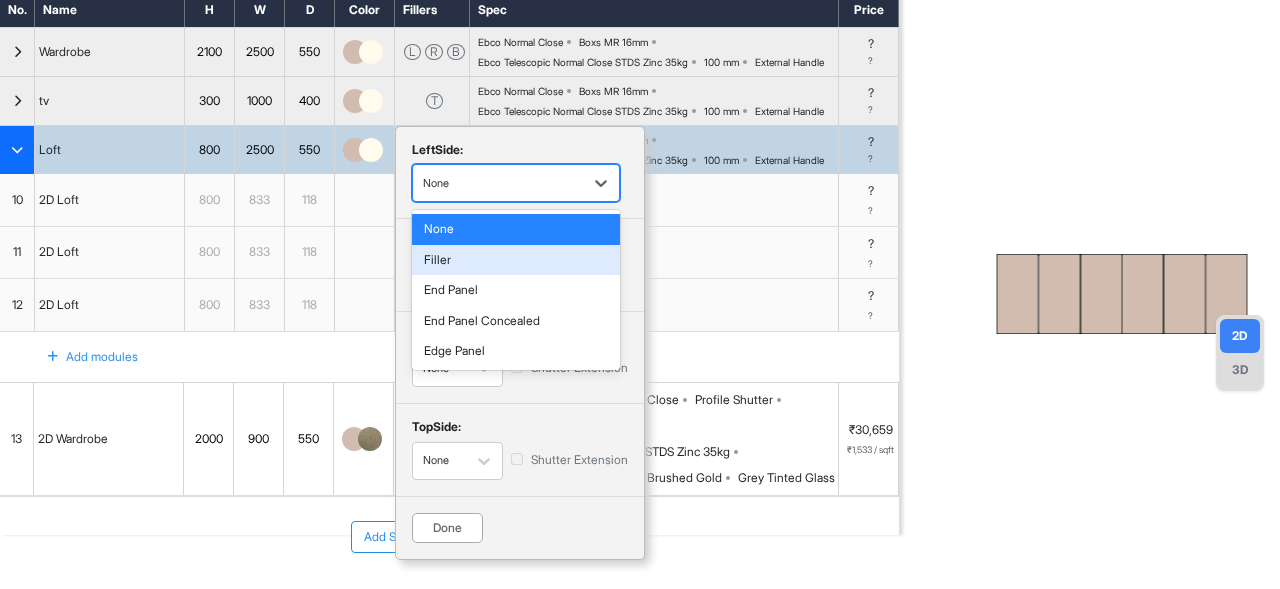 click on "Filler" at bounding box center (516, 260) 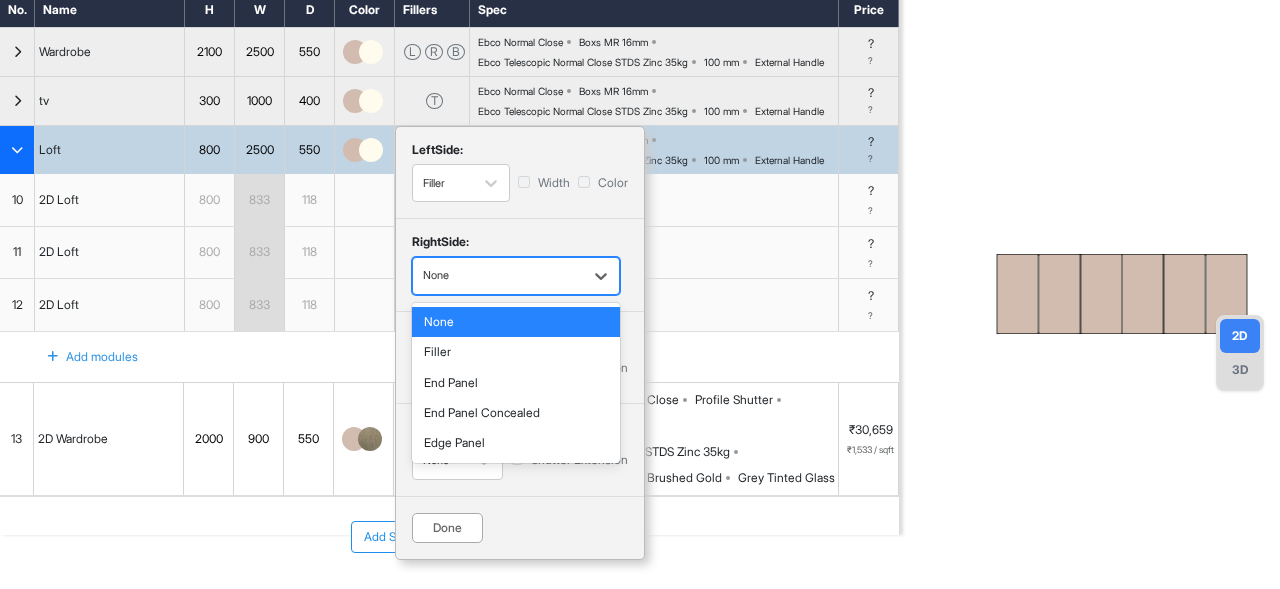 click at bounding box center [498, 276] 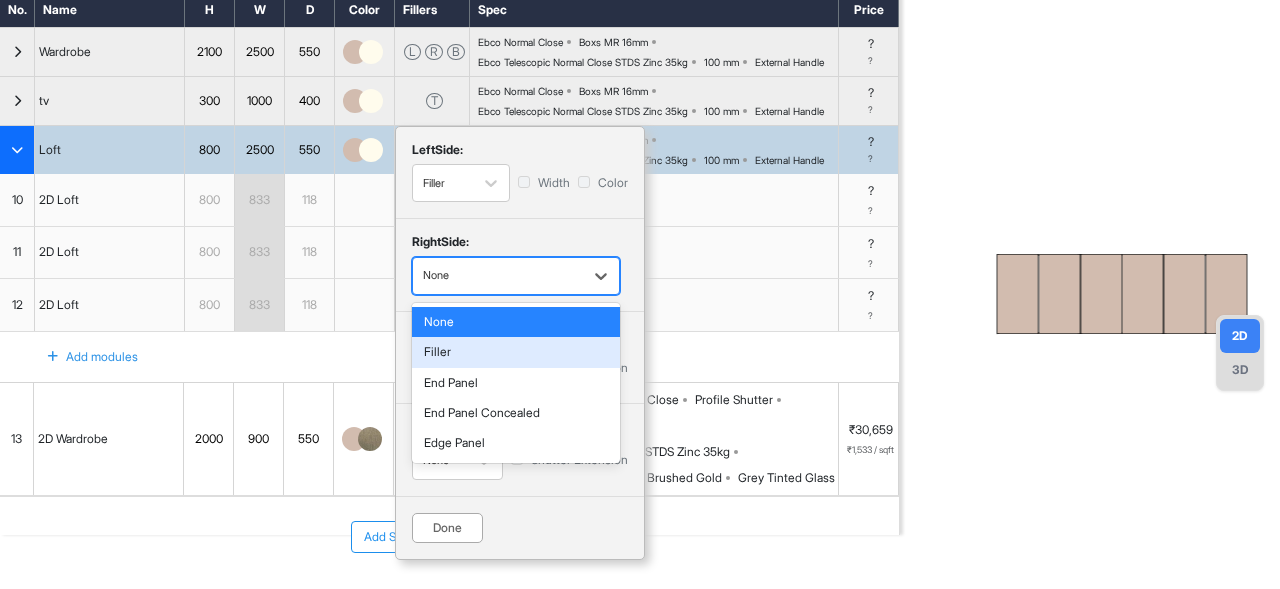 click on "Filler" at bounding box center [516, 352] 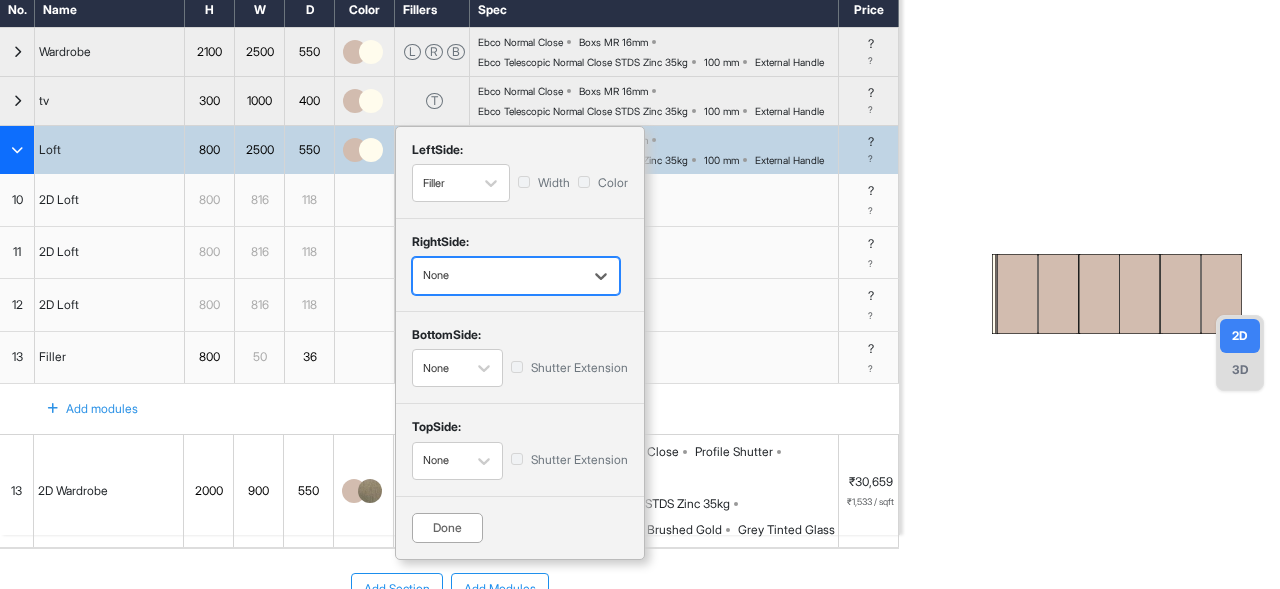 scroll, scrollTop: 214, scrollLeft: 0, axis: vertical 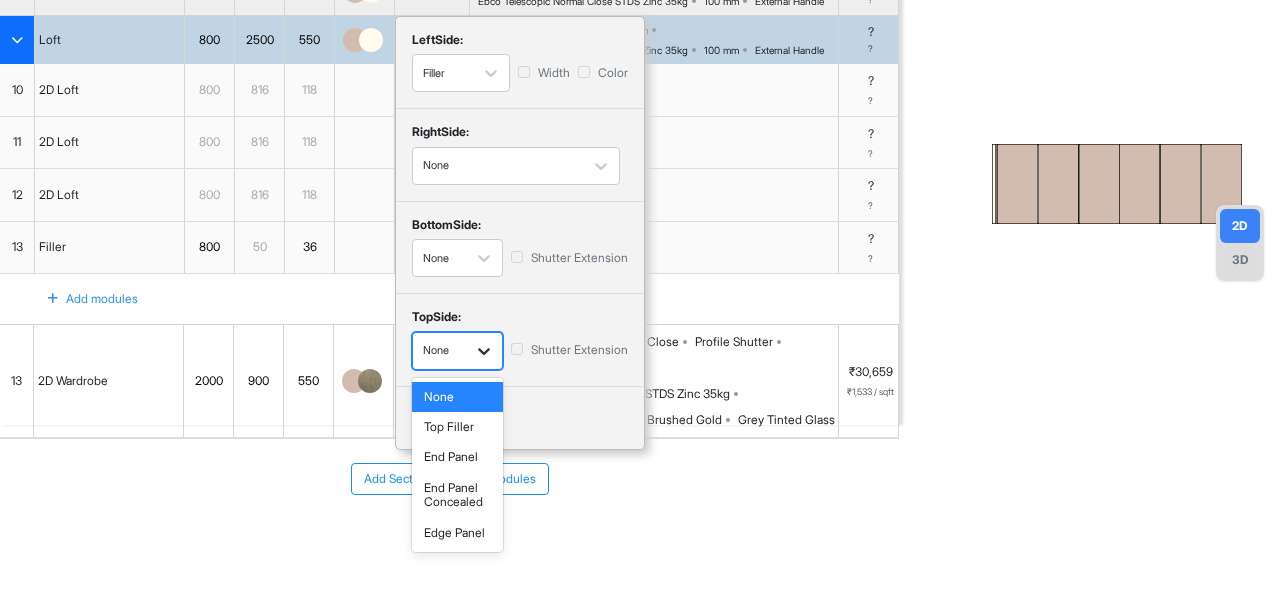 click 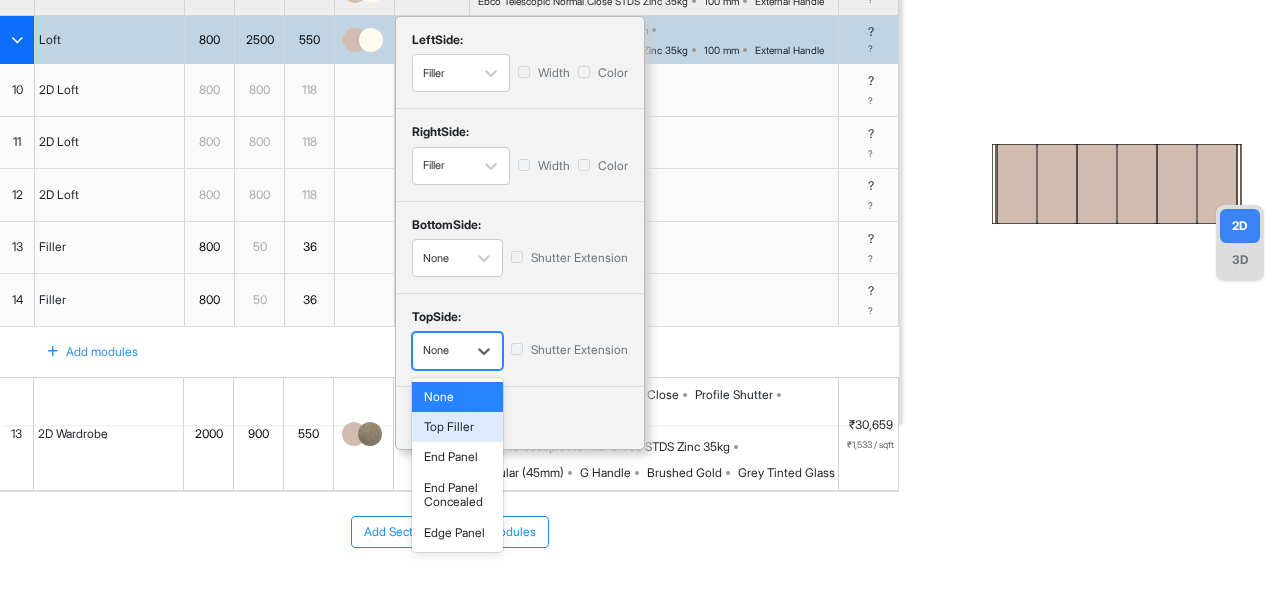 click on "Top Filler" at bounding box center (457, 427) 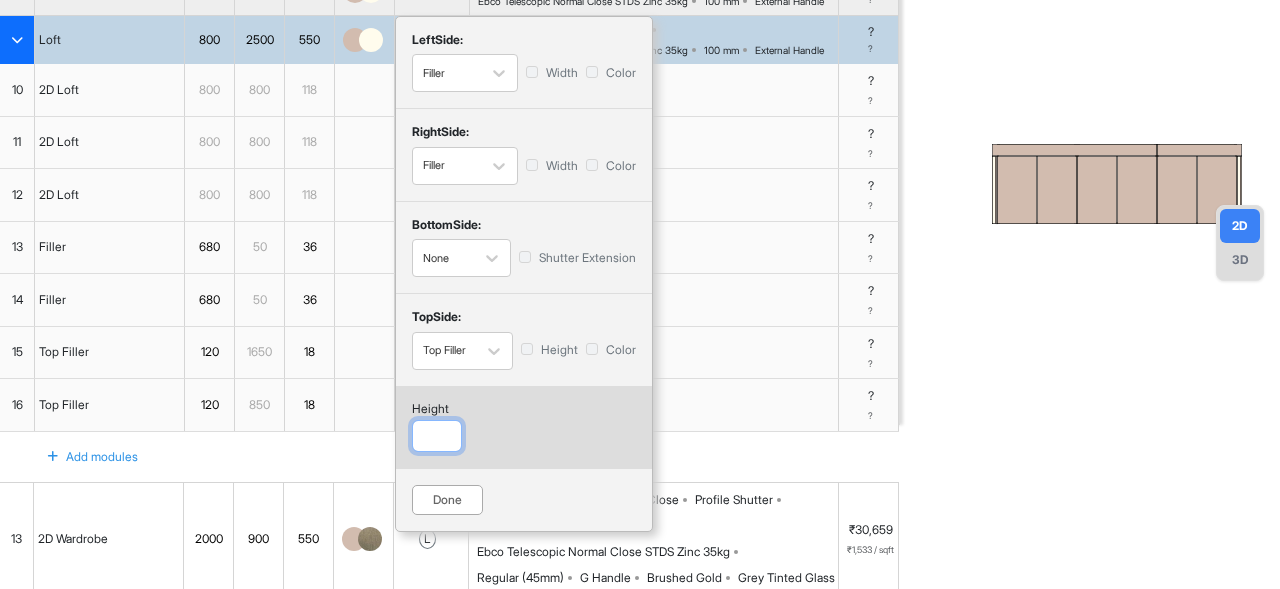 click at bounding box center [437, 436] 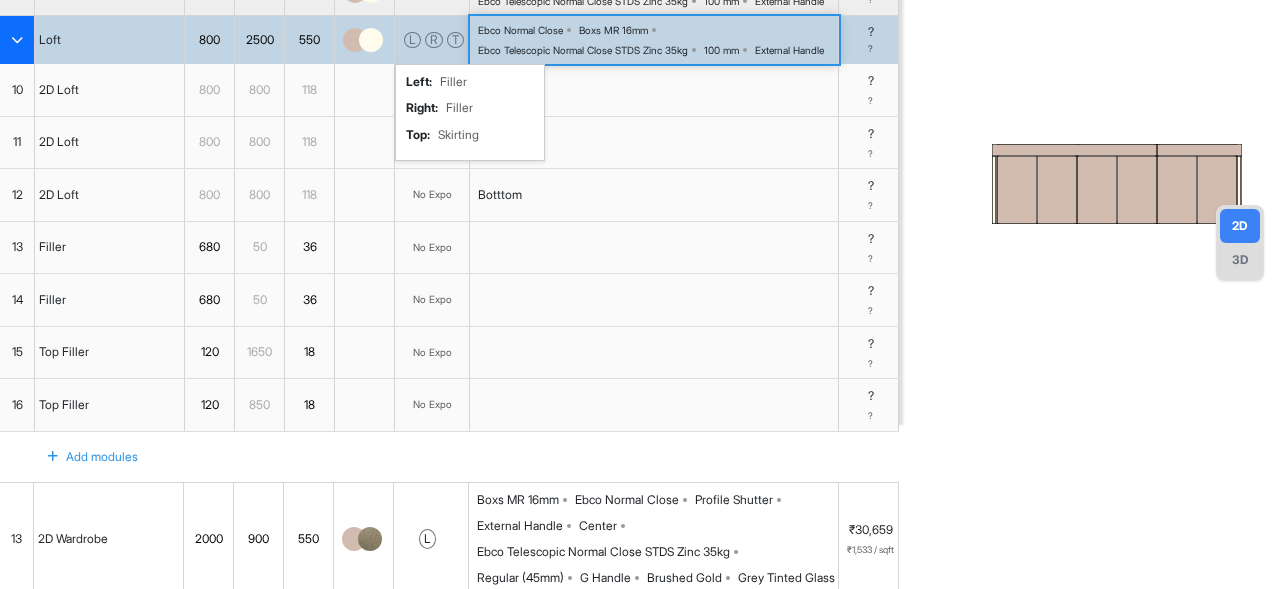 click on "R" at bounding box center [434, 40] 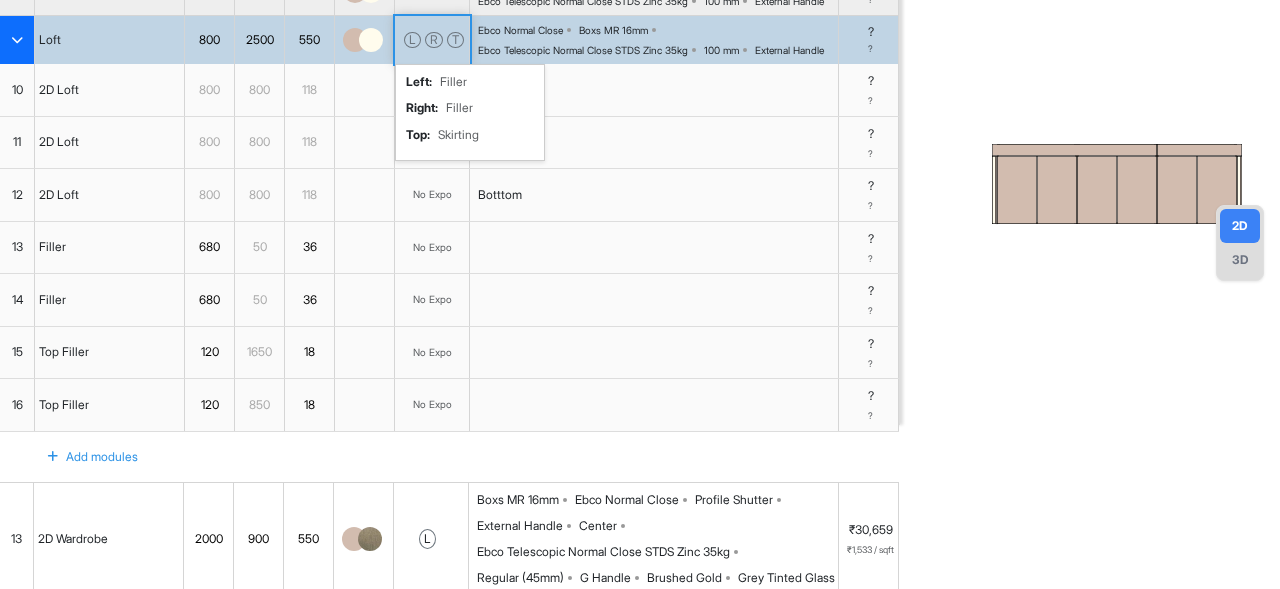 click on "R" at bounding box center [434, 40] 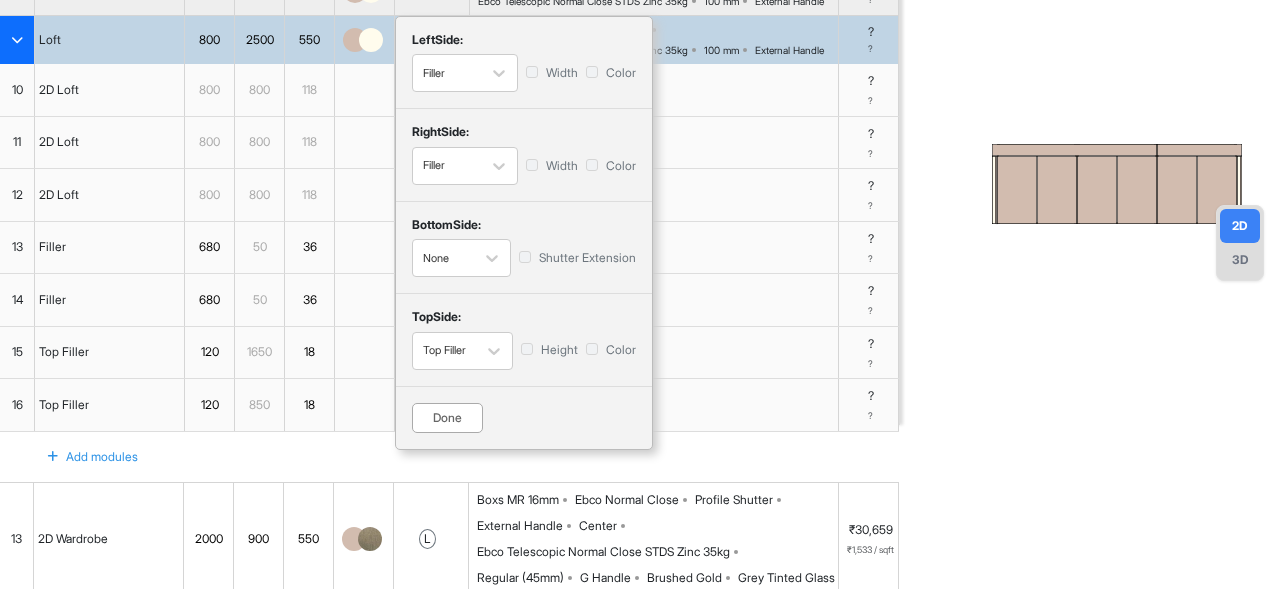 click on "Height" at bounding box center (549, 350) 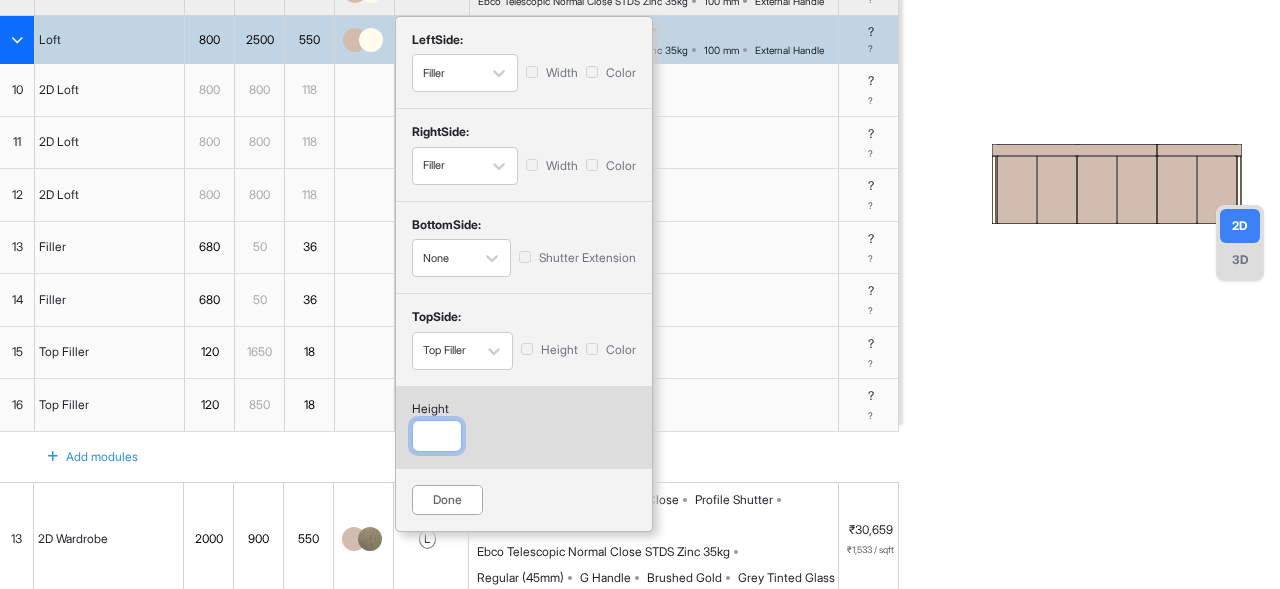 click at bounding box center [437, 436] 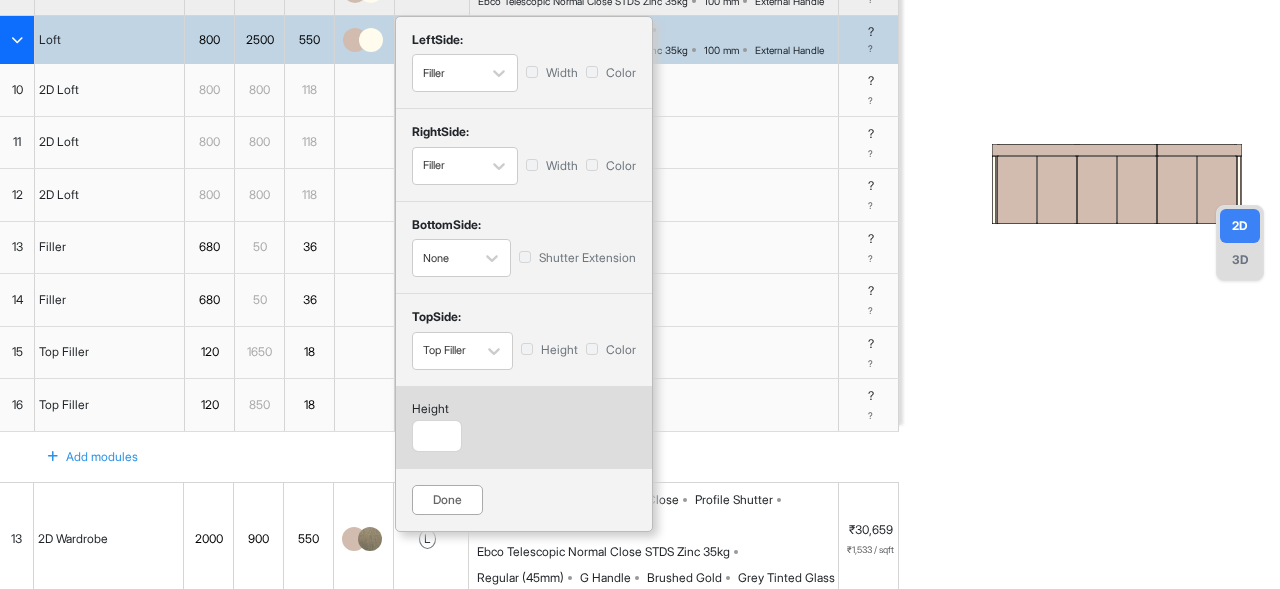 click on "Done" at bounding box center (447, 500) 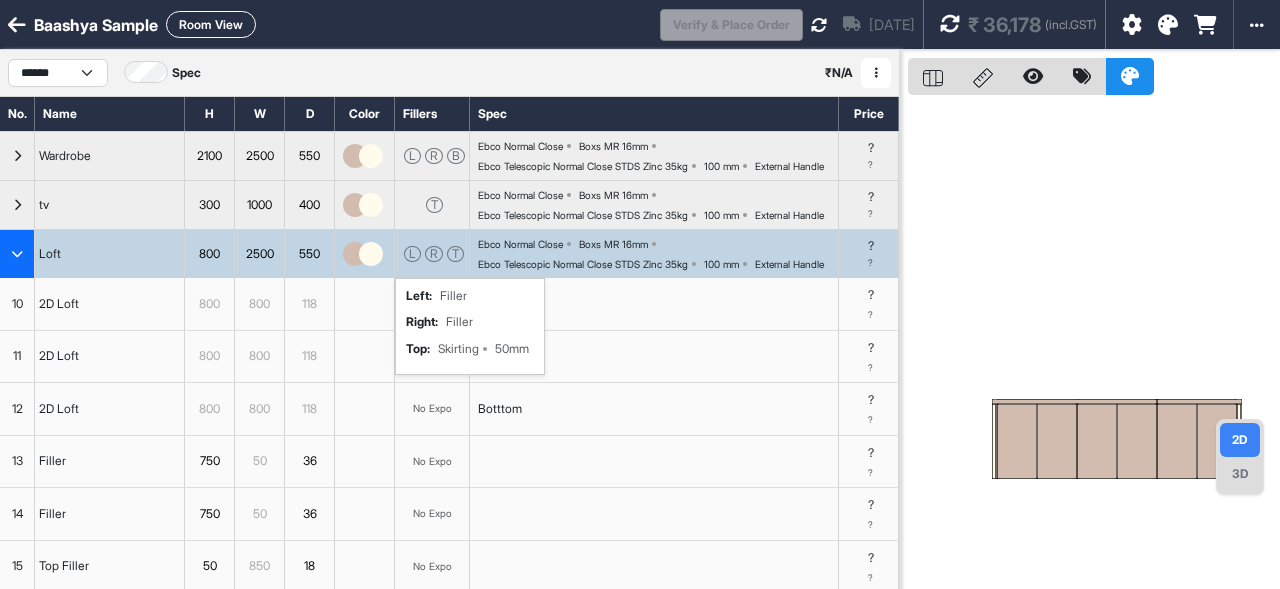 scroll, scrollTop: 1, scrollLeft: 0, axis: vertical 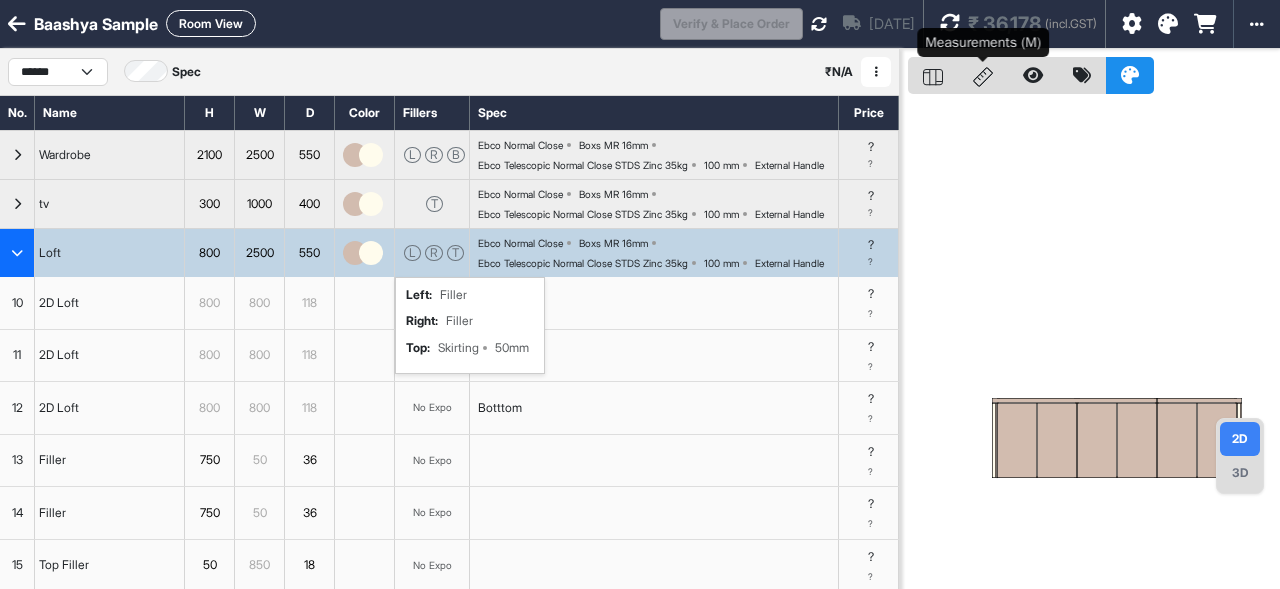 click 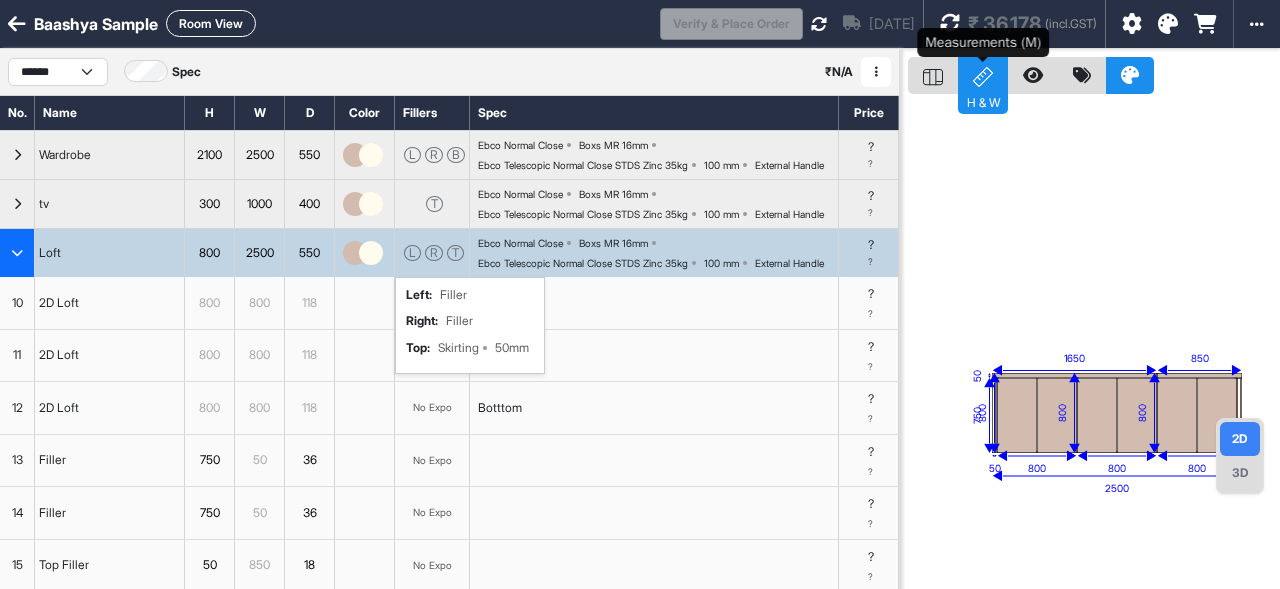 click on "H & W" at bounding box center (983, 101) 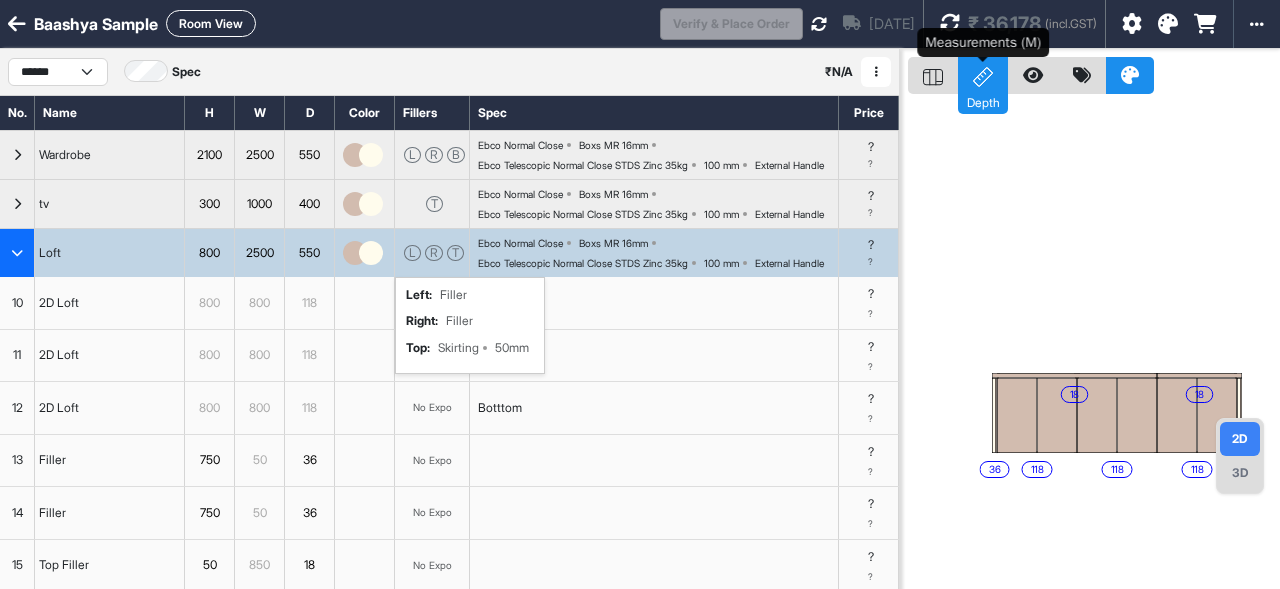 click on "Depth" at bounding box center (983, 101) 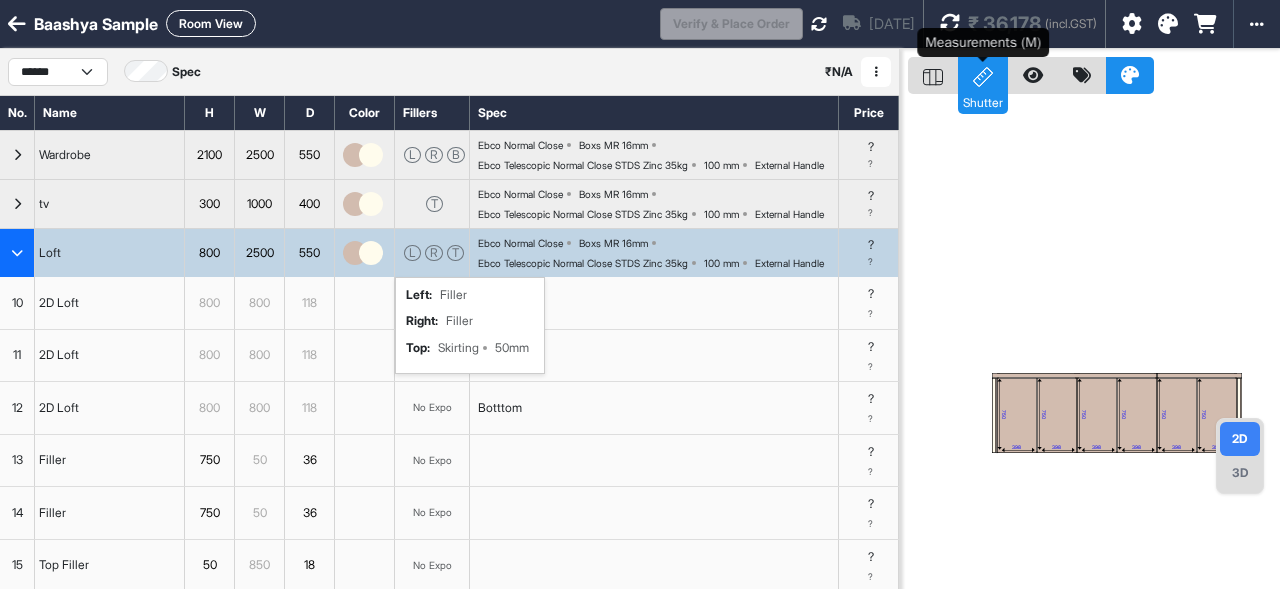 click on "Shutter" at bounding box center (983, 75) 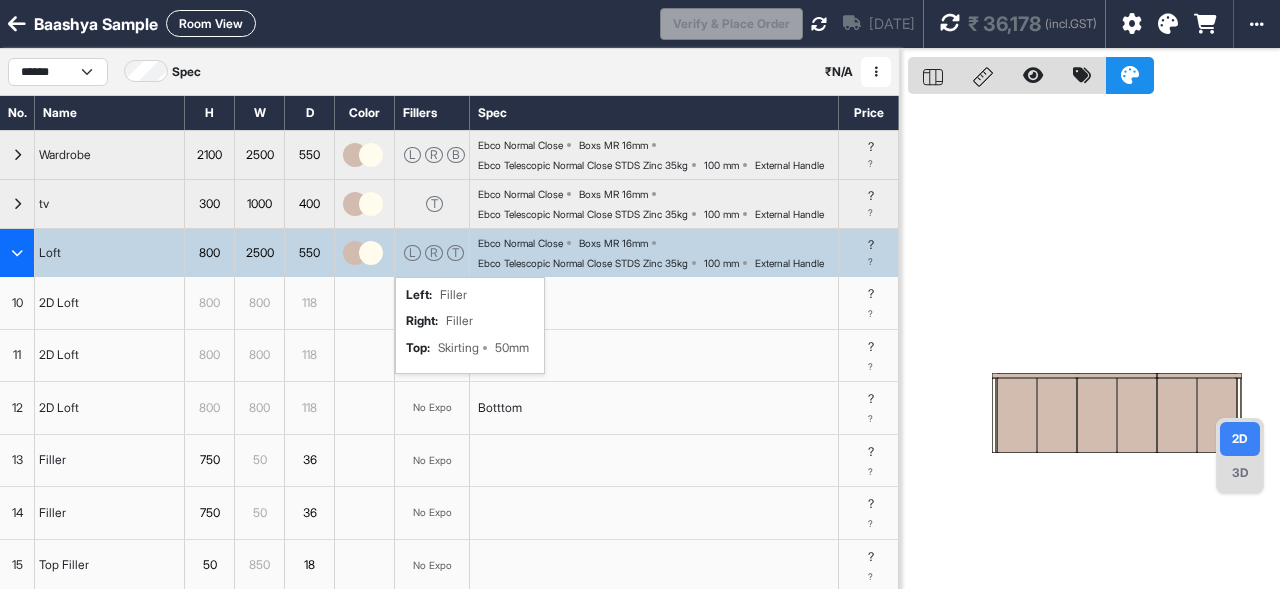 click on "L R T left : Filler right : Filler top : Skirting 50mm" at bounding box center [432, 253] 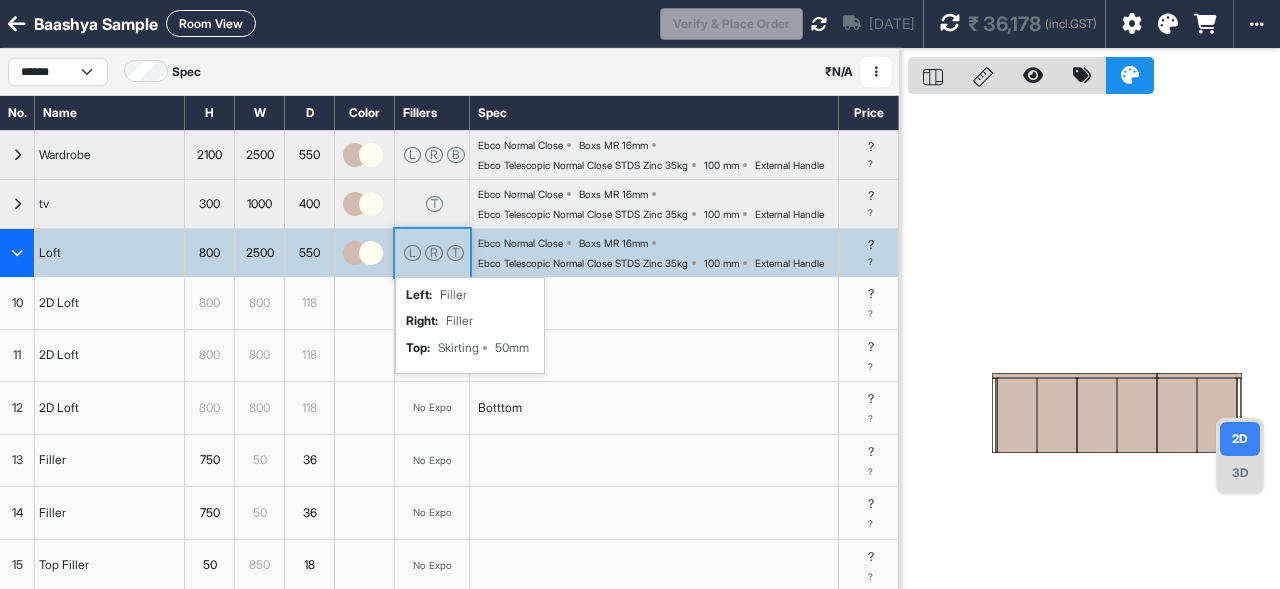 click on "L R T left : Filler right : Filler top : Skirting 50mm" at bounding box center [432, 253] 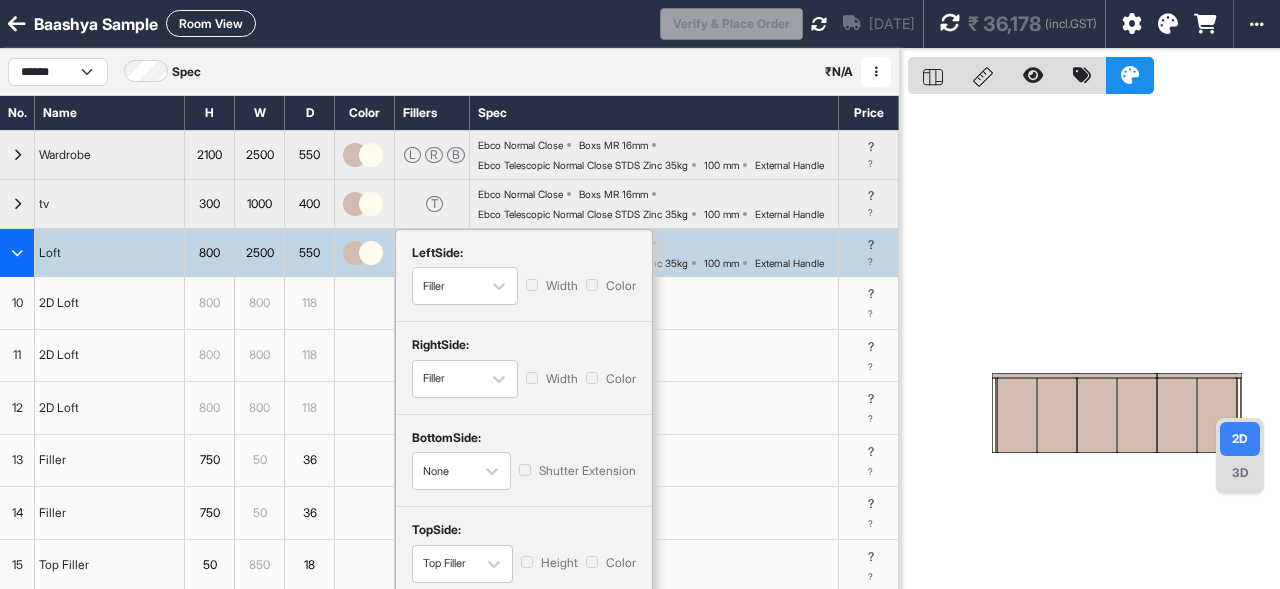 scroll, scrollTop: 211, scrollLeft: 0, axis: vertical 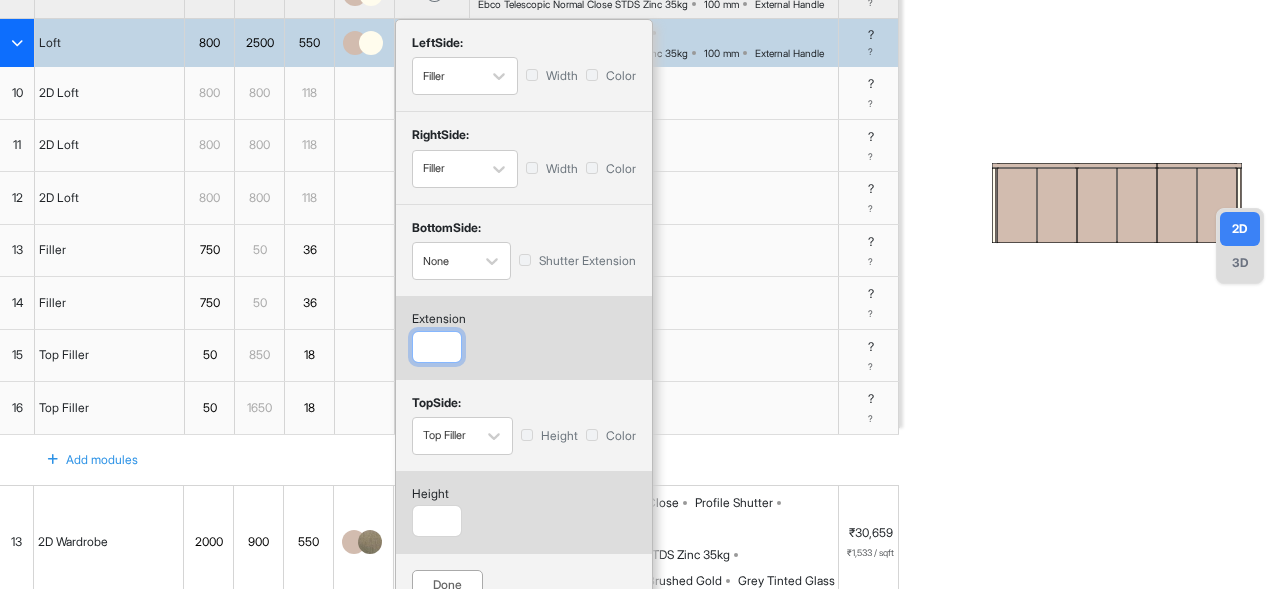click at bounding box center (437, 347) 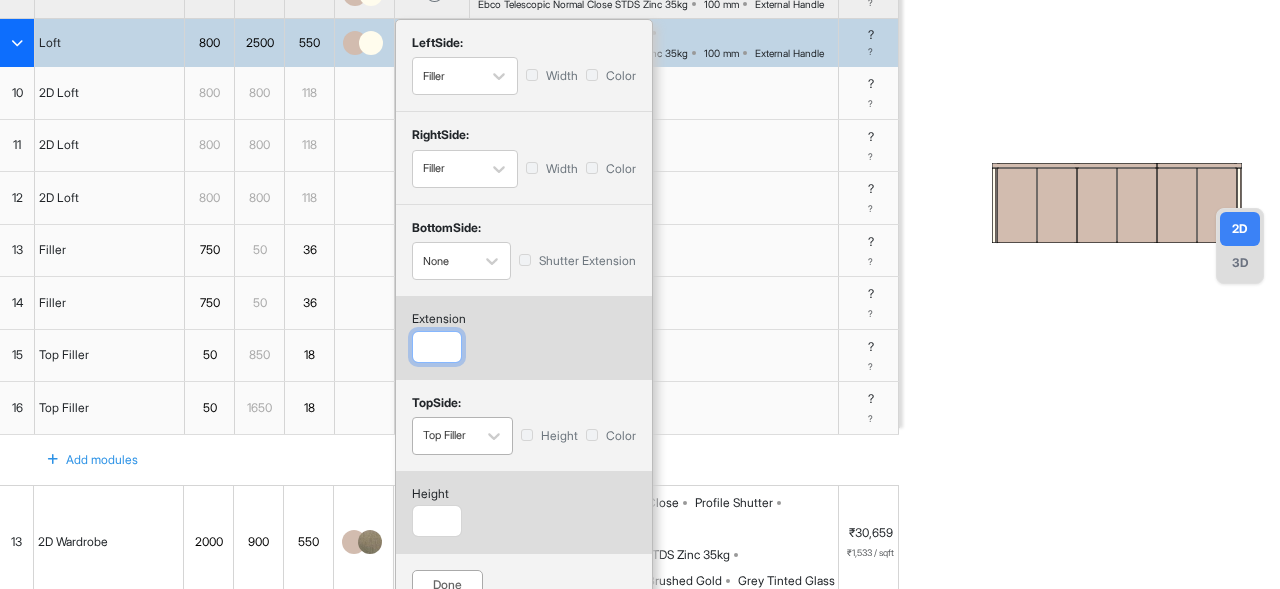 scroll, scrollTop: 299, scrollLeft: 0, axis: vertical 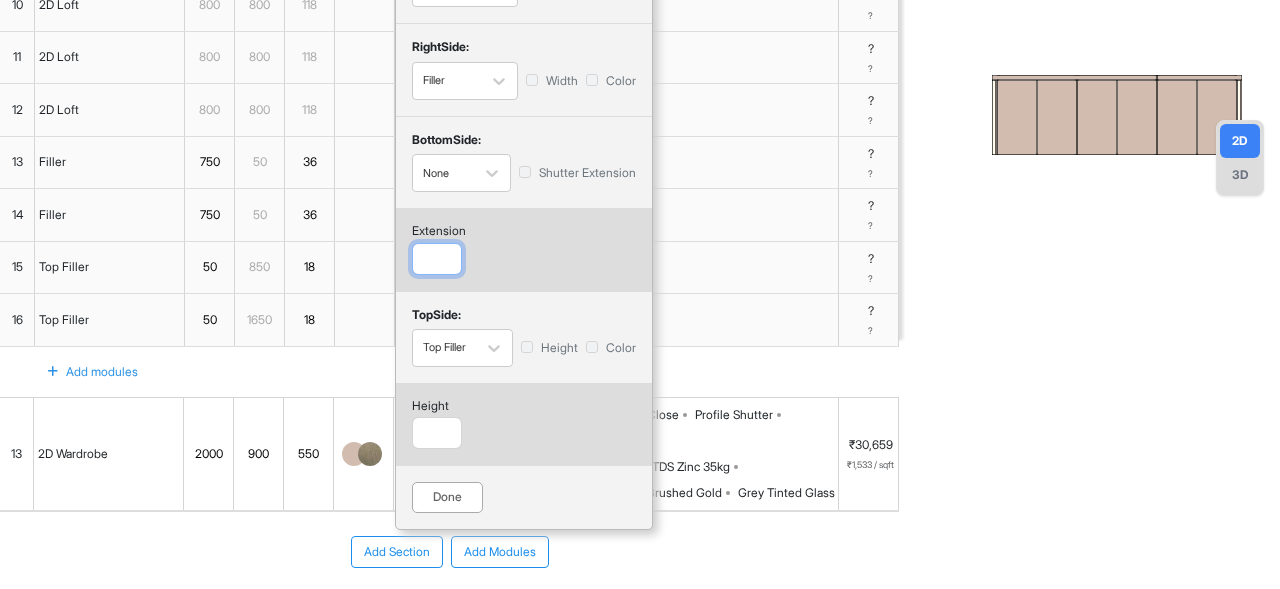type on "***" 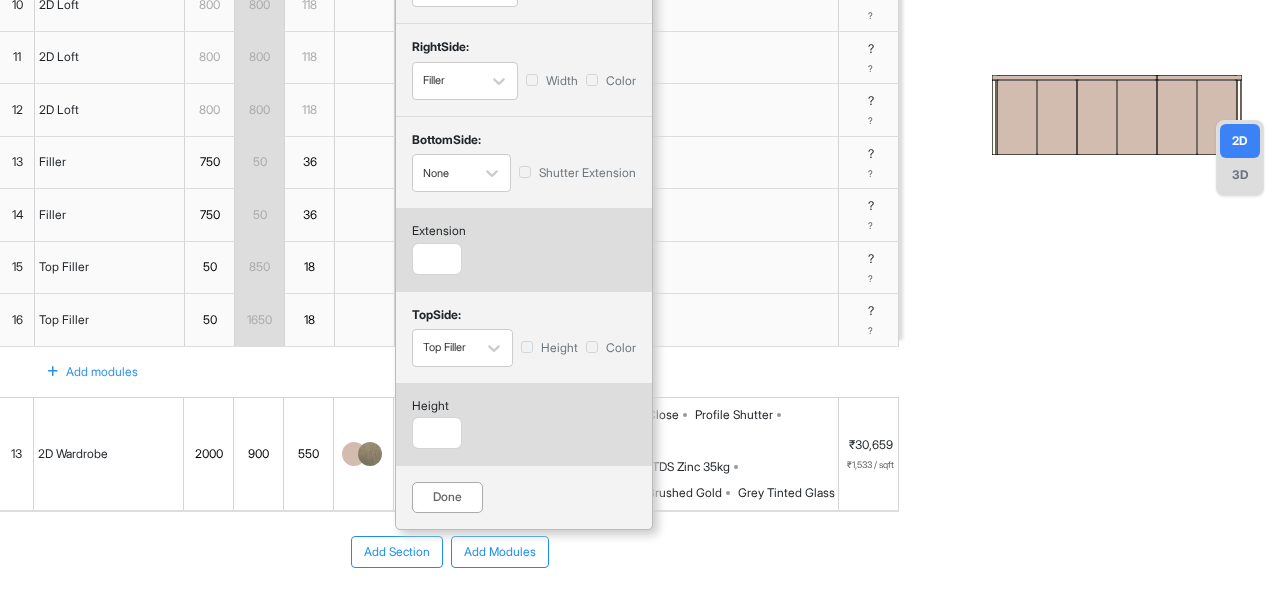 click on "Done" at bounding box center [447, 497] 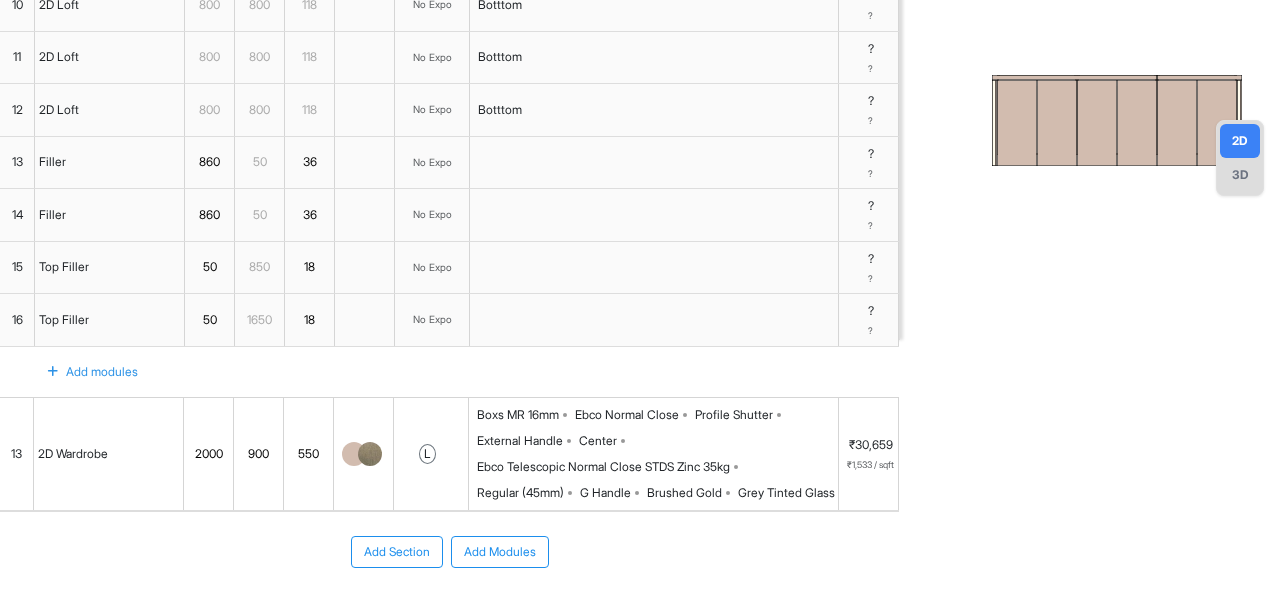 scroll, scrollTop: 191, scrollLeft: 0, axis: vertical 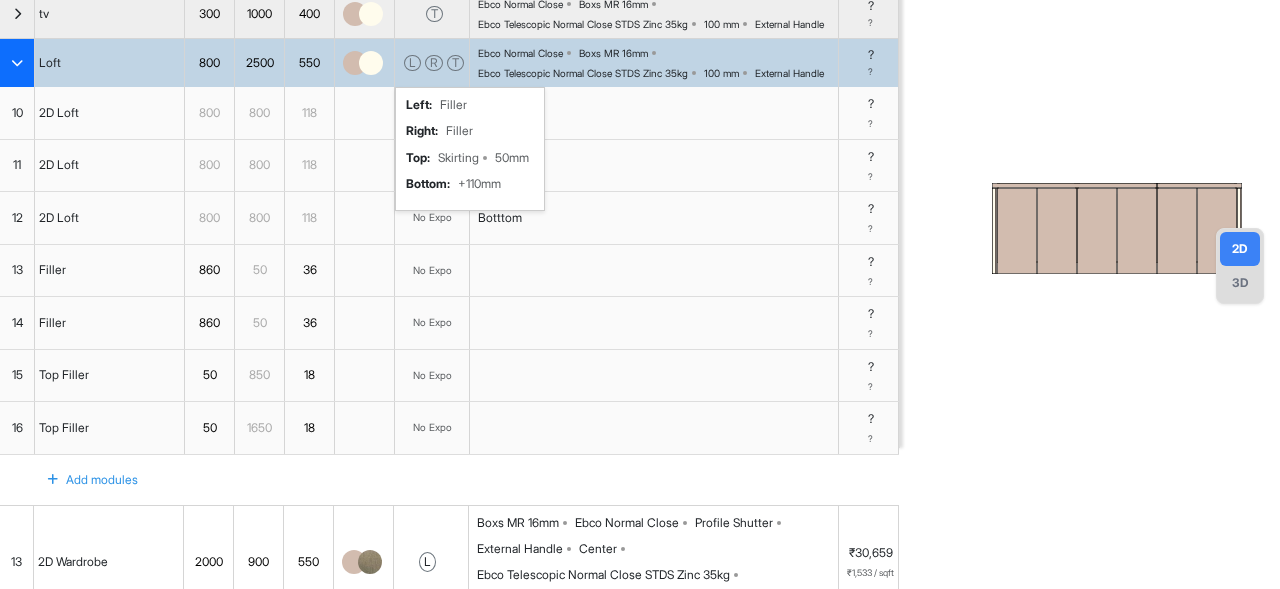 click on "T" at bounding box center (455, 63) 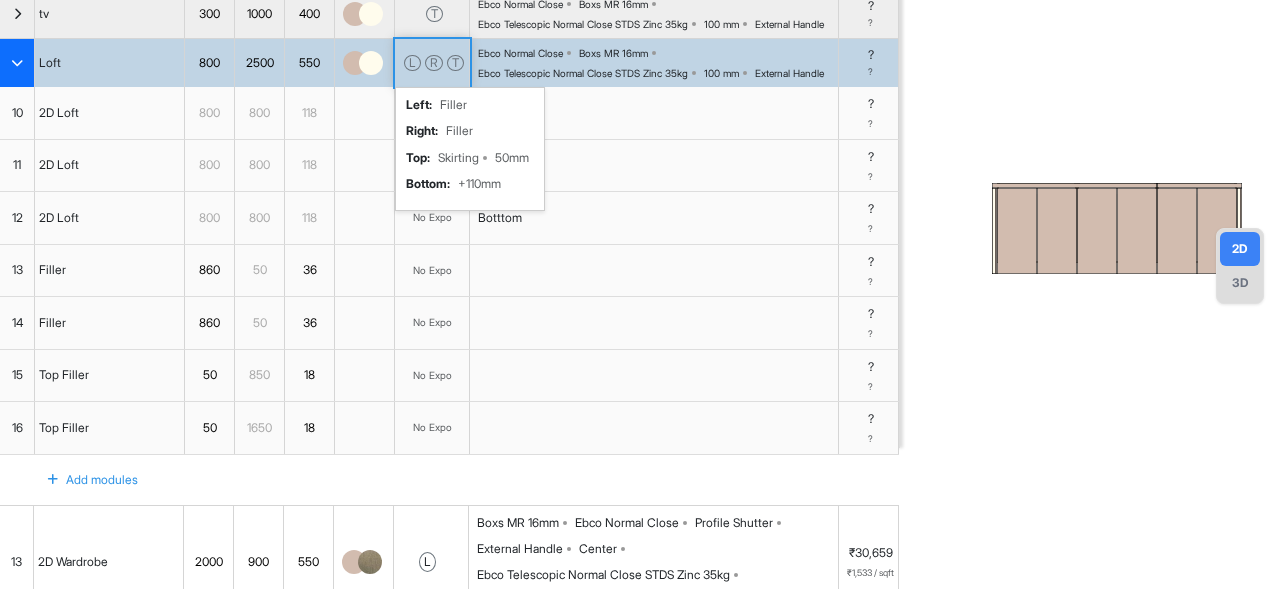 click on "T" at bounding box center (455, 63) 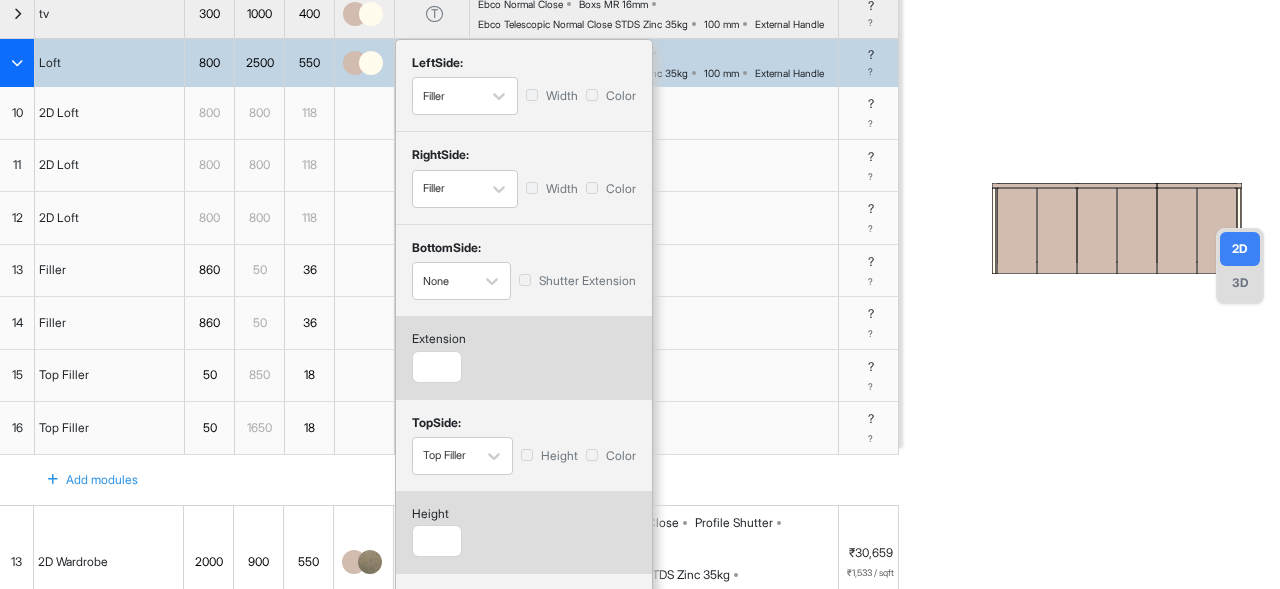 type 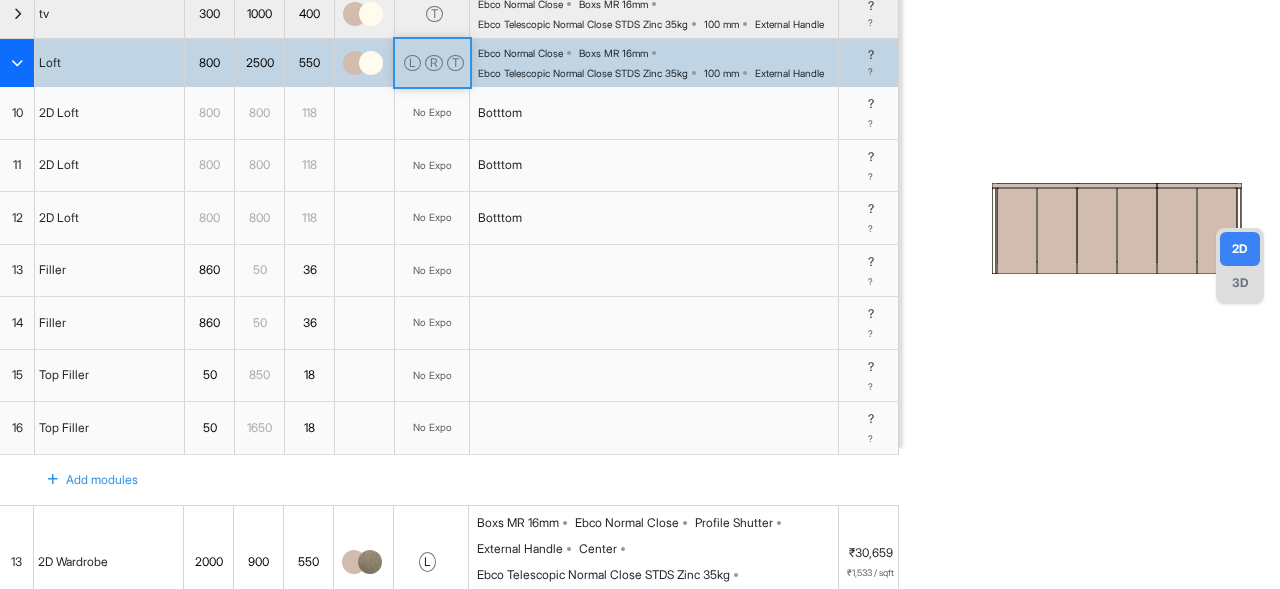 click on "3D" at bounding box center (1240, 283) 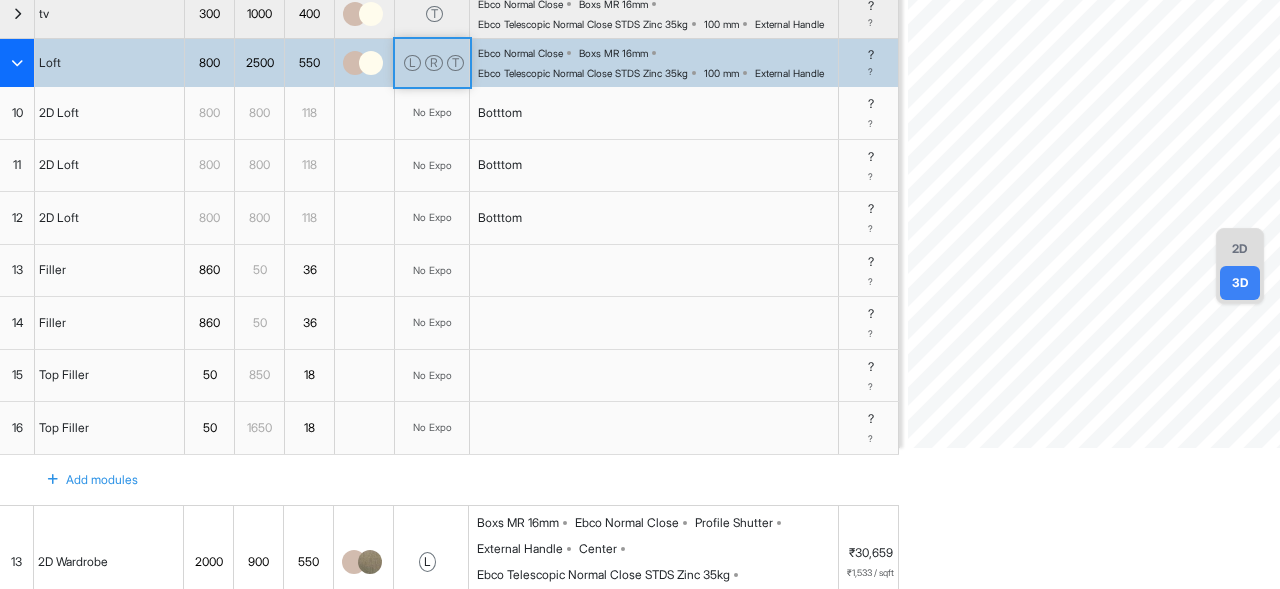 scroll, scrollTop: 0, scrollLeft: 0, axis: both 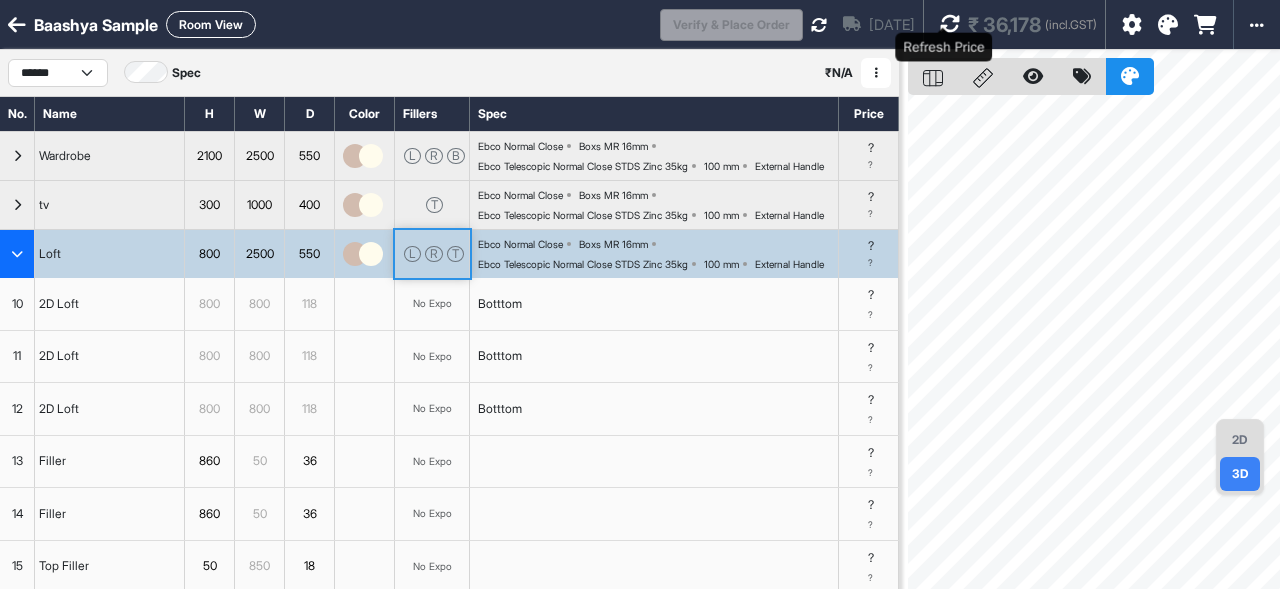 click at bounding box center [950, 24] 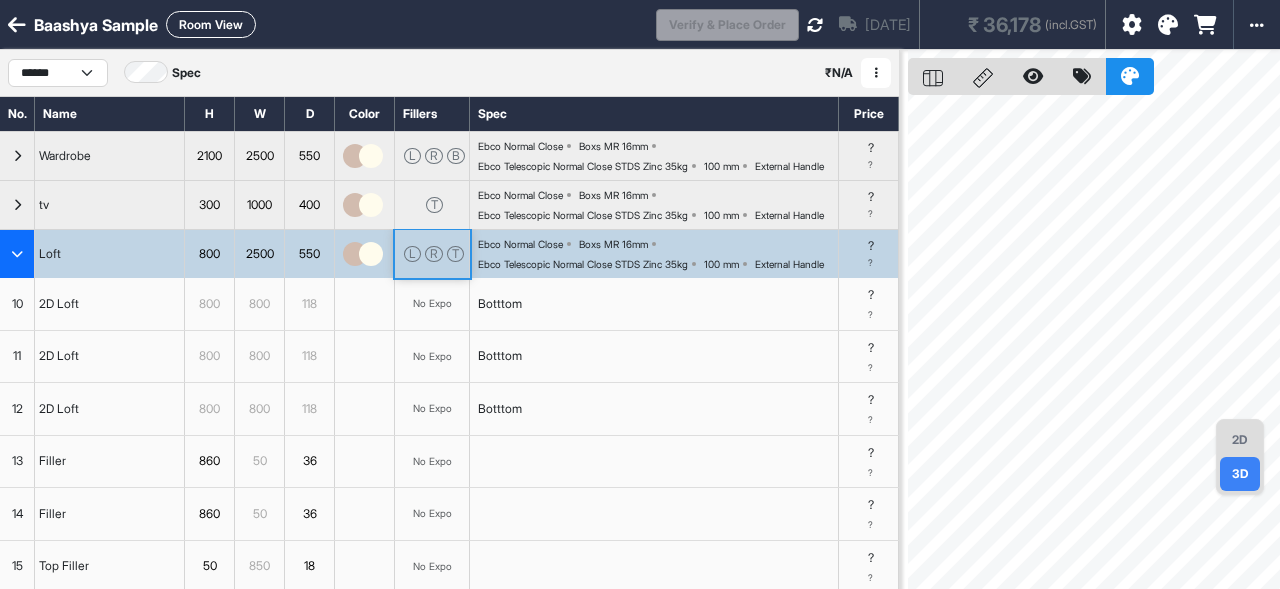 scroll, scrollTop: 1, scrollLeft: 0, axis: vertical 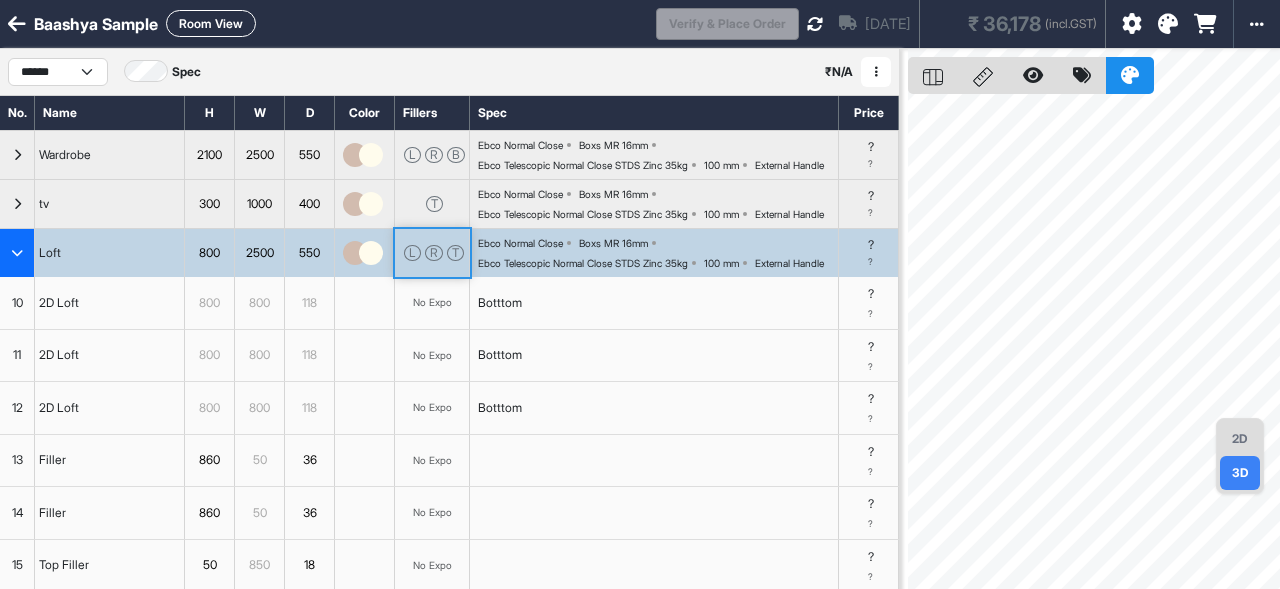 click at bounding box center (1161, 23) 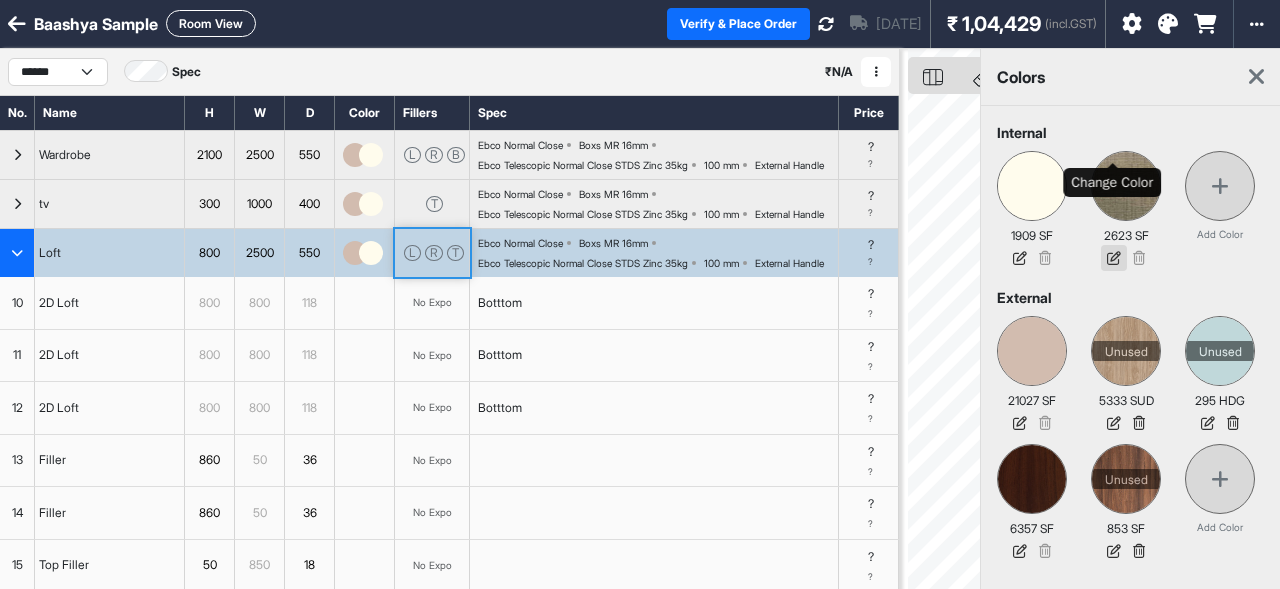 scroll, scrollTop: 215, scrollLeft: 0, axis: vertical 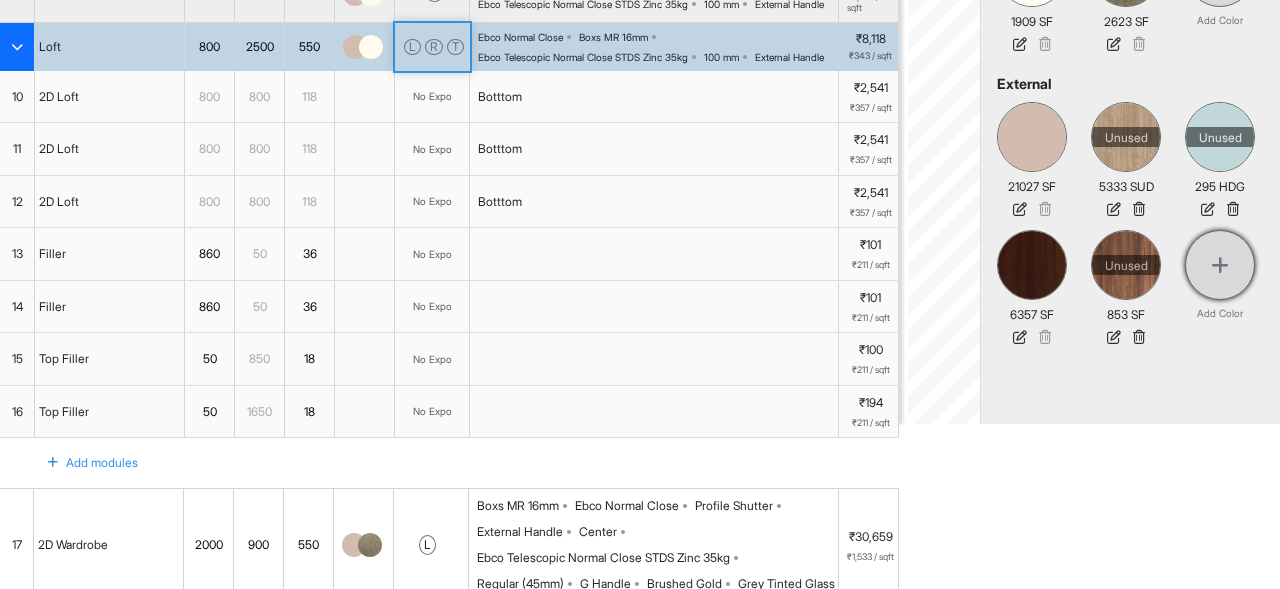 click at bounding box center (1220, 265) 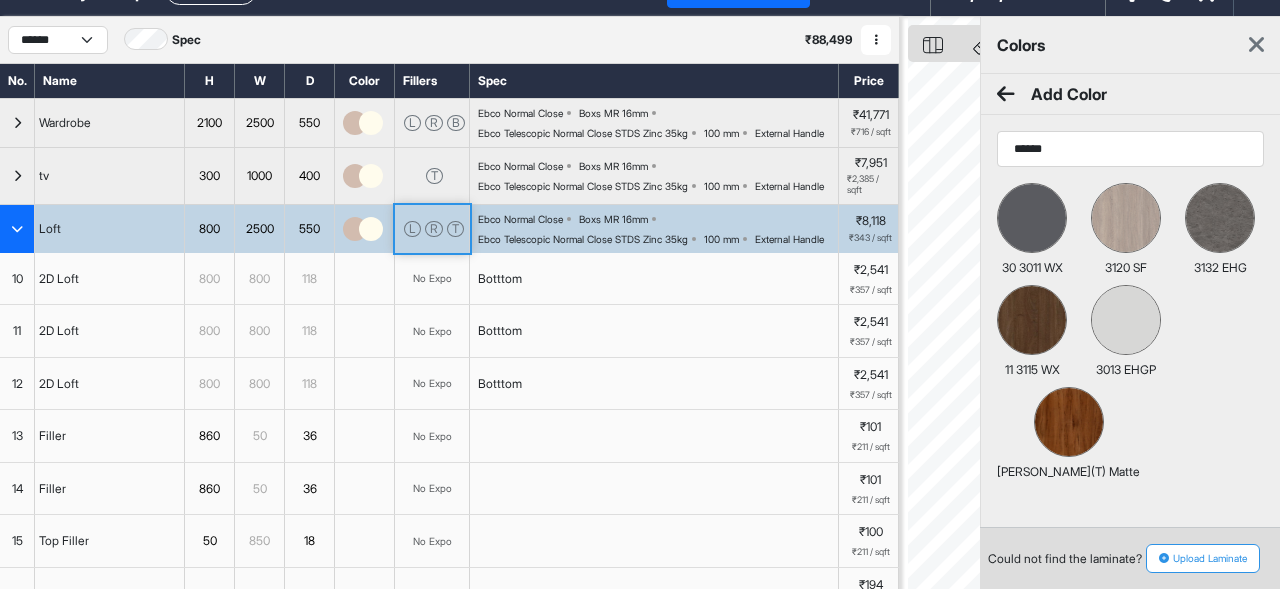 scroll, scrollTop: 29, scrollLeft: 0, axis: vertical 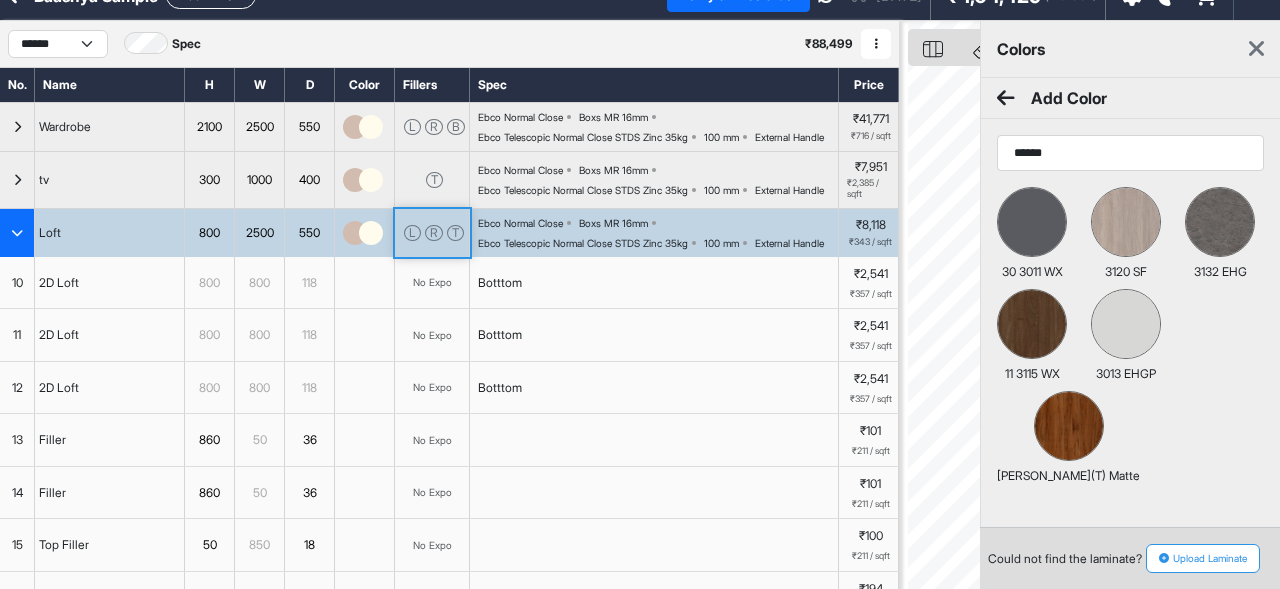 type on "******" 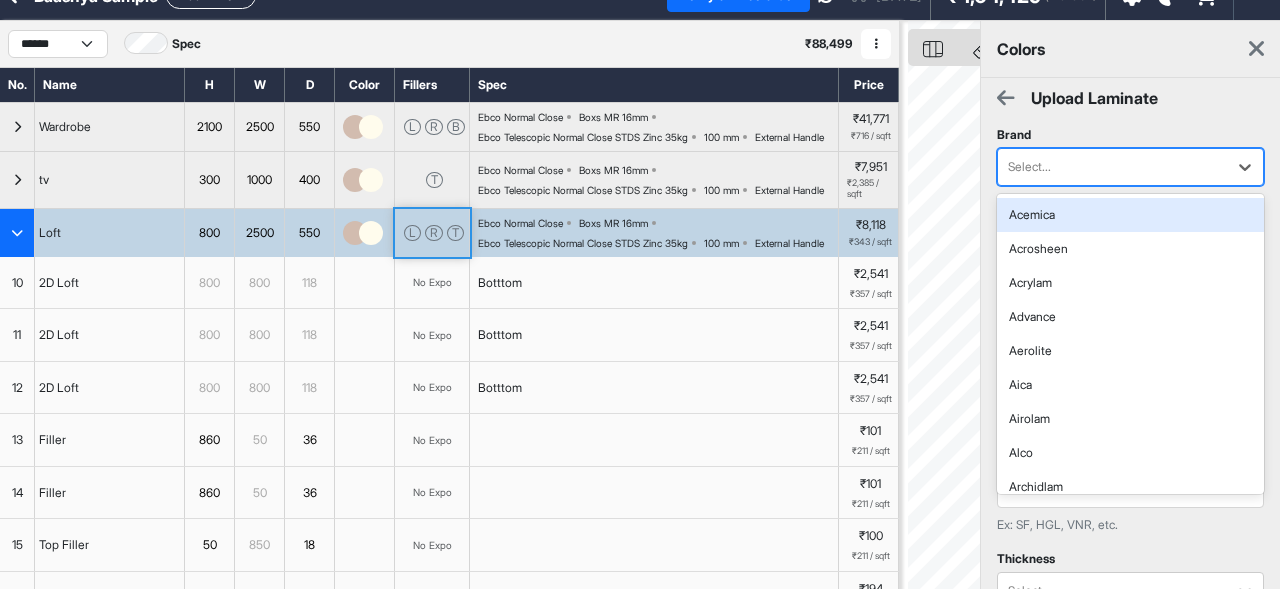 click on "Select..." at bounding box center [1112, 167] 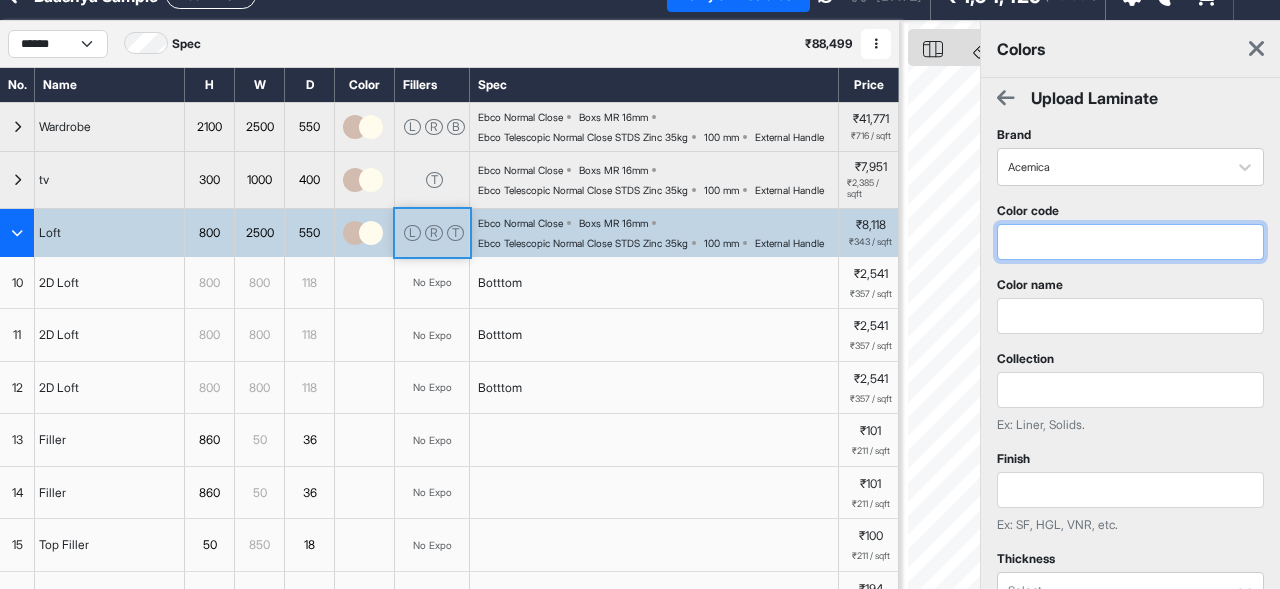 click at bounding box center (1130, 242) 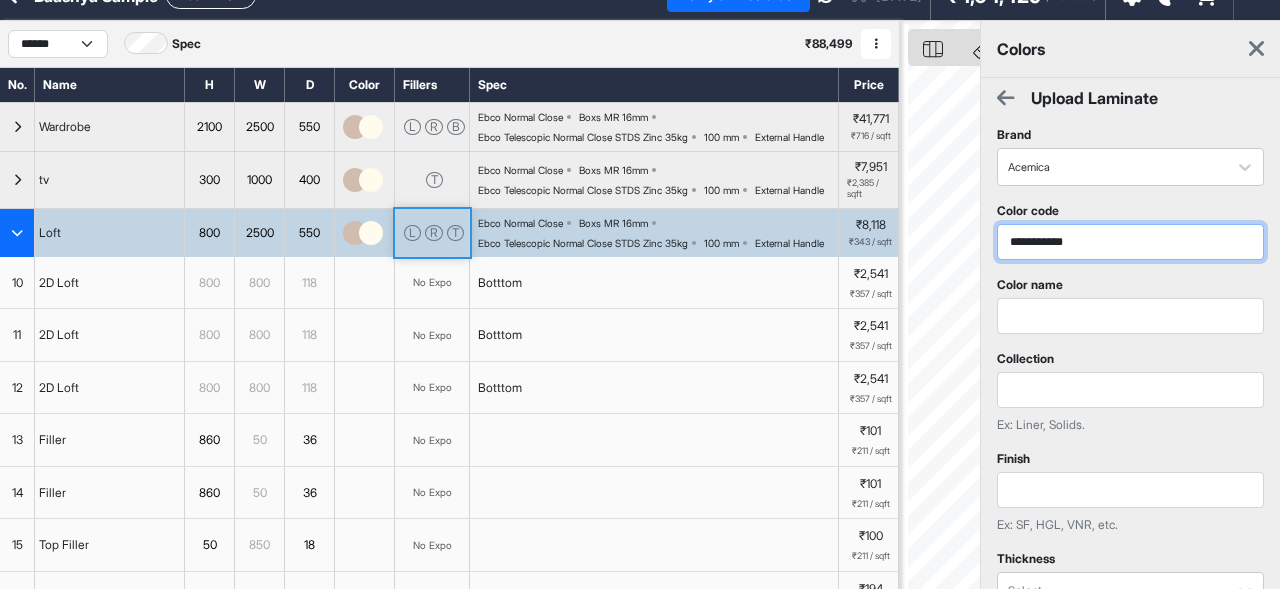 type on "**********" 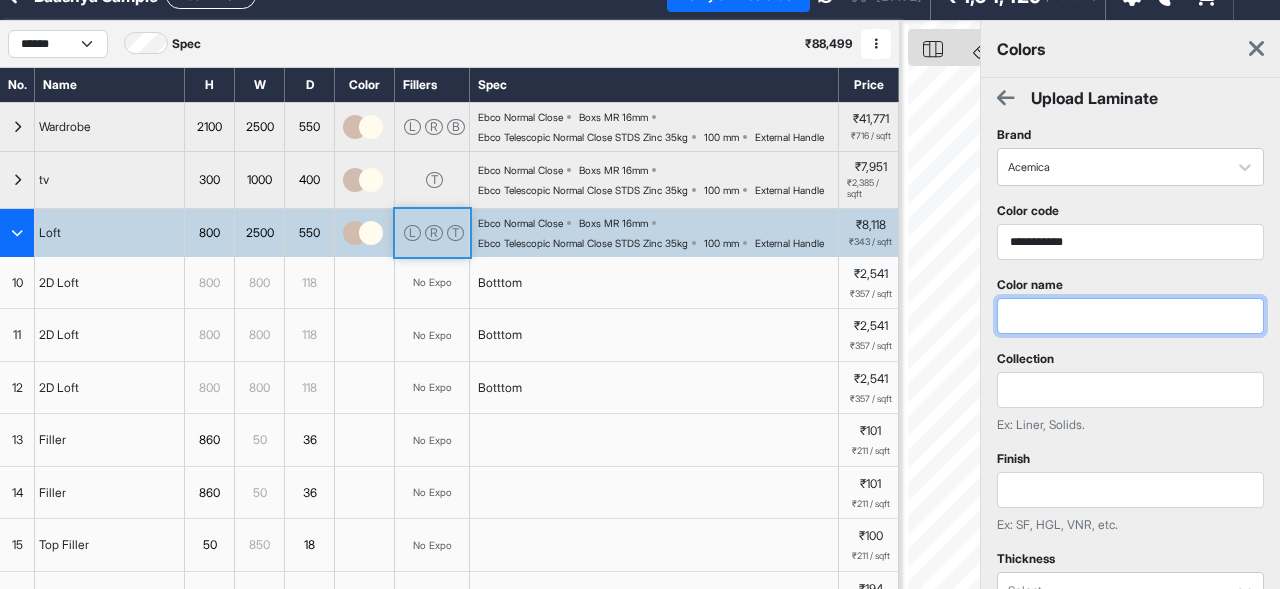 click at bounding box center (1130, 316) 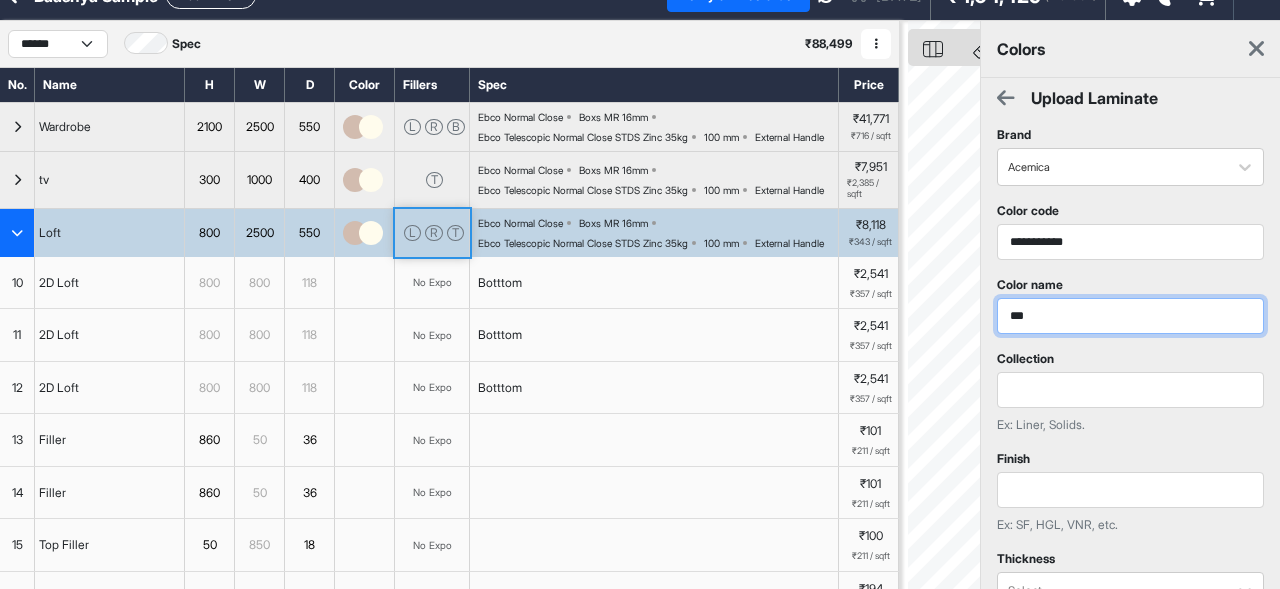 type on "***" 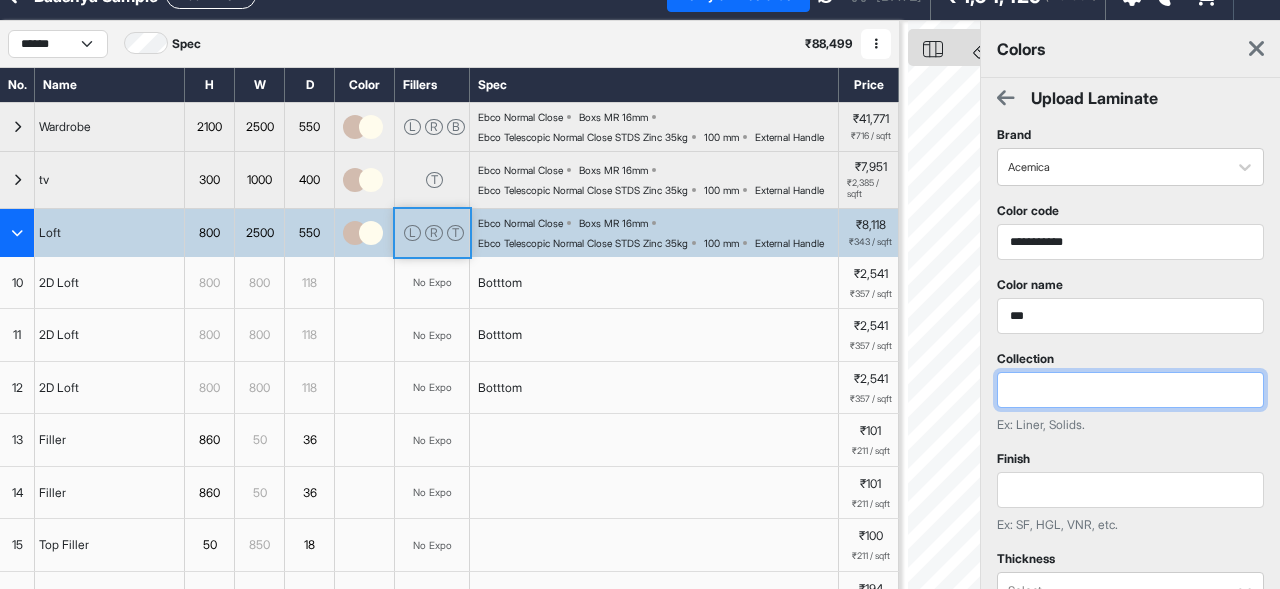 click at bounding box center (1130, 390) 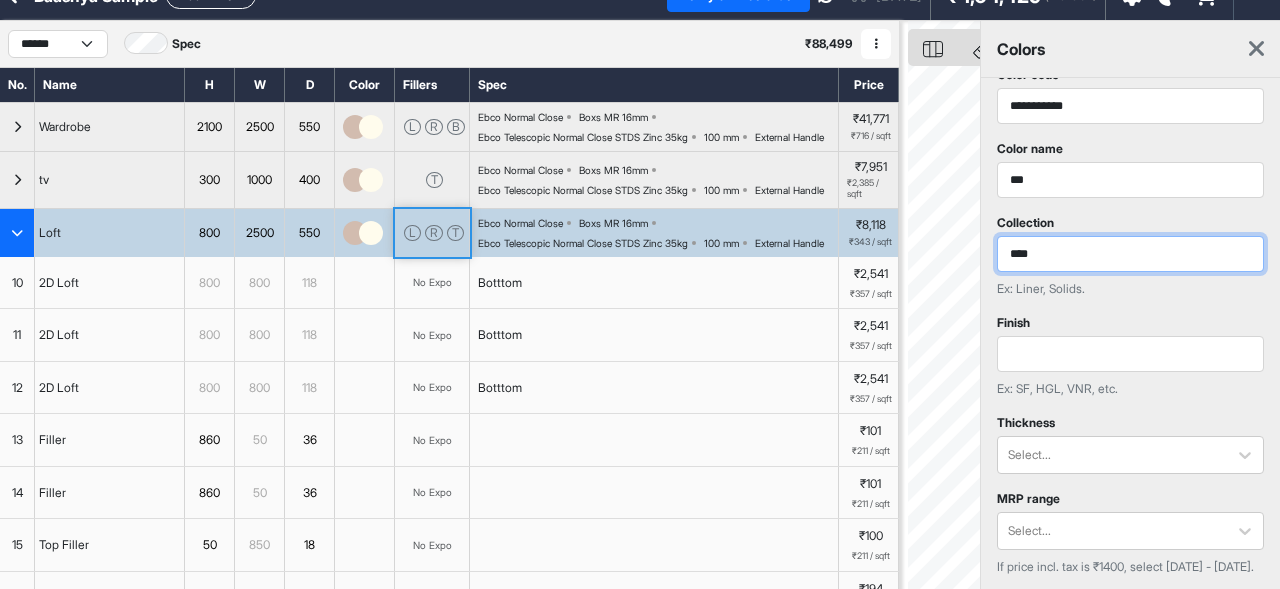 scroll, scrollTop: 152, scrollLeft: 0, axis: vertical 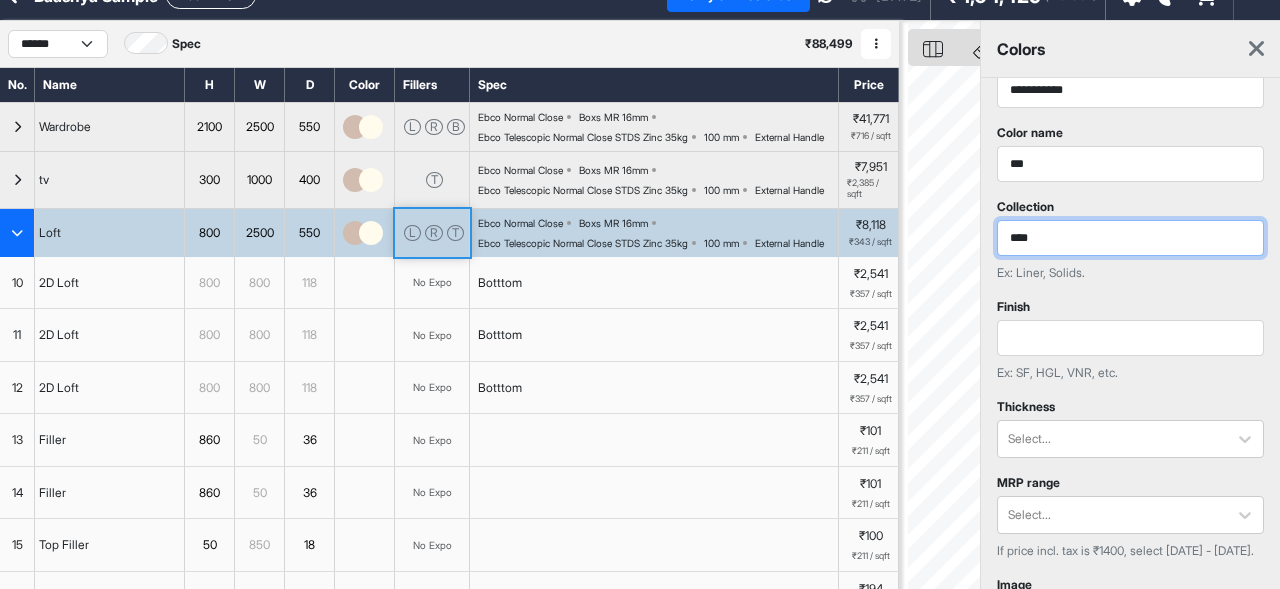 type on "****" 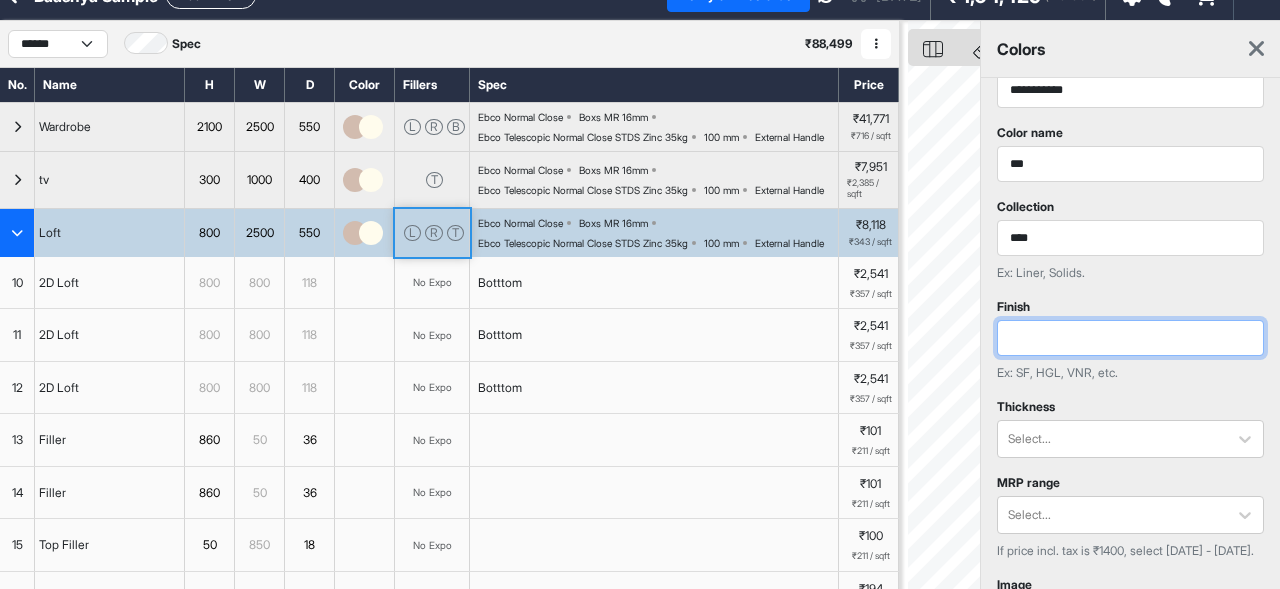 click at bounding box center (1130, 338) 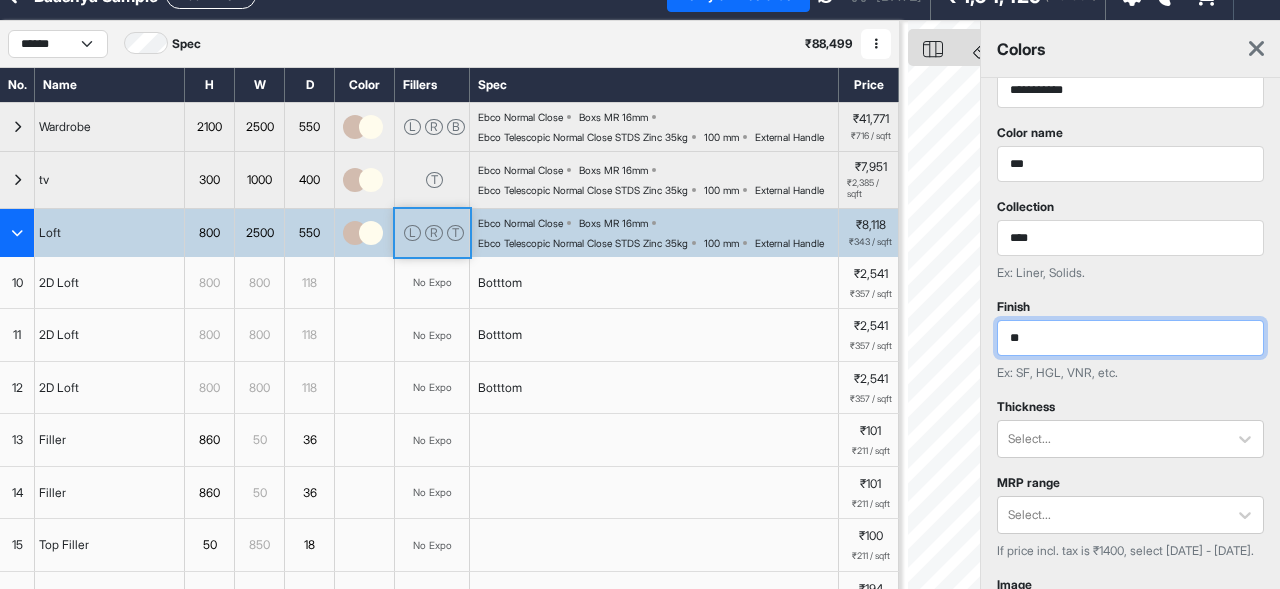 scroll, scrollTop: 240, scrollLeft: 0, axis: vertical 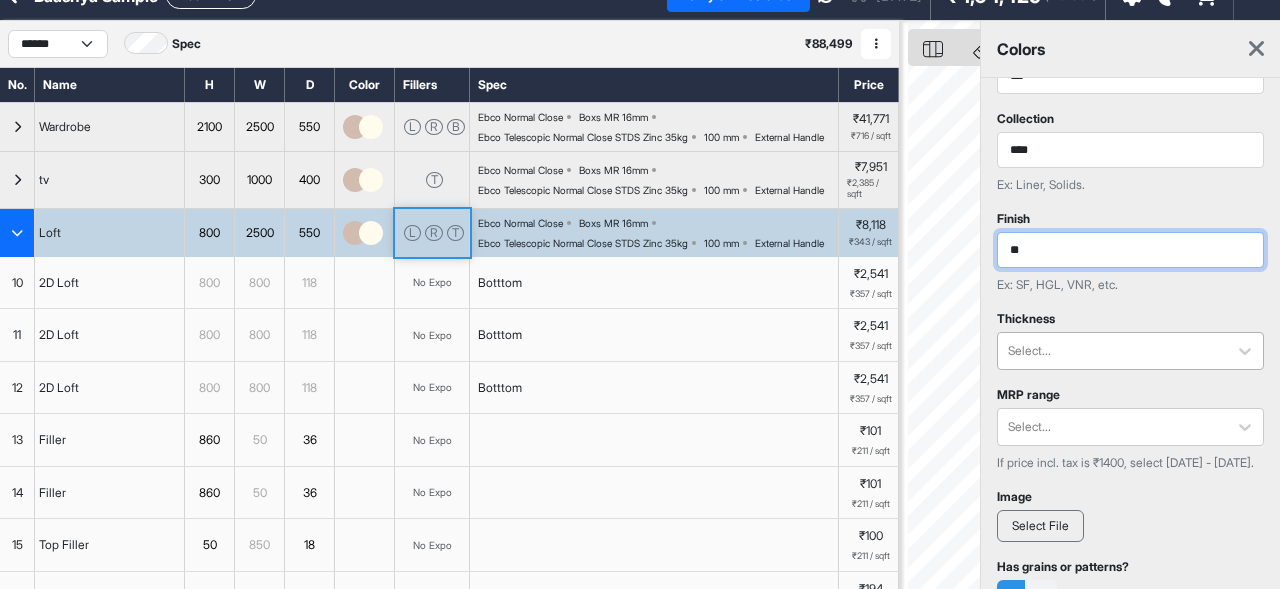 type on "**" 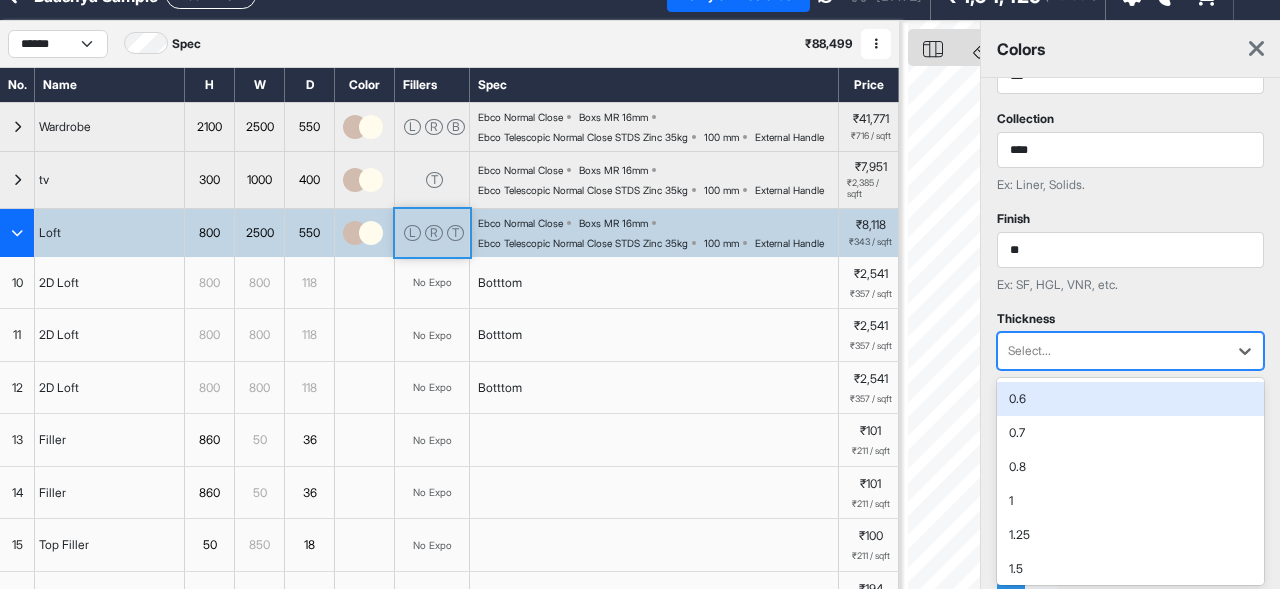click at bounding box center (1112, 351) 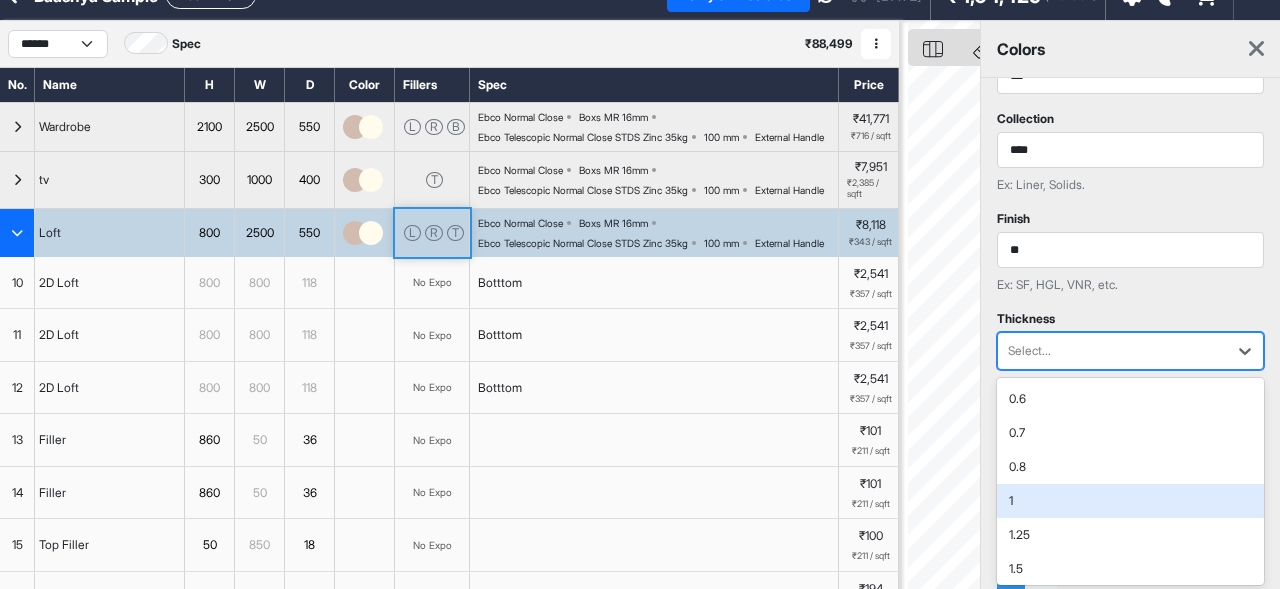 click on "1" at bounding box center (1130, 501) 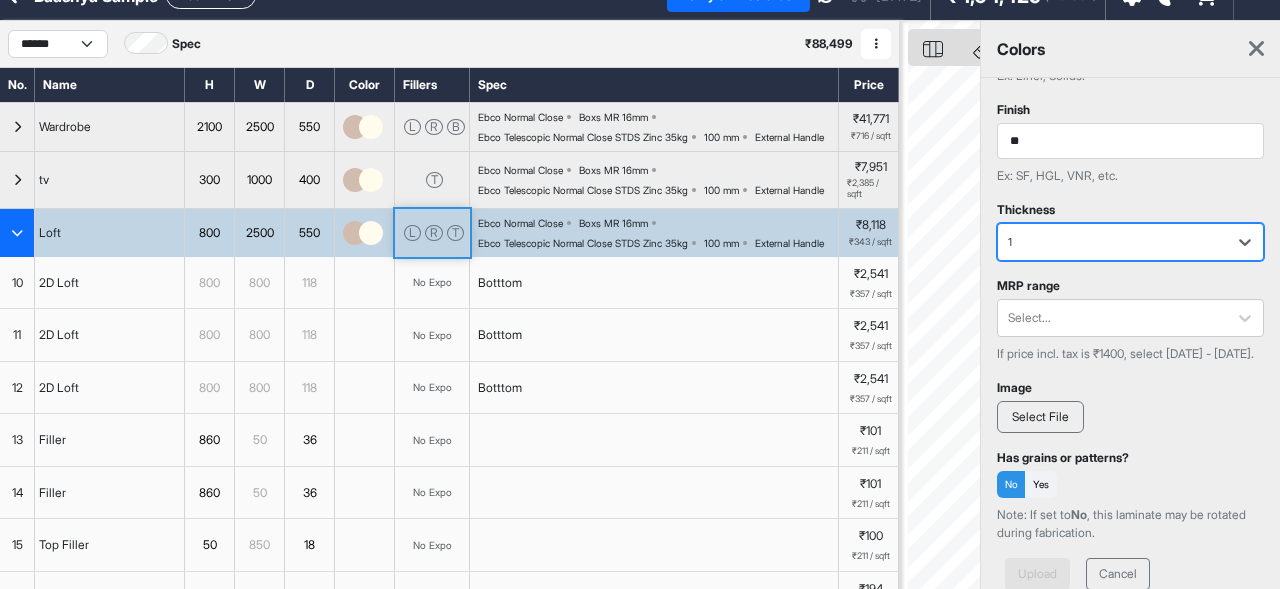 scroll, scrollTop: 350, scrollLeft: 0, axis: vertical 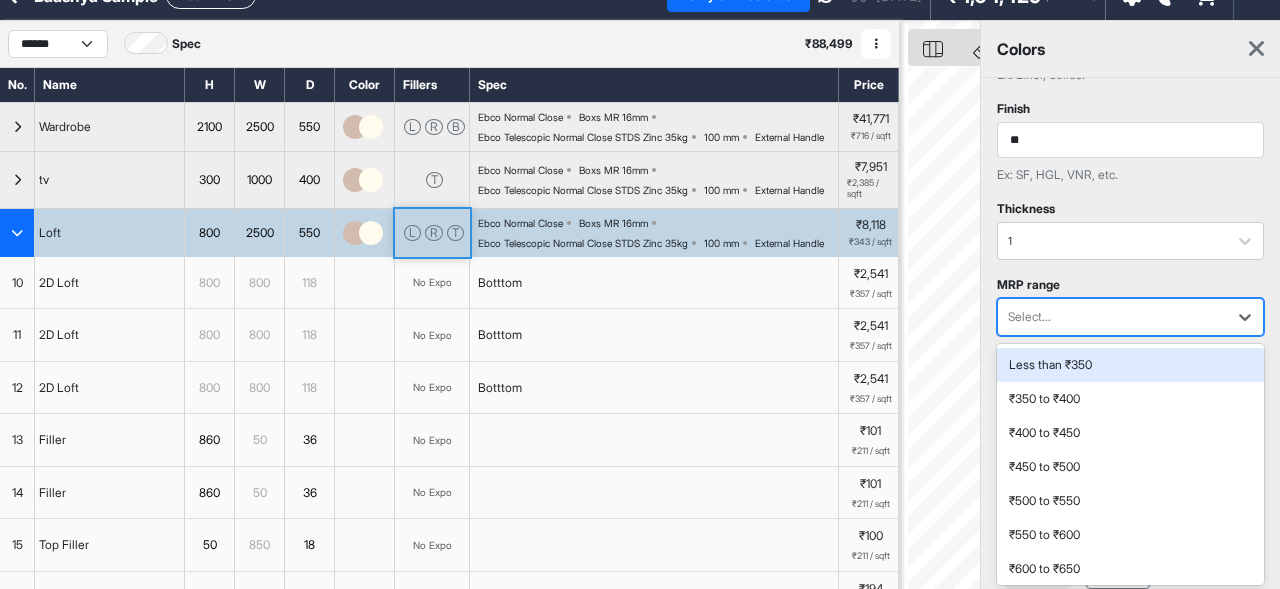 click at bounding box center [1112, 317] 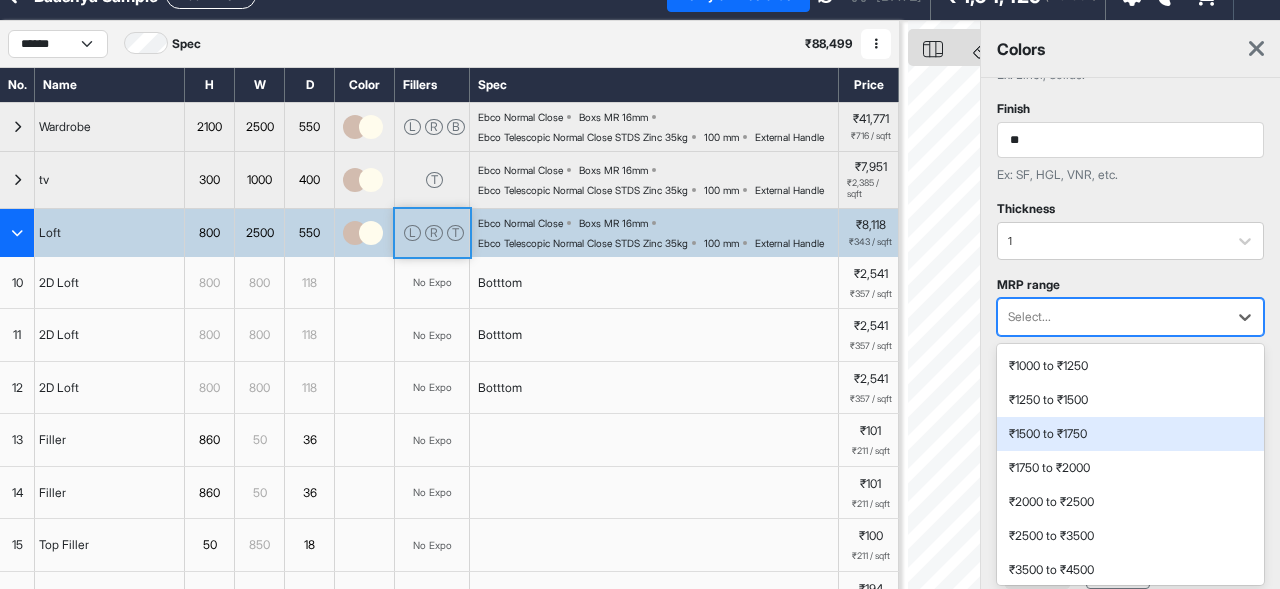 scroll, scrollTop: 338, scrollLeft: 0, axis: vertical 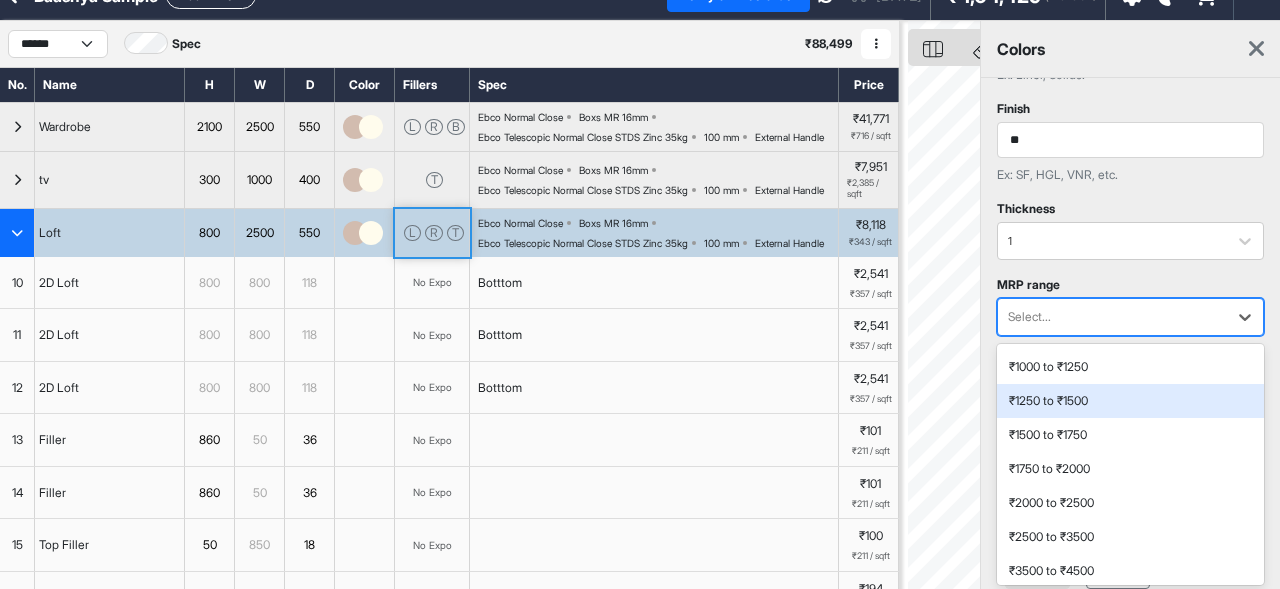 click on "₹1250 to ₹1500" at bounding box center [1130, 401] 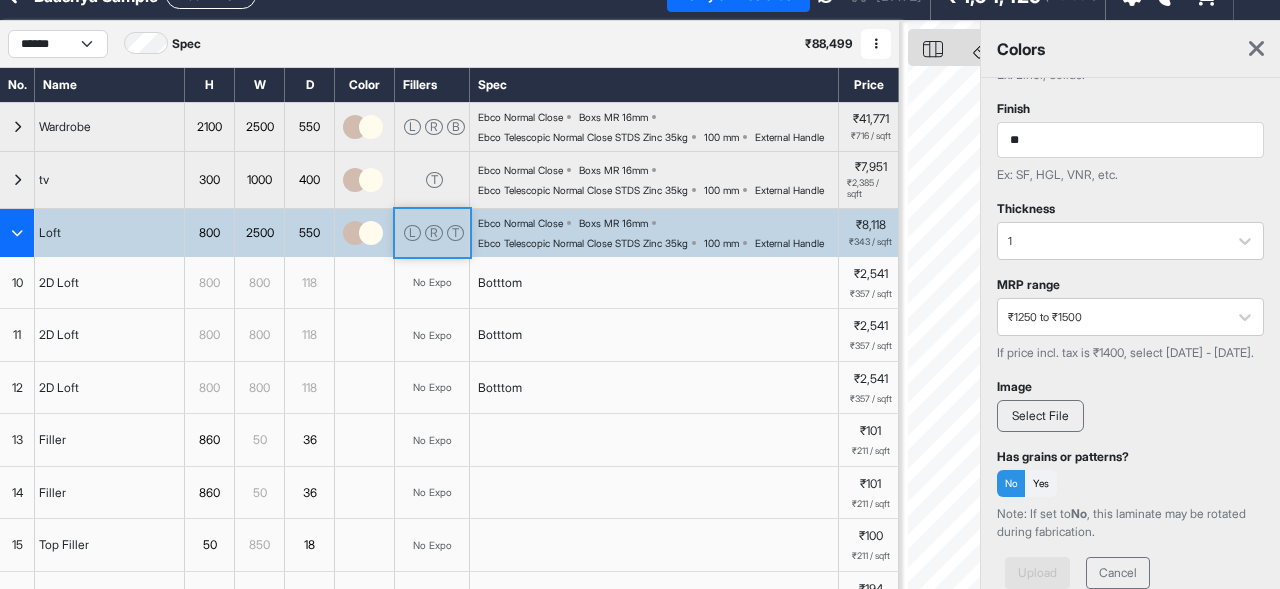 click on "Select File" at bounding box center [1040, 416] 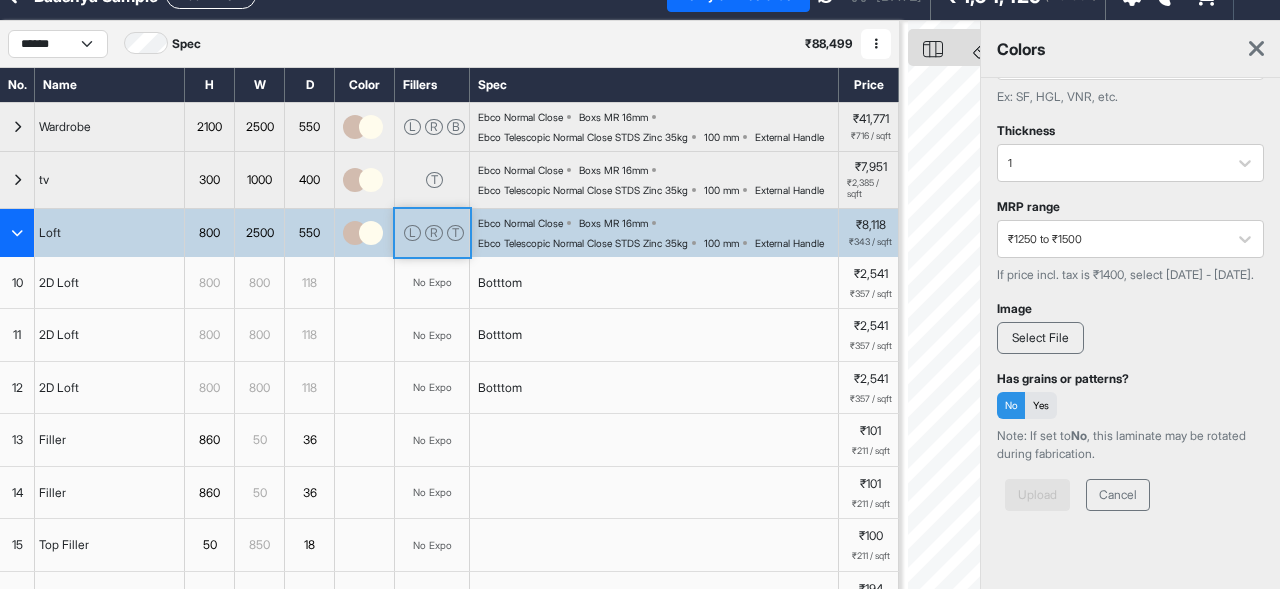scroll, scrollTop: 429, scrollLeft: 0, axis: vertical 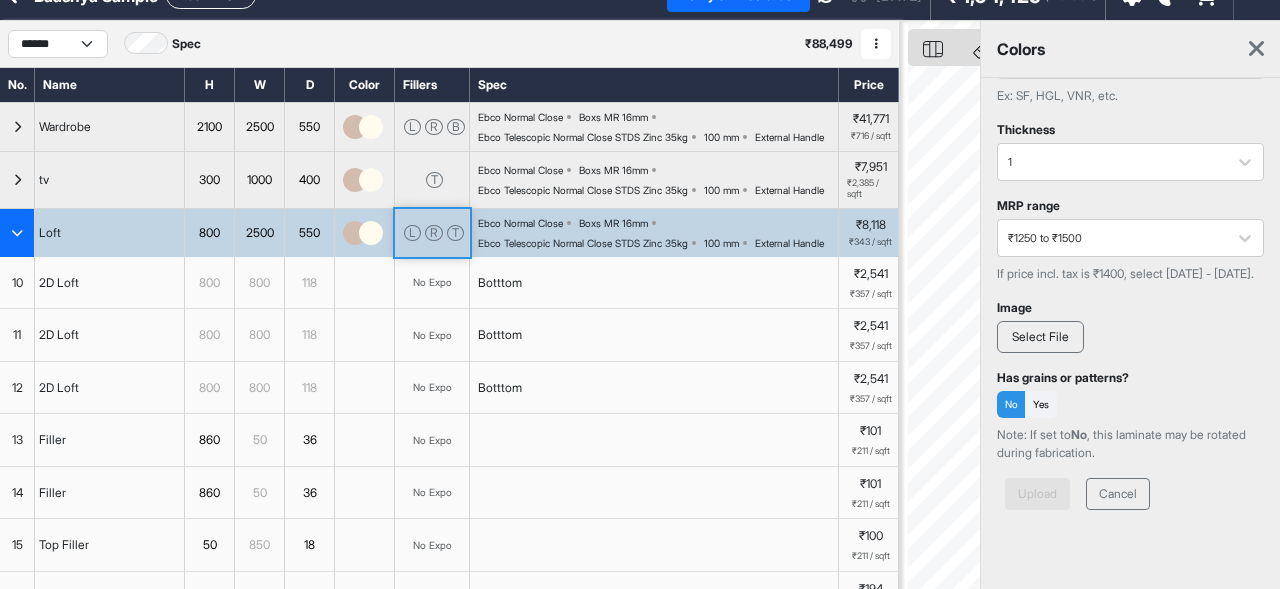click at bounding box center [1256, 49] 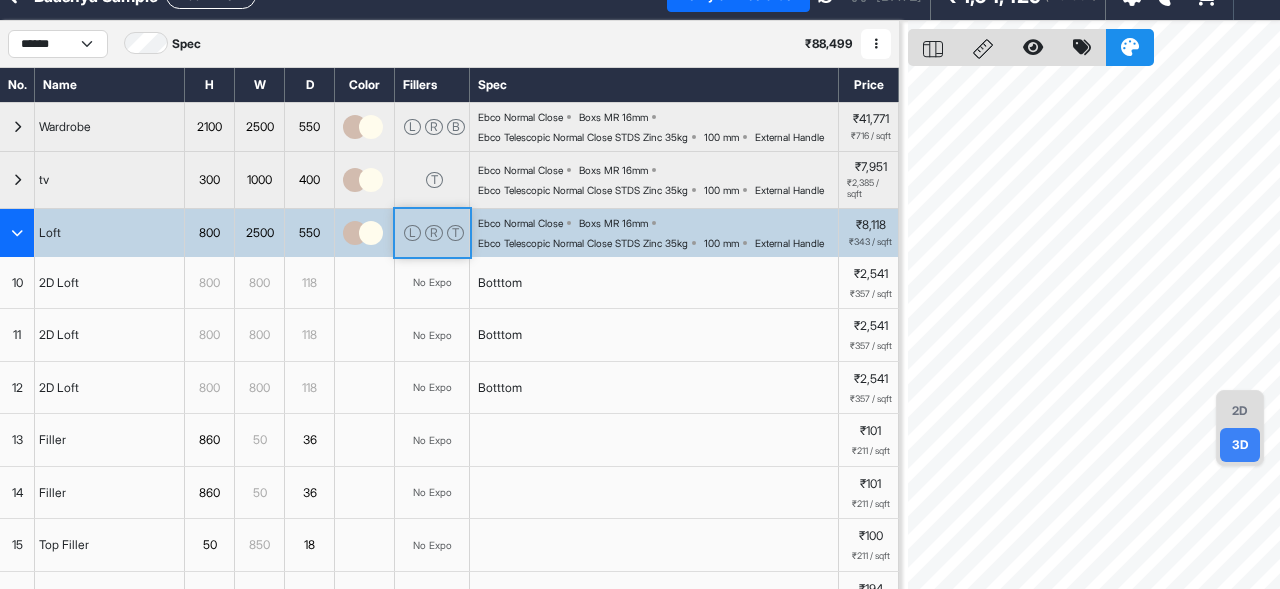 scroll, scrollTop: 0, scrollLeft: 0, axis: both 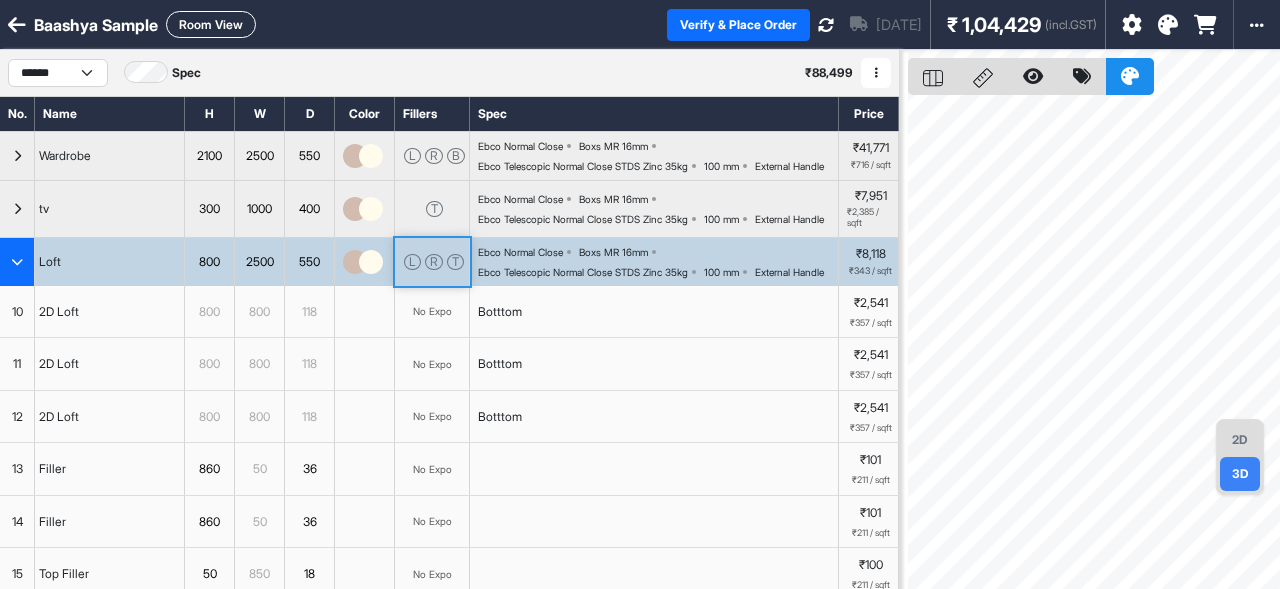 click at bounding box center (1161, 24) 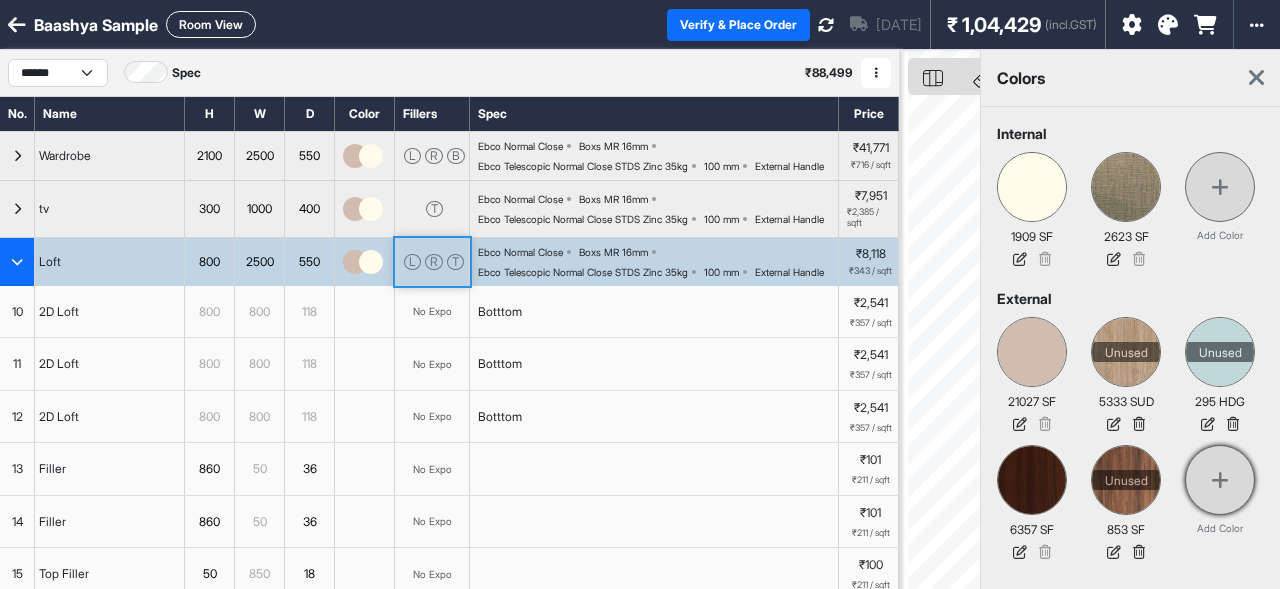 click at bounding box center [1220, 480] 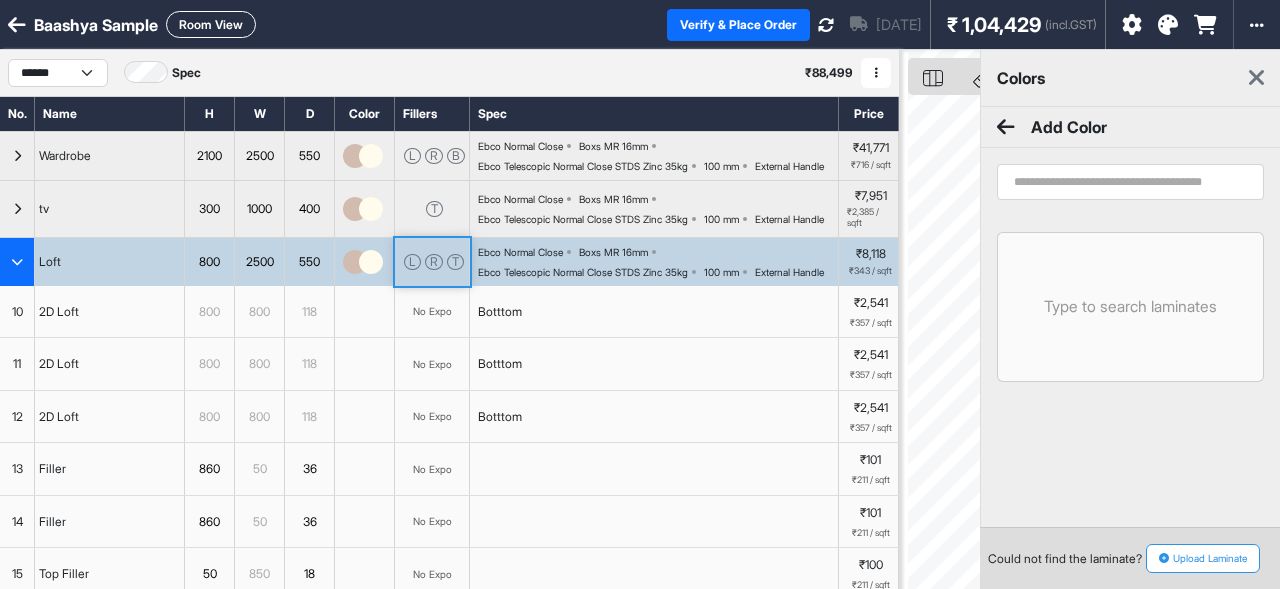 click on "Upload Laminate" at bounding box center [1203, 558] 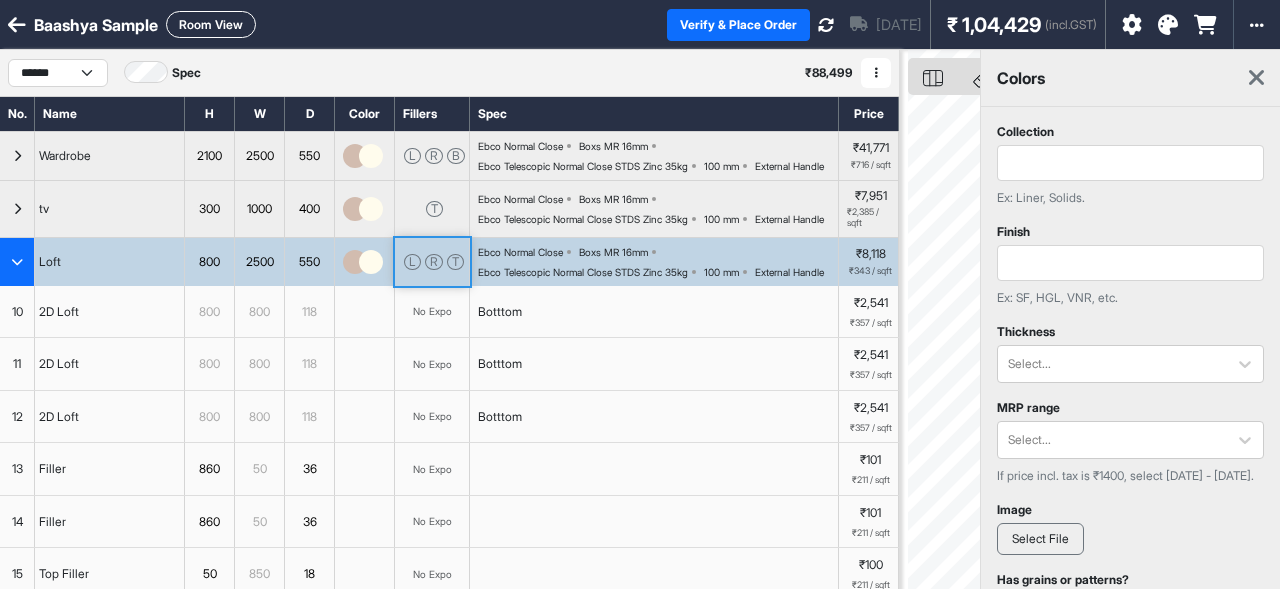 scroll, scrollTop: 434, scrollLeft: 0, axis: vertical 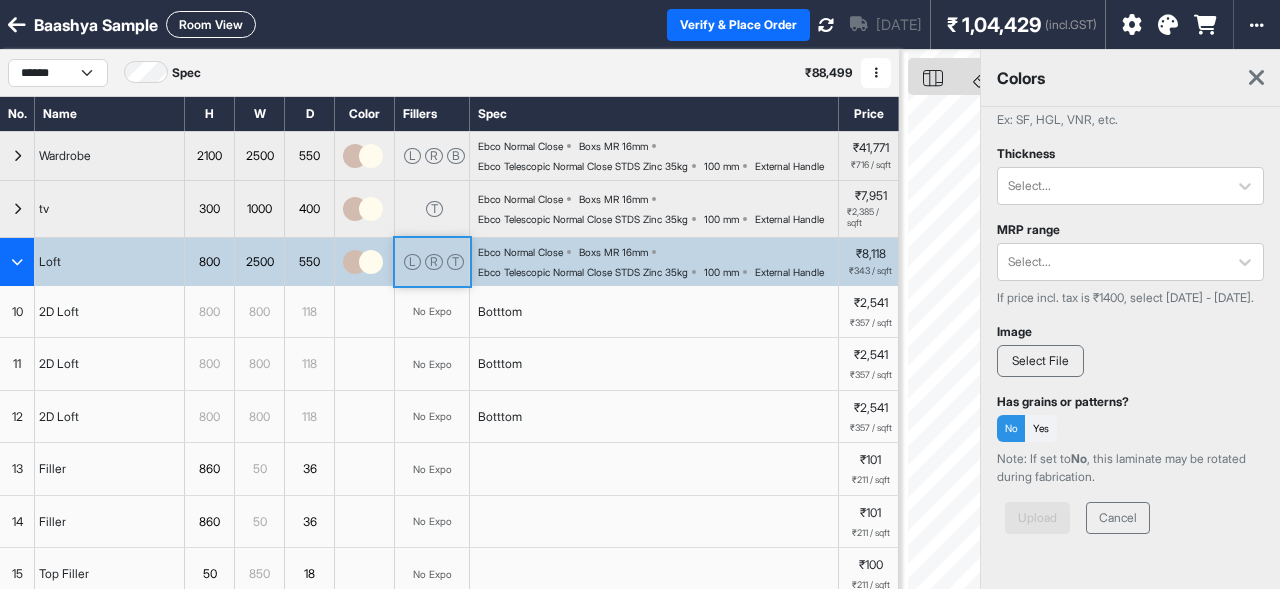click at bounding box center [1256, 78] 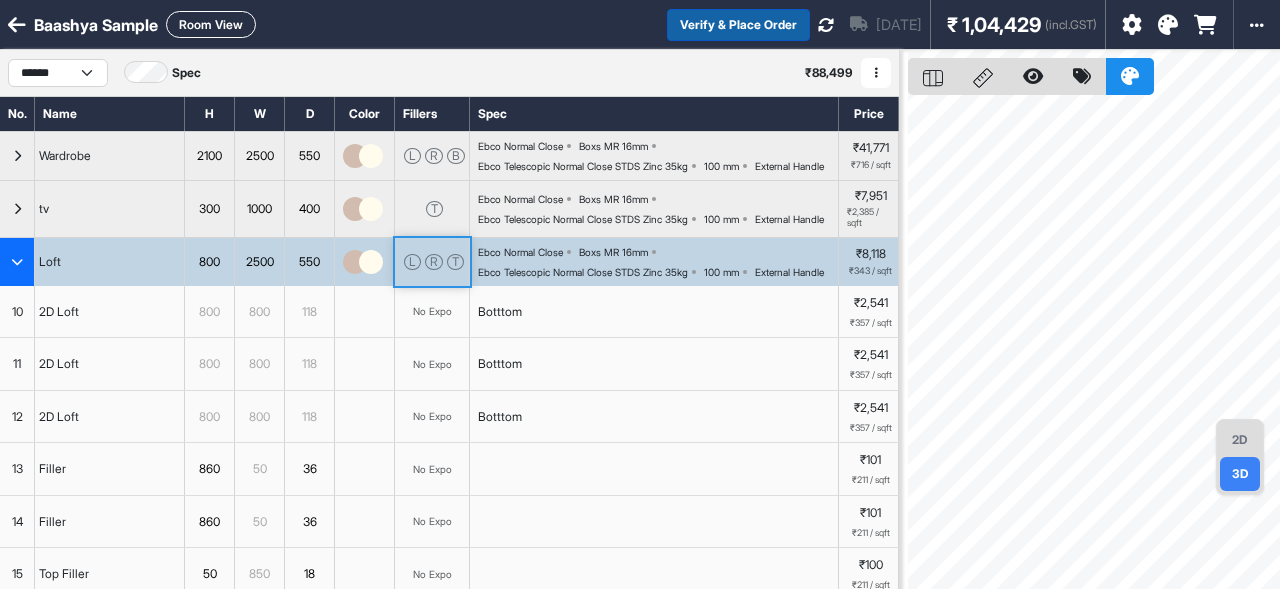 click on "Verify & Place Order" at bounding box center [738, 25] 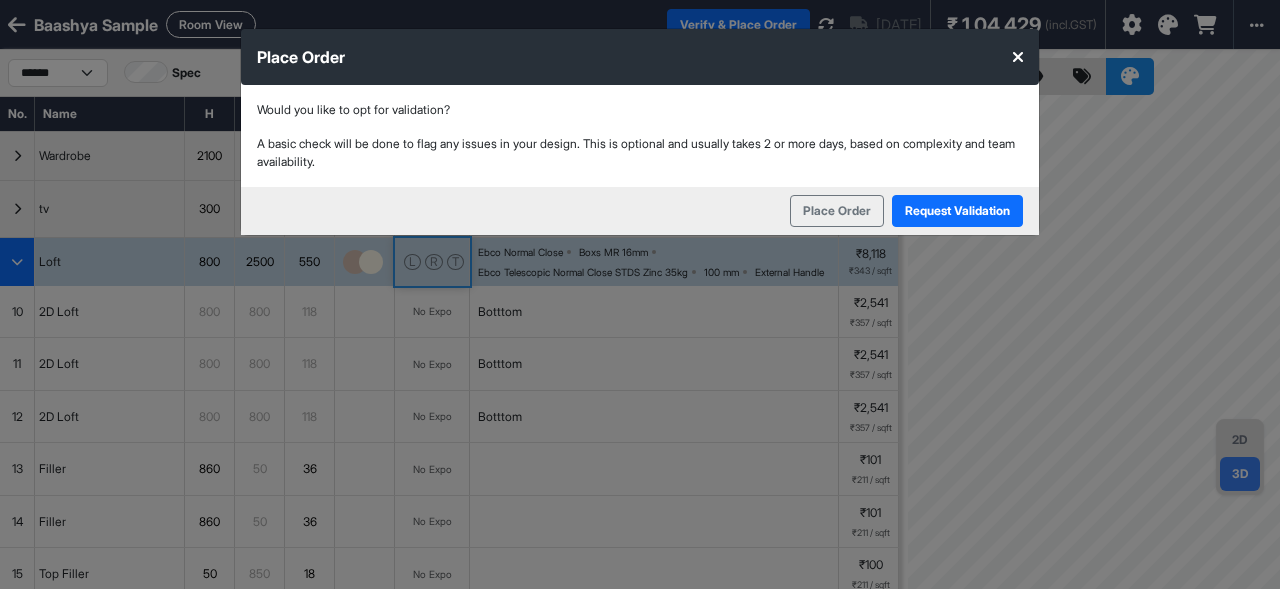 click at bounding box center (1018, 57) 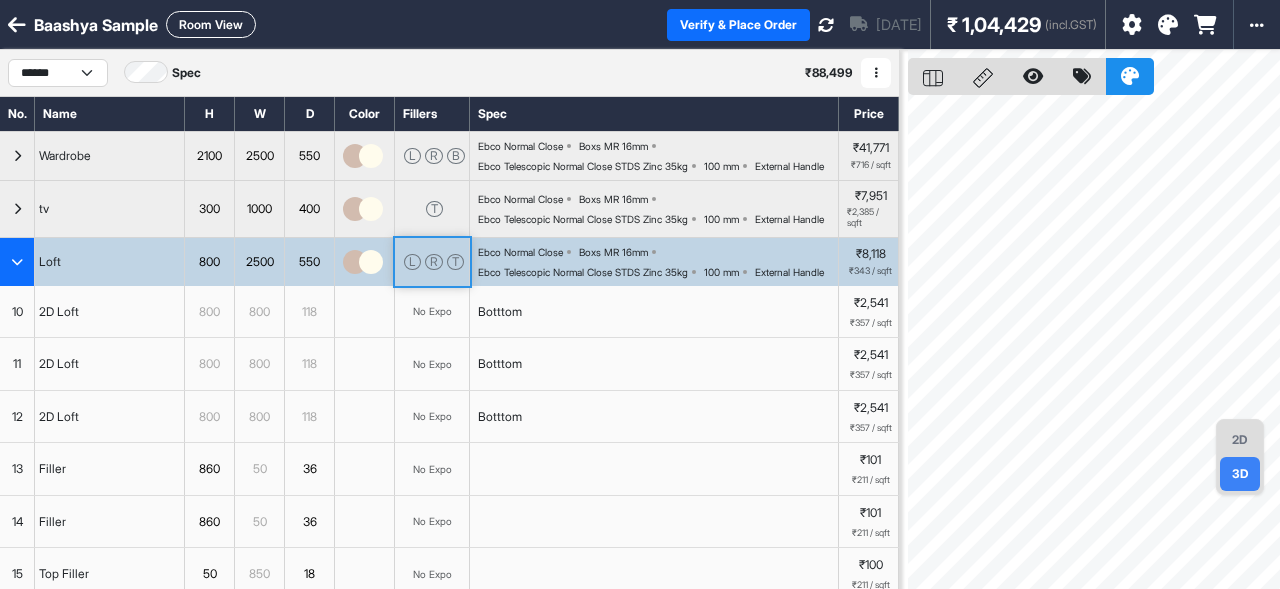 drag, startPoint x: 819, startPoint y: 26, endPoint x: 800, endPoint y: 26, distance: 19 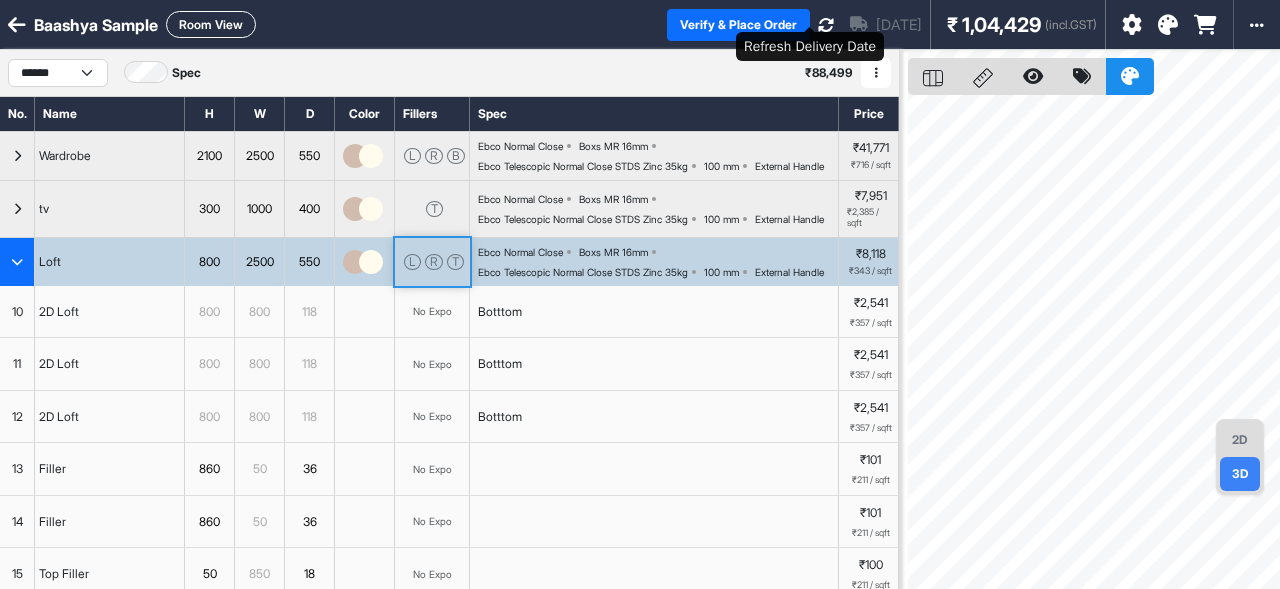 click at bounding box center [826, 25] 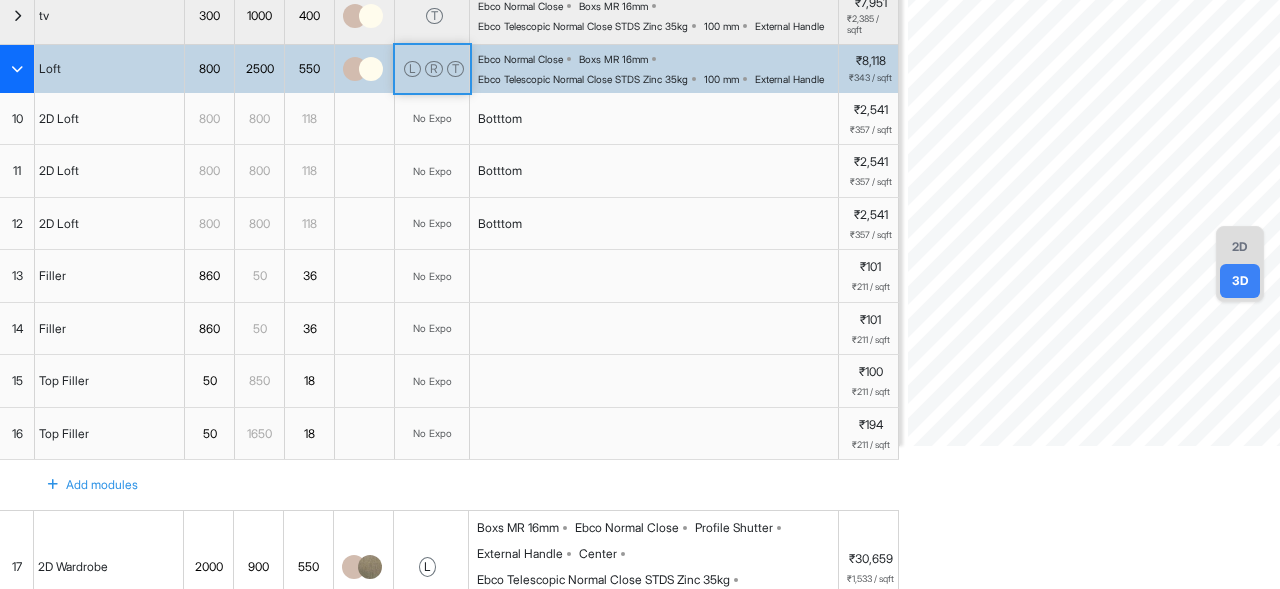 scroll, scrollTop: 0, scrollLeft: 0, axis: both 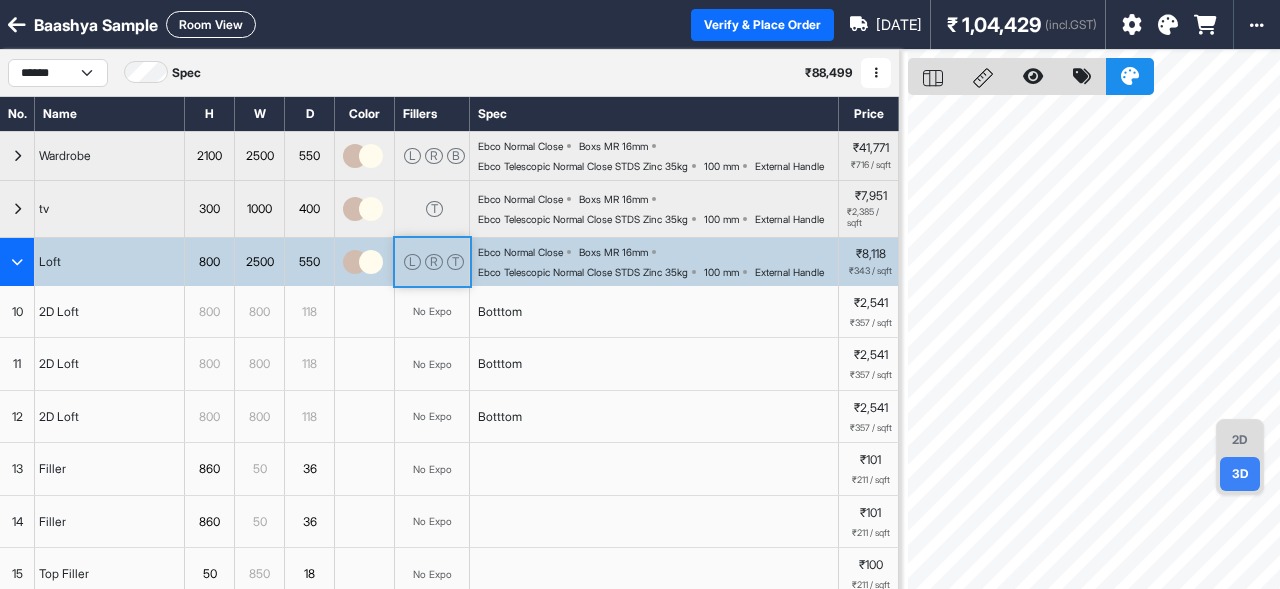 click on "Ebco Normal Close Boxs MR 16mm Ebco Telescopic Normal Close STDS Zinc 35kg 100 mm External Handle" at bounding box center (658, 262) 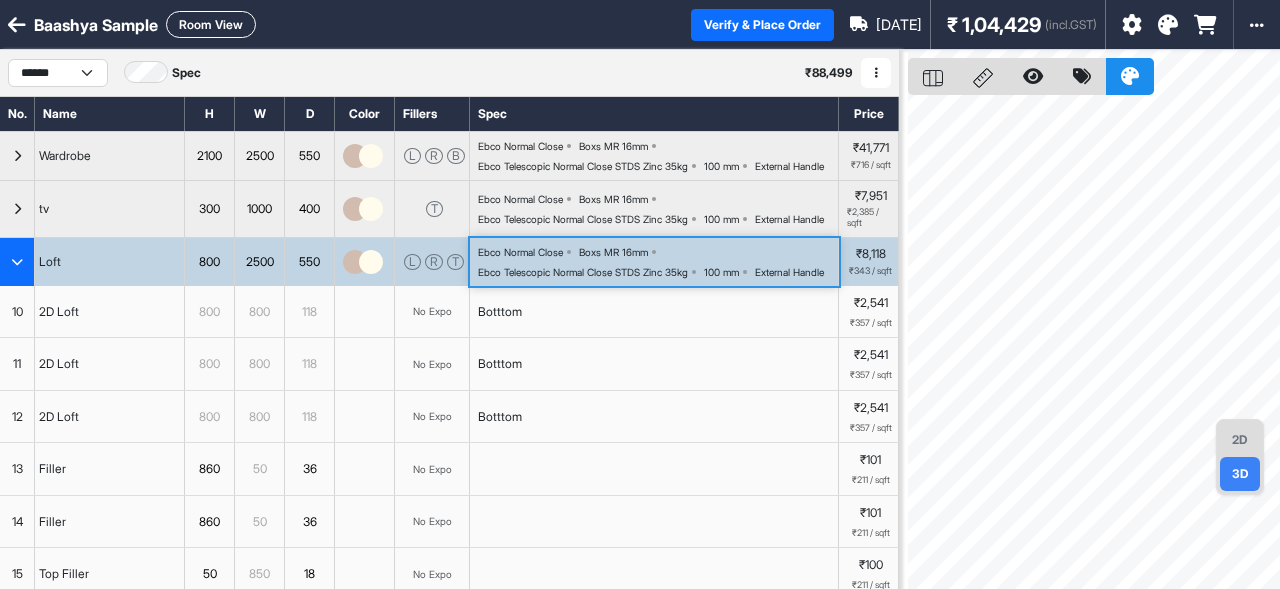 click on "Ebco Normal Close Boxs MR 16mm Ebco Telescopic Normal Close STDS Zinc 35kg 100 mm External Handle" at bounding box center [658, 262] 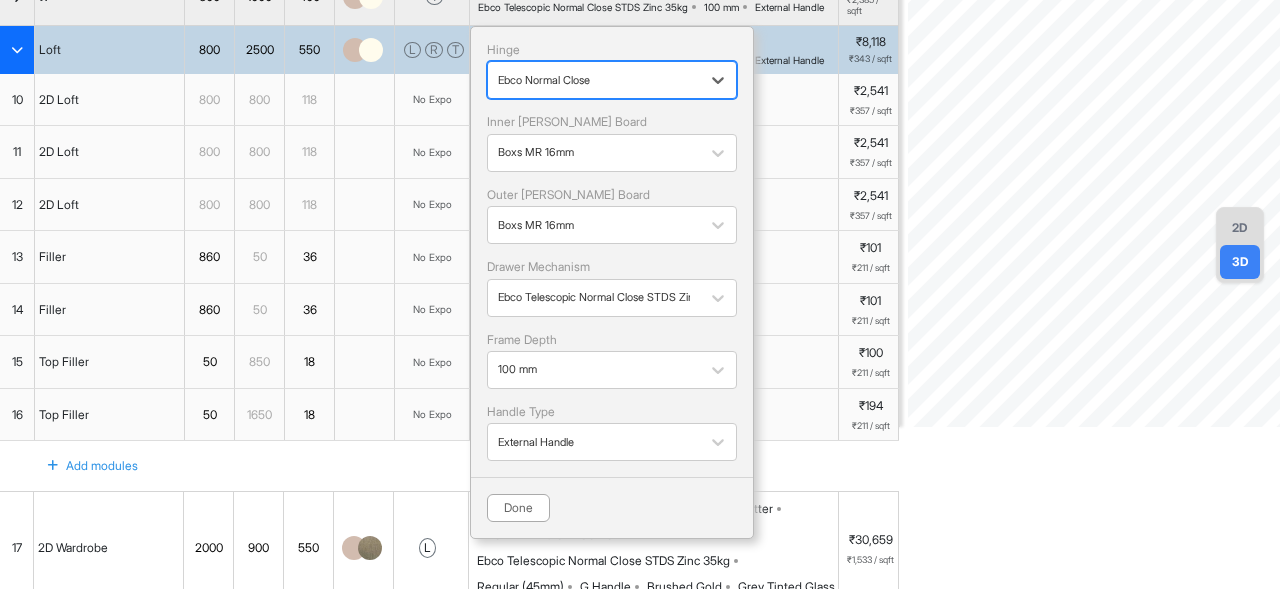 scroll, scrollTop: 0, scrollLeft: 0, axis: both 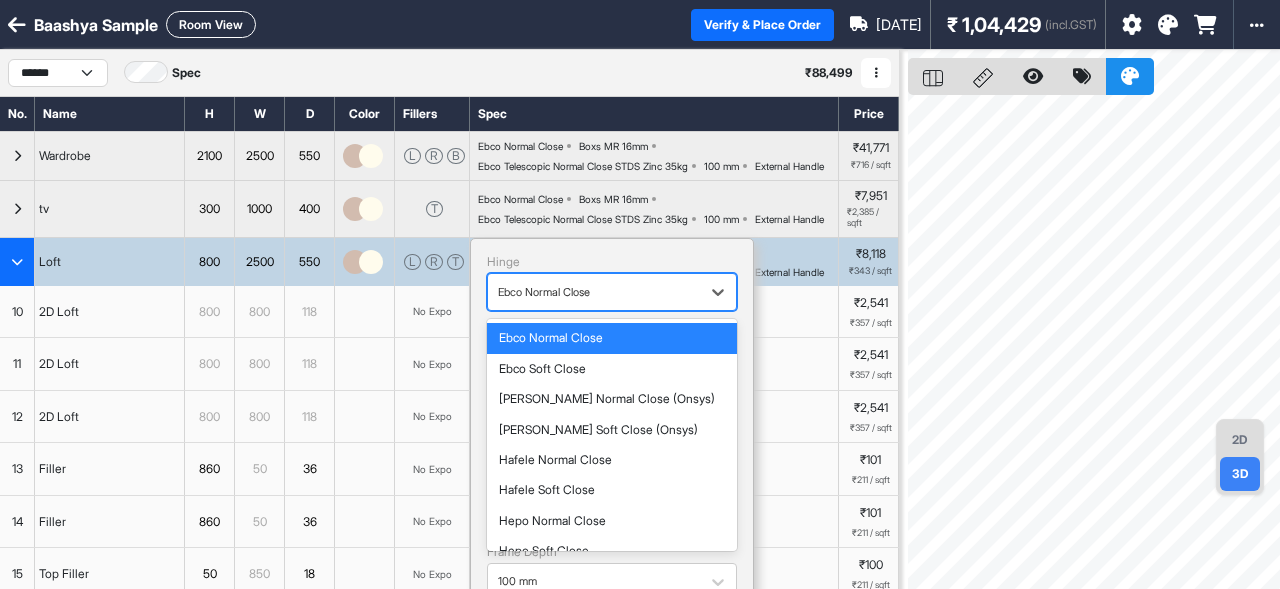 click at bounding box center [594, 292] 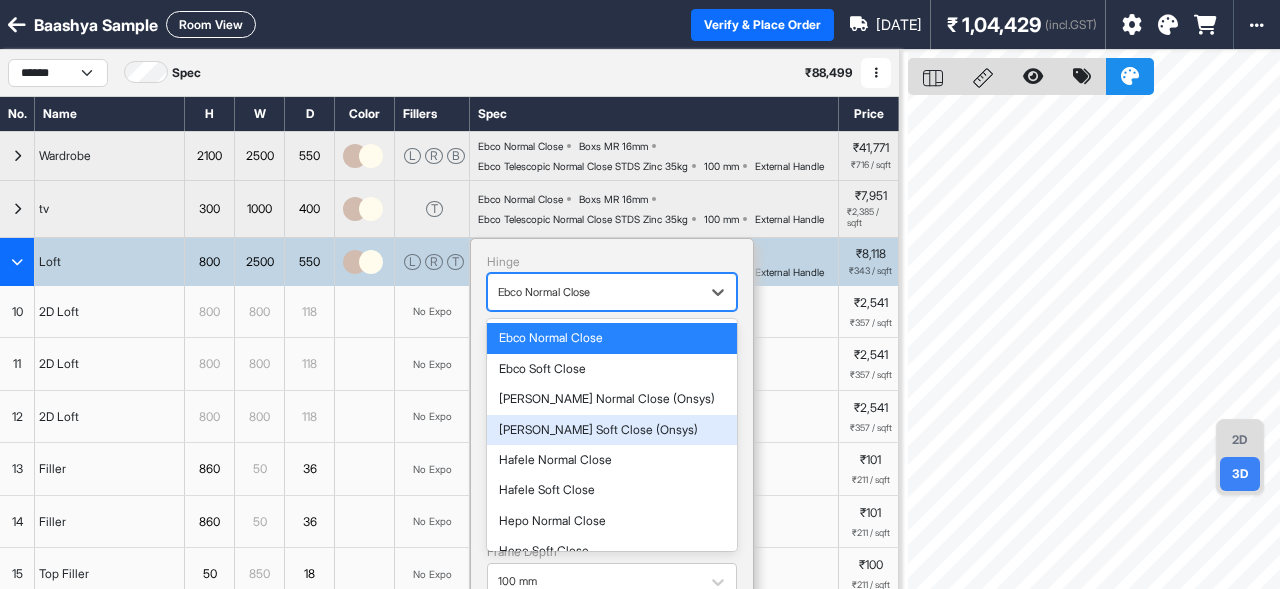 click on "[PERSON_NAME] Soft Close (Onsys)" at bounding box center (612, 430) 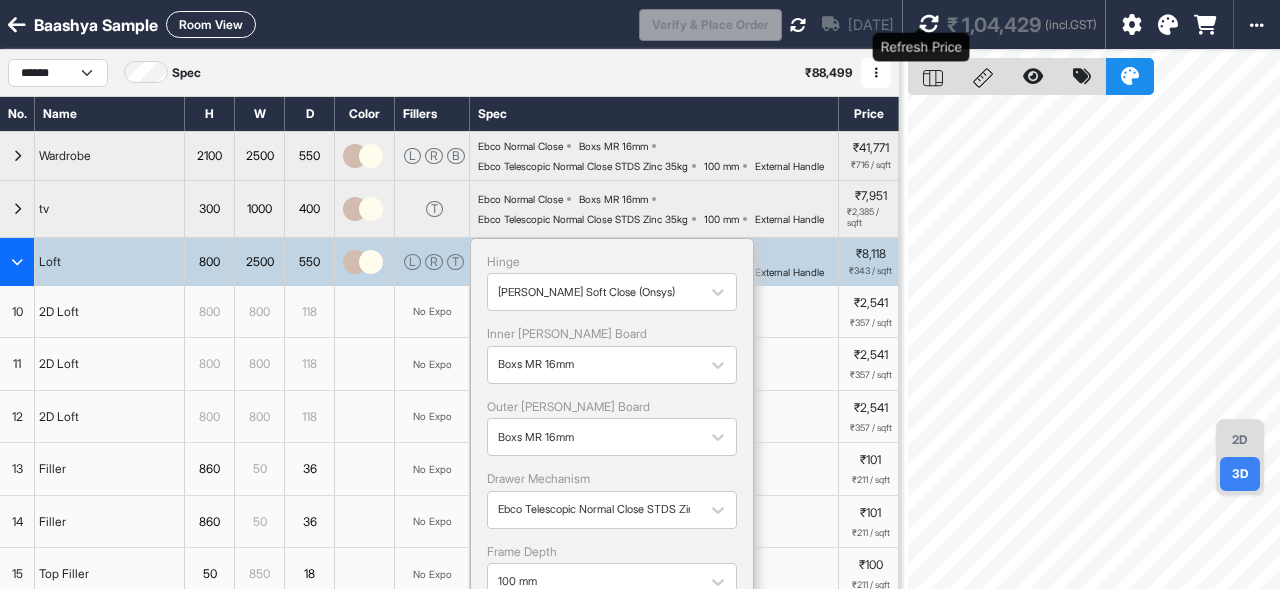 click at bounding box center [929, 24] 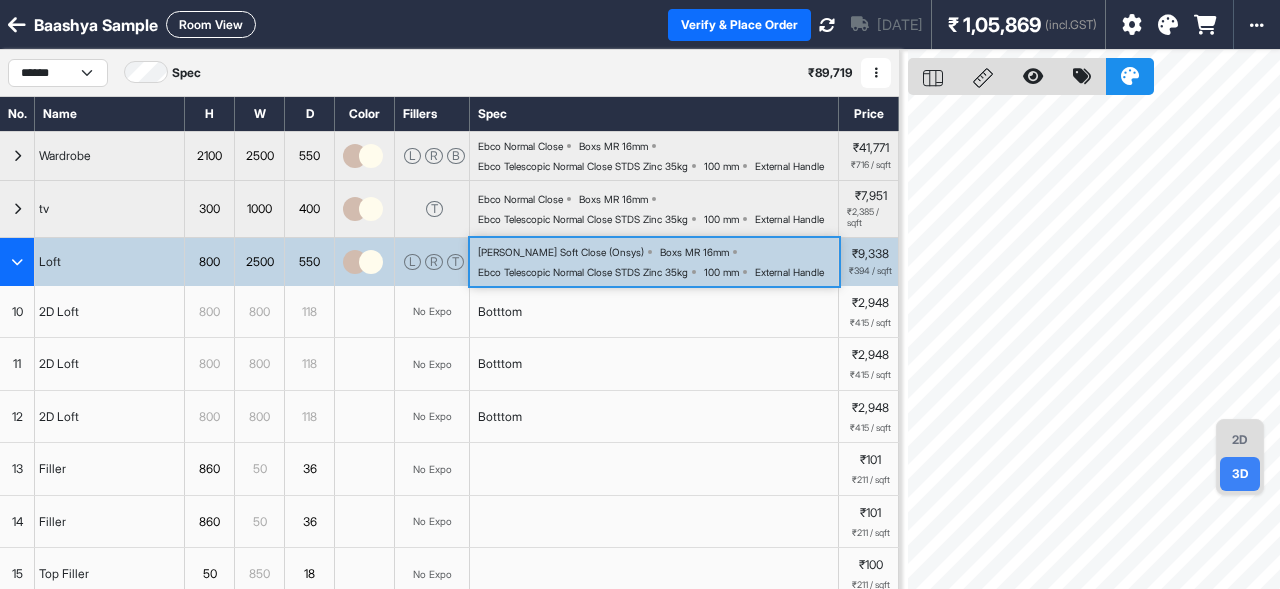 click on "₹9,338 ₹394 / sqft" at bounding box center (869, 262) 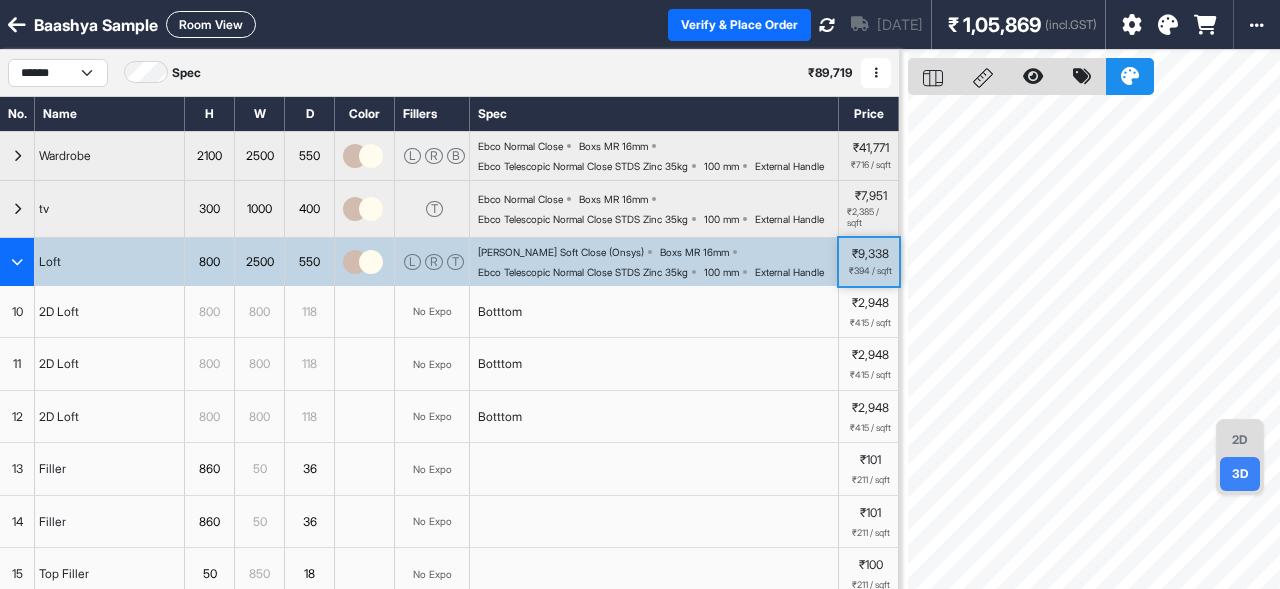 click on "₹9,338 ₹394 / sqft" at bounding box center (869, 262) 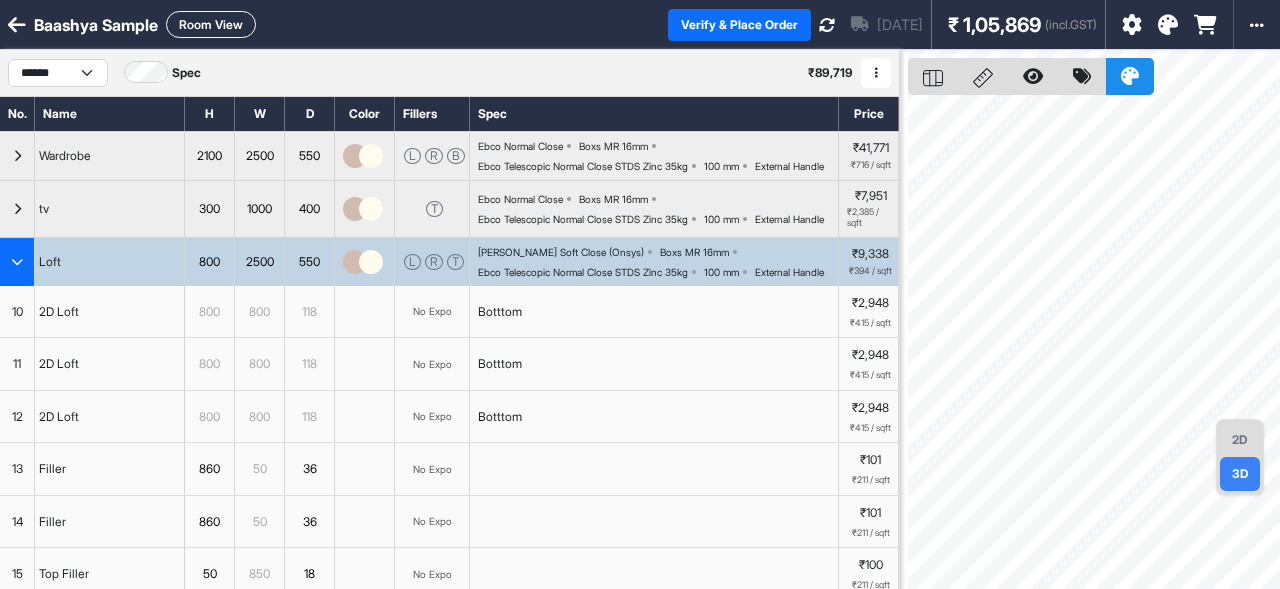 click on "₹2,948" at bounding box center [870, 303] 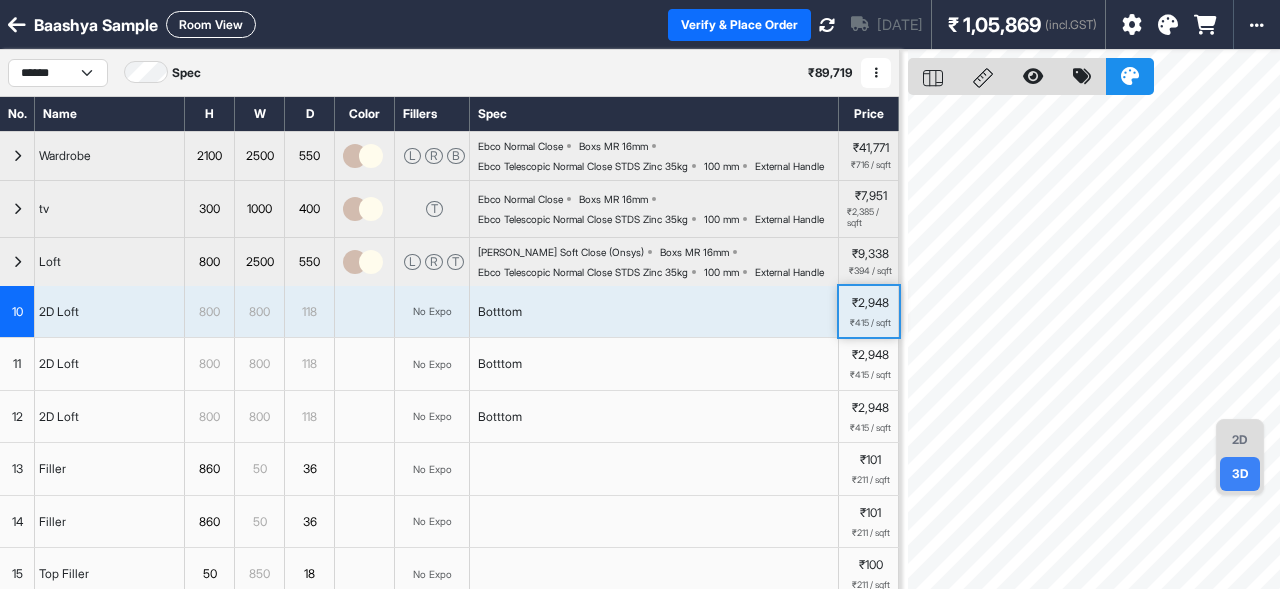 click on "₹2,948" at bounding box center [870, 303] 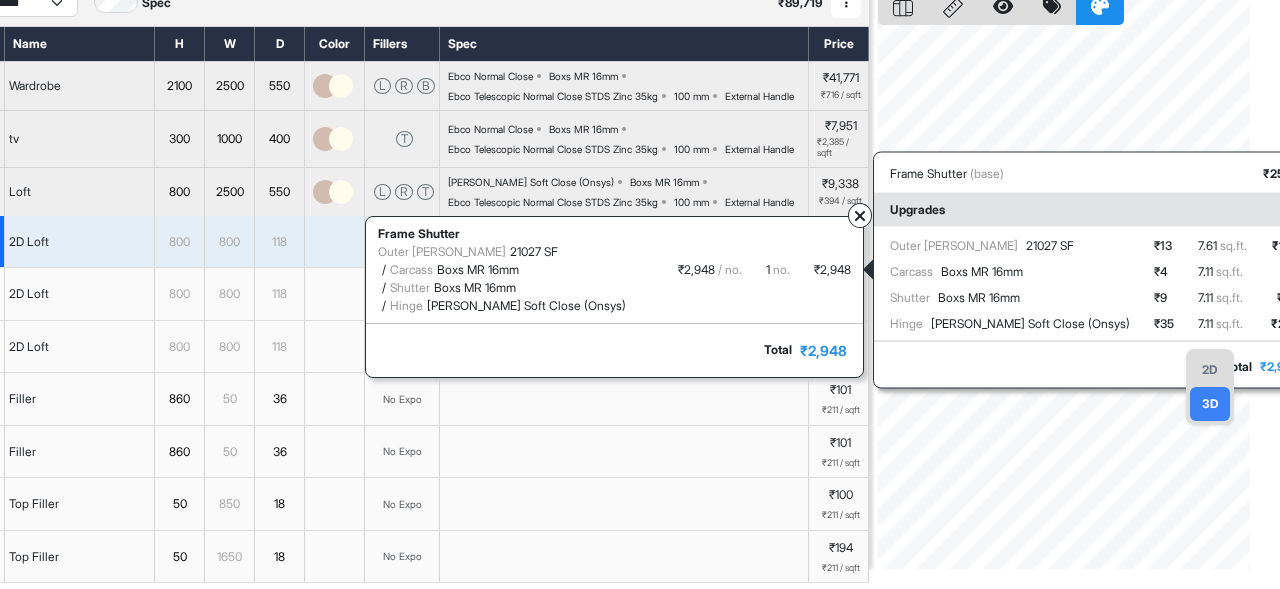 scroll, scrollTop: 70, scrollLeft: 0, axis: vertical 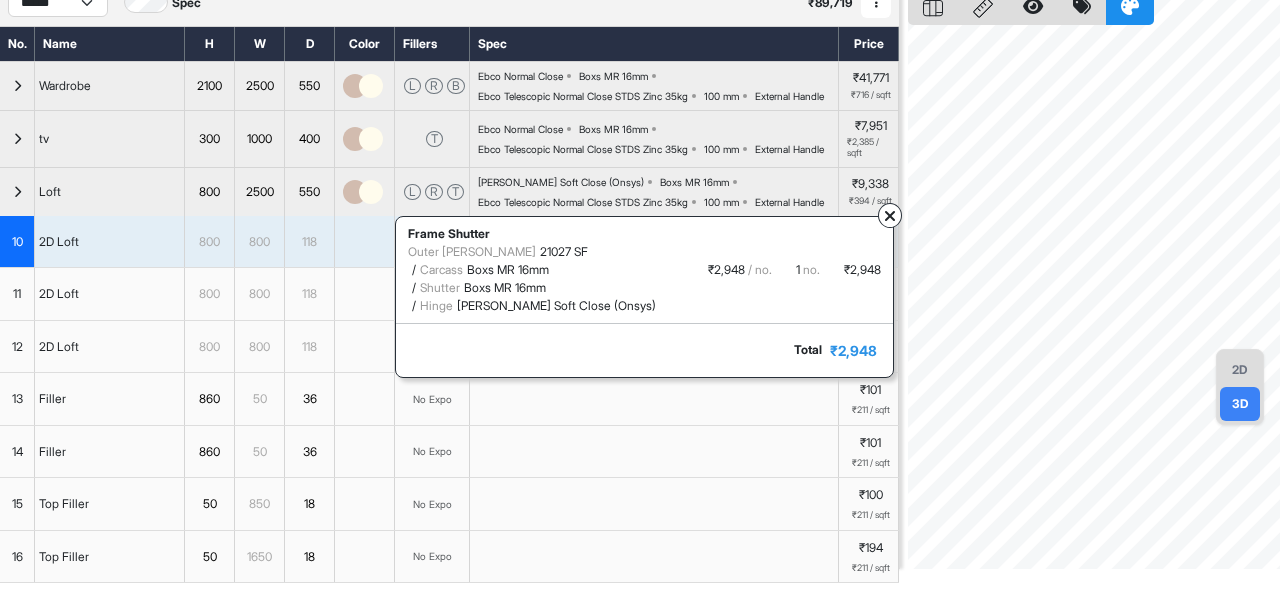 click at bounding box center [890, 216] 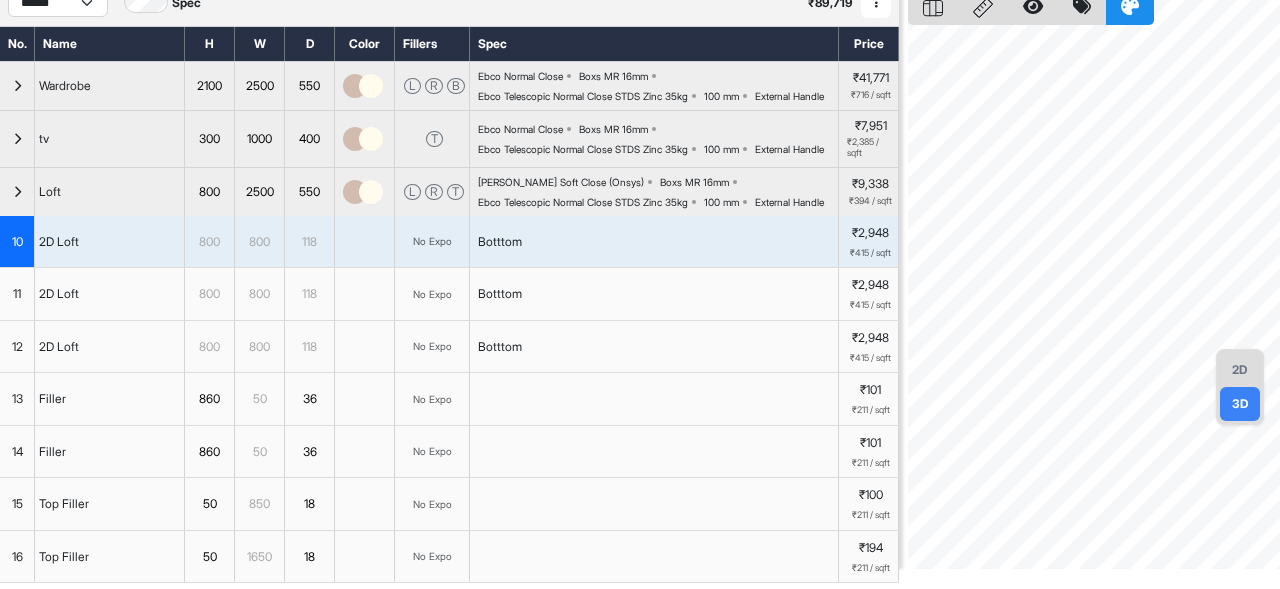 click on "₹415 / sqft" at bounding box center (870, 253) 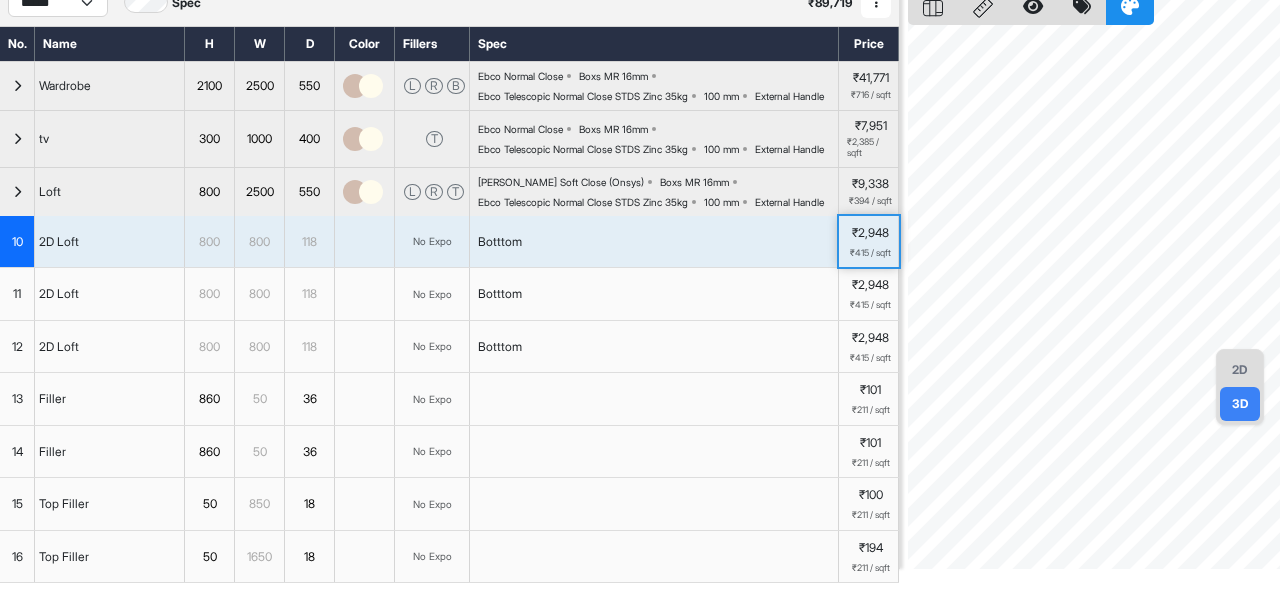click on "₹415 / sqft" at bounding box center [870, 253] 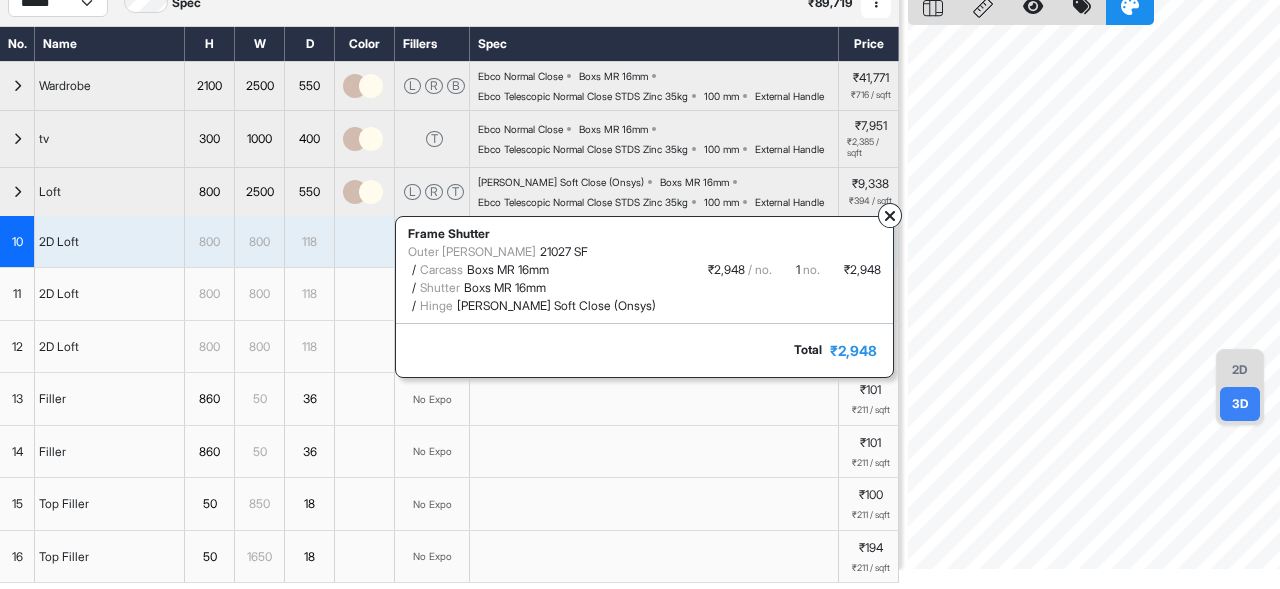 scroll, scrollTop: 70, scrollLeft: 0, axis: vertical 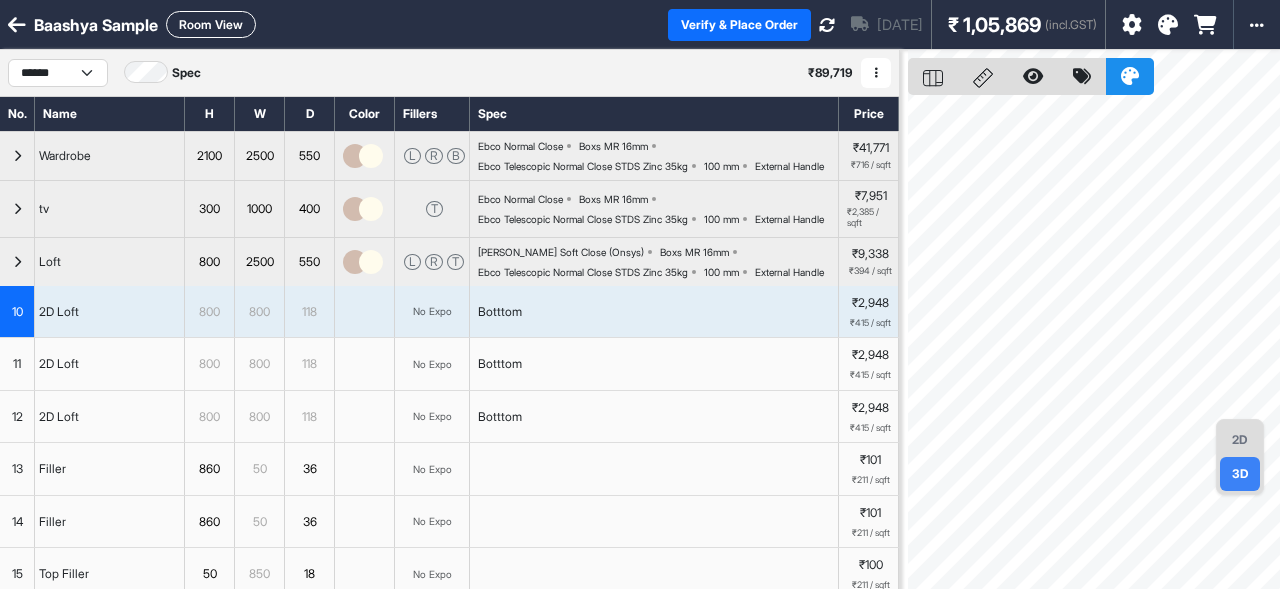 click on "Room View" at bounding box center (211, 24) 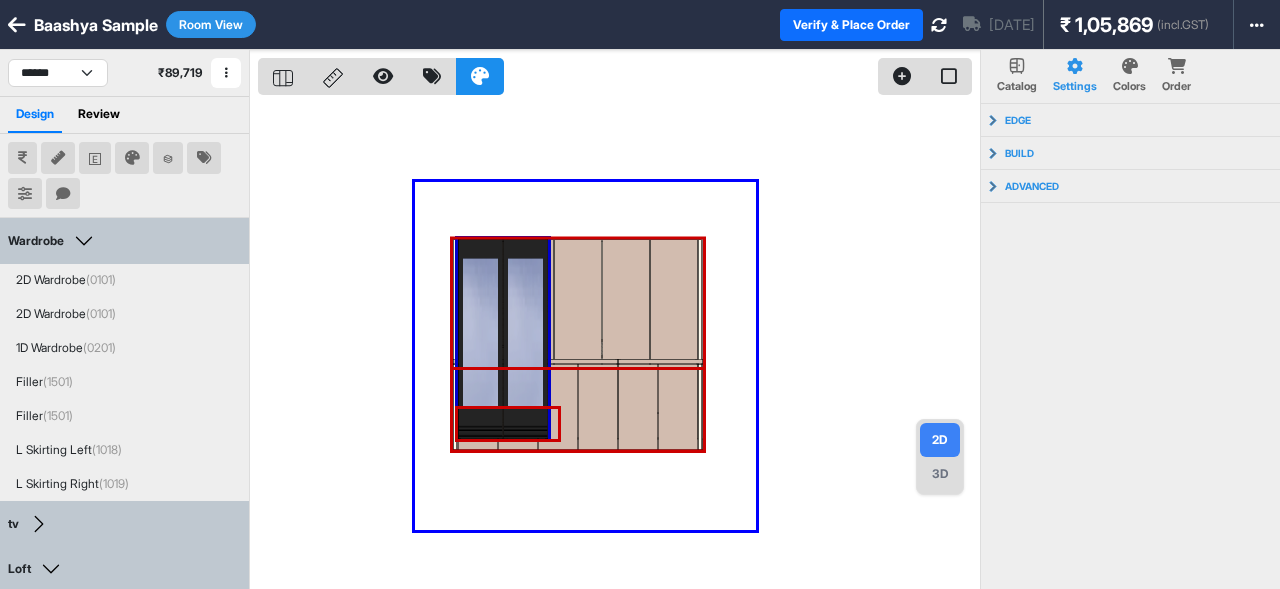 drag, startPoint x: 415, startPoint y: 182, endPoint x: 751, endPoint y: 515, distance: 473.0592 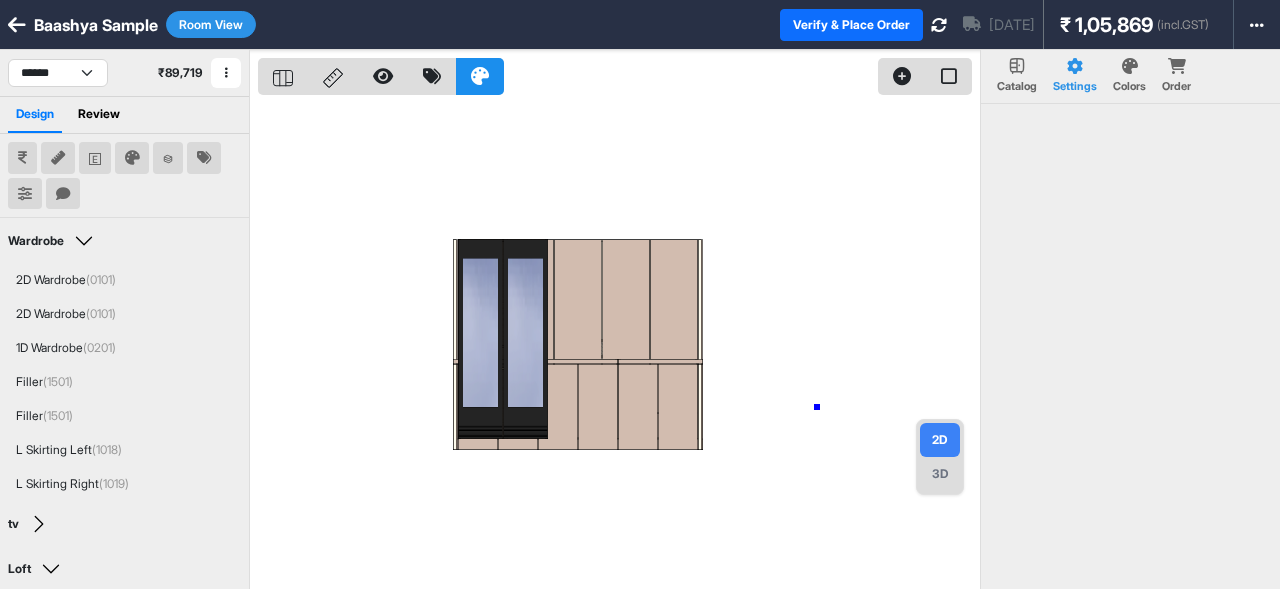 click at bounding box center (619, 344) 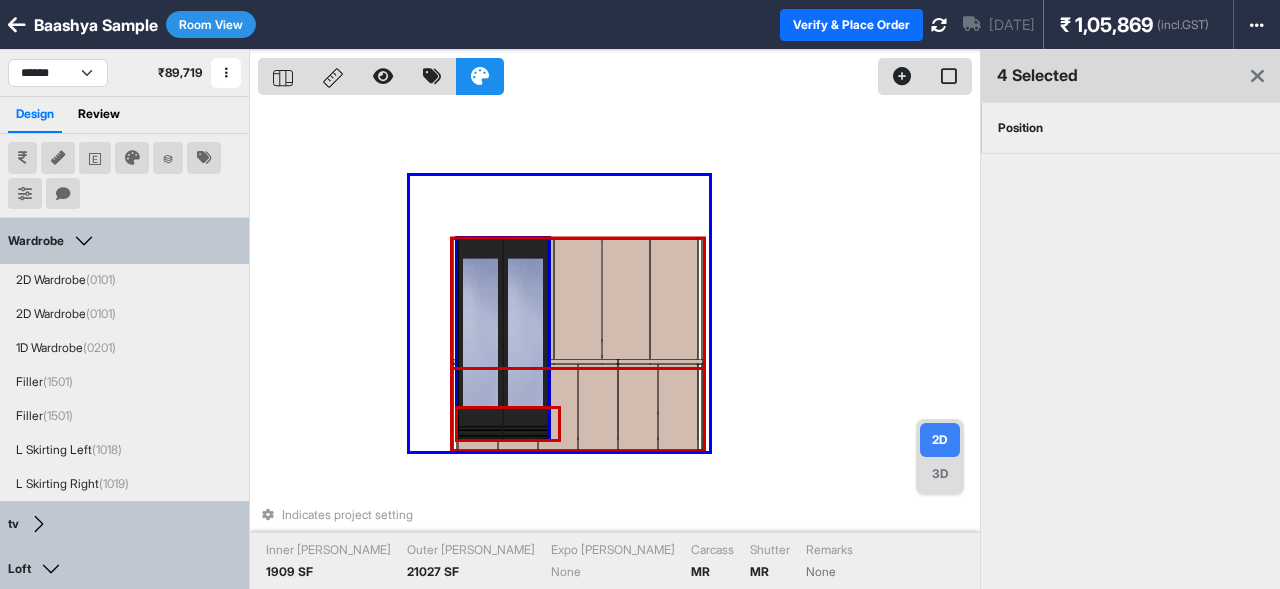 drag, startPoint x: 410, startPoint y: 176, endPoint x: 709, endPoint y: 451, distance: 406.23392 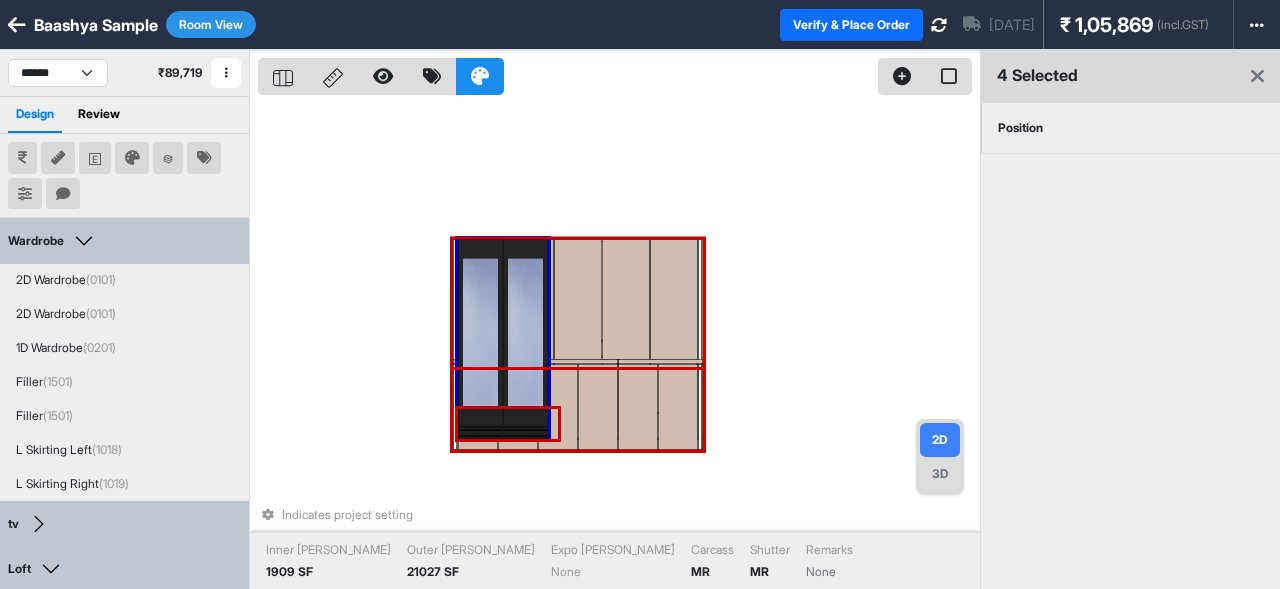 click on "Position" at bounding box center [1020, 128] 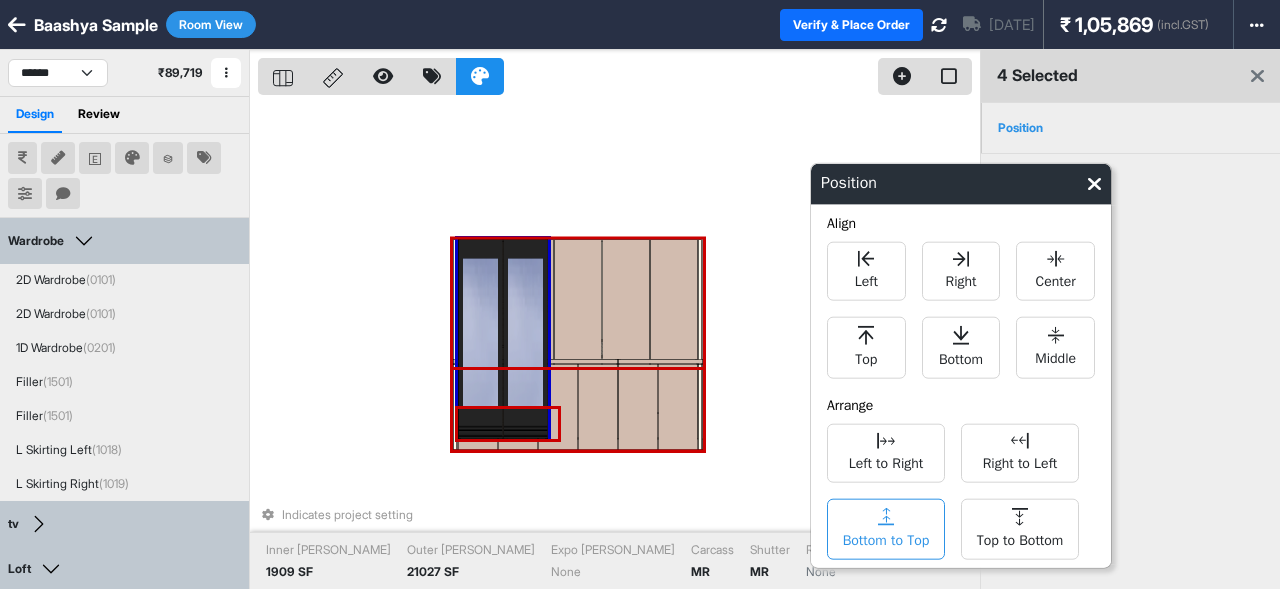 click on "Bottom to Top" at bounding box center [886, 529] 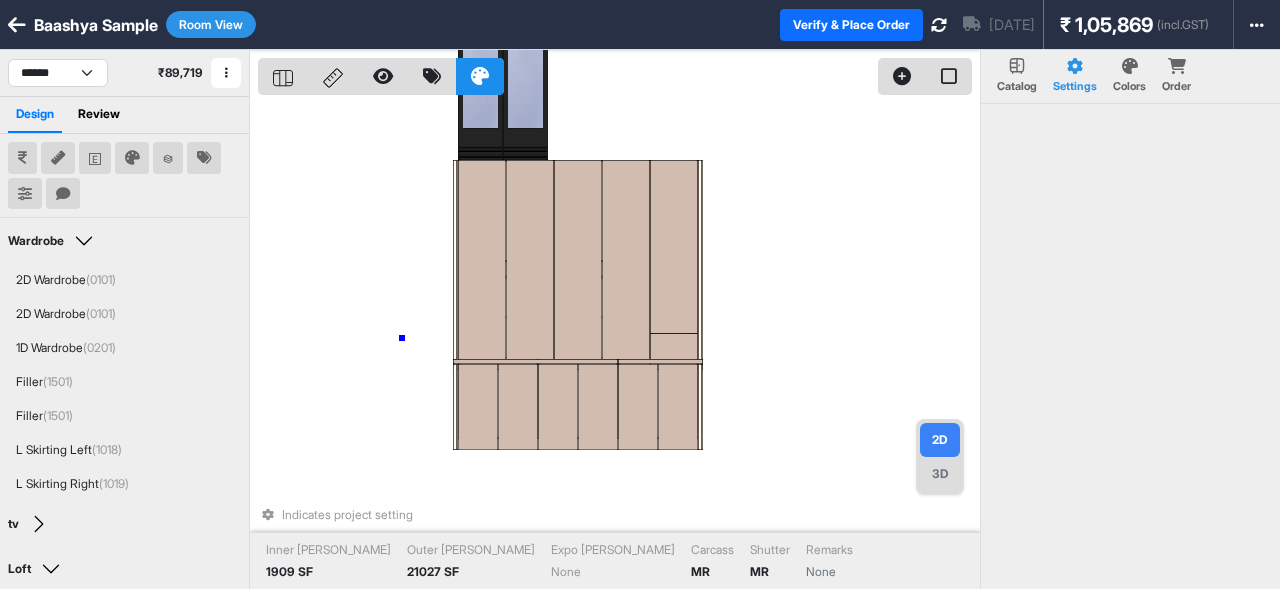 click on "Indicates project setting Inner [PERSON_NAME] 1909 SF Outer [PERSON_NAME] 21027 SF Expo [PERSON_NAME] None Carcass MR [PERSON_NAME] MR Remarks None" at bounding box center [619, 344] 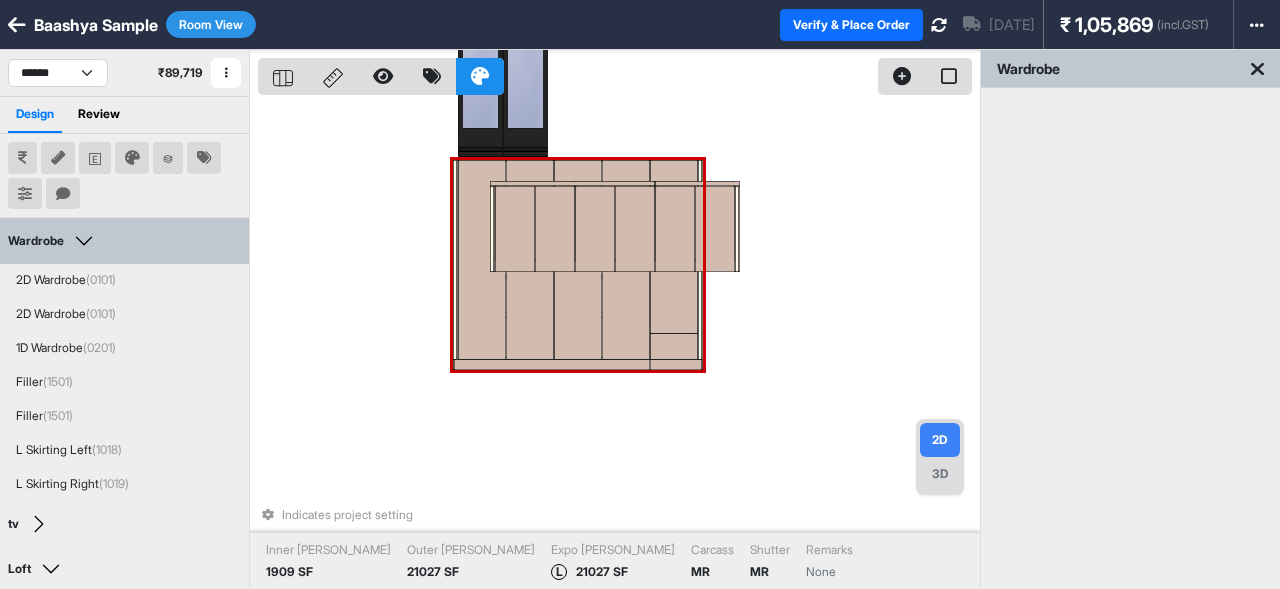 drag, startPoint x: 491, startPoint y: 255, endPoint x: 542, endPoint y: 438, distance: 189.97368 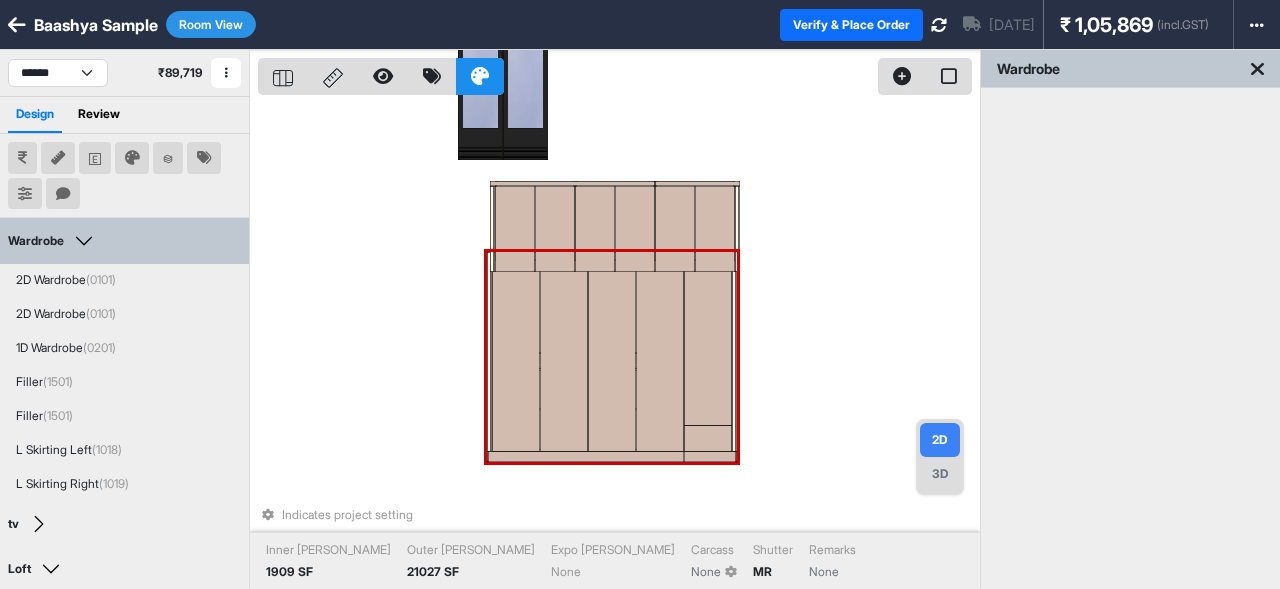 drag, startPoint x: 583, startPoint y: 358, endPoint x: 600, endPoint y: 353, distance: 17.720045 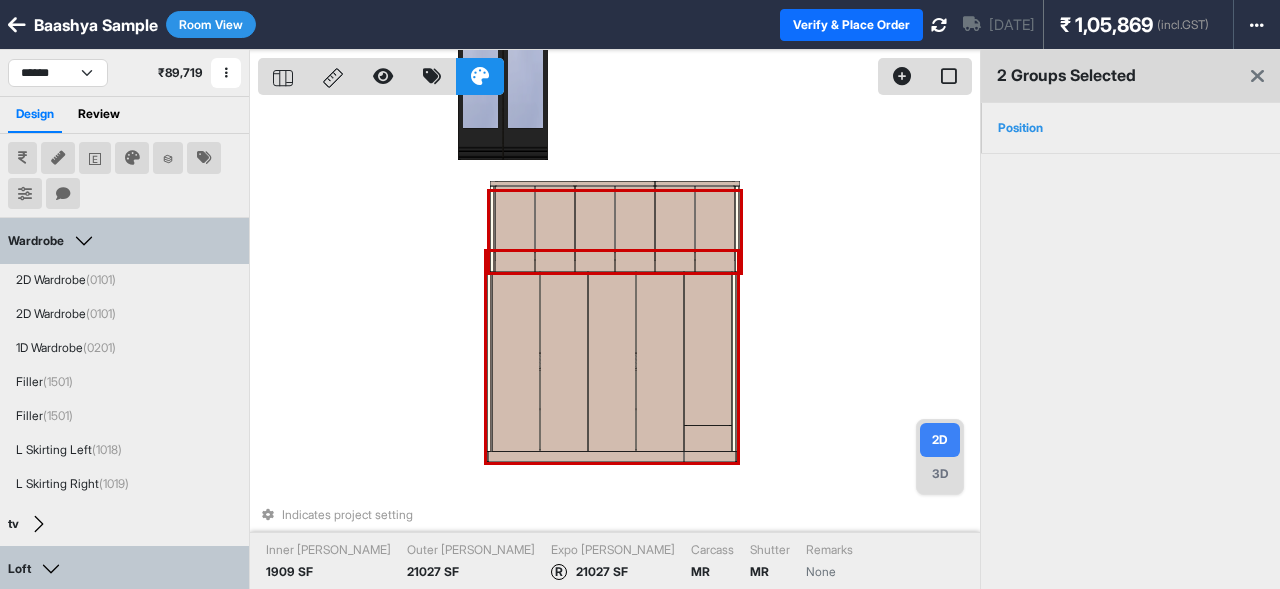 click on "Position" at bounding box center (1020, 128) 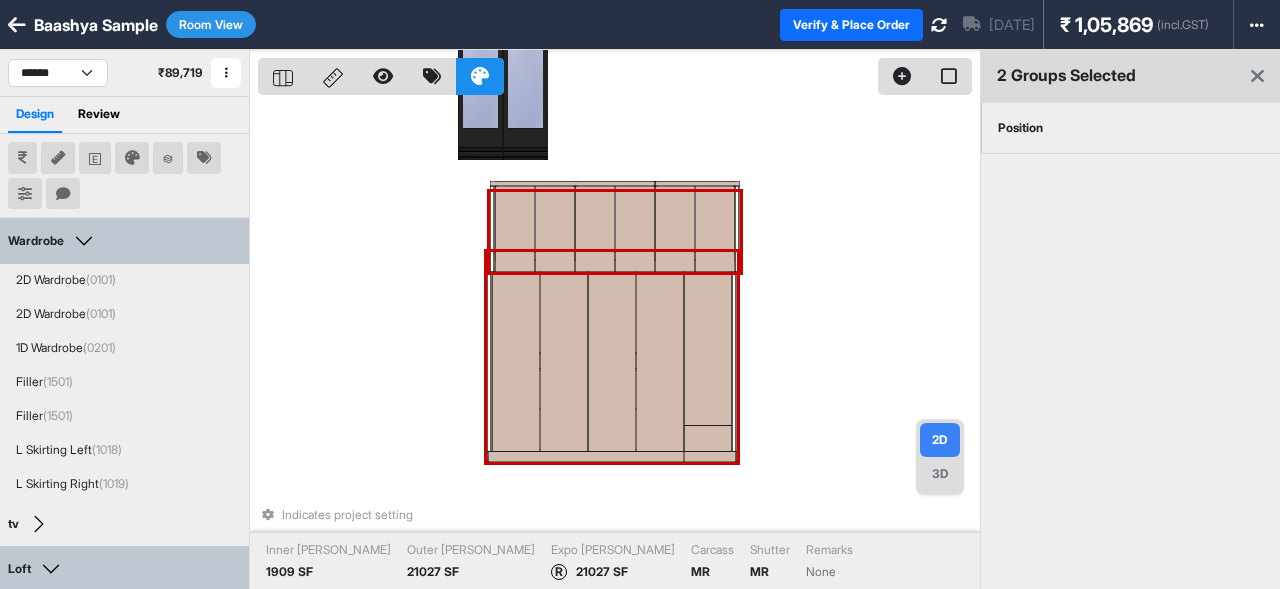 click on "Position" at bounding box center [1020, 128] 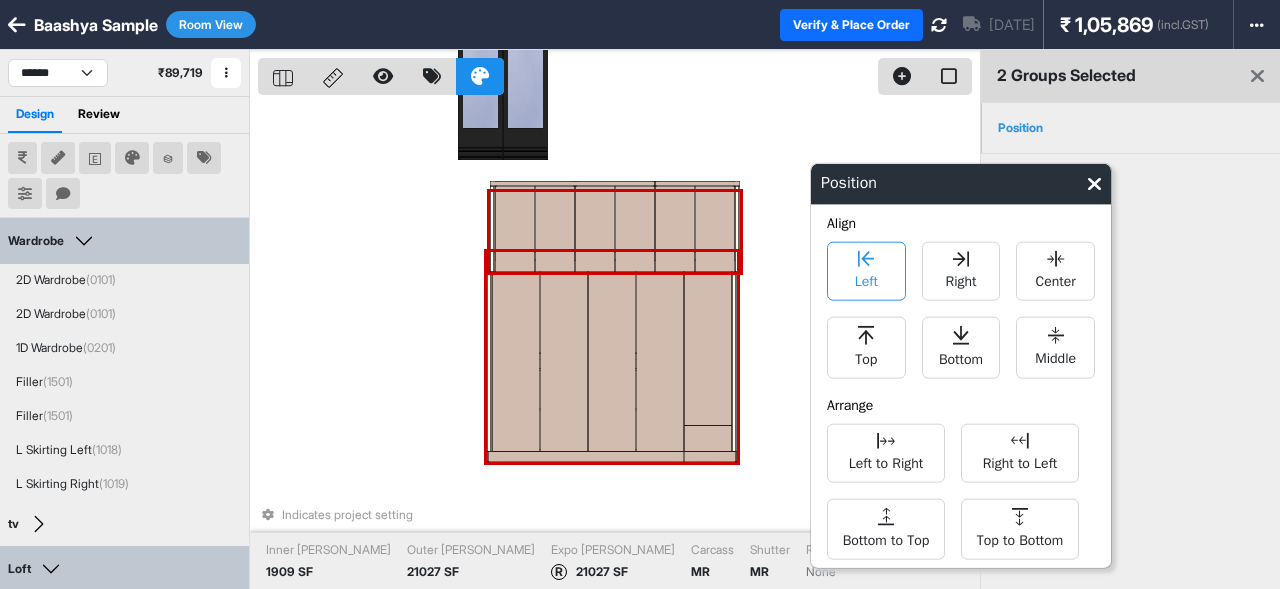click on "Left" at bounding box center (866, 271) 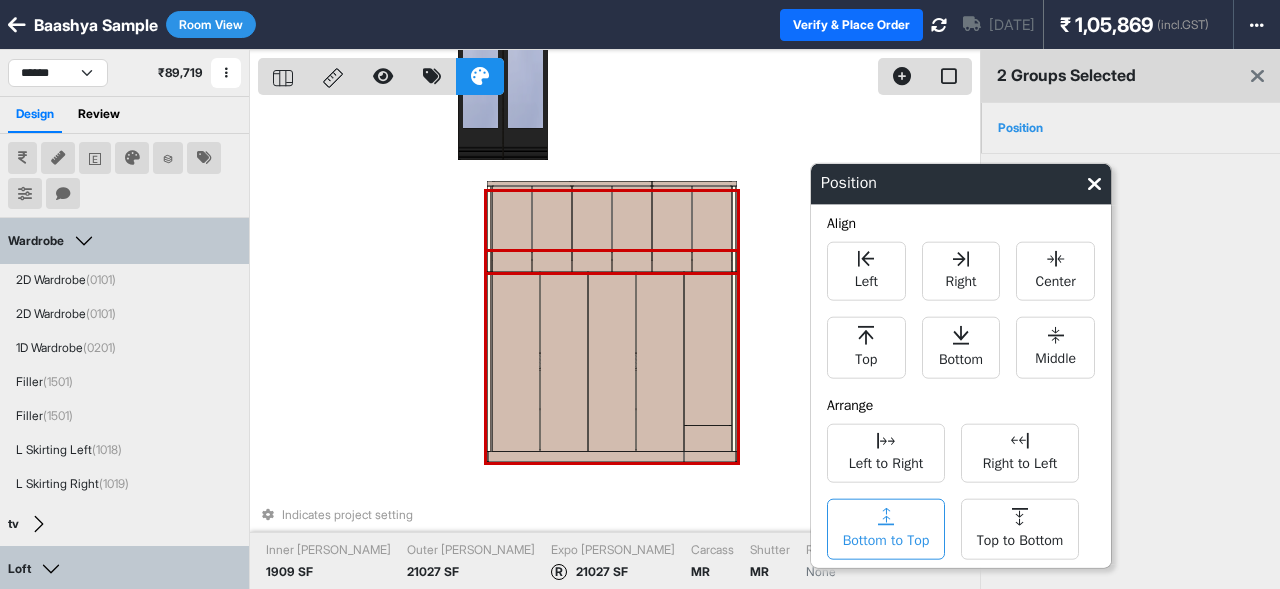 click on "Bottom to Top" at bounding box center [886, 538] 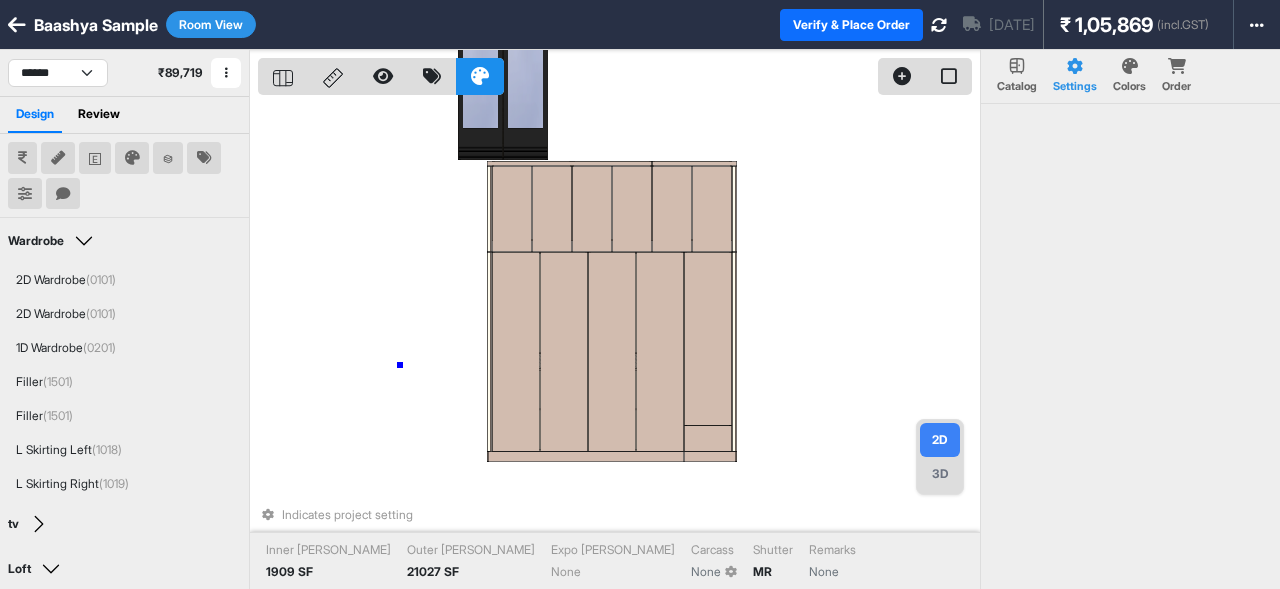 click on "Indicates project setting Inner [PERSON_NAME] 1909 SF Outer [PERSON_NAME] 21027 SF Expo [PERSON_NAME] None Carcass None Shutter MR Remarks None" at bounding box center [619, 344] 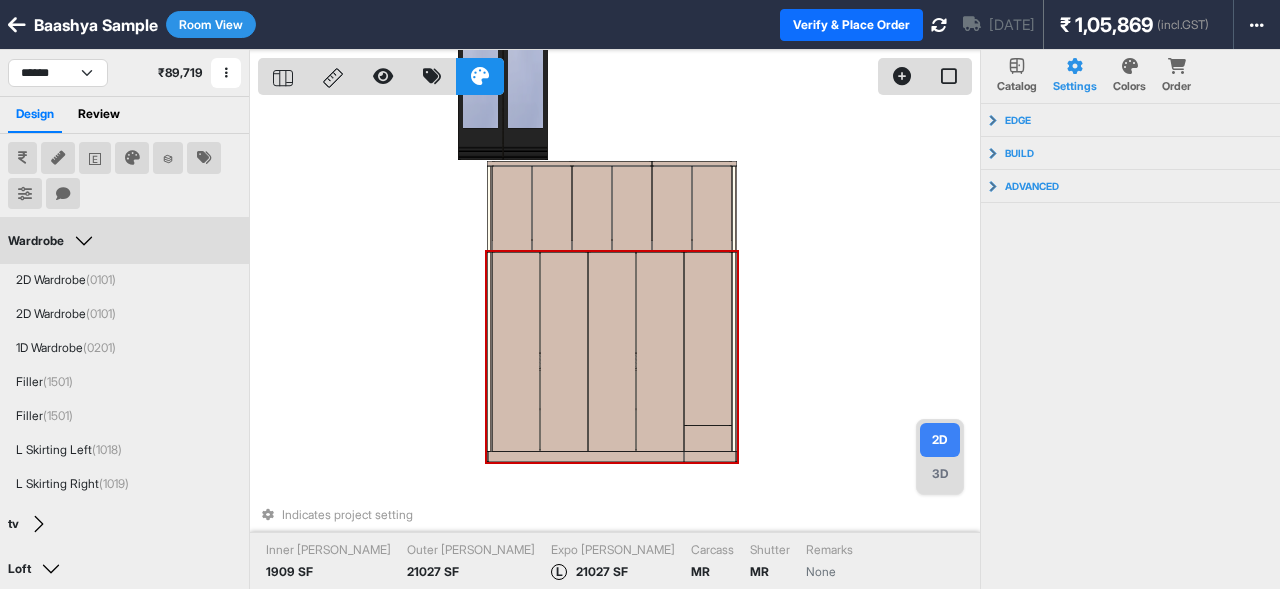 click at bounding box center (516, 352) 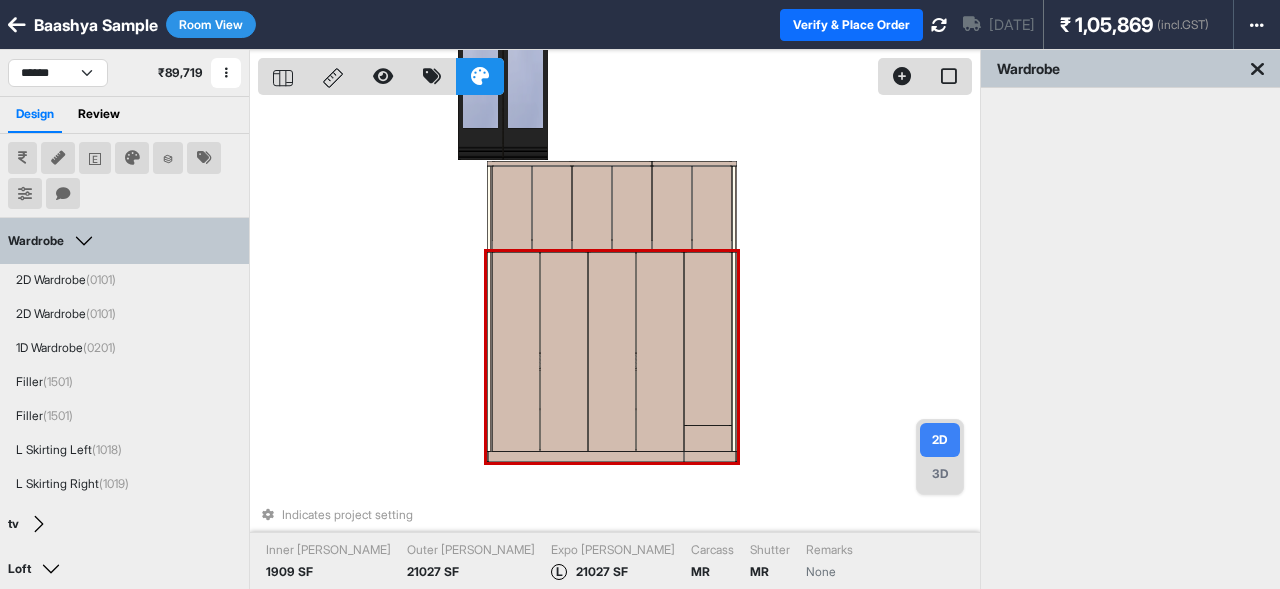 drag, startPoint x: 682, startPoint y: 306, endPoint x: 533, endPoint y: 344, distance: 153.7693 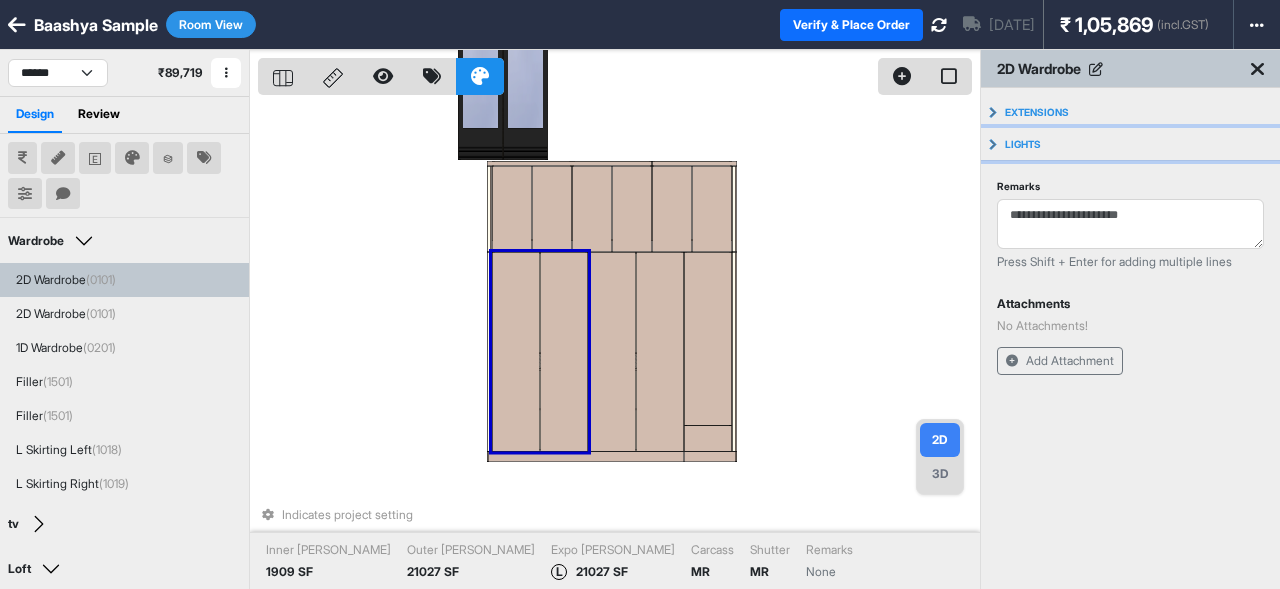 click on "Lights" at bounding box center (1130, 144) 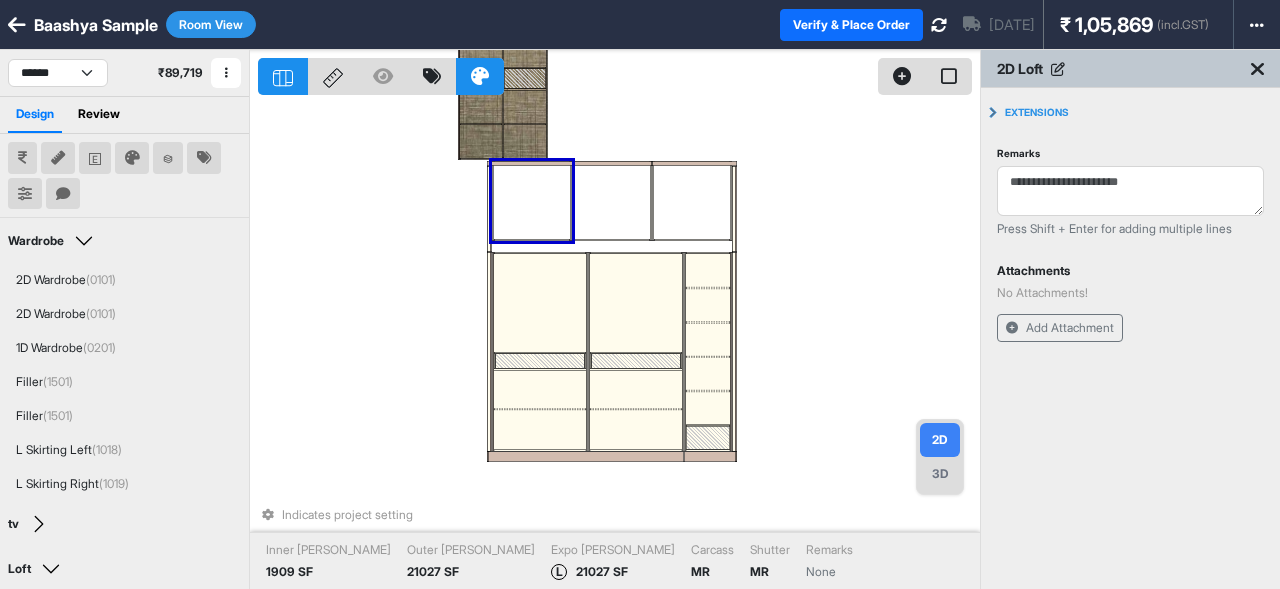 click at bounding box center [1257, 69] 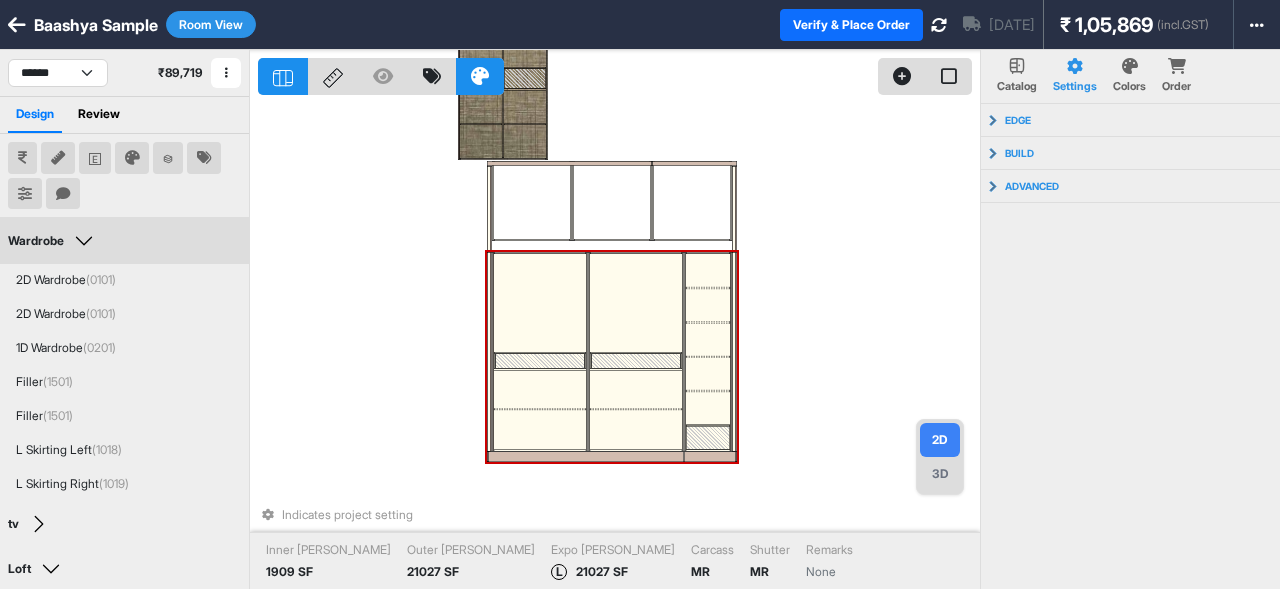 click at bounding box center (540, 303) 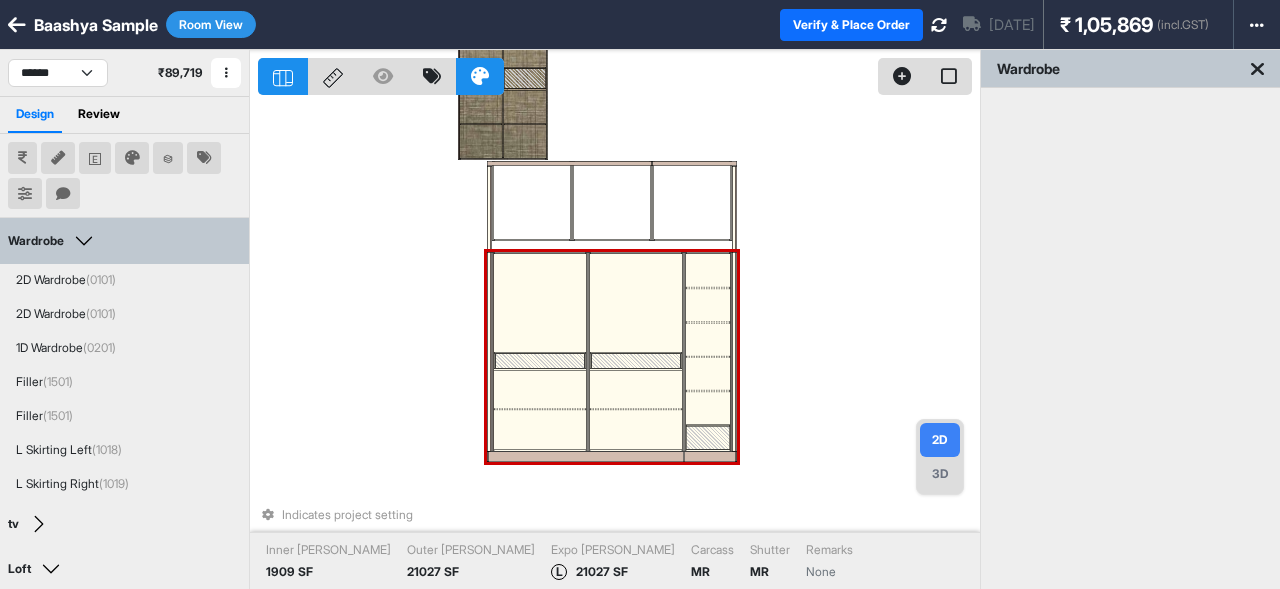click at bounding box center (540, 303) 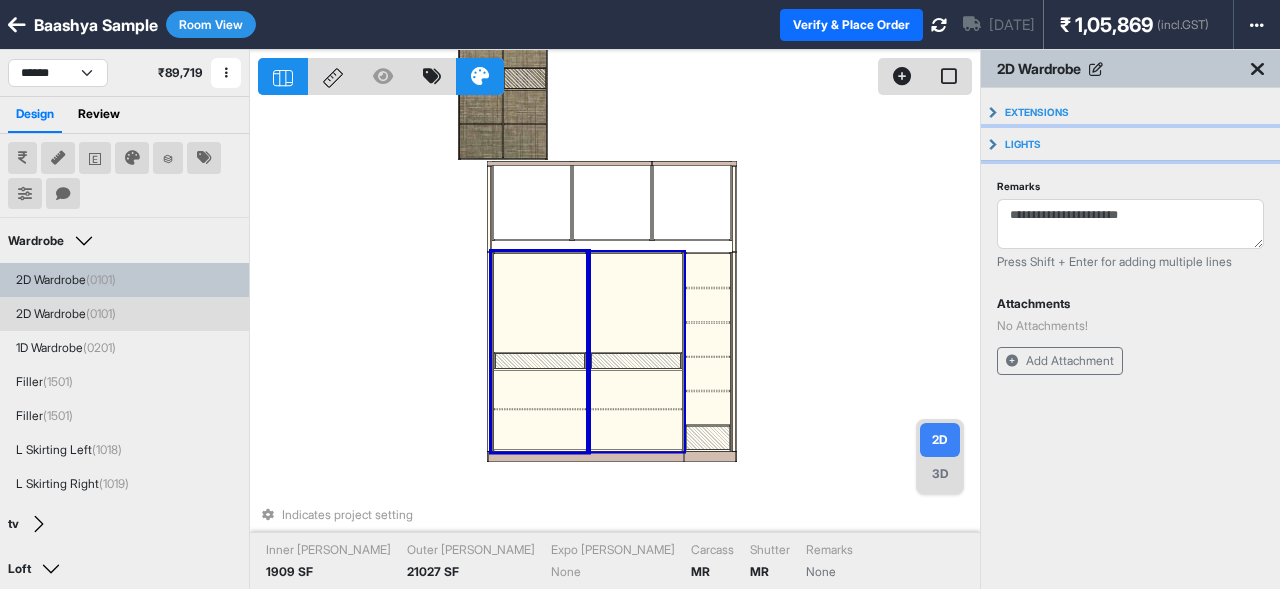 click on "Lights" at bounding box center [1130, 144] 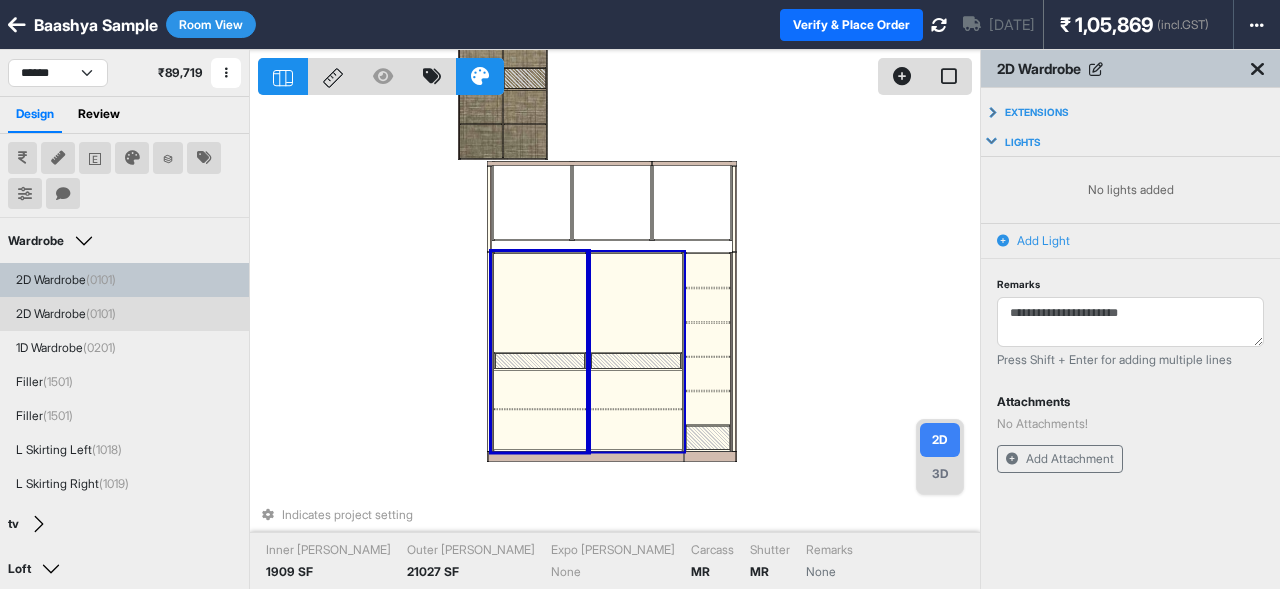 click on "Add Light" at bounding box center [1033, 241] 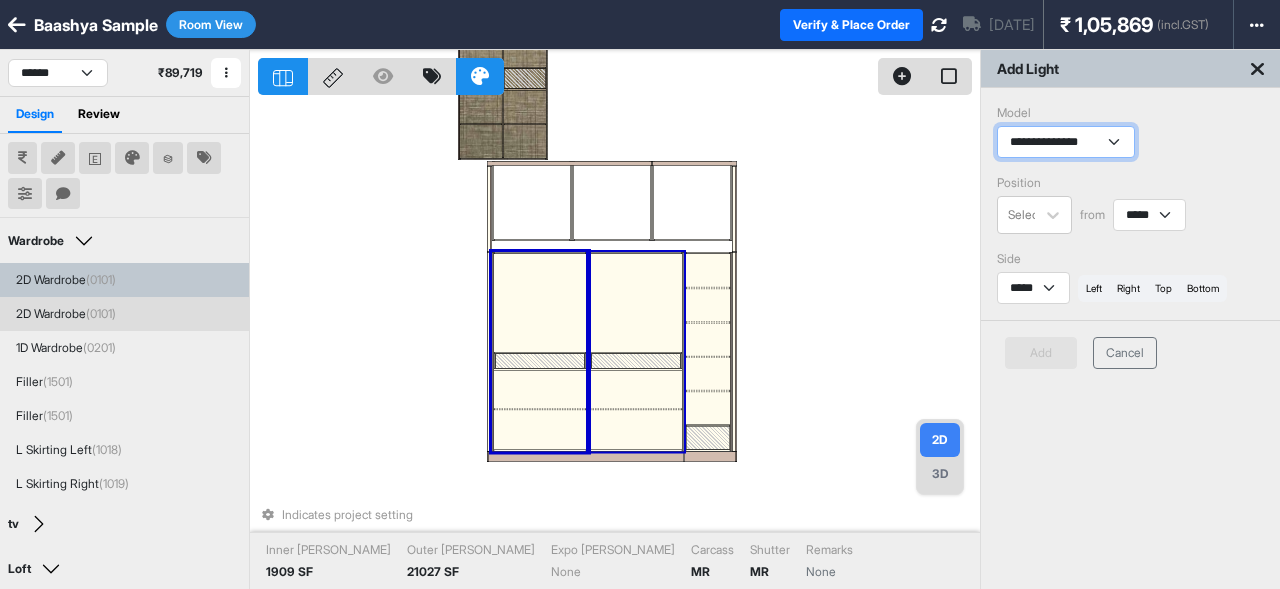 click on "**********" at bounding box center [1066, 142] 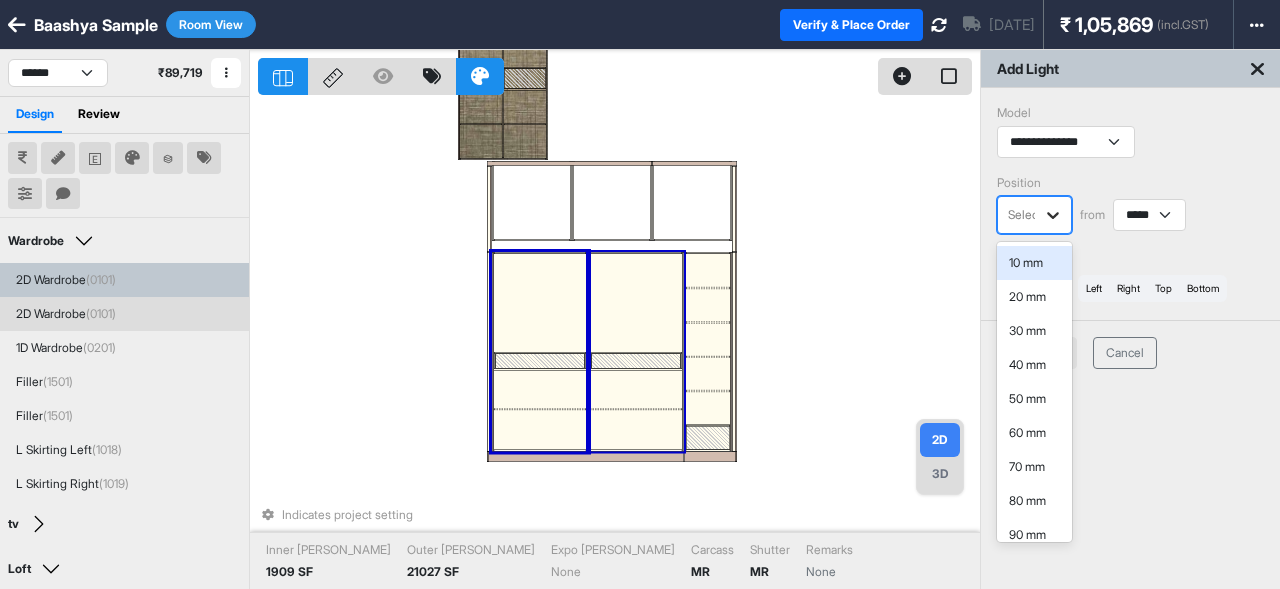 click at bounding box center [1053, 215] 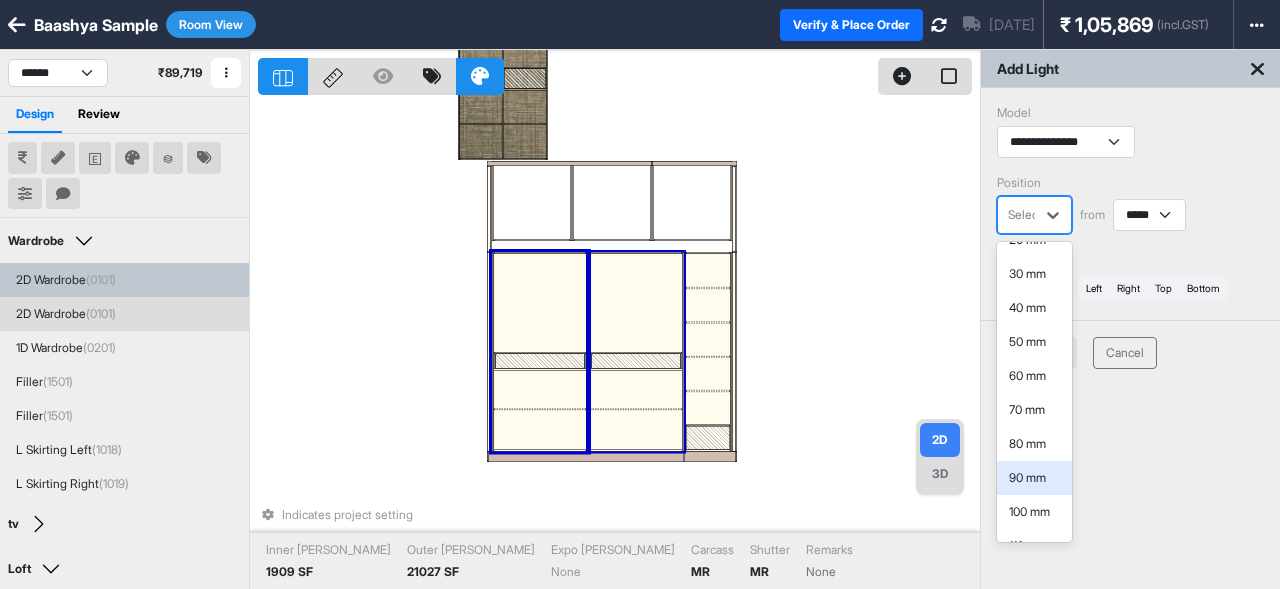 scroll, scrollTop: 58, scrollLeft: 0, axis: vertical 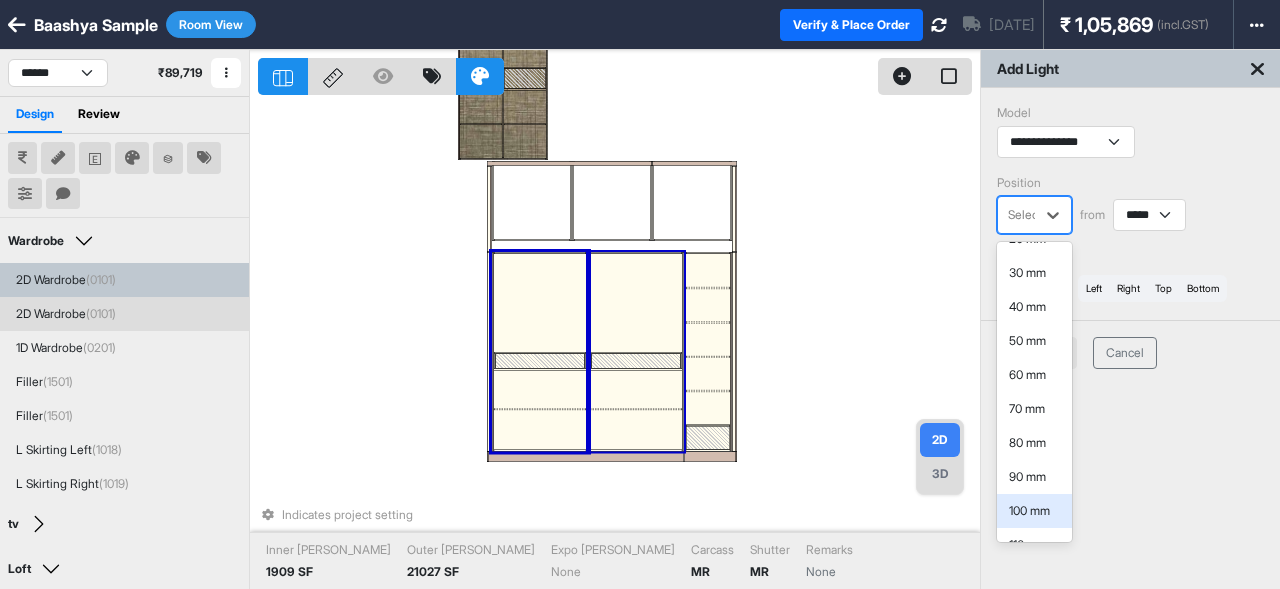 click on "100 mm" at bounding box center (1034, 511) 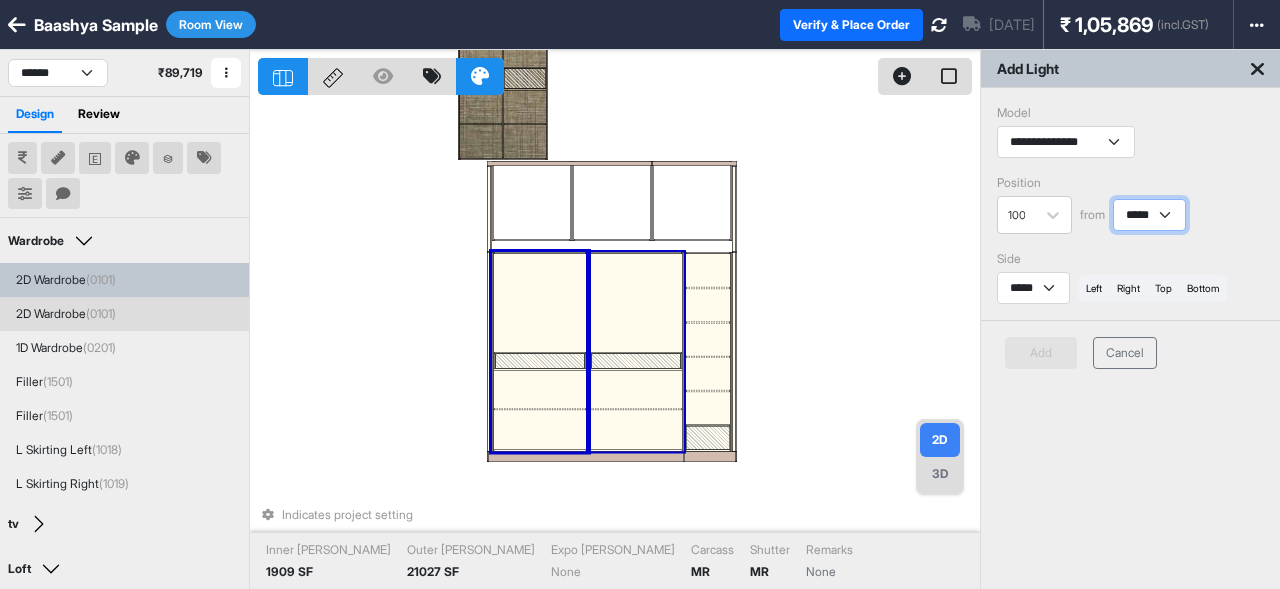 click on "***** ****" at bounding box center (1149, 215) 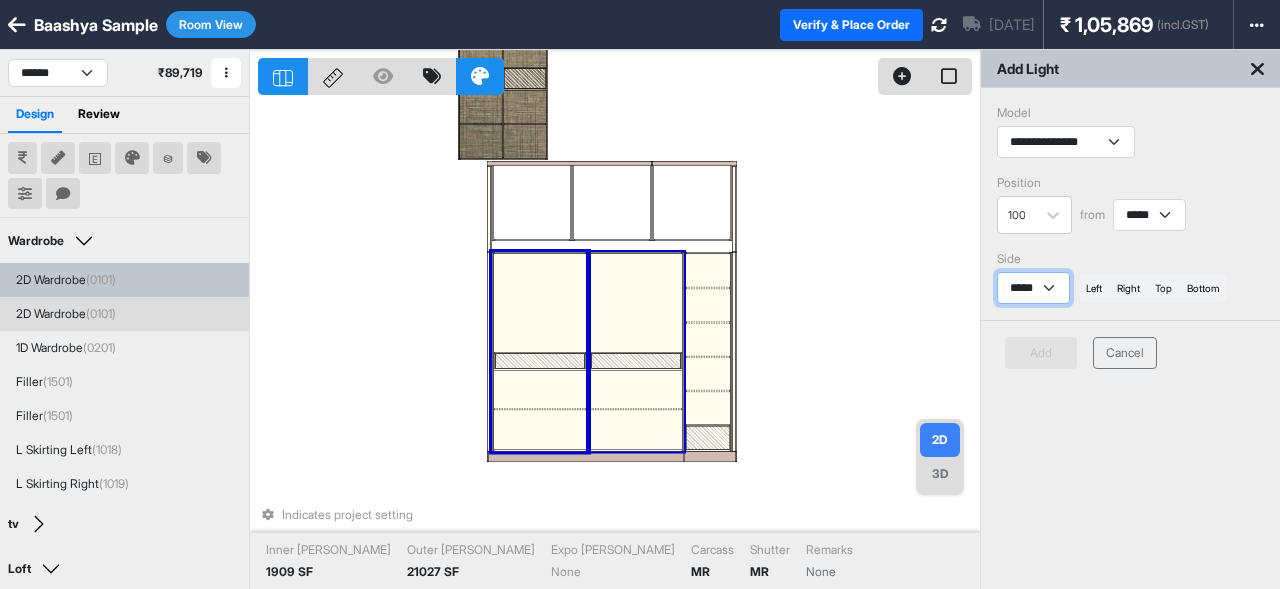 click on "***** *****" at bounding box center (1033, 288) 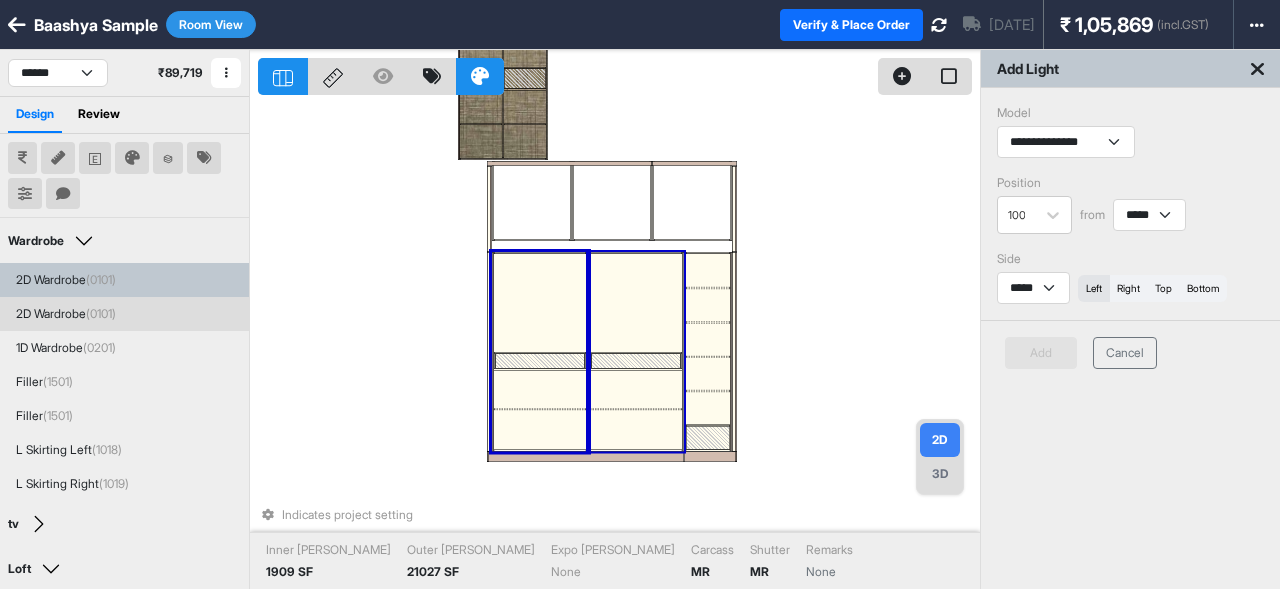 click on "left" at bounding box center [1094, 288] 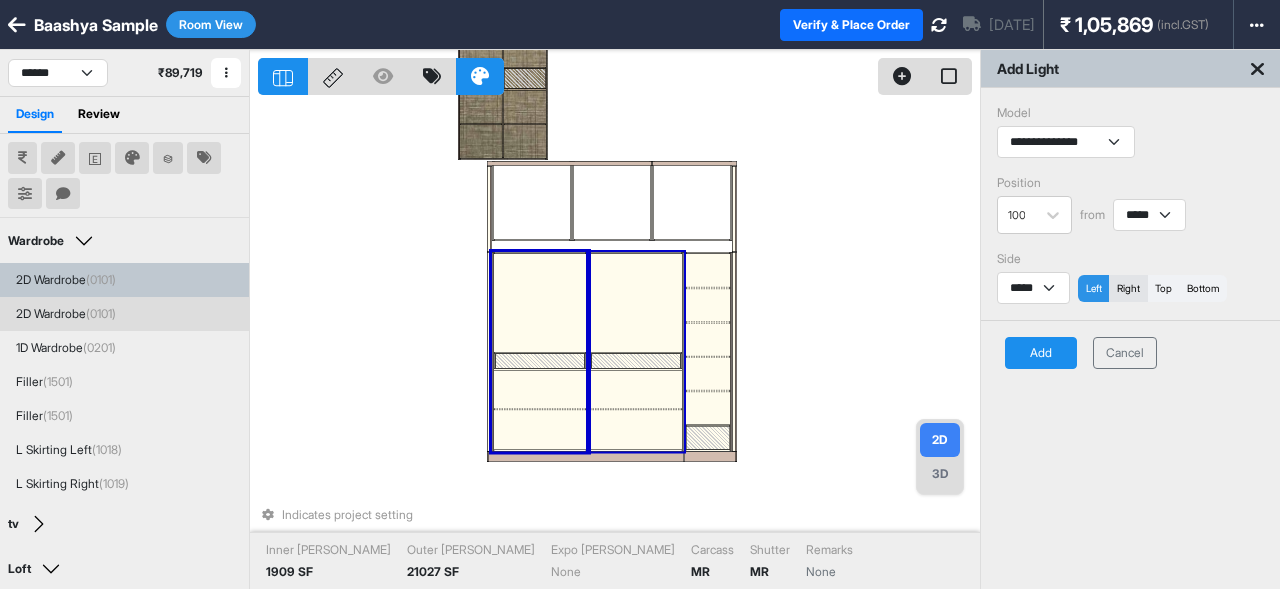 click on "right" at bounding box center [1128, 288] 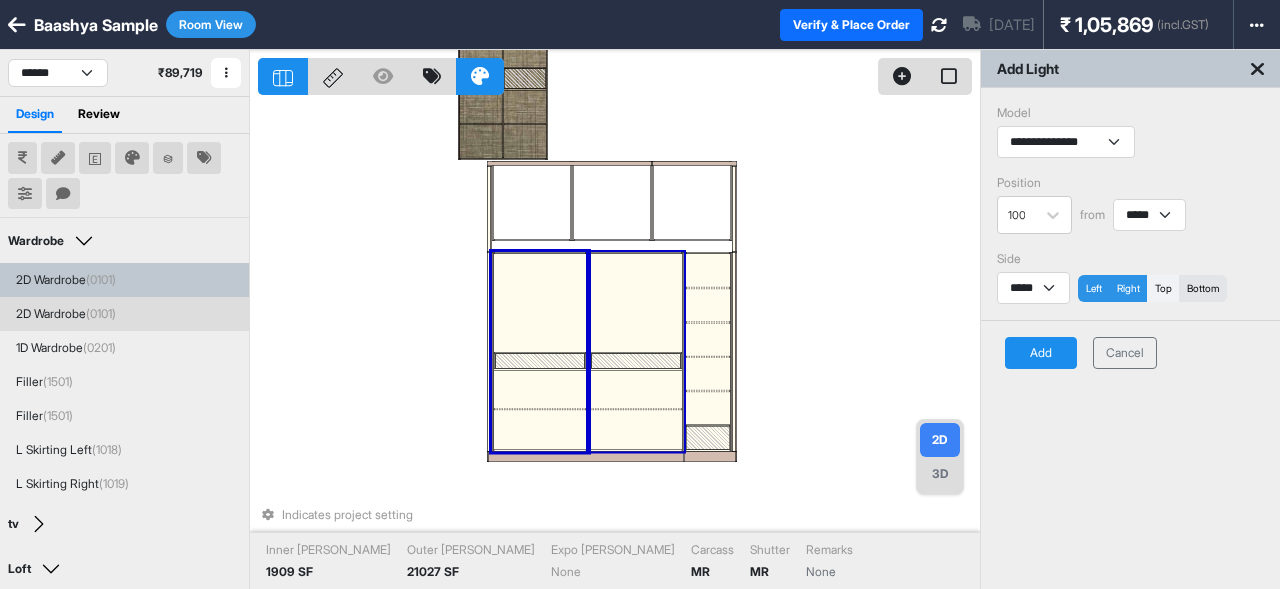 click on "bottom" at bounding box center [1203, 288] 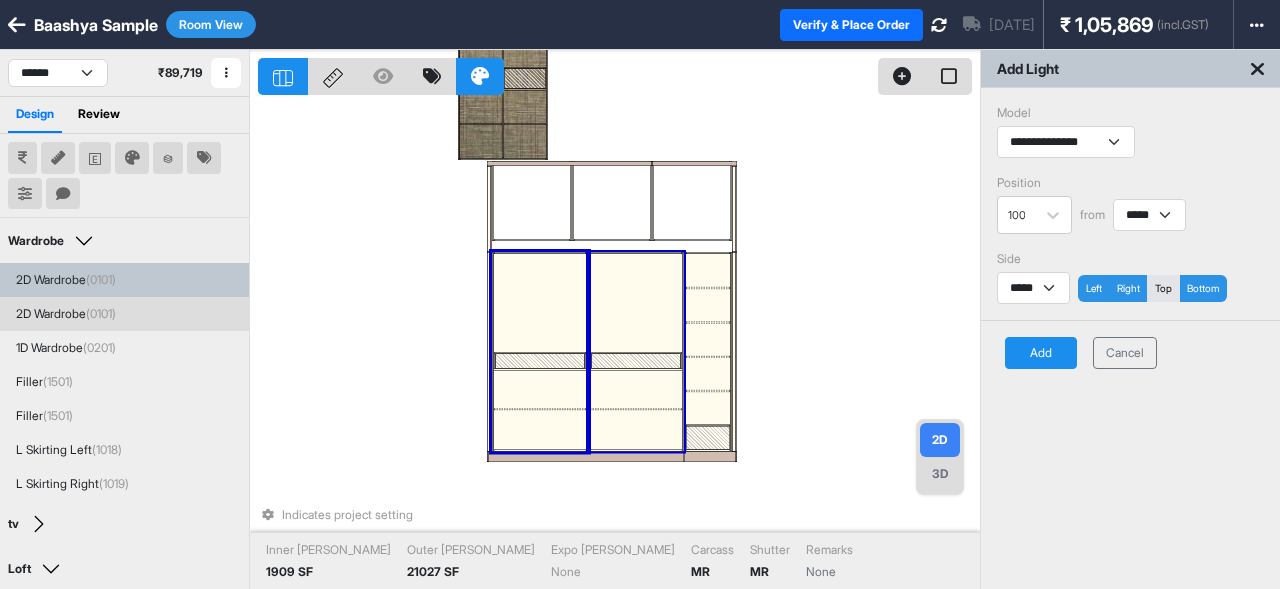 click on "top" at bounding box center (1163, 288) 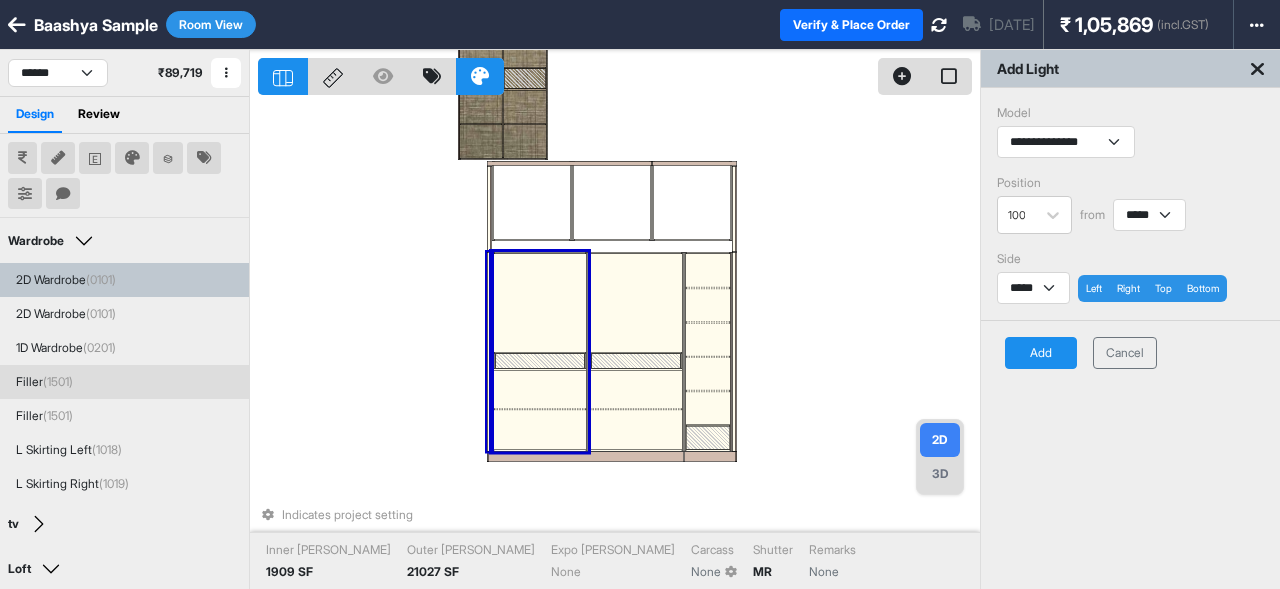 click on "Add" at bounding box center [1041, 353] 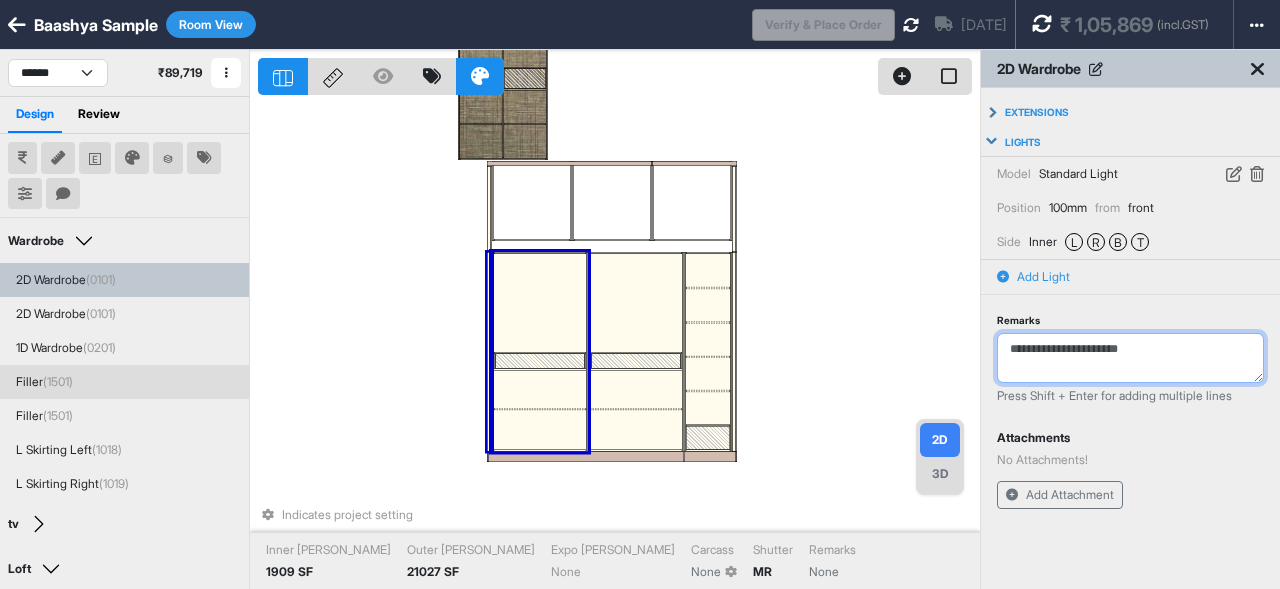 click on "Remarks" at bounding box center (1130, 358) 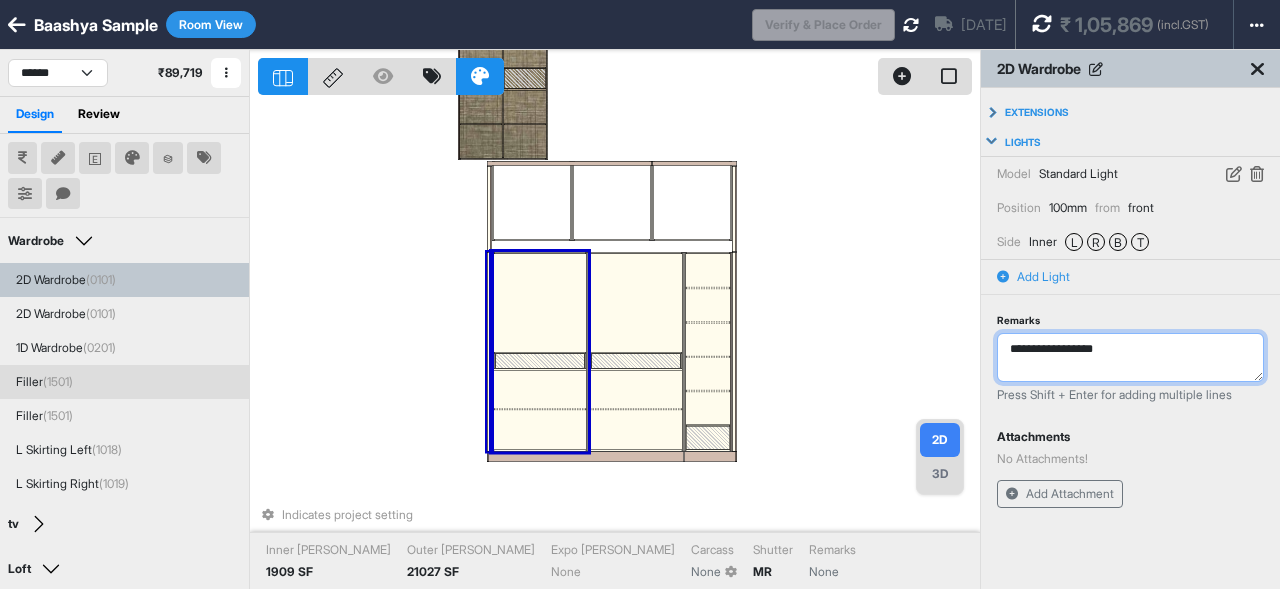 type on "**********" 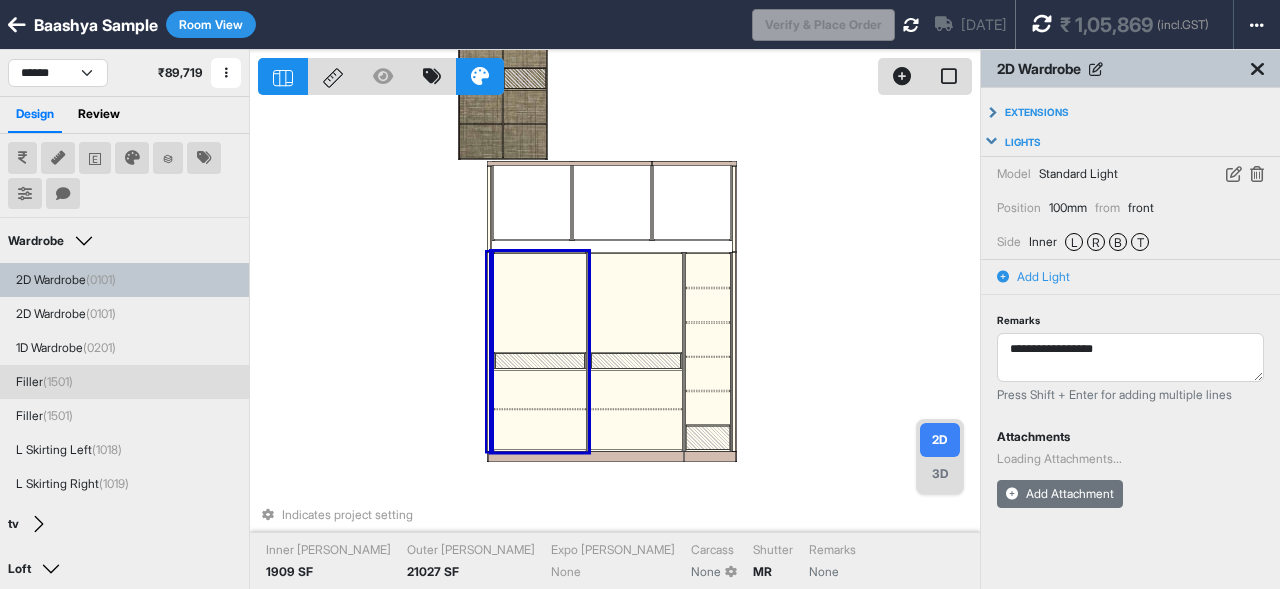 click on "Add Attachment" at bounding box center [1060, 494] 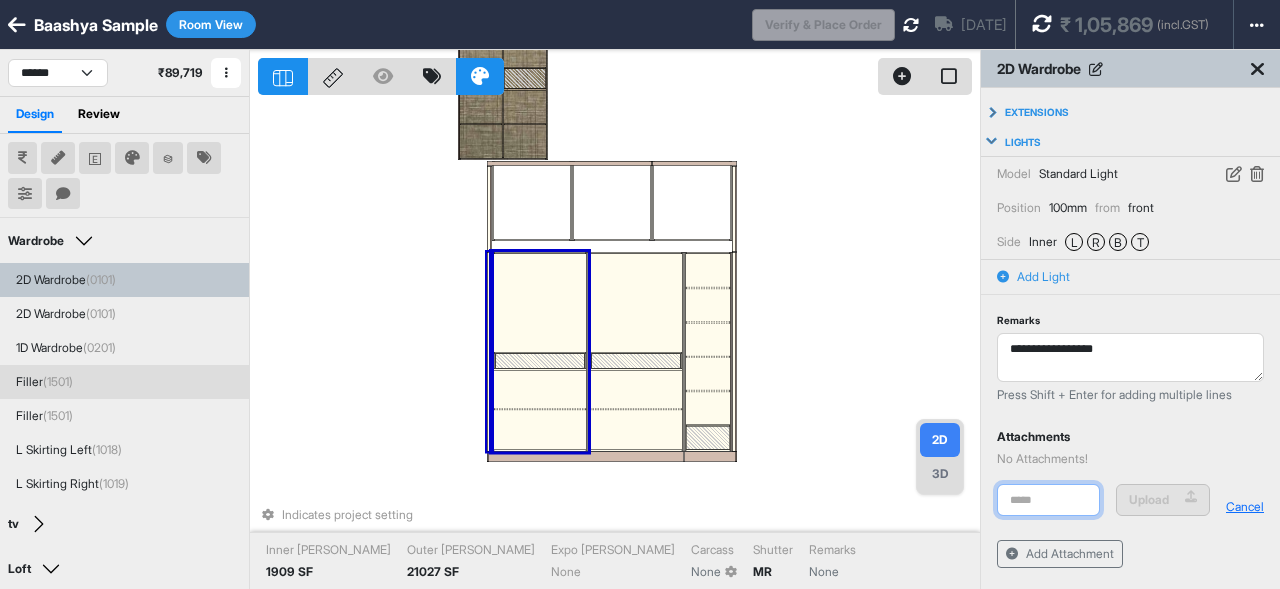 click at bounding box center [1048, 500] 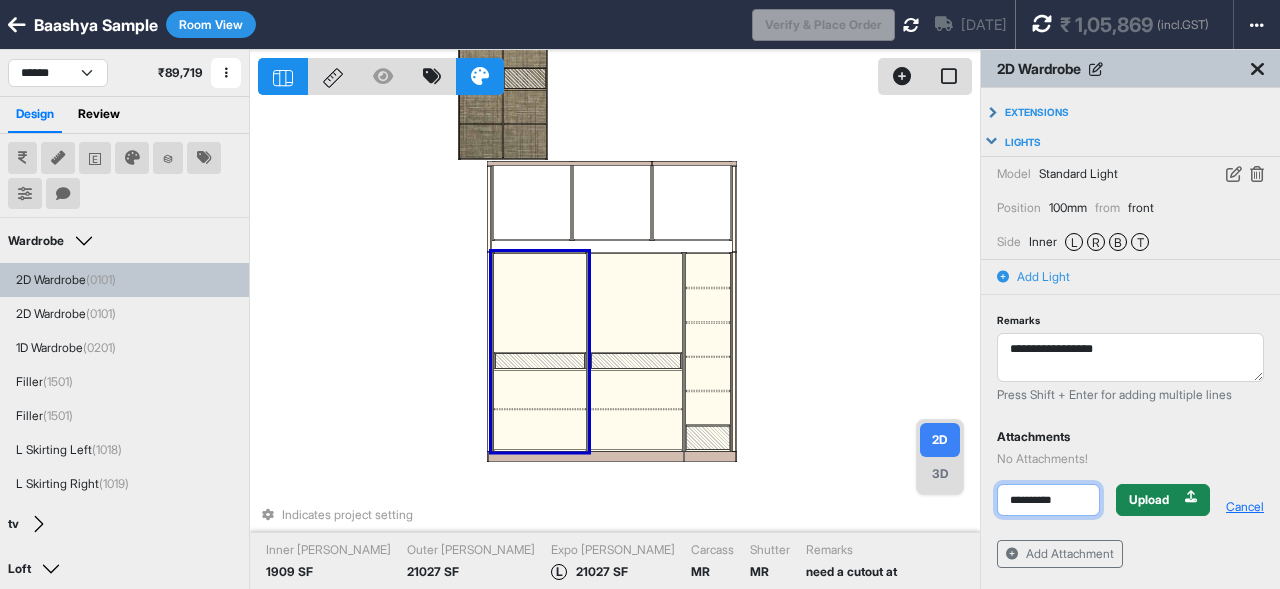 type on "**********" 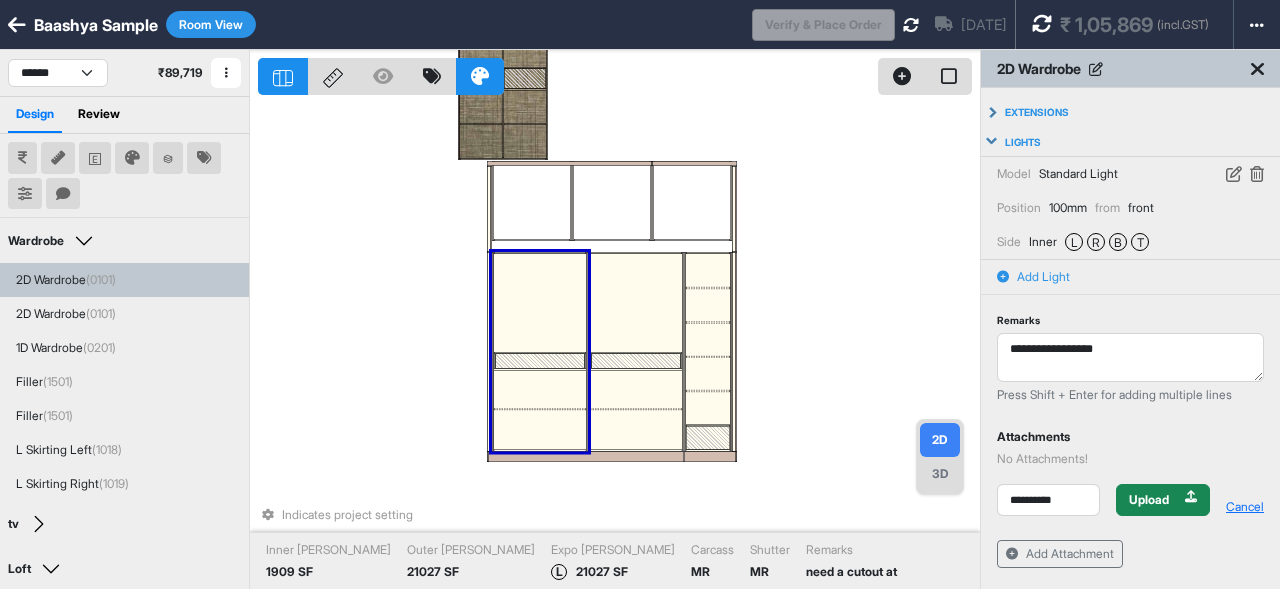 click on "Room View" at bounding box center (211, 24) 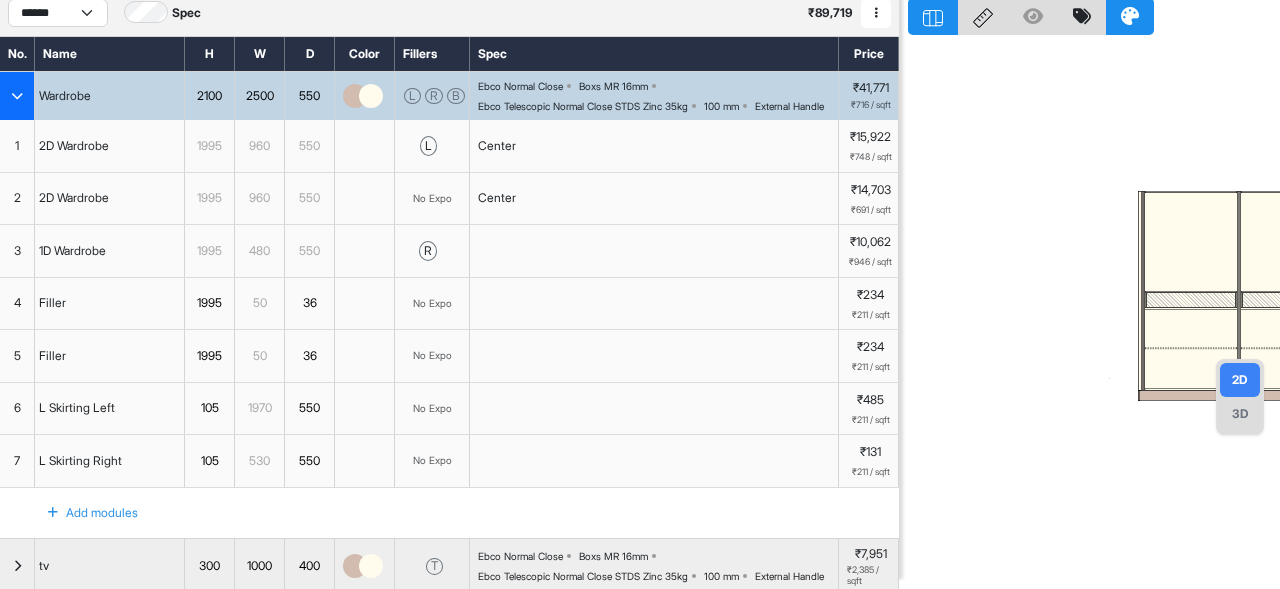 scroll, scrollTop: 0, scrollLeft: 0, axis: both 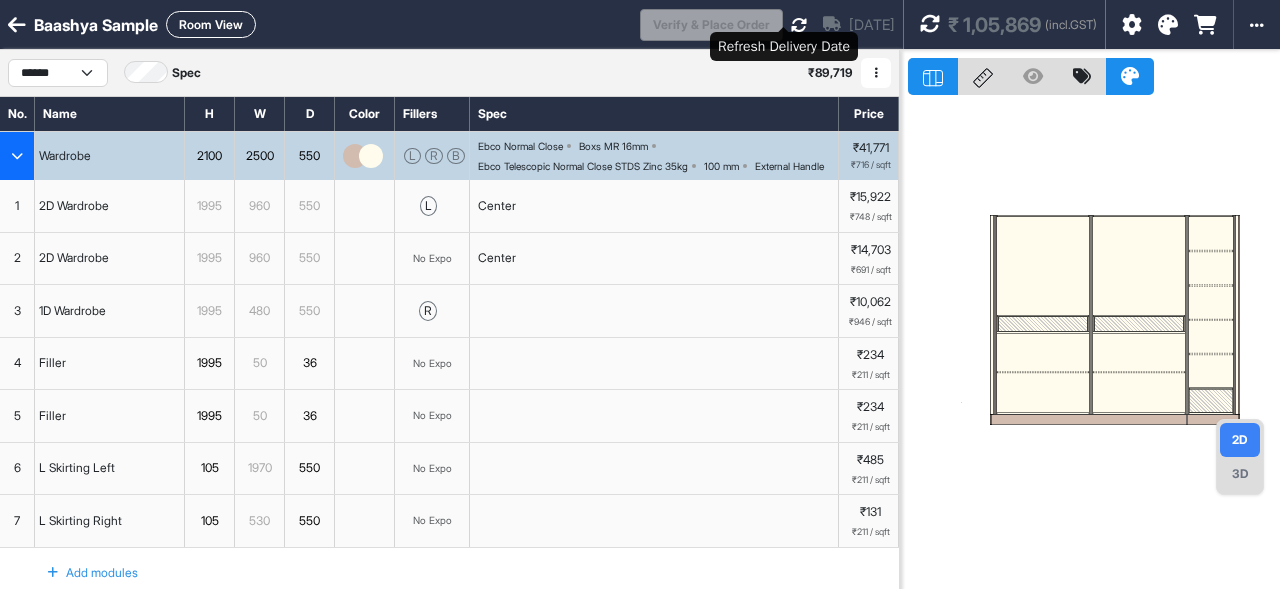 click at bounding box center [799, 25] 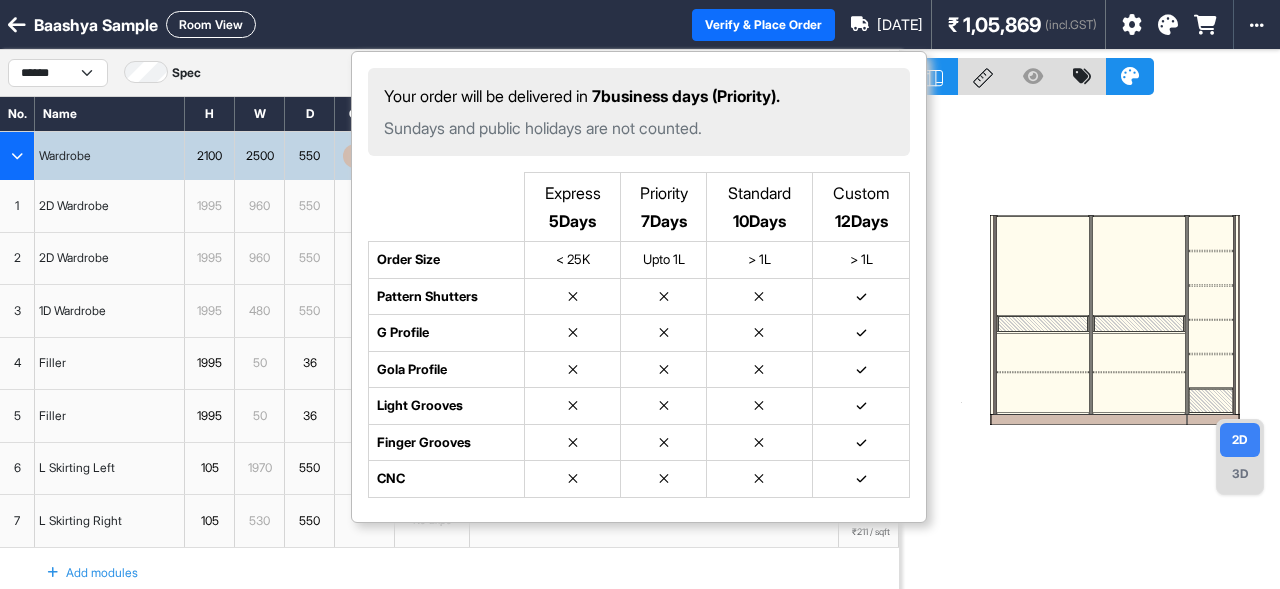 click on "[DATE] Your order will be delivered in   7  business days   ( priority ) . Sundays and public holidays are not counted. Express 5  Days Priority 7  Days Standard 10  Days Custom 12  Days Order Size < 25K Upto 1L > 1L > 1L Pattern Shutters ✕ ✕ ✕ G Profile ✕ ✕ ✕ Gola Profile ✕ ✕ ✕ Light Grooves ✕ ✕ ✕ Finger Grooves ✕ ✕ ✕ CNC ✕ ✕ ✕ ₹   1,05,869 (incl.GST)" at bounding box center [970, 24] 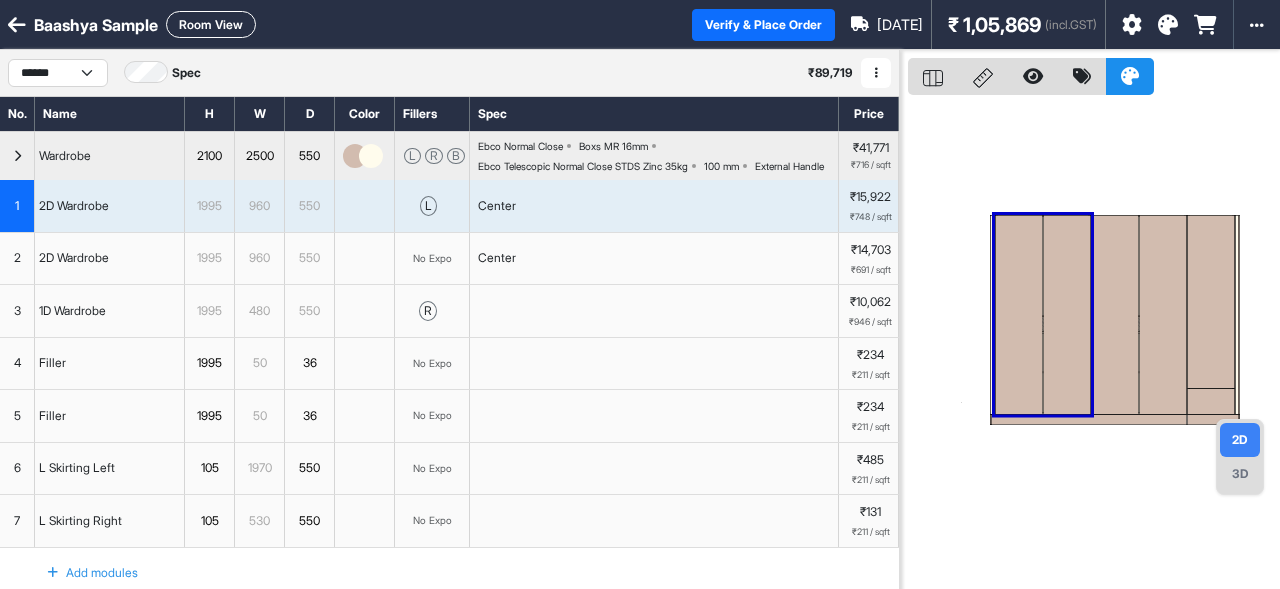 click at bounding box center (1020, 315) 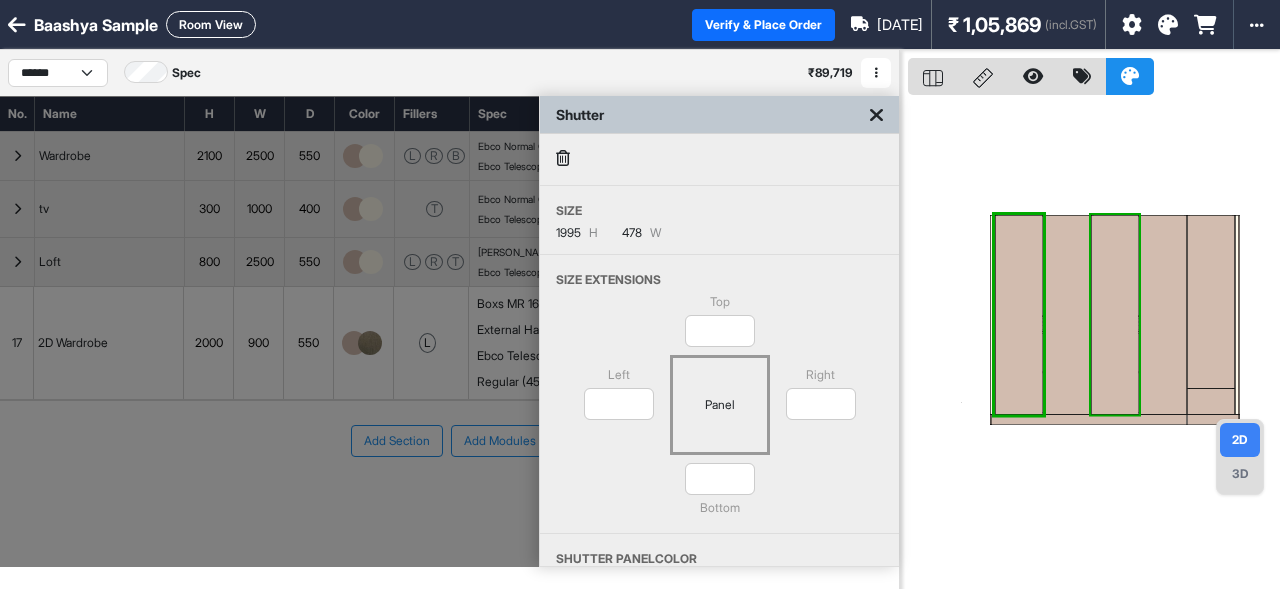 click at bounding box center (1116, 315) 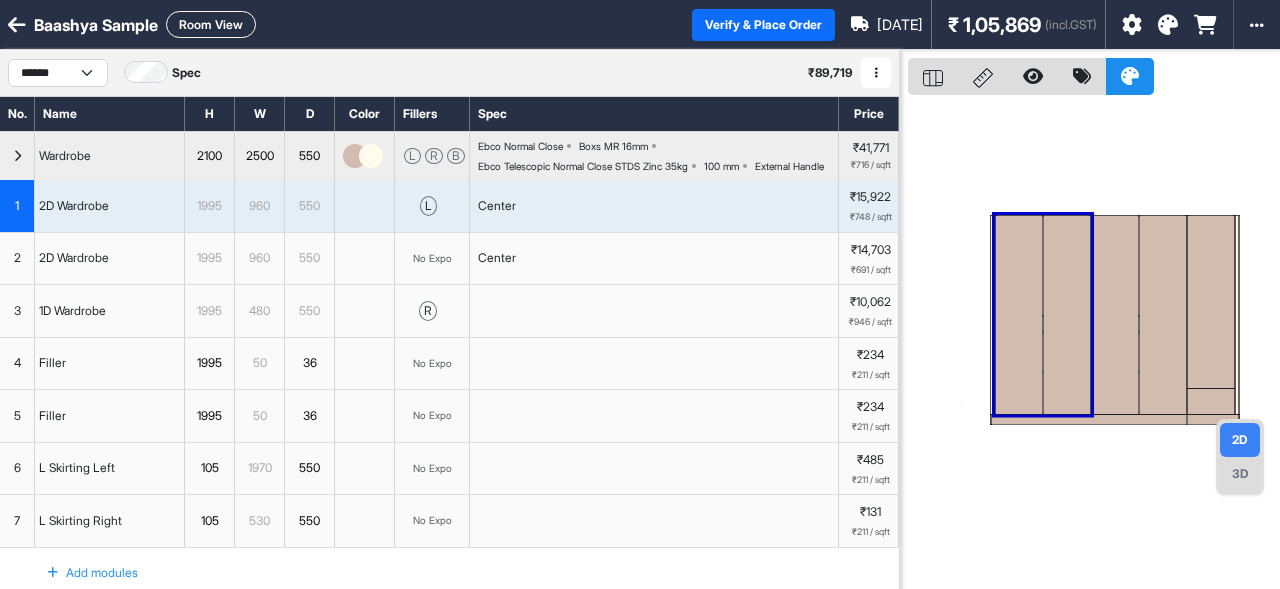 click at bounding box center [1068, 315] 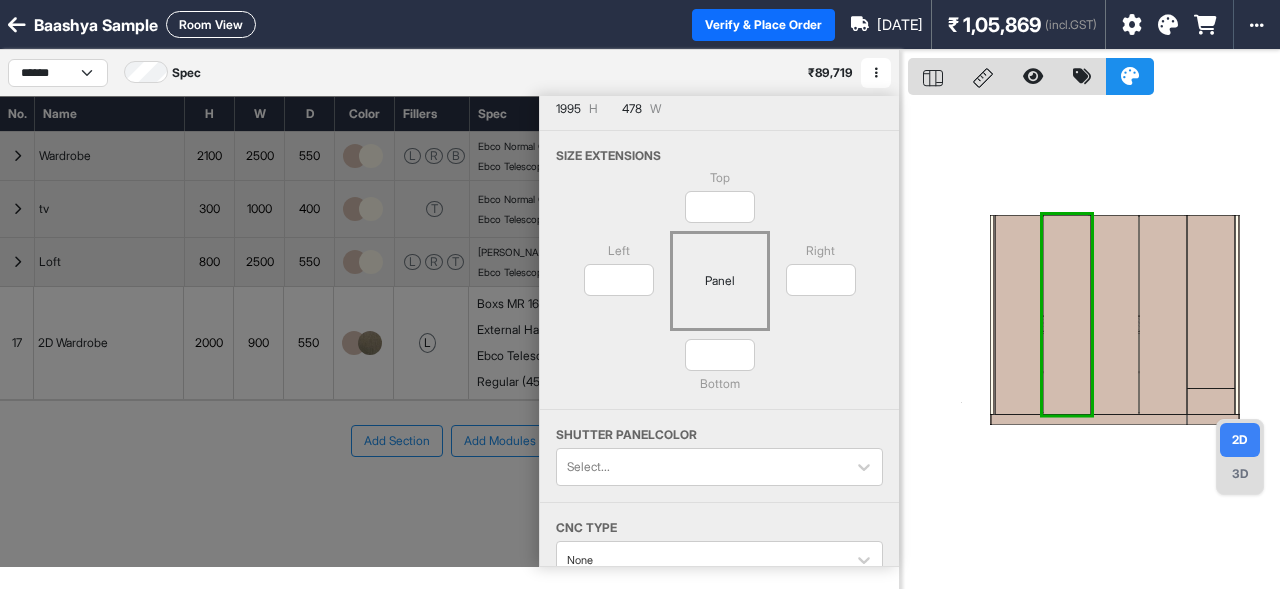scroll, scrollTop: 124, scrollLeft: 0, axis: vertical 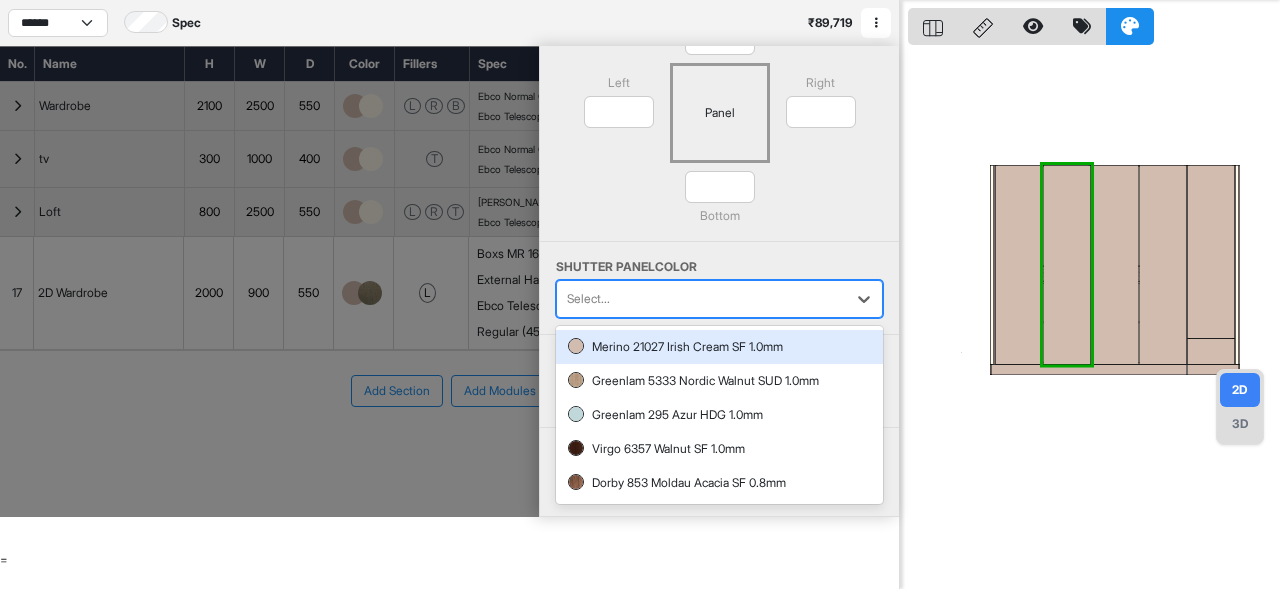 click on "Select..." at bounding box center [701, 299] 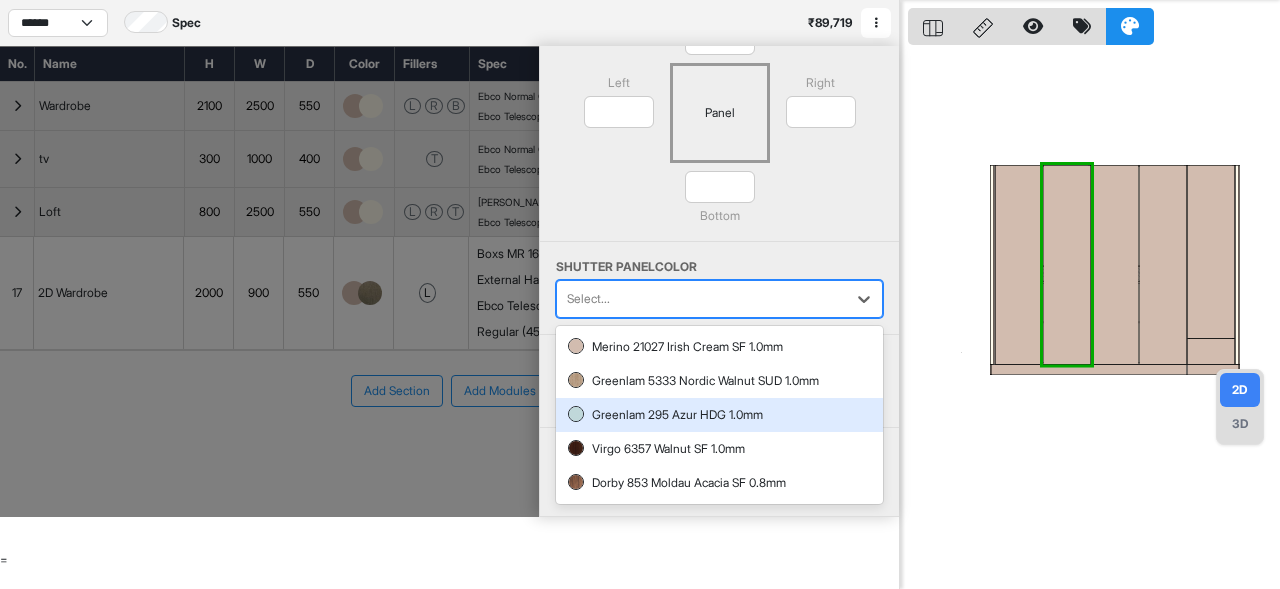 click on "Greenlam 295 Azur HDG 1.0mm" at bounding box center (719, 415) 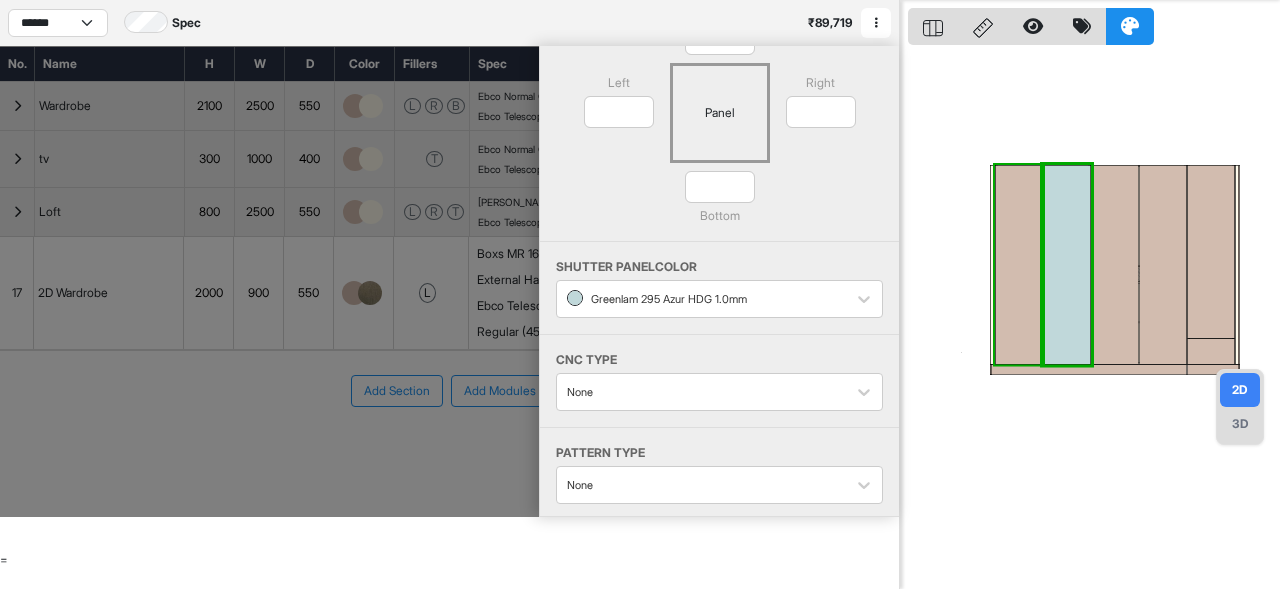 click at bounding box center (1020, 265) 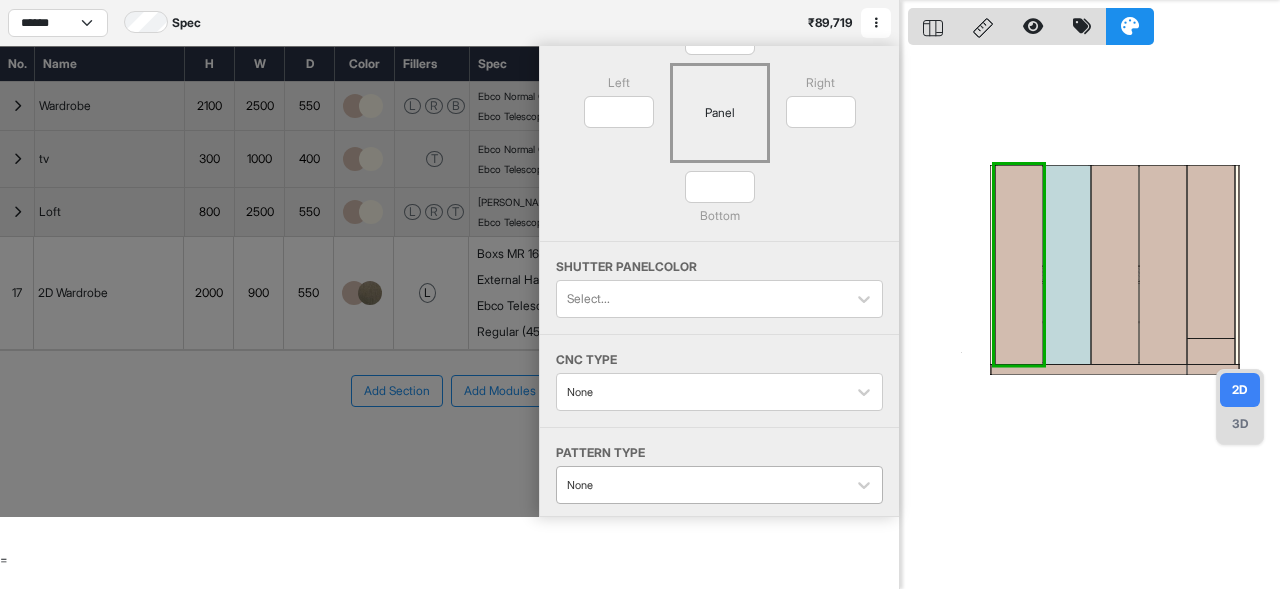 scroll, scrollTop: 105, scrollLeft: 0, axis: vertical 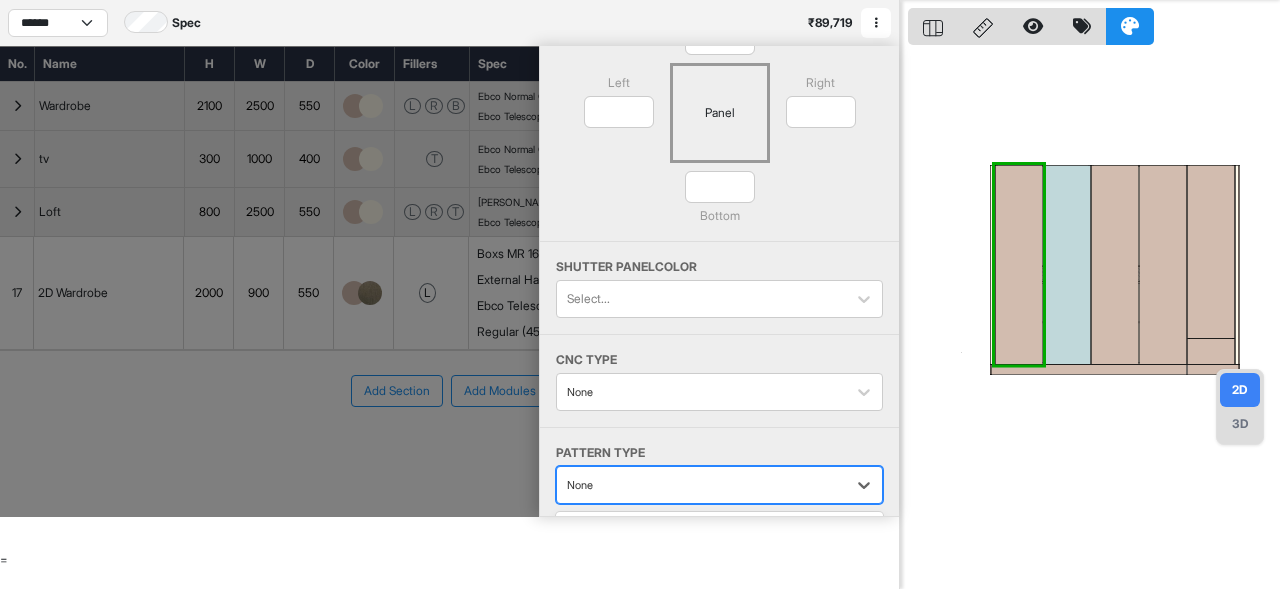 click at bounding box center [701, 485] 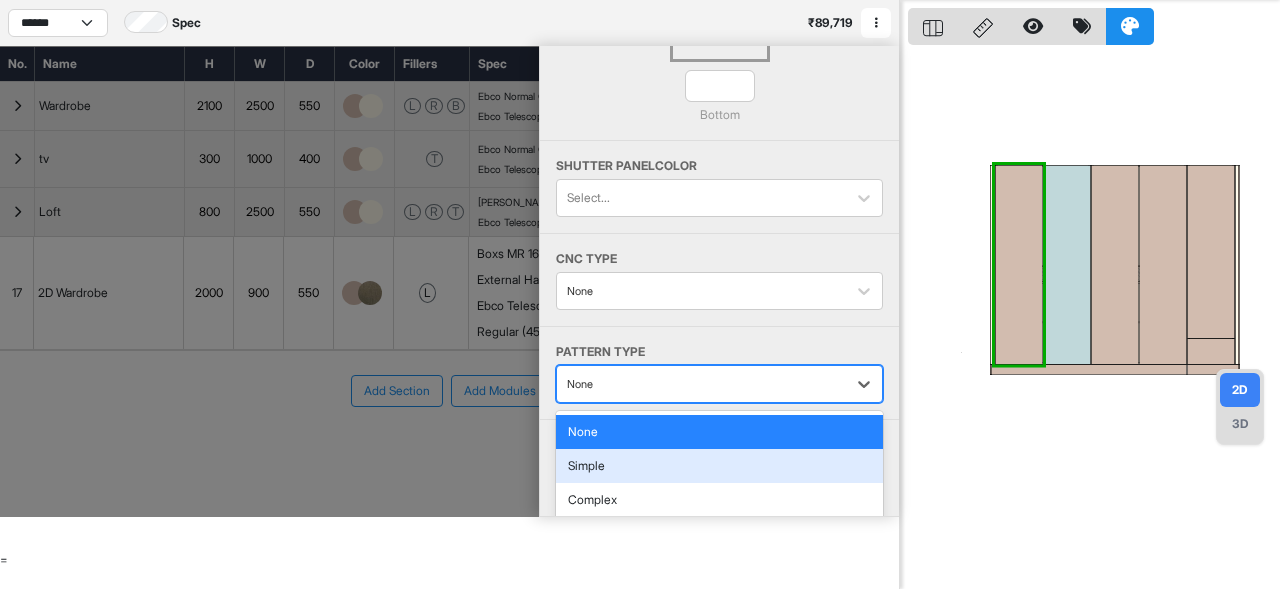 click on "Simple" at bounding box center [719, 466] 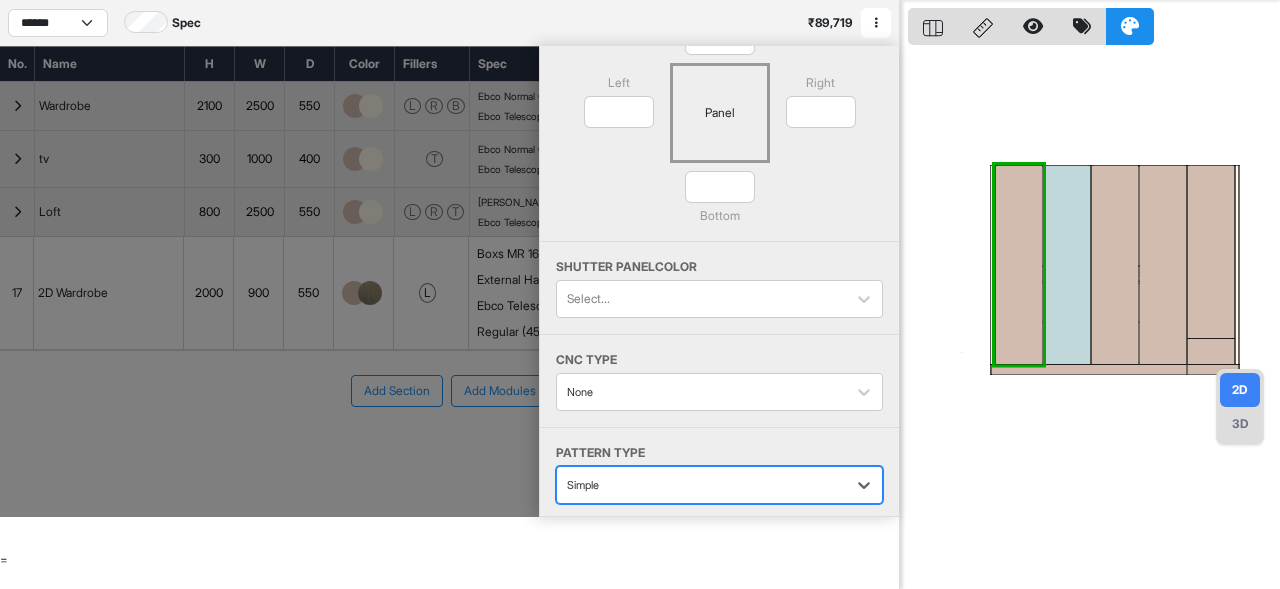 scroll, scrollTop: 0, scrollLeft: 0, axis: both 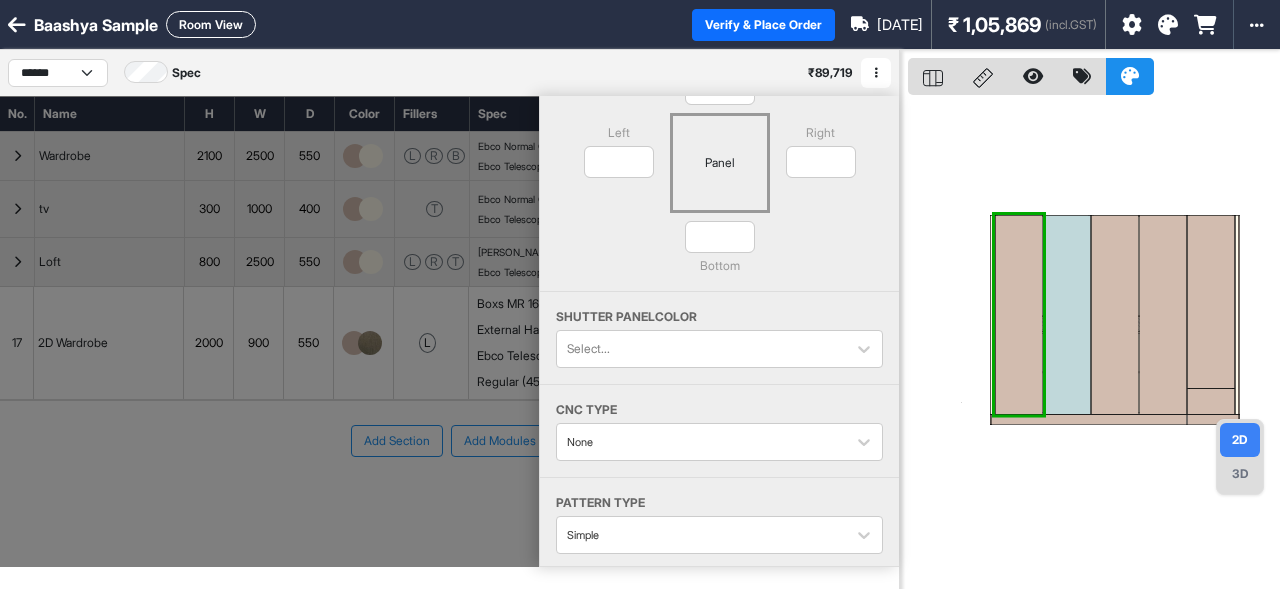 click on "Room View" at bounding box center (211, 24) 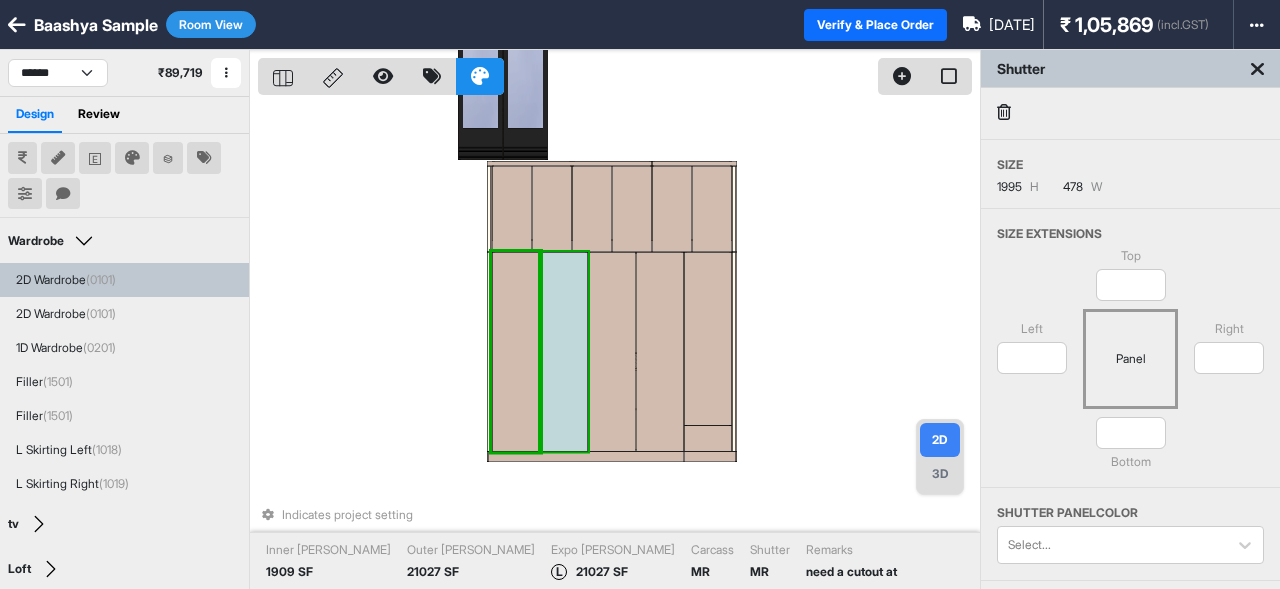 scroll, scrollTop: 124, scrollLeft: 0, axis: vertical 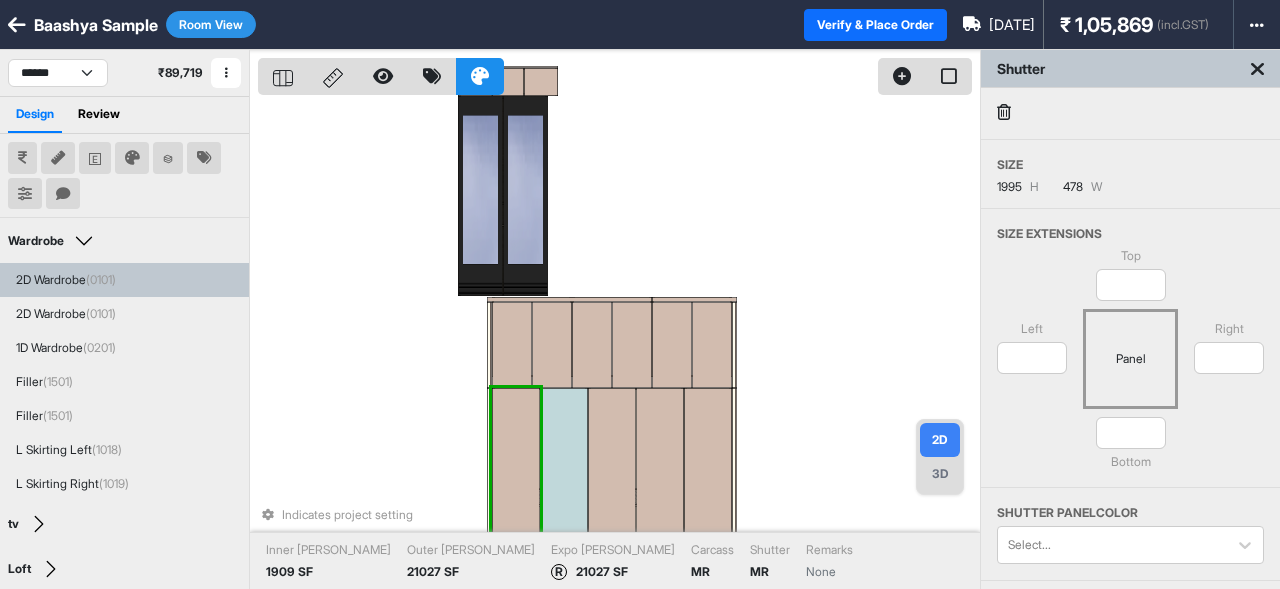 click on "Room View" at bounding box center [211, 24] 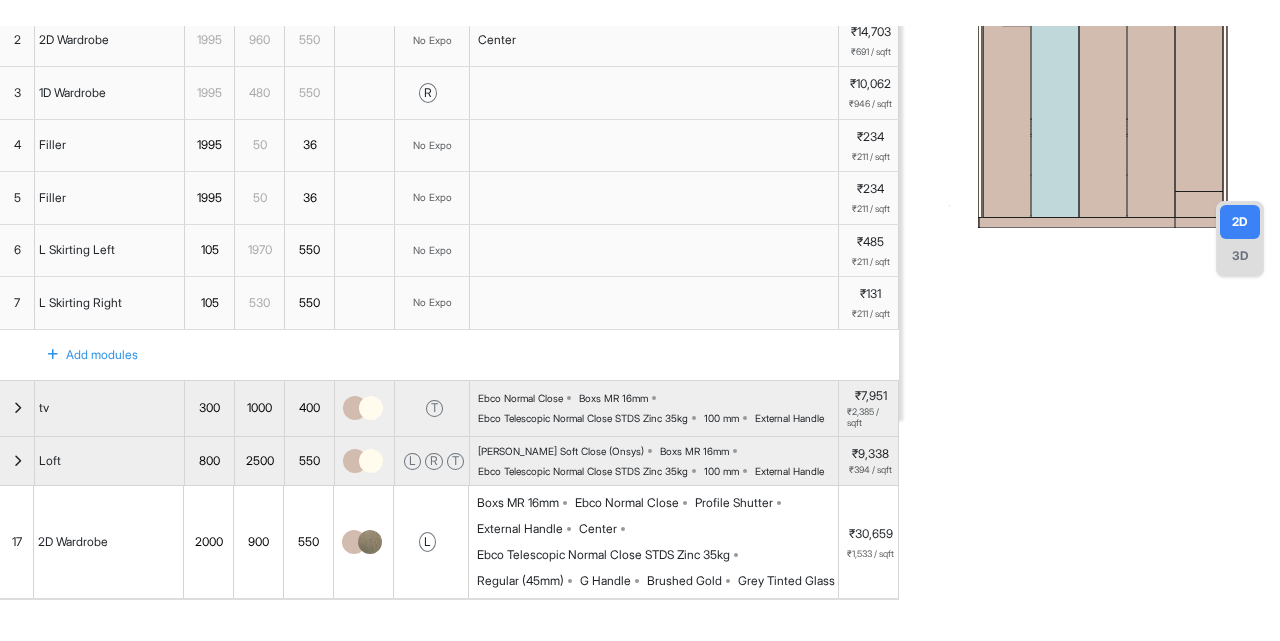 scroll, scrollTop: 0, scrollLeft: 0, axis: both 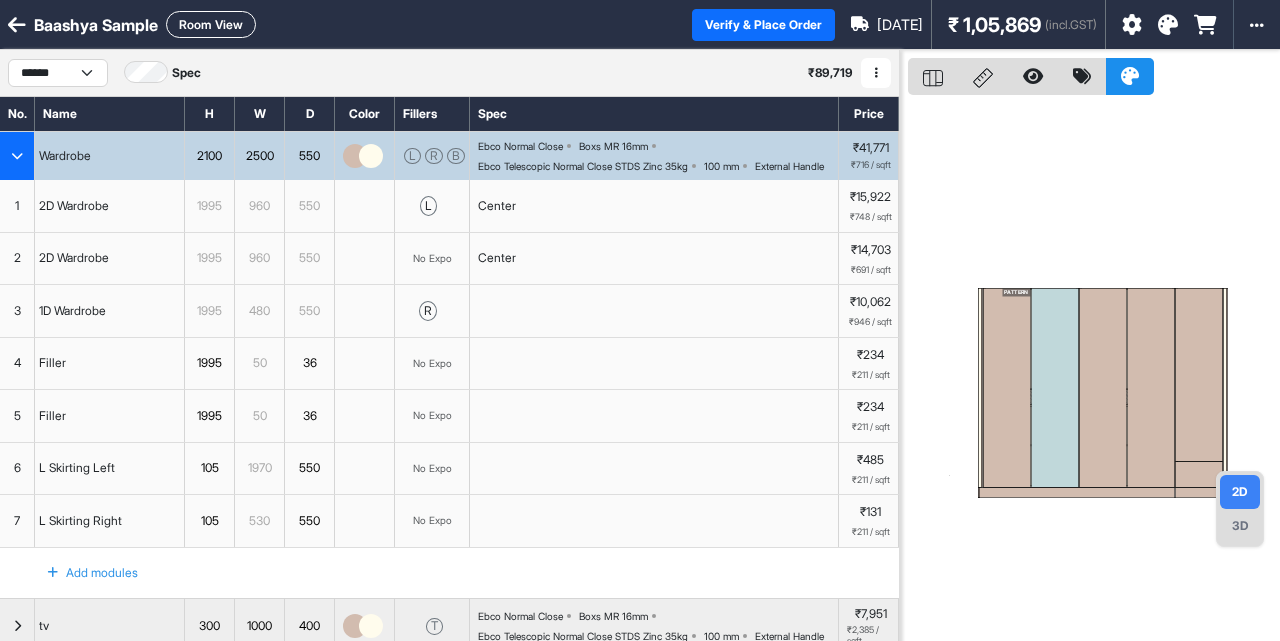 type 